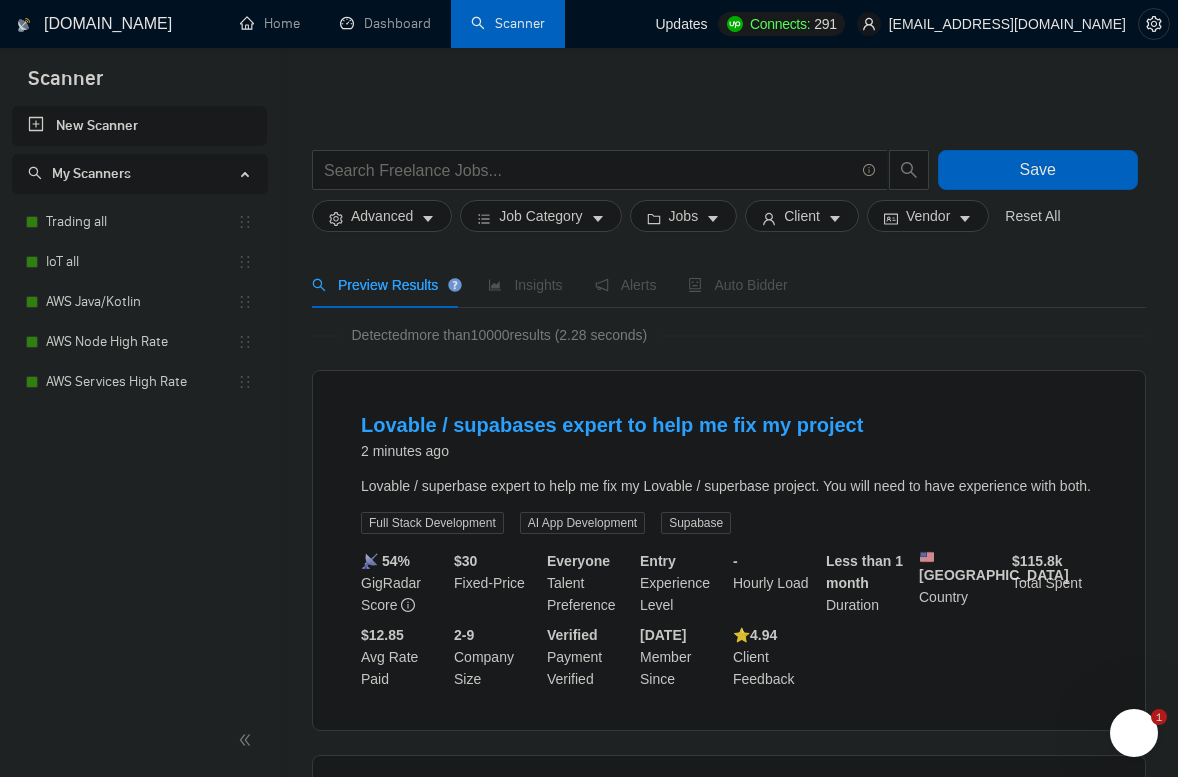 scroll, scrollTop: 0, scrollLeft: 0, axis: both 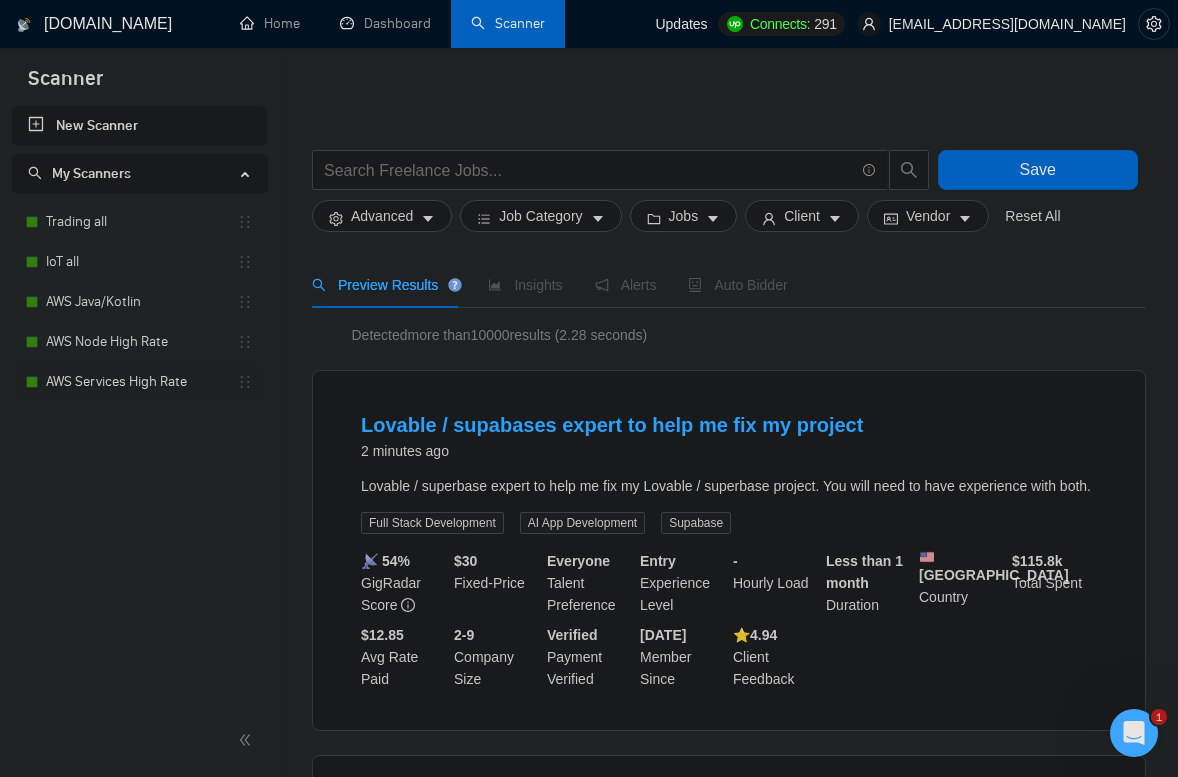 click on "AWS Services High Rate" at bounding box center (141, 382) 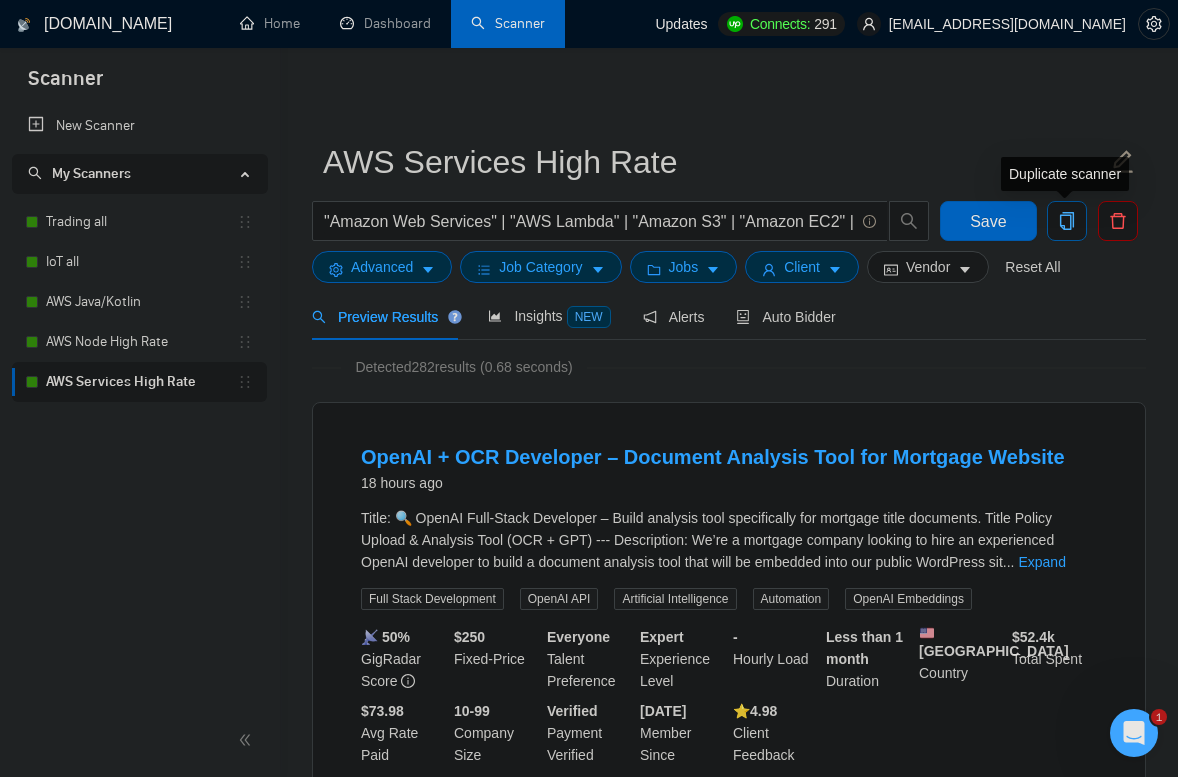 click at bounding box center [1067, 221] 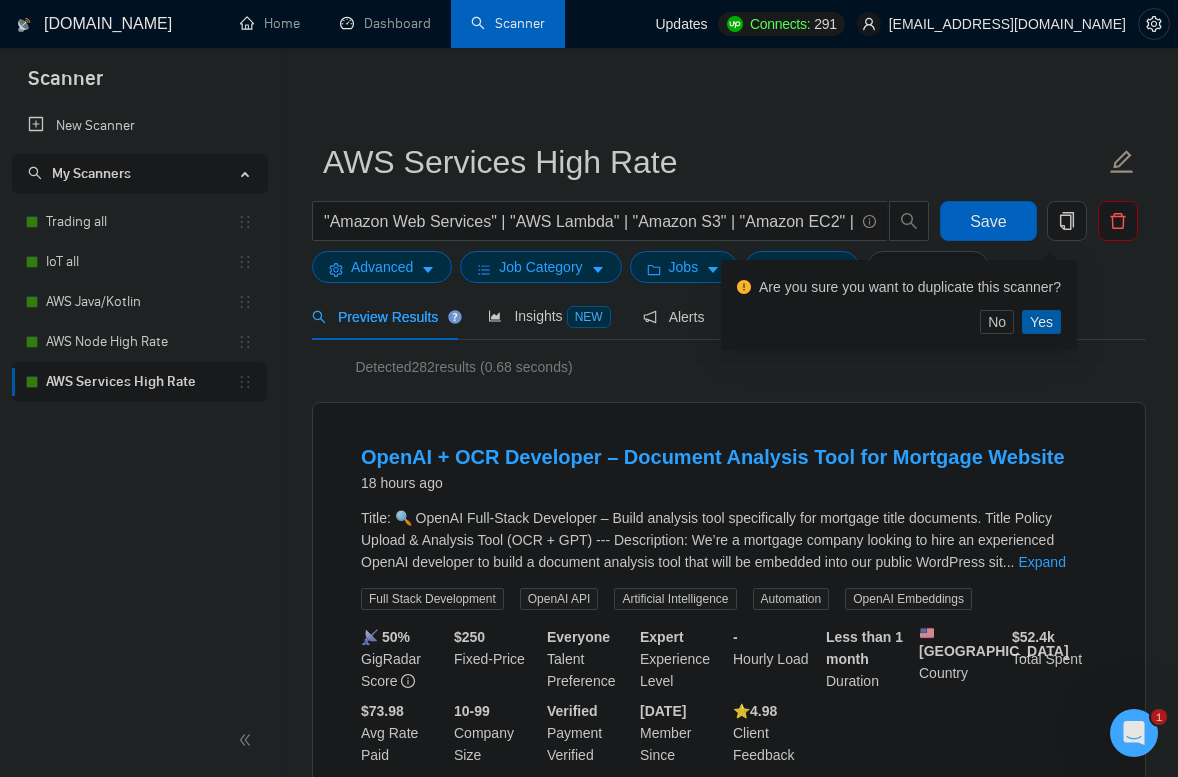 click on "Yes" at bounding box center (1041, 322) 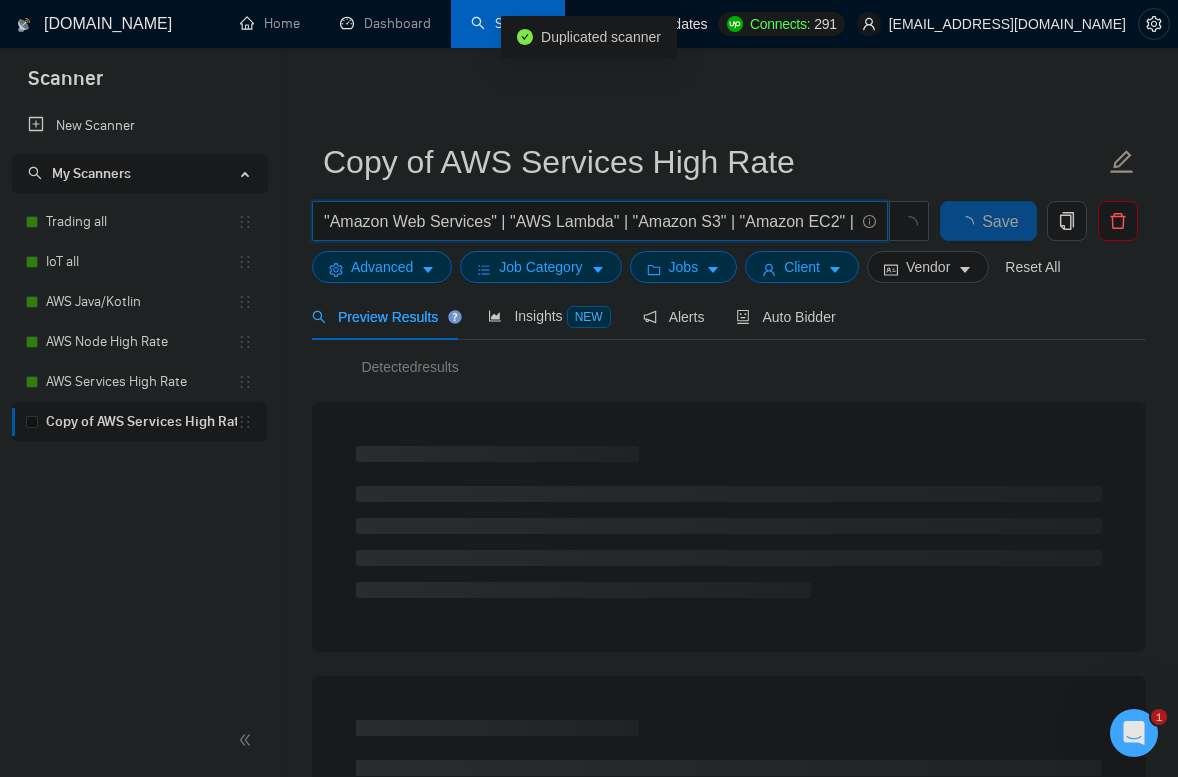 click on ""Amazon Web Services" | "AWS Lambda" | "Amazon S3" | "Amazon EC2" | "Amazon RDS" | "Amazon DynamoDB" | "Amazon CloudFront" | "AWS IAM" | "Amazon Redshift" | "Amazon VPC" | "AWS CloudFormation" | "Amazon SageMaker" | "AWS Glue" | "Amazon Kinesis" | "AWS Step Functions" | "Amazon Elastic Beanstalk" | "AWS Fargate" | "Amazon SNS" | "Amazon SQS" | "AWS IoT Core"" at bounding box center (589, 221) 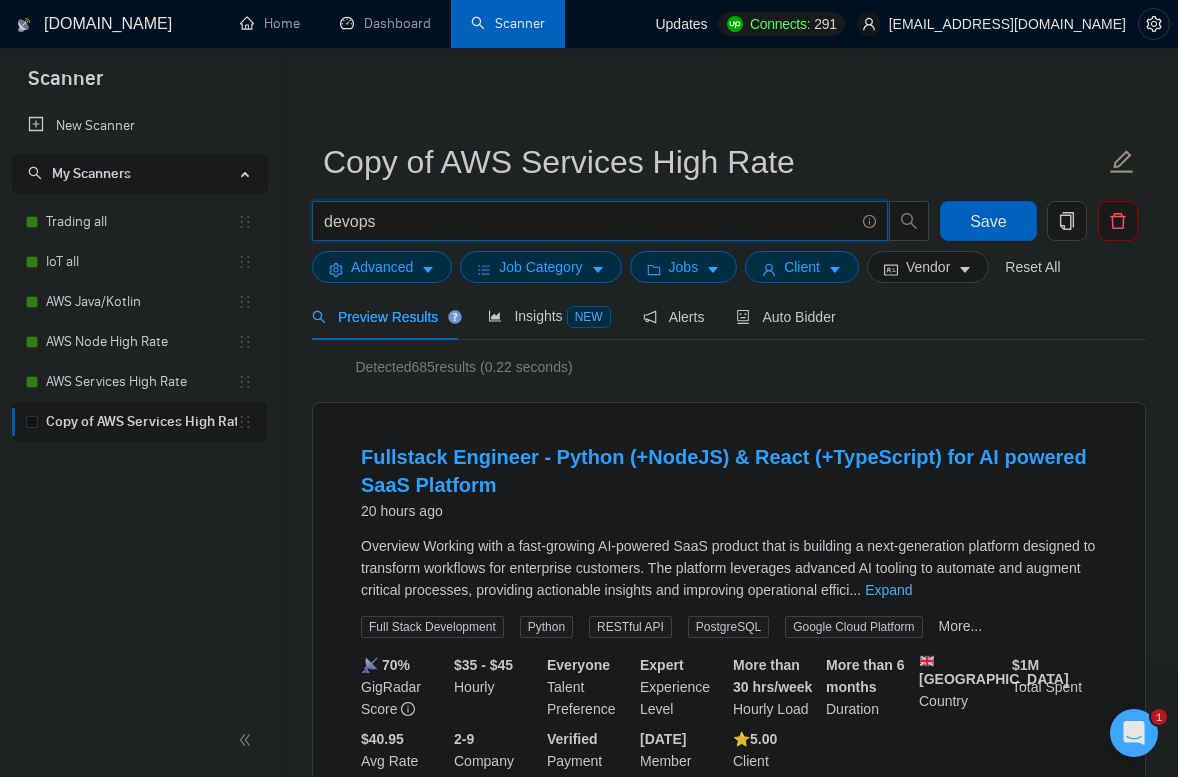 type on "devops" 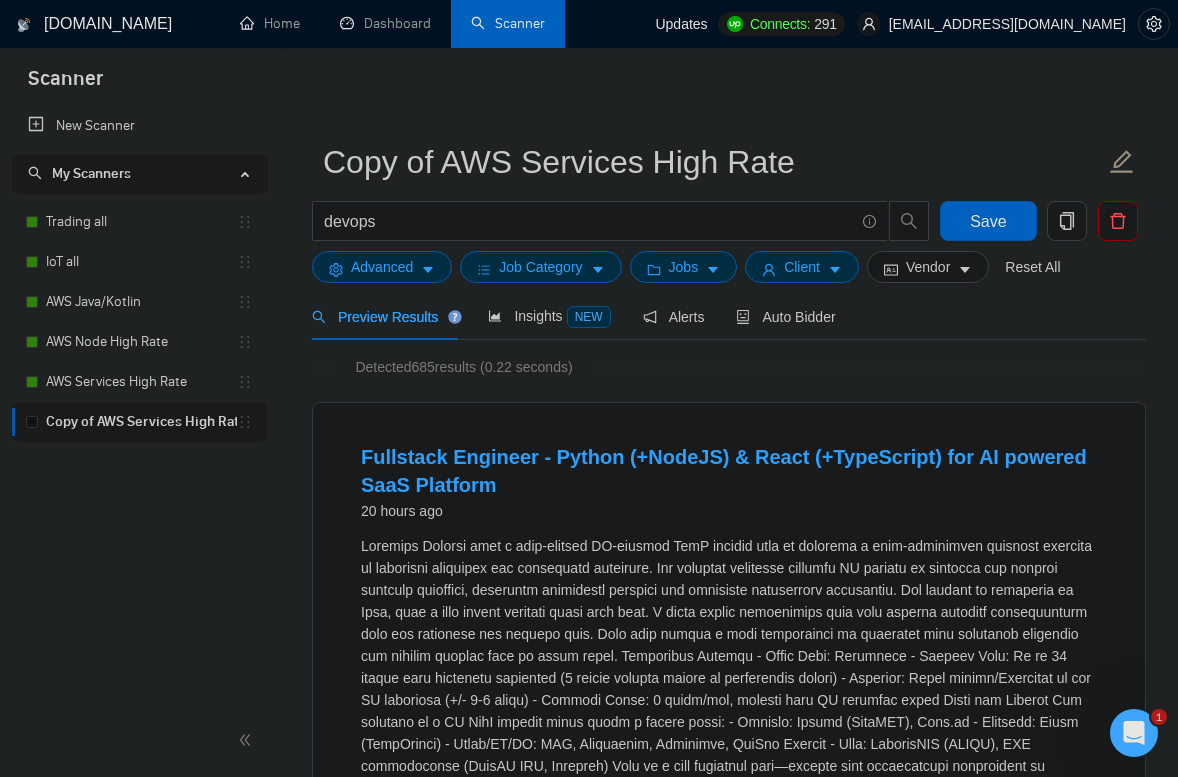 scroll, scrollTop: 249, scrollLeft: 0, axis: vertical 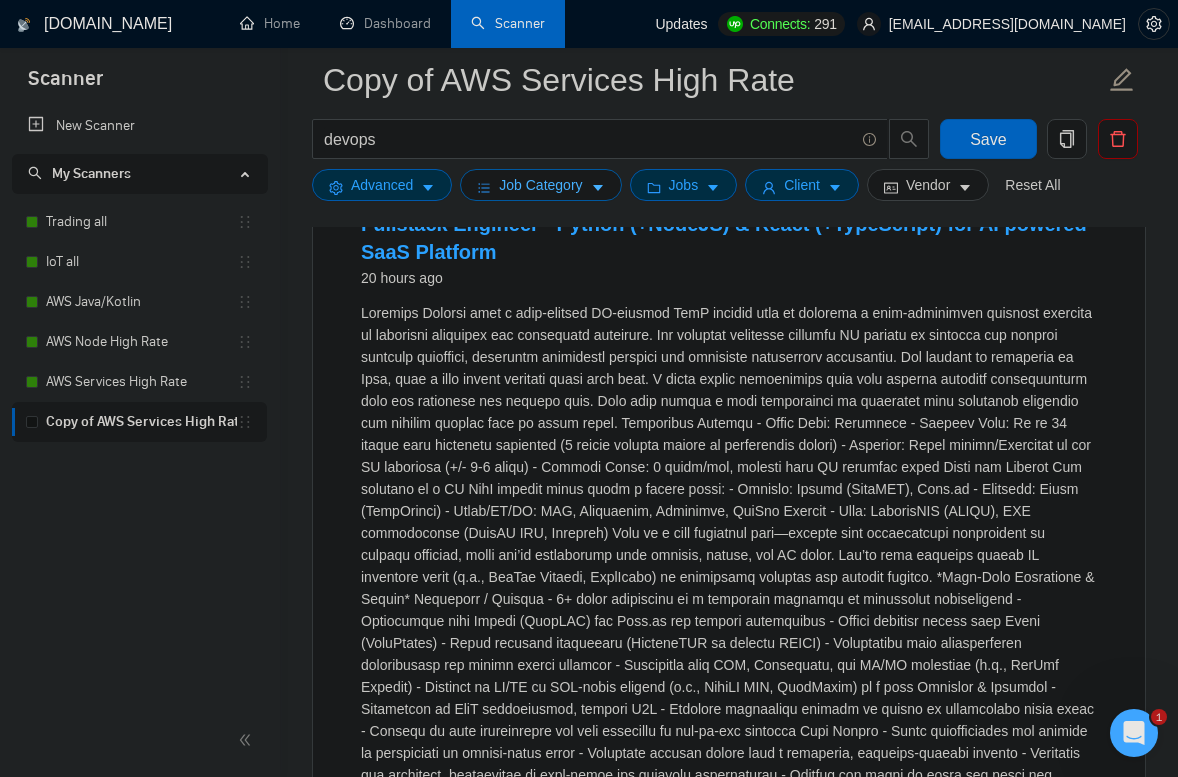 click on "Job Category" at bounding box center (540, 185) 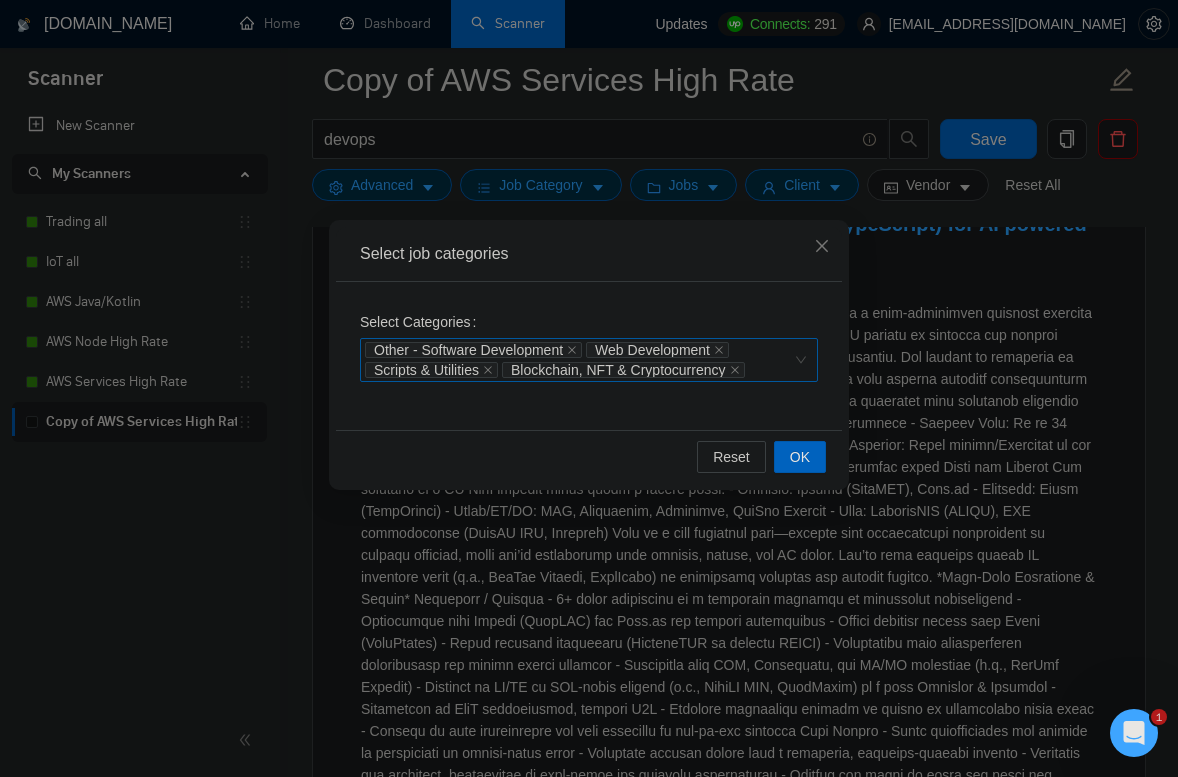 click on "Other - Software Development Web Development Scripts & Utilities Blockchain, NFT & Cryptocurrency" at bounding box center [589, 360] 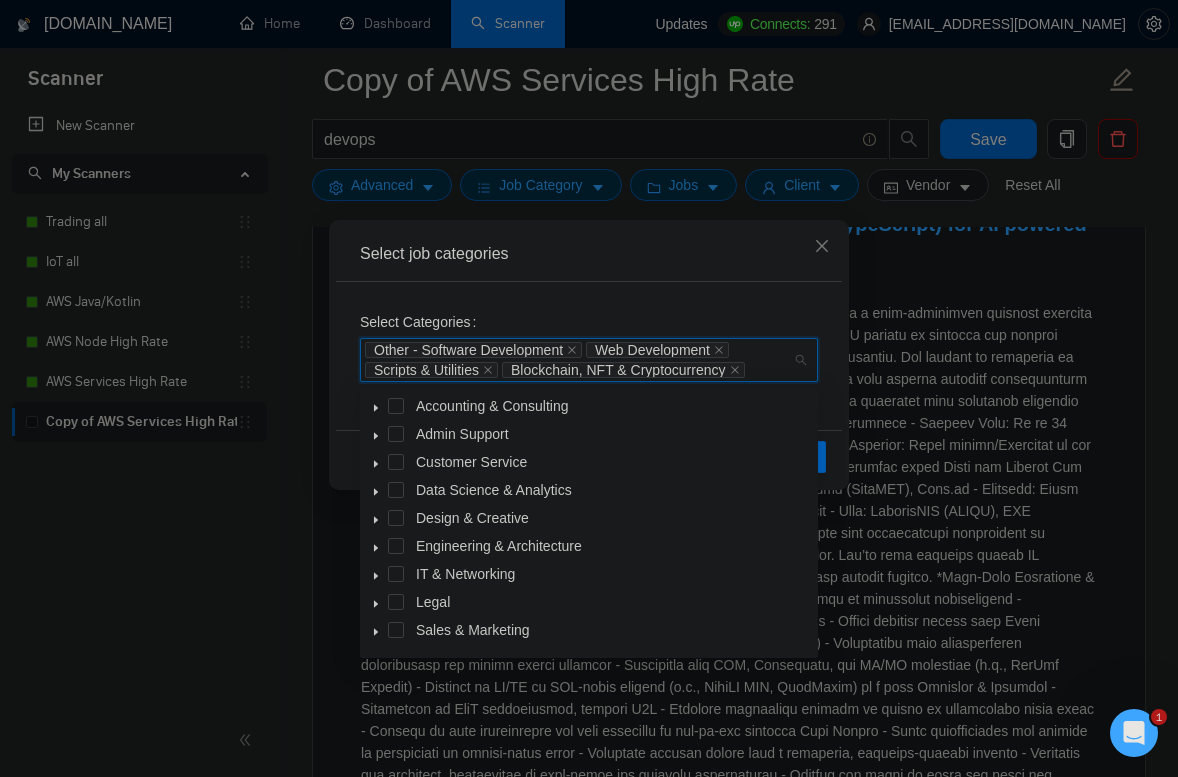 click 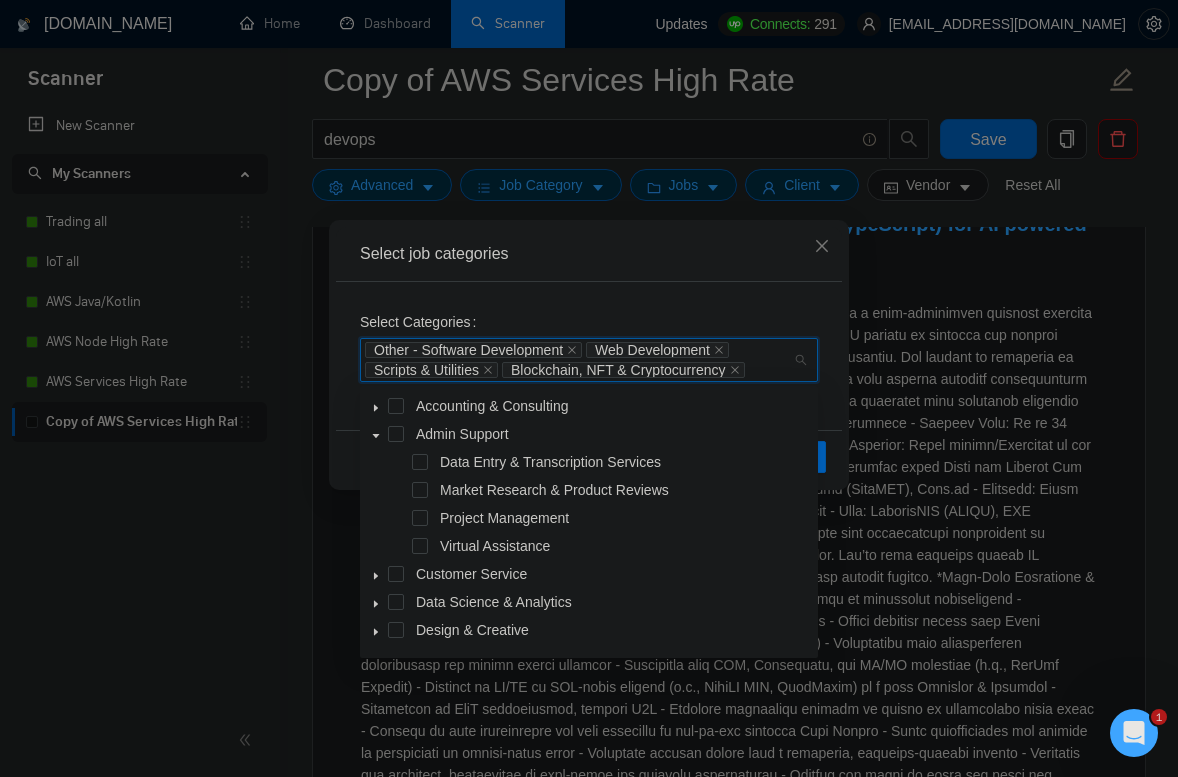 click 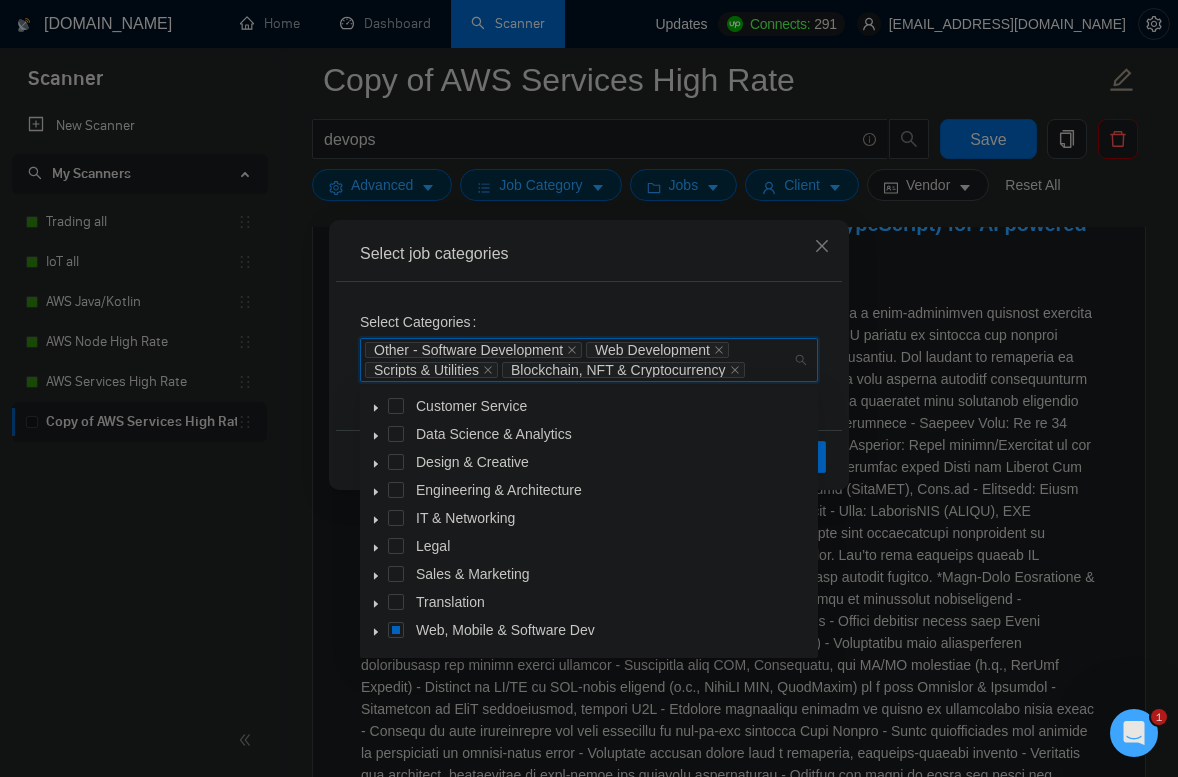 scroll, scrollTop: 80, scrollLeft: 0, axis: vertical 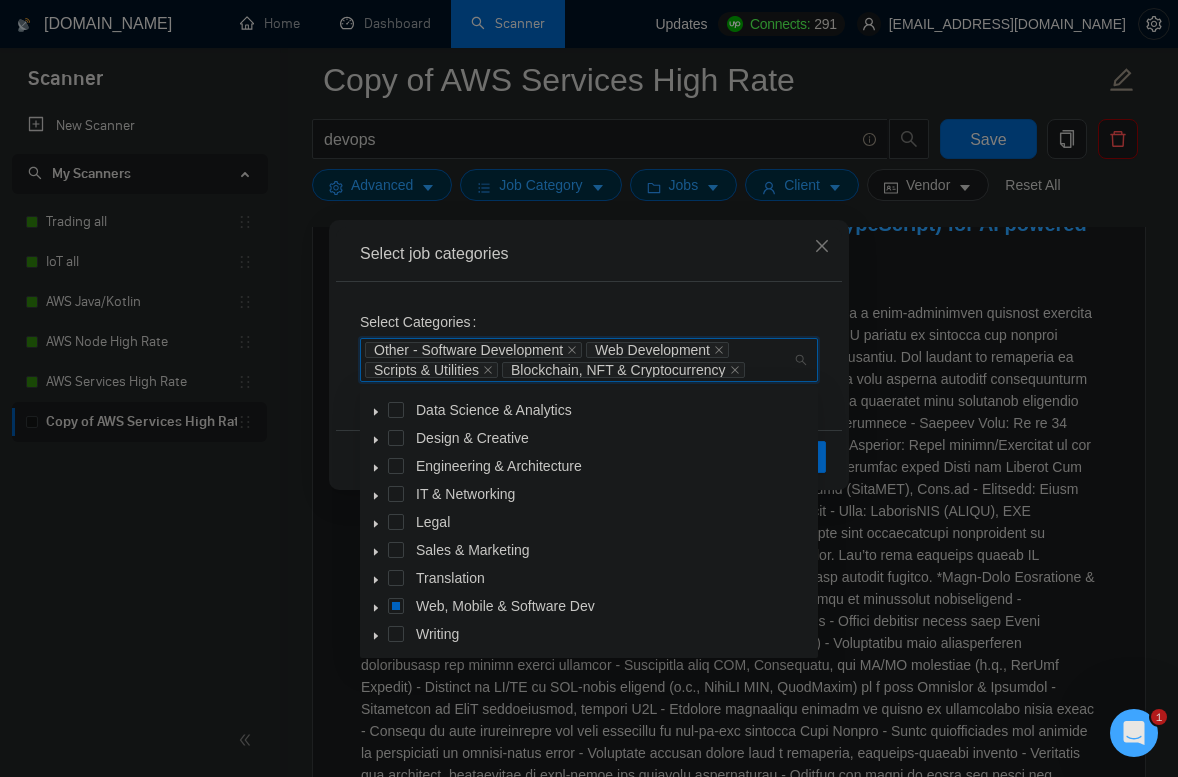 click 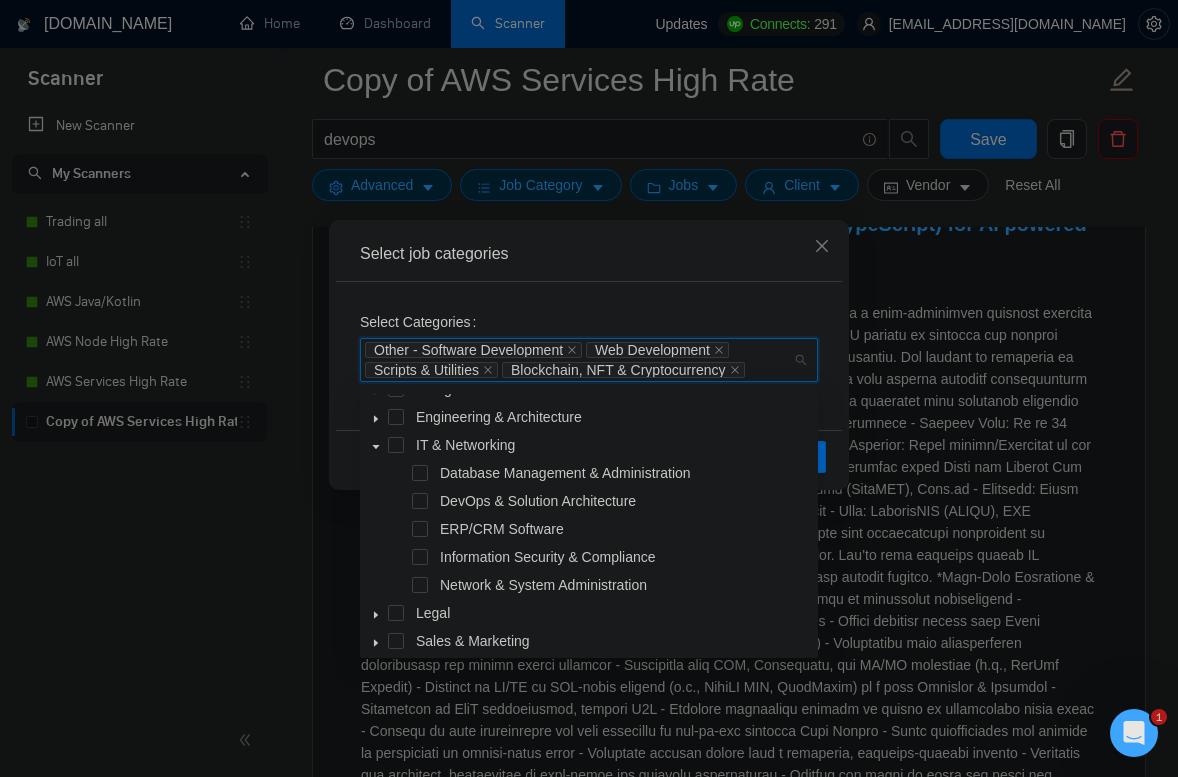 scroll, scrollTop: 134, scrollLeft: 0, axis: vertical 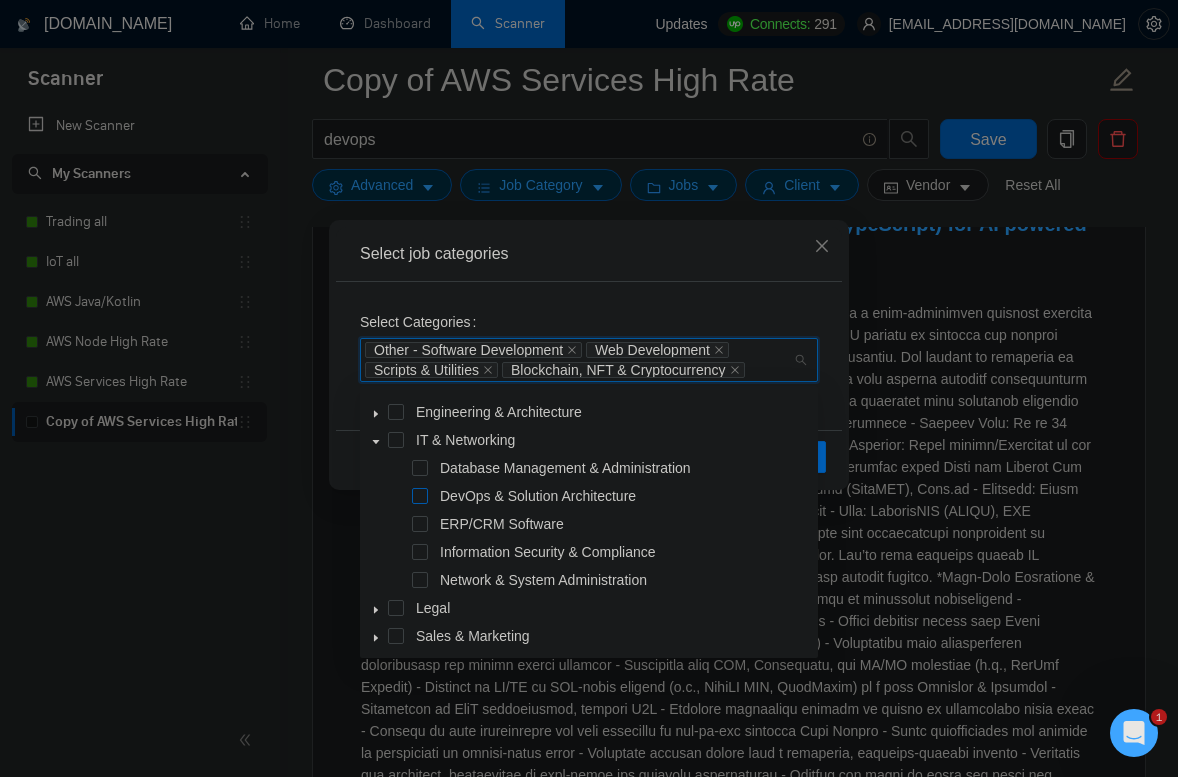 click at bounding box center [420, 496] 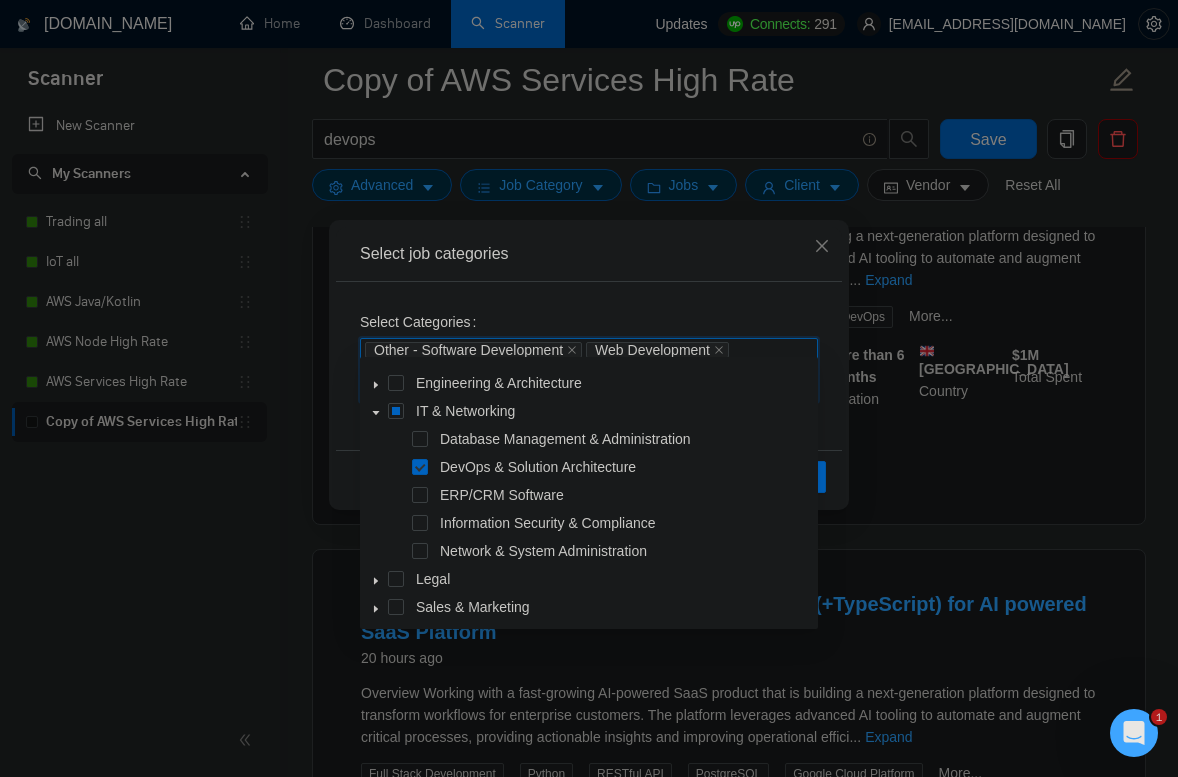 scroll, scrollTop: 300, scrollLeft: 0, axis: vertical 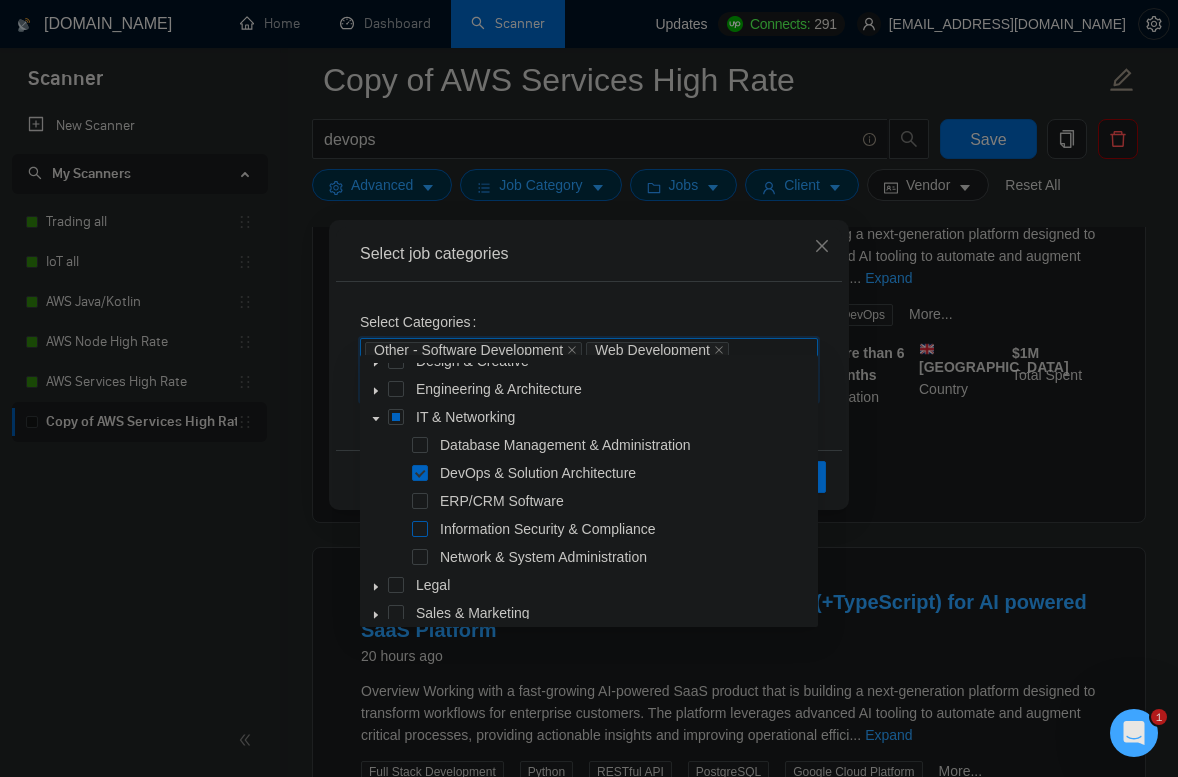 click at bounding box center [420, 529] 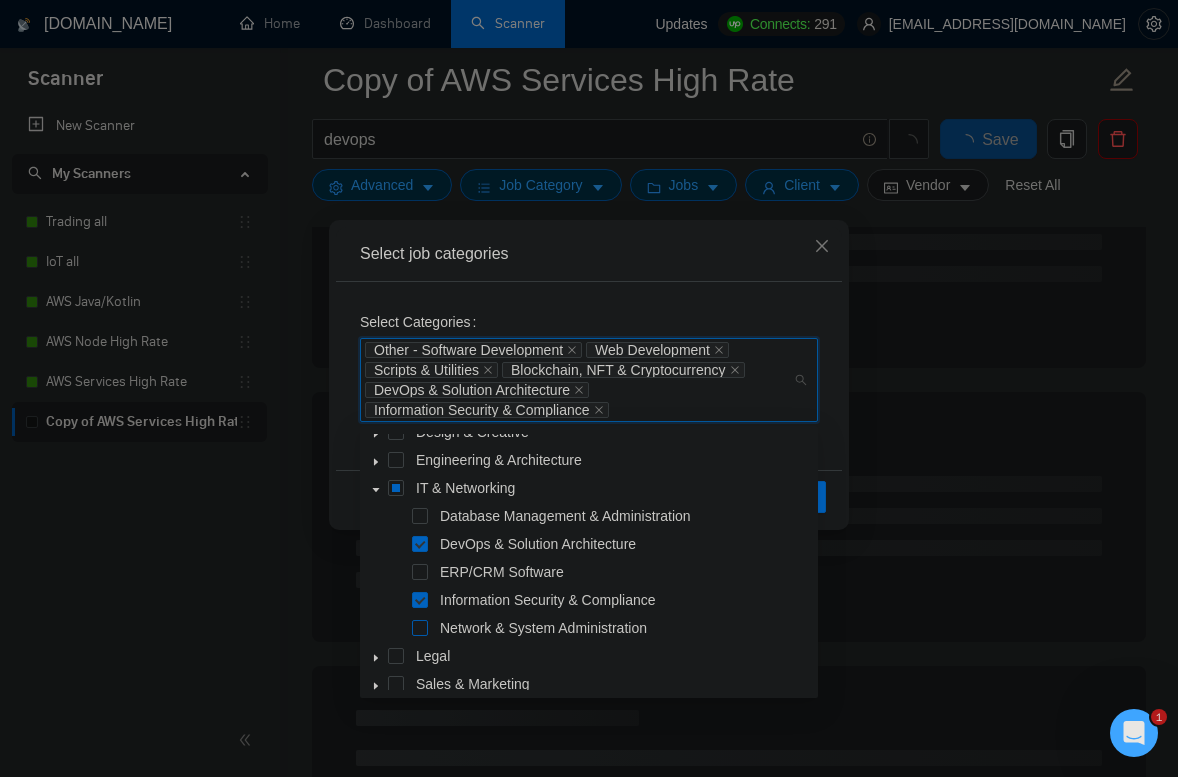 click at bounding box center [420, 628] 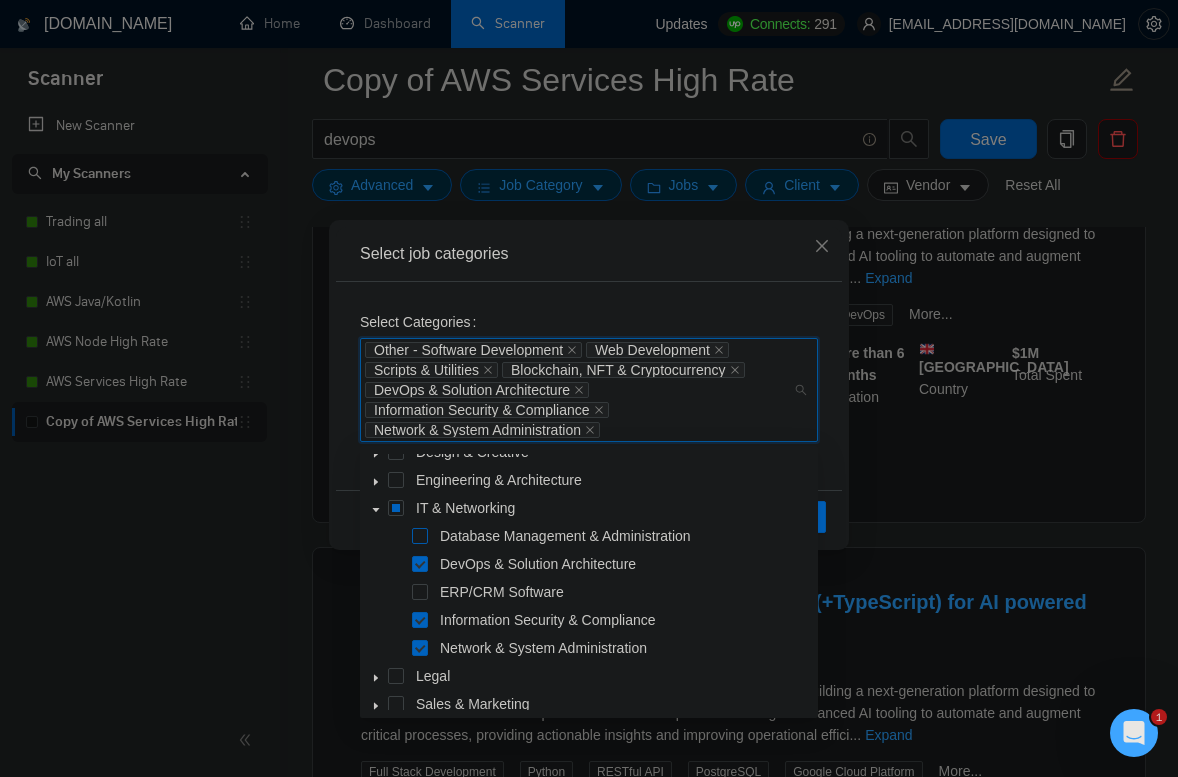 click at bounding box center (420, 536) 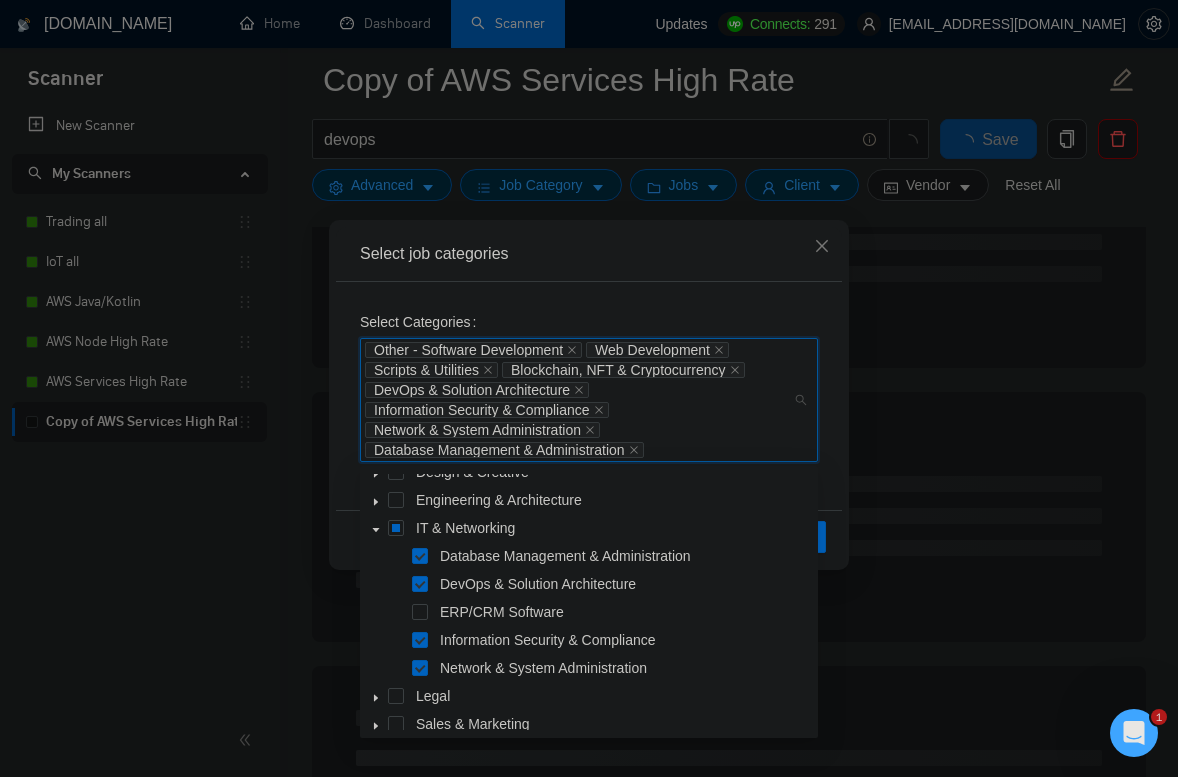 click on "Select Categories Other - Software Development Web Development Scripts & Utilities Blockchain, NFT & Cryptocurrency DevOps & Solution Architecture Information Security & Compliance Network & System Administration Database Management & Administration" at bounding box center [589, 396] 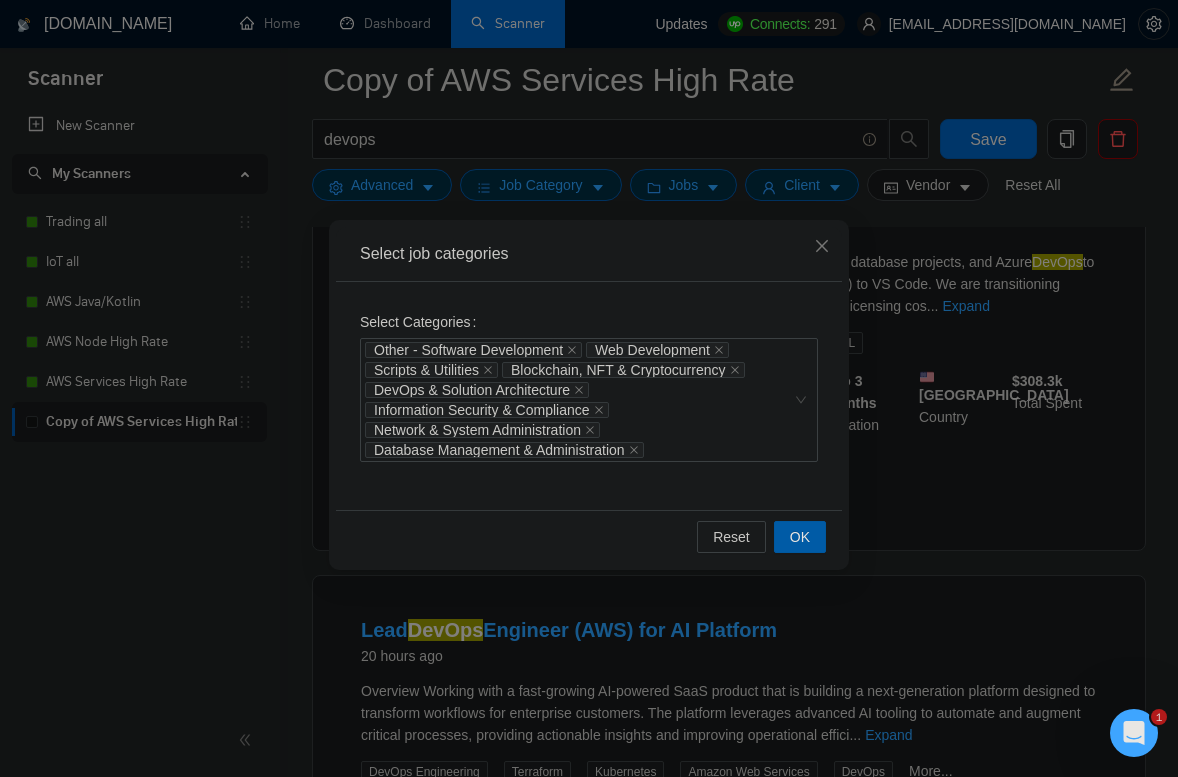click on "OK" at bounding box center [800, 537] 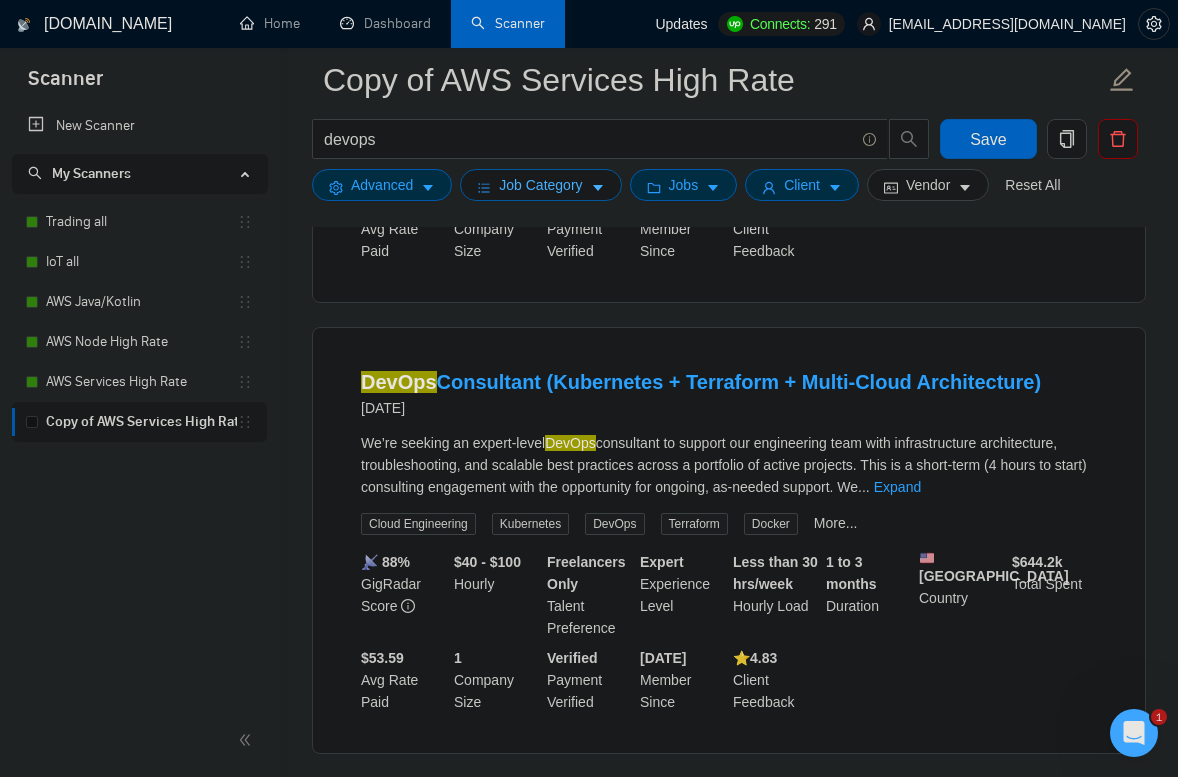 scroll, scrollTop: 1923, scrollLeft: 0, axis: vertical 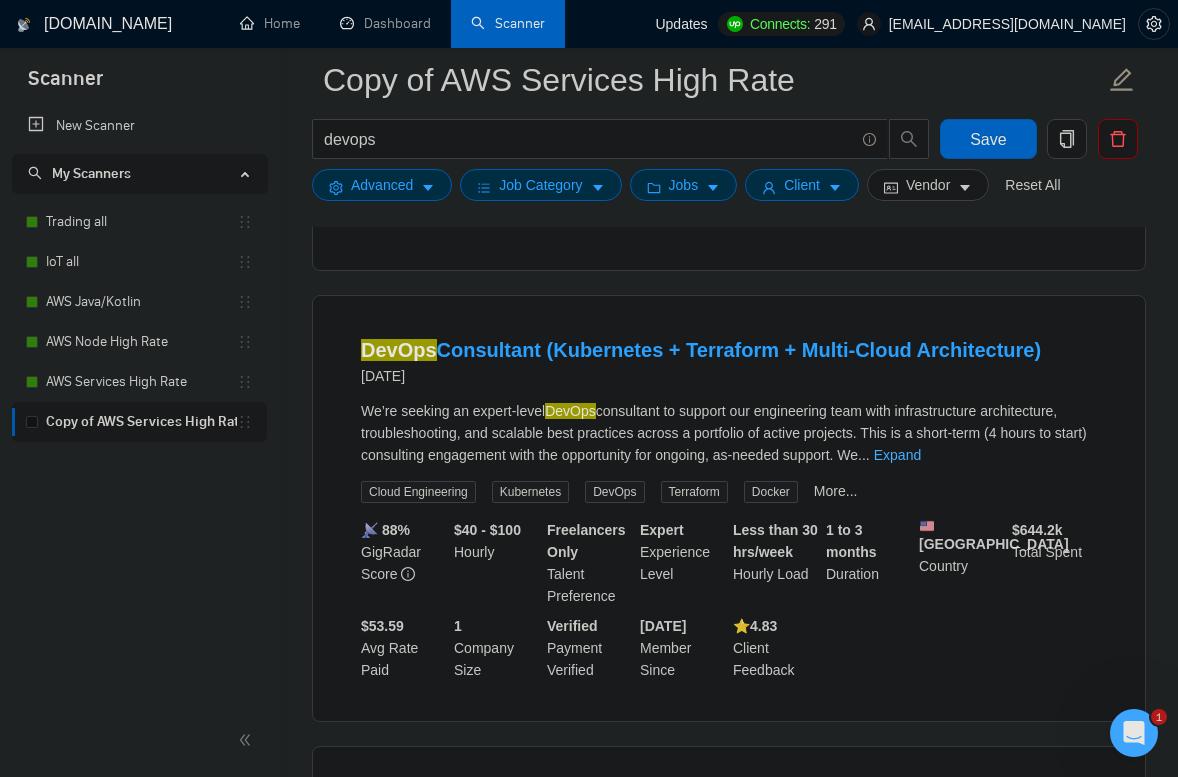 click on "Expand" at bounding box center [897, 455] 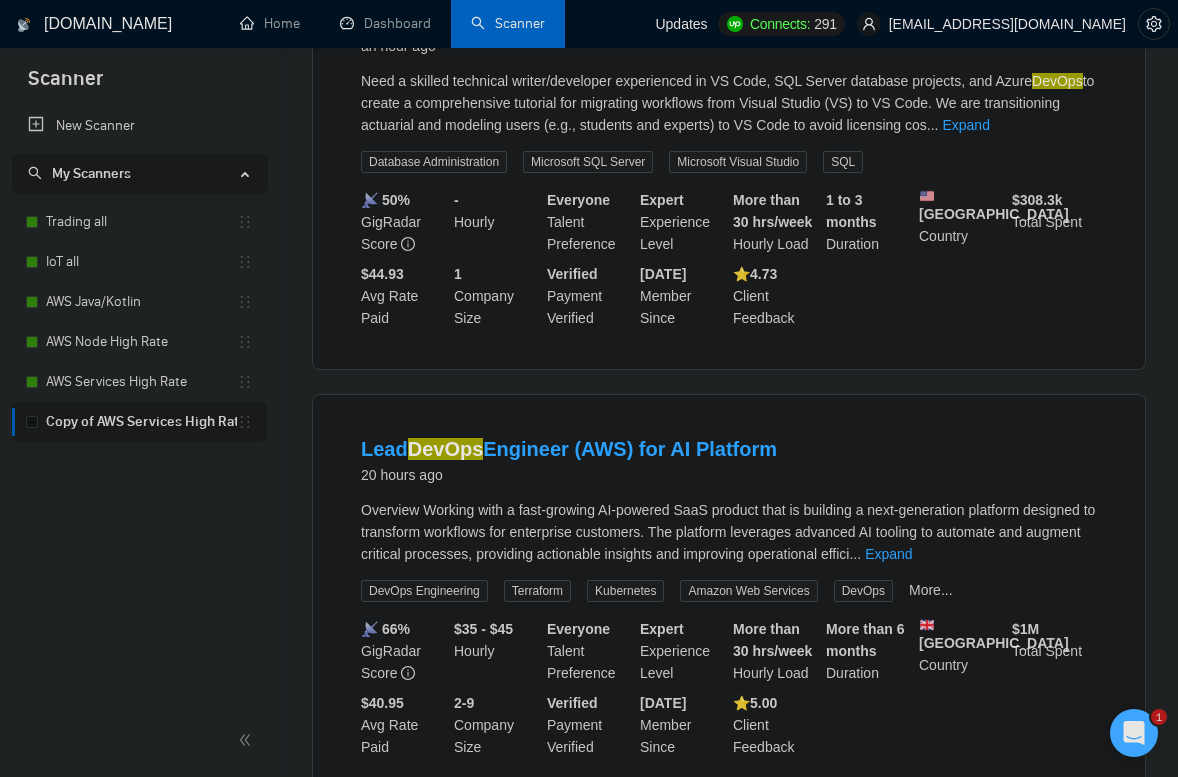 scroll, scrollTop: 0, scrollLeft: 0, axis: both 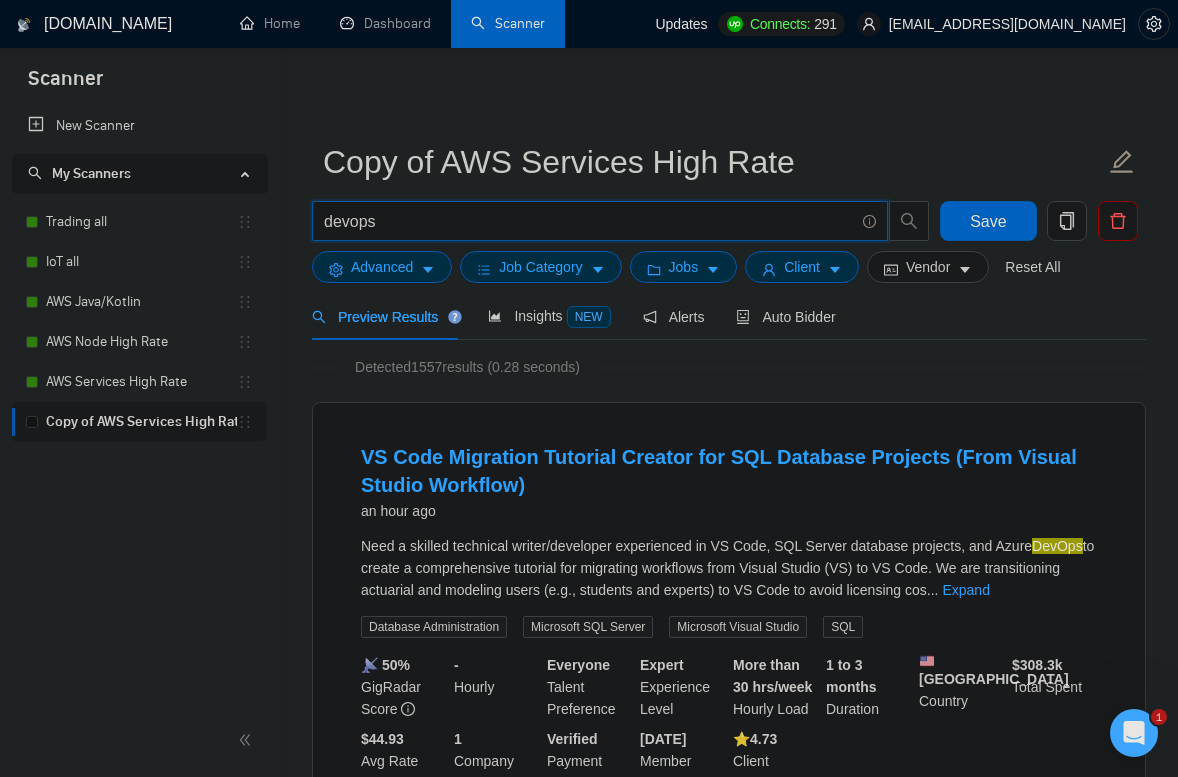 click on "devops" at bounding box center [589, 221] 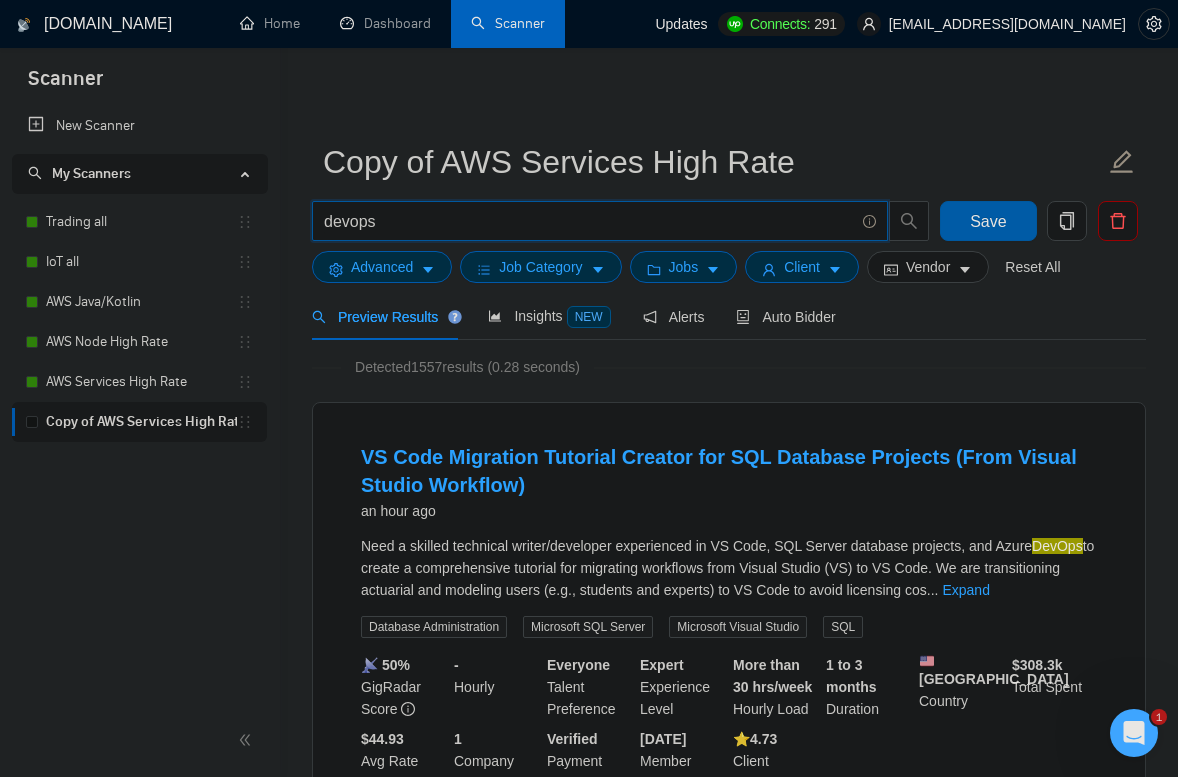 click on "Save" at bounding box center [988, 221] 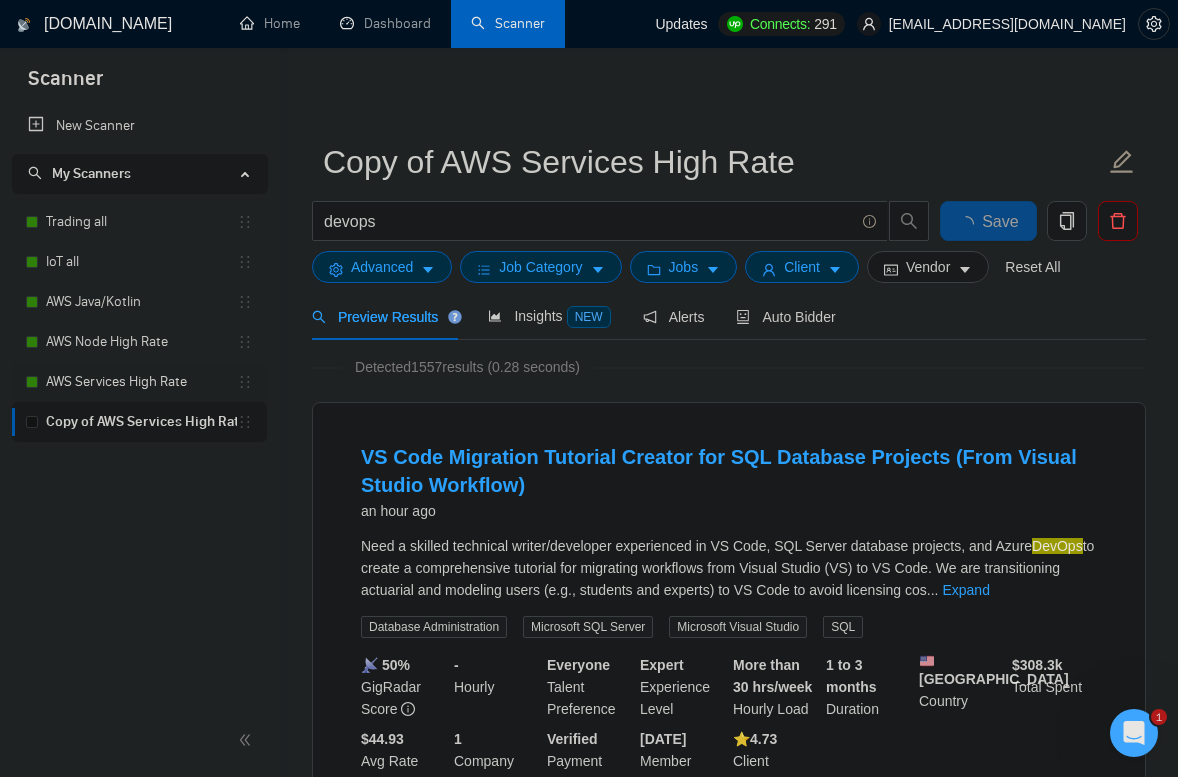 click on "AWS Services High Rate" at bounding box center (141, 382) 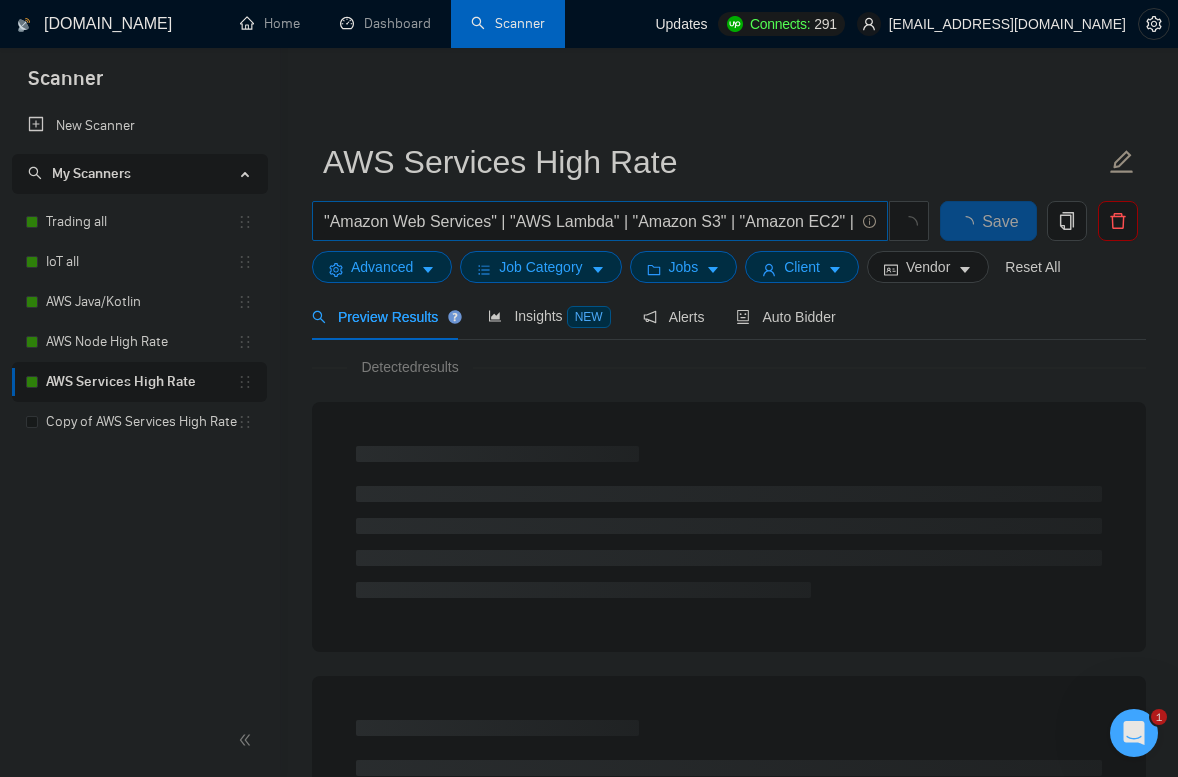 click on ""Amazon Web Services" | "AWS Lambda" | "Amazon S3" | "Amazon EC2" | "Amazon RDS" | "Amazon DynamoDB" | "Amazon CloudFront" | "AWS IAM" | "Amazon Redshift" | "Amazon VPC" | "AWS CloudFormation" | "Amazon SageMaker" | "AWS Glue" | "Amazon Kinesis" | "AWS Step Functions" | "Amazon Elastic Beanstalk" | "AWS Fargate" | "Amazon SNS" | "Amazon SQS" | "AWS IoT Core"" at bounding box center (589, 221) 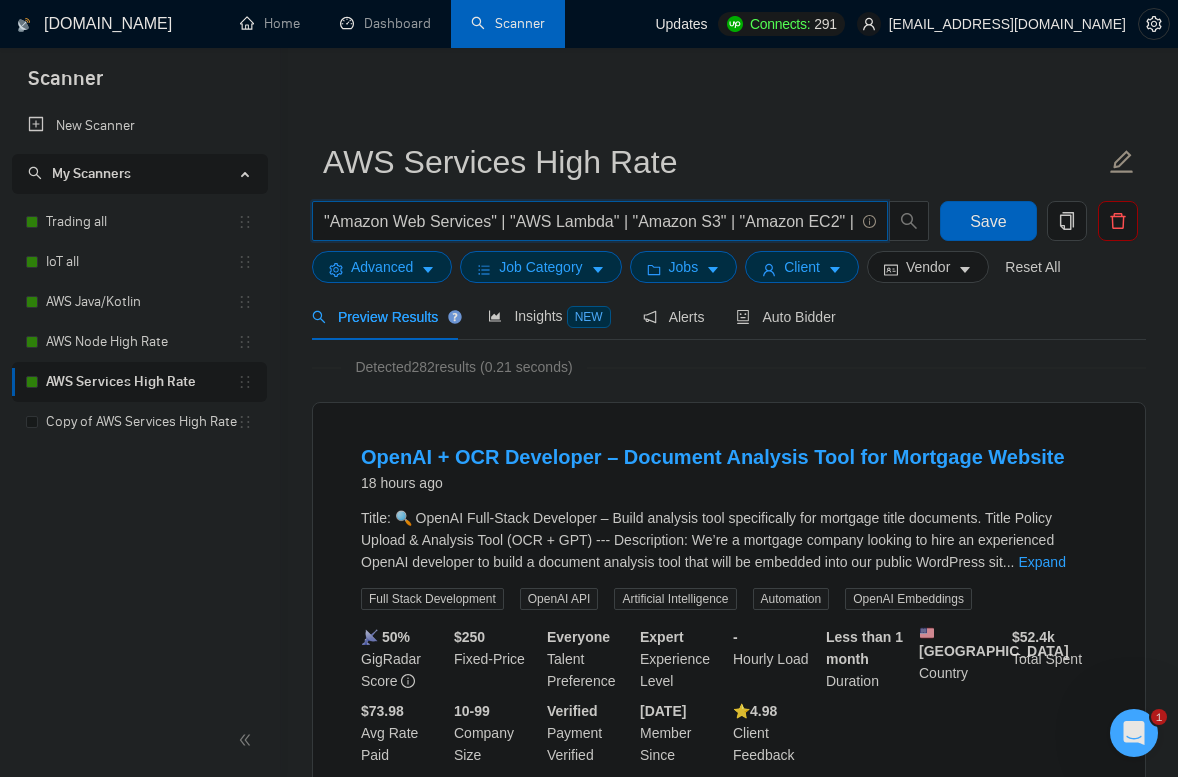 click on ""Amazon Web Services" | "AWS Lambda" | "Amazon S3" | "Amazon EC2" | "Amazon RDS" | "Amazon DynamoDB" | "Amazon CloudFront" | "AWS IAM" | "Amazon Redshift" | "Amazon VPC" | "AWS CloudFormation" | "Amazon SageMaker" | "AWS Glue" | "Amazon Kinesis" | "AWS Step Functions" | "Amazon Elastic Beanstalk" | "AWS Fargate" | "Amazon SNS" | "Amazon SQS" | "AWS IoT Core"" at bounding box center (589, 221) 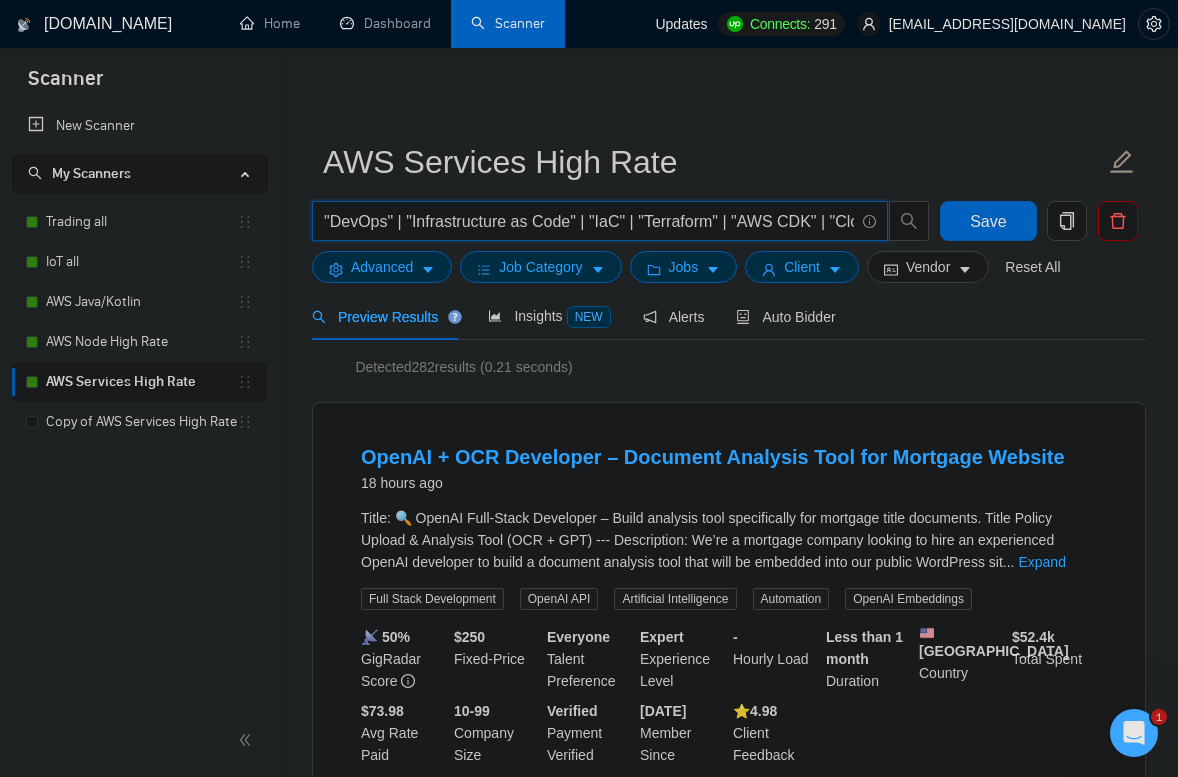 scroll, scrollTop: 0, scrollLeft: 6017, axis: horizontal 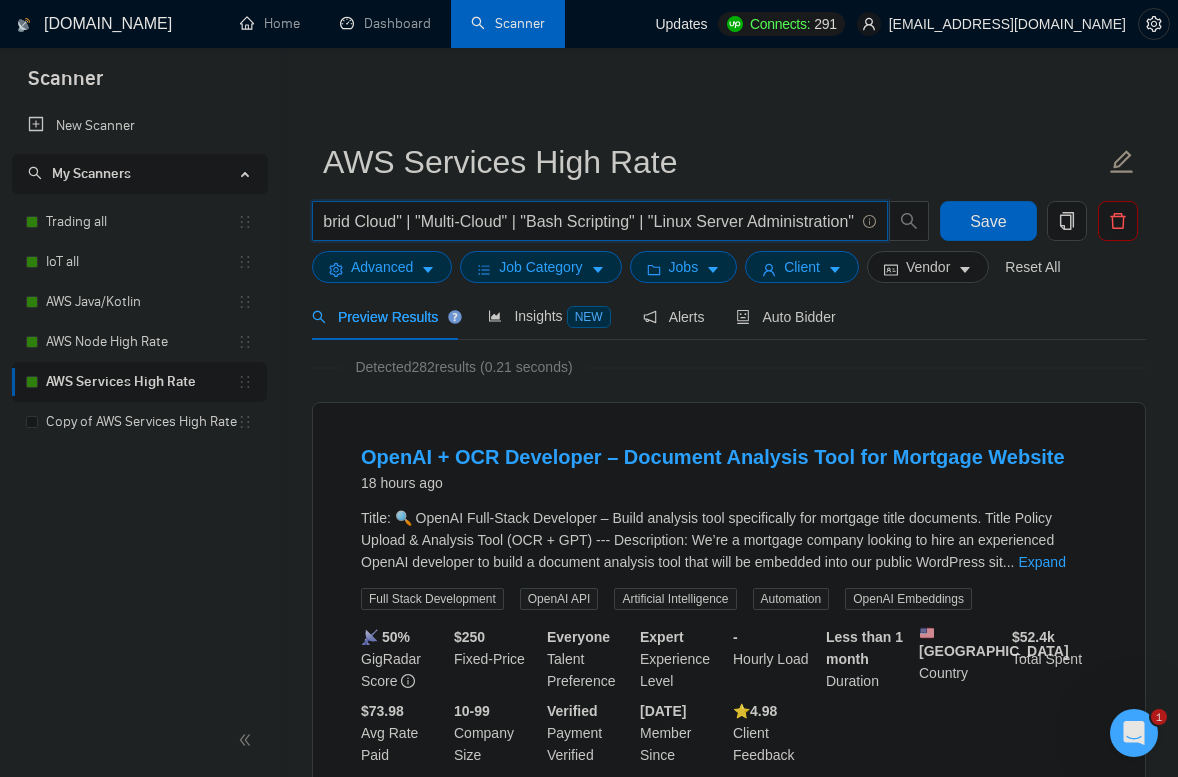 type on ""DevOps" | "Infrastructure as Code" | "IaC" | "Terraform" | "AWS CDK" | "CloudFormation" | "CI/CD" | "Continuous Integration" | "Continuous Deployment" | "GitHub Actions" | "GitLab CI" | "[PERSON_NAME]" | "Bitbucket Pipelines" | "Docker" | "Kubernetes" | "EKS" | "Amazon ECS" | "AWS Fargate" | "Prometheus" | "Grafana" | "AWS CloudWatch" | "New Relic" | "Datadog" | "AWS CodePipeline" | "AWS CodeBuild" | "AWS CodeDeploy" | "Monitoring" | "Observability" | "Log Aggregation" | "ELK Stack" | "Amazon CloudTrail" | "AWS IAM" | "AWS Secrets Manager" | "HashiCorp Vault" | "Ansible" | "Packer" | "Helm" | "Argo CD" | "Spinnaker" | "Service Mesh" | "Consul" | "Istio" | "Zero Trust" | "Blue-Green Deployment" | "Canary Releases" | "Rolling Updates" | "Immutable Infrastructure" | "Self-Hosted Runners" | "On-Prem Infrastructure" | "Hybrid Cloud" | "Multi-Cloud" | "Bash Scripting" | "Linux Server Administration"" 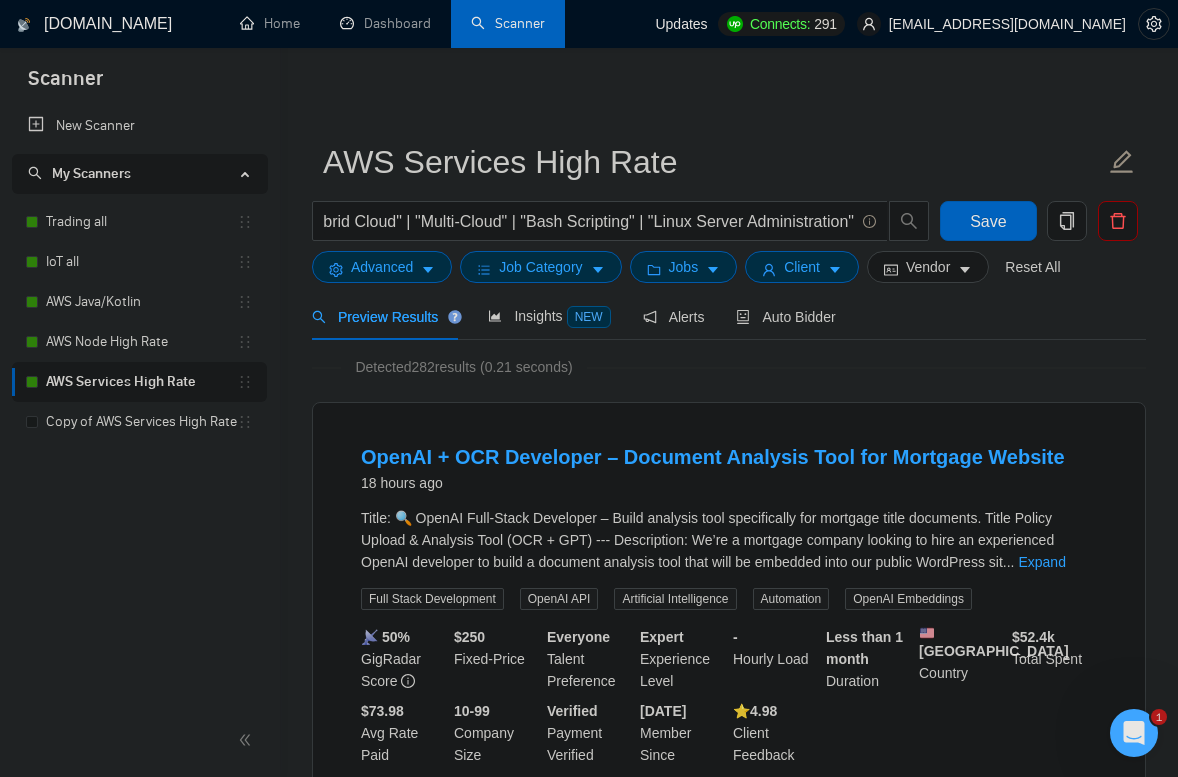scroll, scrollTop: 0, scrollLeft: 0, axis: both 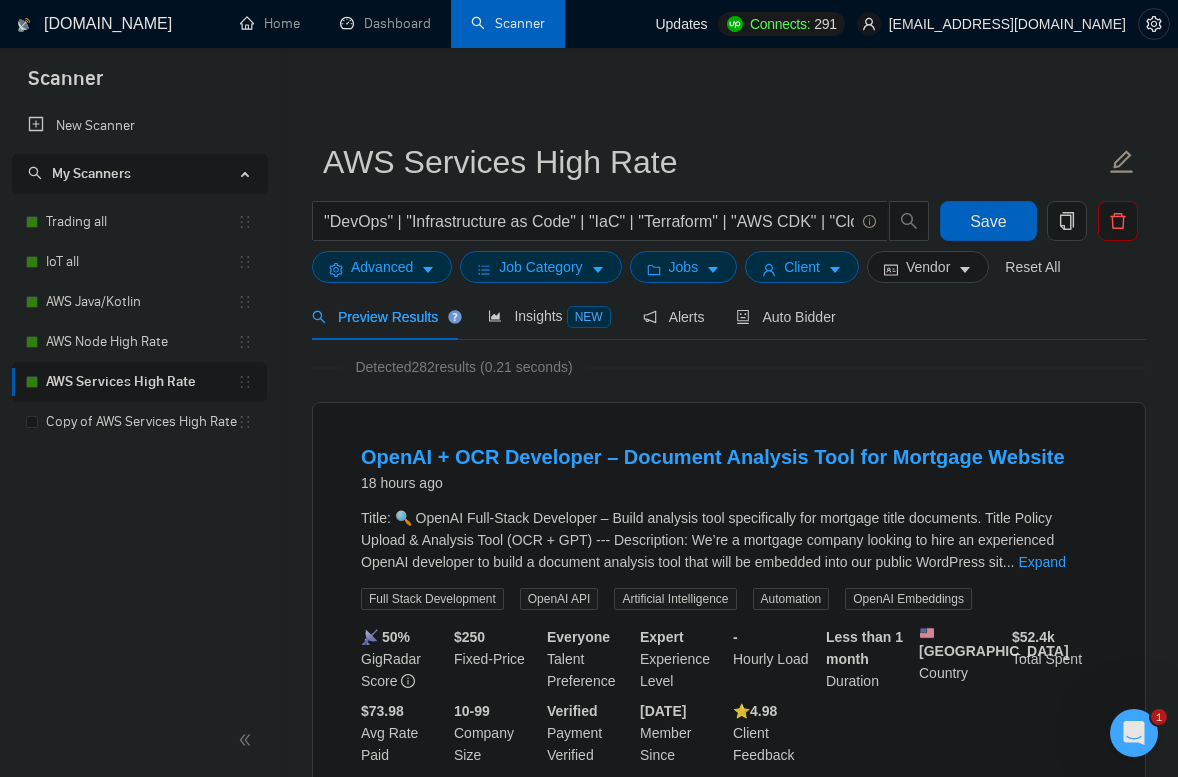 click on "Detected   282  results   (0.21 seconds) OpenAI + OCR Developer – Document Analysis Tool for Mortgage Website 18 hours ago Title:
🔍 OpenAI Full-Stack Developer – Build analysis tool specifically for mortgage title documents.  Title Policy Upload & Analysis Tool (OCR + GPT)
---
Description:
We’re a mortgage company looking to hire an experienced OpenAI developer to build a document analysis tool that will be embedded into our public WordPress sit ... Expand Full Stack Development OpenAI API Artificial Intelligence Automation OpenAI Embeddings 📡   50% GigRadar Score   $ 250 Fixed-Price Everyone Talent Preference Expert Experience Level - Hourly Load Less than 1 month Duration   [GEOGRAPHIC_DATA] Country $ 52.4k Total Spent $73.98 Avg Rate Paid 10-99 Company Size Verified Payment Verified [DATE] Member Since ⭐️  4.98 Client Feedback Senior Ruby on Rails Developer for AWS Integration and Codebase Consolidation [DATE] AWS   Step   Functions , and Lambda Functions without altering curr ..." at bounding box center (729, 2631) 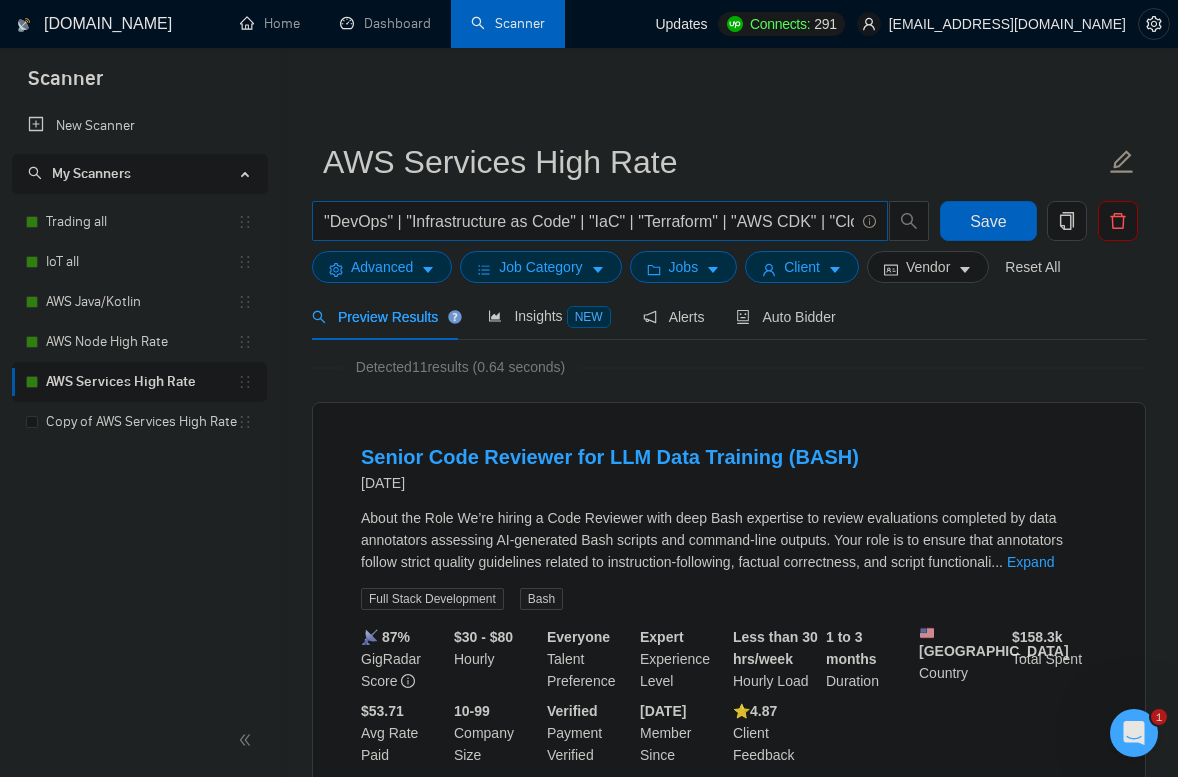 click on ""DevOps" | "Infrastructure as Code" | "IaC" | "Terraform" | "AWS CDK" | "CloudFormation" | "CI/CD" | "Continuous Integration" | "Continuous Deployment" | "GitHub Actions" | "GitLab CI" | "[PERSON_NAME]" | "Bitbucket Pipelines" | "Docker" | "Kubernetes" | "EKS" | "Amazon ECS" | "AWS Fargate" | "Prometheus" | "Grafana" | "AWS CloudWatch" | "New Relic" | "Datadog" | "AWS CodePipeline" | "AWS CodeBuild" | "AWS CodeDeploy" | "Monitoring" | "Observability" | "Log Aggregation" | "ELK Stack" | "Amazon CloudTrail" | "AWS IAM" | "AWS Secrets Manager" | "HashiCorp Vault" | "Ansible" | "Packer" | "Helm" | "Argo CD" | "Spinnaker" | "Service Mesh" | "Consul" | "Istio" | "Zero Trust" | "Blue-Green Deployment" | "Canary Releases" | "Rolling Updates" | "Immutable Infrastructure" | "Self-Hosted Runners" | "On-Prem Infrastructure" | "Hybrid Cloud" | "Multi-Cloud" | "Bash Scripting" | "Linux Server Administration"" at bounding box center (589, 221) 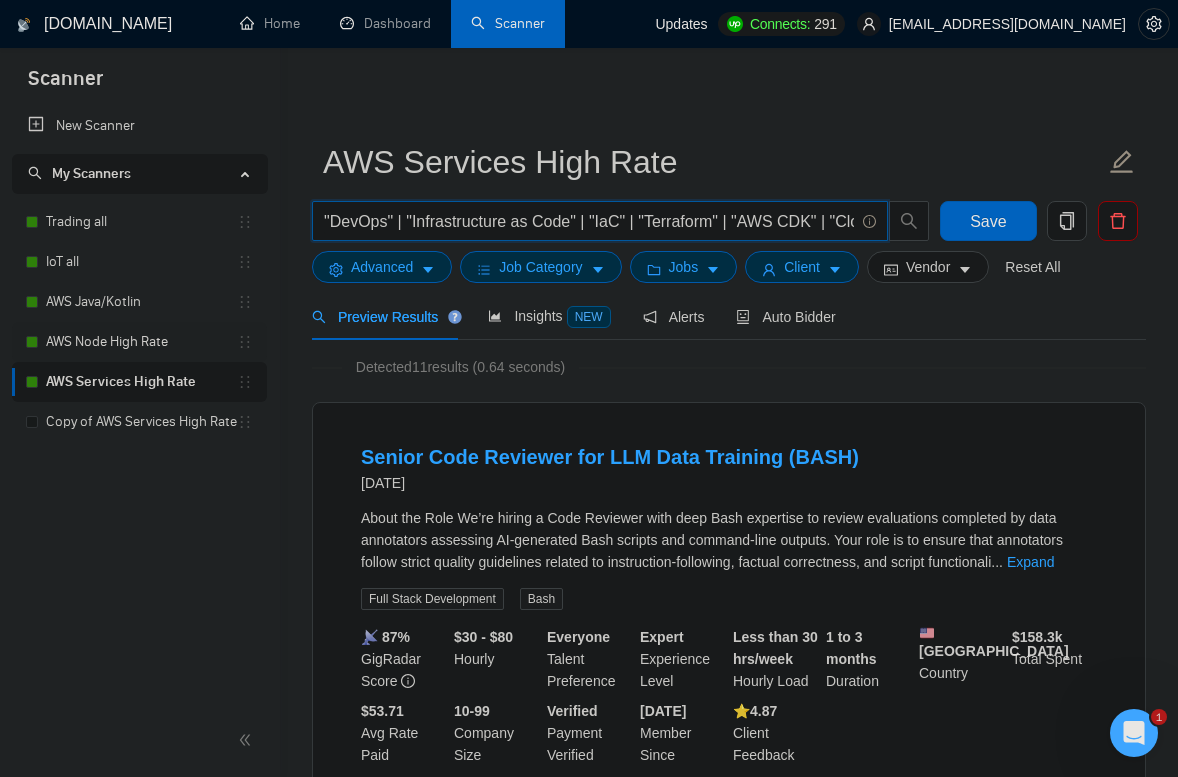 click on "AWS Node High Rate" at bounding box center [141, 342] 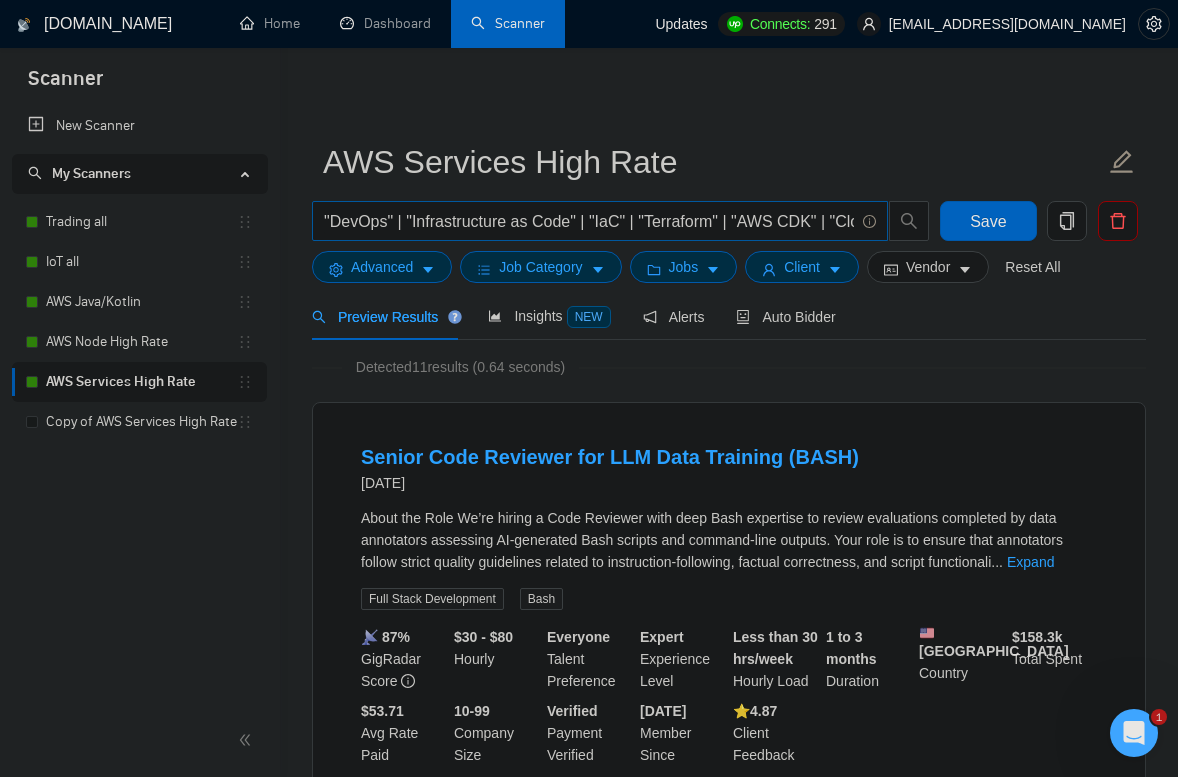 click on ""DevOps" | "Infrastructure as Code" | "IaC" | "Terraform" | "AWS CDK" | "CloudFormation" | "CI/CD" | "Continuous Integration" | "Continuous Deployment" | "GitHub Actions" | "GitLab CI" | "[PERSON_NAME]" | "Bitbucket Pipelines" | "Docker" | "Kubernetes" | "EKS" | "Amazon ECS" | "AWS Fargate" | "Prometheus" | "Grafana" | "AWS CloudWatch" | "New Relic" | "Datadog" | "AWS CodePipeline" | "AWS CodeBuild" | "AWS CodeDeploy" | "Monitoring" | "Observability" | "Log Aggregation" | "ELK Stack" | "Amazon CloudTrail" | "AWS IAM" | "AWS Secrets Manager" | "HashiCorp Vault" | "Ansible" | "Packer" | "Helm" | "Argo CD" | "Spinnaker" | "Service Mesh" | "Consul" | "Istio" | "Zero Trust" | "Blue-Green Deployment" | "Canary Releases" | "Rolling Updates" | "Immutable Infrastructure" | "Self-Hosted Runners" | "On-Prem Infrastructure" | "Hybrid Cloud" | "Multi-Cloud" | "Bash Scripting" | "Linux Server Administration"" at bounding box center [589, 221] 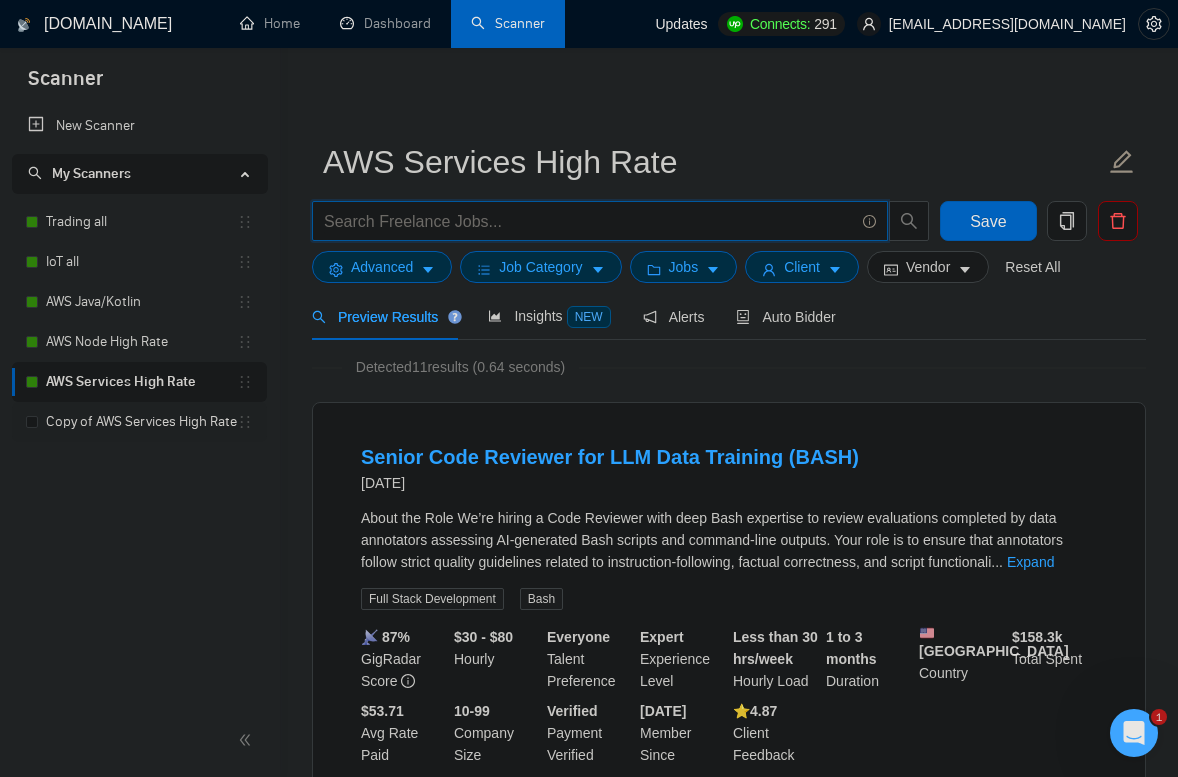type 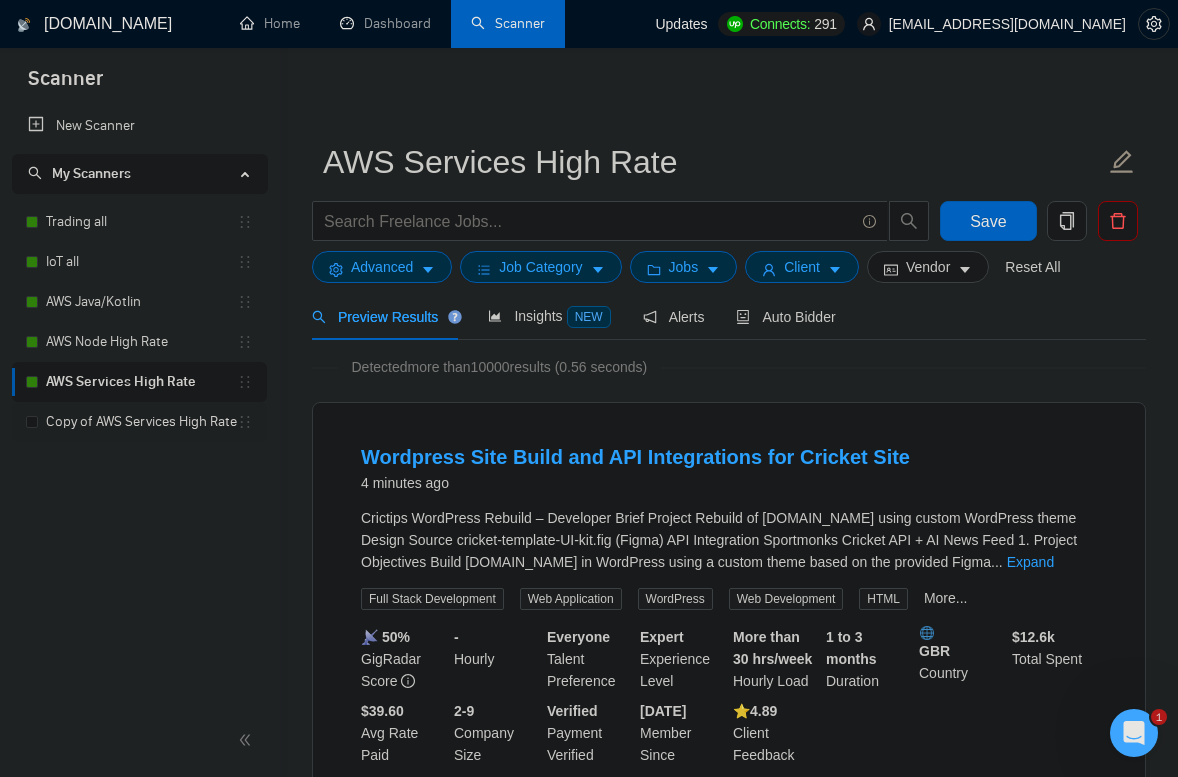 click on "Copy of AWS Services High Rate" at bounding box center [141, 422] 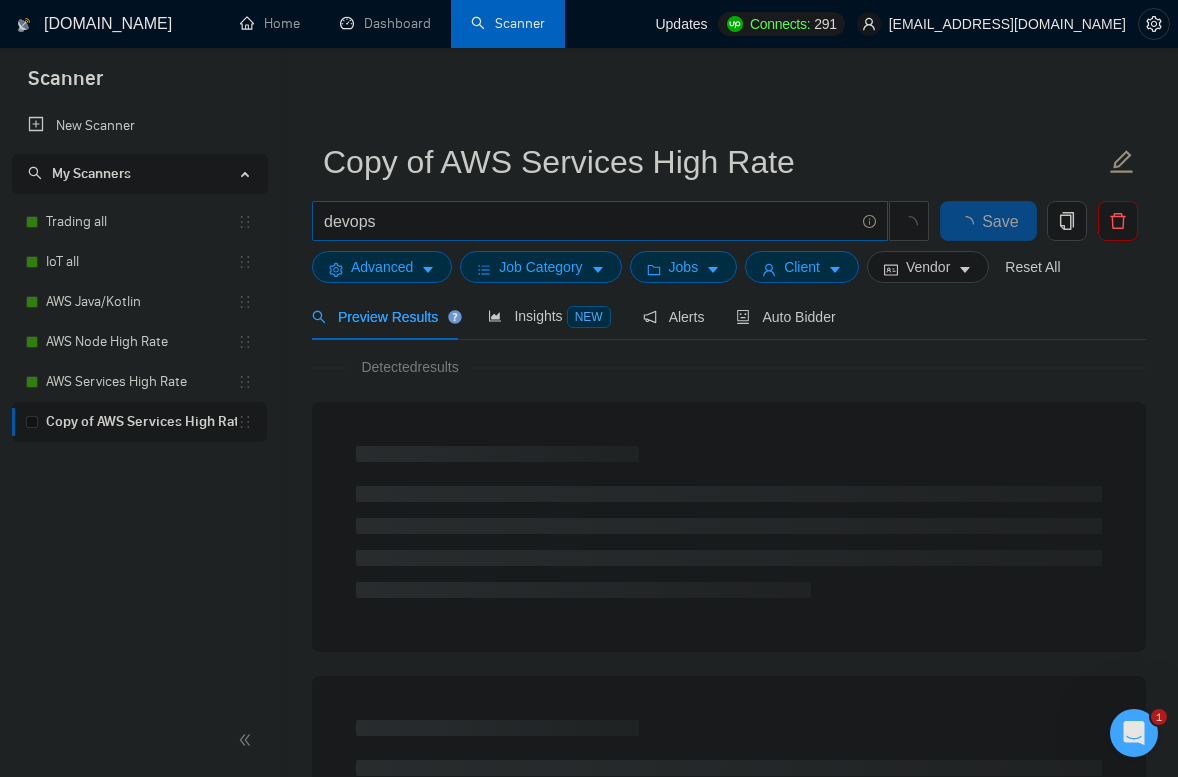 click on "devops" at bounding box center [589, 221] 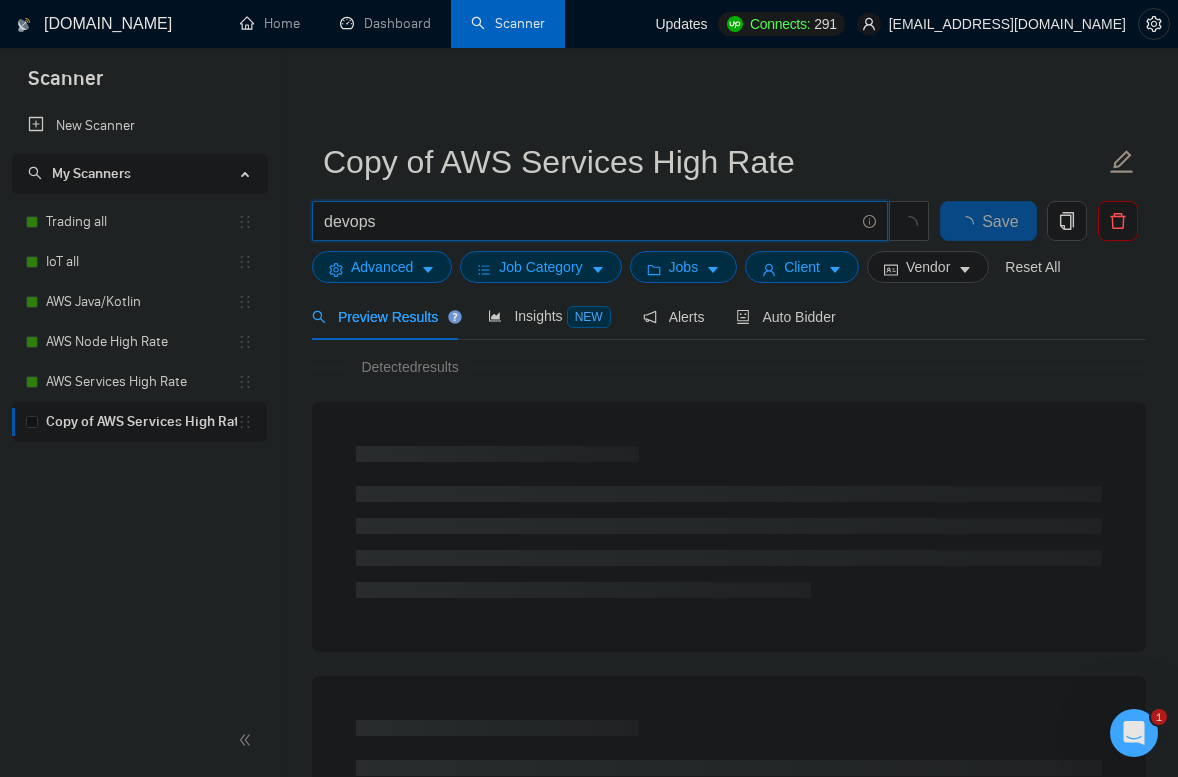paste on ""DevOps" | "Infrastructure as Code" | "IaC" | "Terraform" | "AWS CDK" | "CloudFormation" | "CI/CD" | "Continuous Integration" | "Continuous Deployment" | "GitHub Actions" | "GitLab CI" | "[PERSON_NAME]" | "Bitbucket Pipelines" | "Docker" | "Kubernetes" | "EKS" | "Amazon ECS" | "AWS Fargate" | "Prometheus" | "Grafana" | "AWS CloudWatch" | "New Relic" | "Datadog" | "AWS CodePipeline" | "AWS CodeBuild" | "AWS CodeDeploy" | "Monitoring" | "Observability" | "Log Aggregation" | "ELK Stack" | "Amazon CloudTrail" | "AWS IAM" | "AWS Secrets Manager" | "HashiCorp Vault" | "Ansible" | "Packer" | "Helm" | "Argo CD" | "Spinnaker" | "Service Mesh" | "Consul" | "Istio" | "Zero Trust" | "Blue-Green Deployment" | "Canary Releases" | "Rolling Updates" | "Immutable Infrastructure" | "Self-Hosted Runners" | "On-Prem Infrastructure" | "Hybrid Cloud" | "Multi-Cloud" | "Bash Scripting" | "Linux Server Administration"" 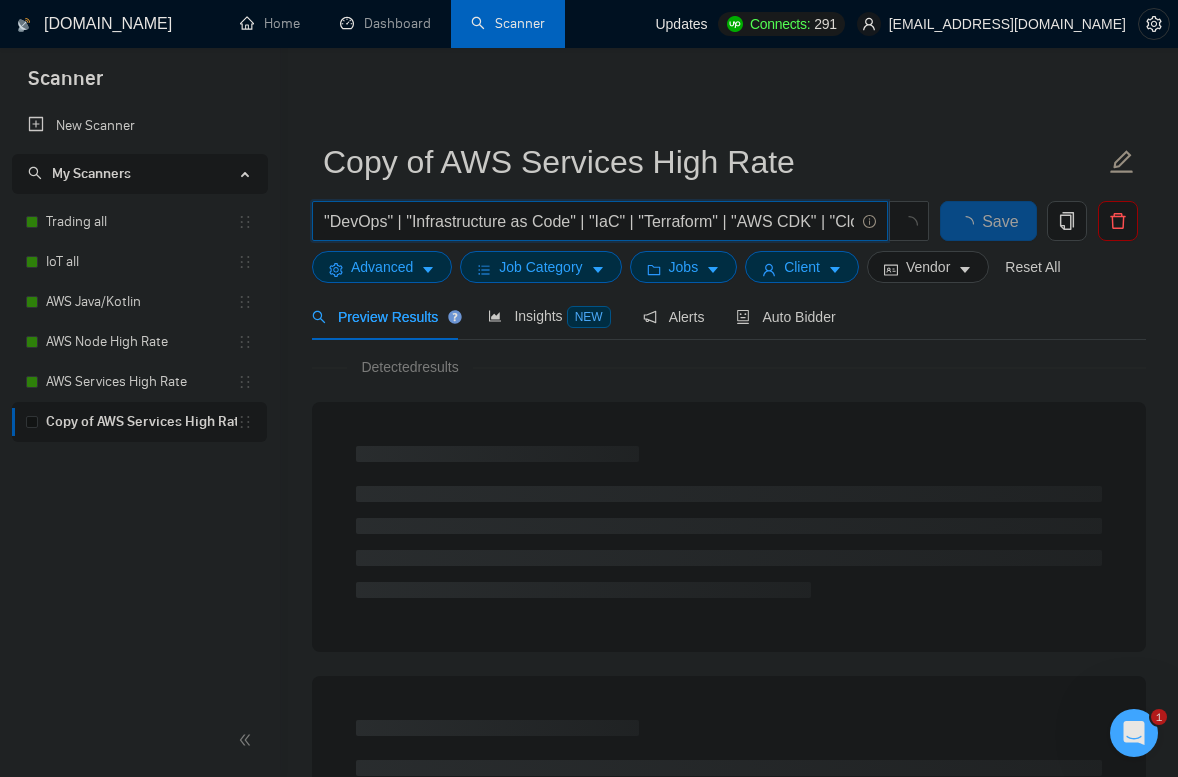 scroll, scrollTop: 0, scrollLeft: 6017, axis: horizontal 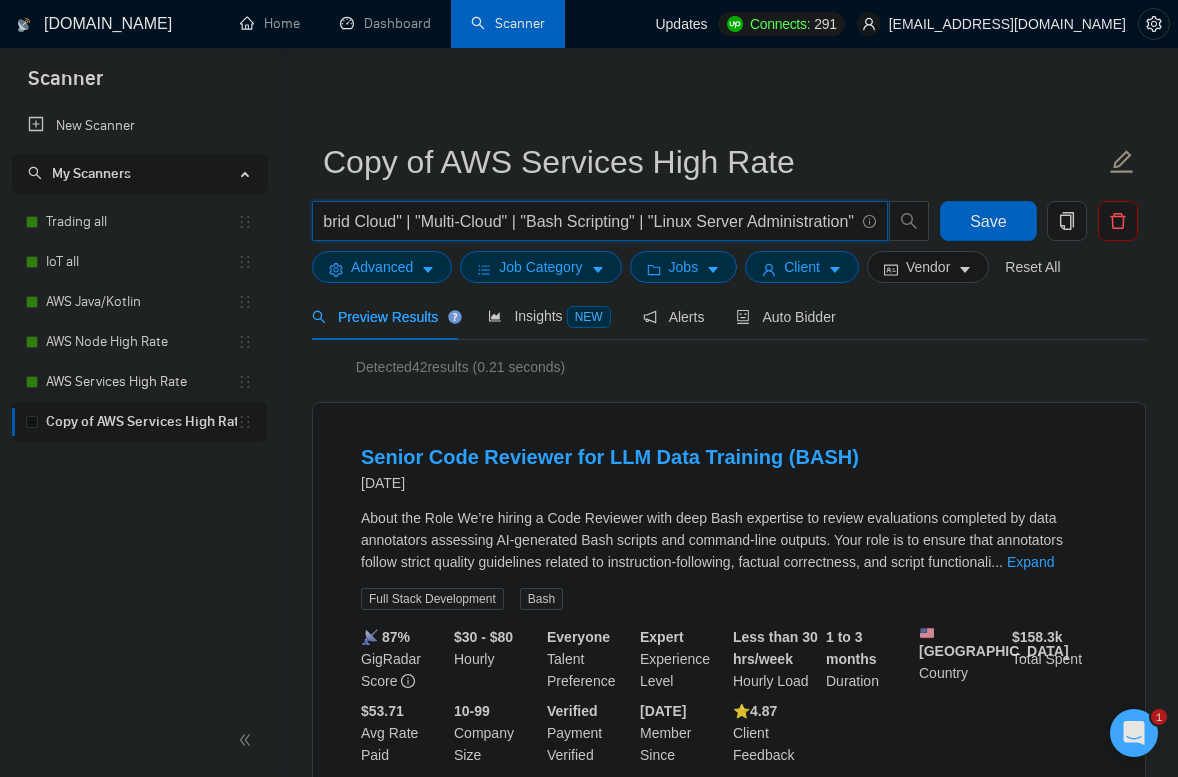 type on ""DevOps" | "Infrastructure as Code" | "IaC" | "Terraform" | "AWS CDK" | "CloudFormation" | "CI/CD" | "Continuous Integration" | "Continuous Deployment" | "GitHub Actions" | "GitLab CI" | "[PERSON_NAME]" | "Bitbucket Pipelines" | "Docker" | "Kubernetes" | "EKS" | "Amazon ECS" | "AWS Fargate" | "Prometheus" | "Grafana" | "AWS CloudWatch" | "New Relic" | "Datadog" | "AWS CodePipeline" | "AWS CodeBuild" | "AWS CodeDeploy" | "Monitoring" | "Observability" | "Log Aggregation" | "ELK Stack" | "Amazon CloudTrail" | "AWS IAM" | "AWS Secrets Manager" | "HashiCorp Vault" | "Ansible" | "Packer" | "Helm" | "Argo CD" | "Spinnaker" | "Service Mesh" | "Consul" | "Istio" | "Zero Trust" | "Blue-Green Deployment" | "Canary Releases" | "Rolling Updates" | "Immutable Infrastructure" | "Self-Hosted Runners" | "On-Prem Infrastructure" | "Hybrid Cloud" | "Multi-Cloud" | "Bash Scripting" | "Linux Server Administration"" 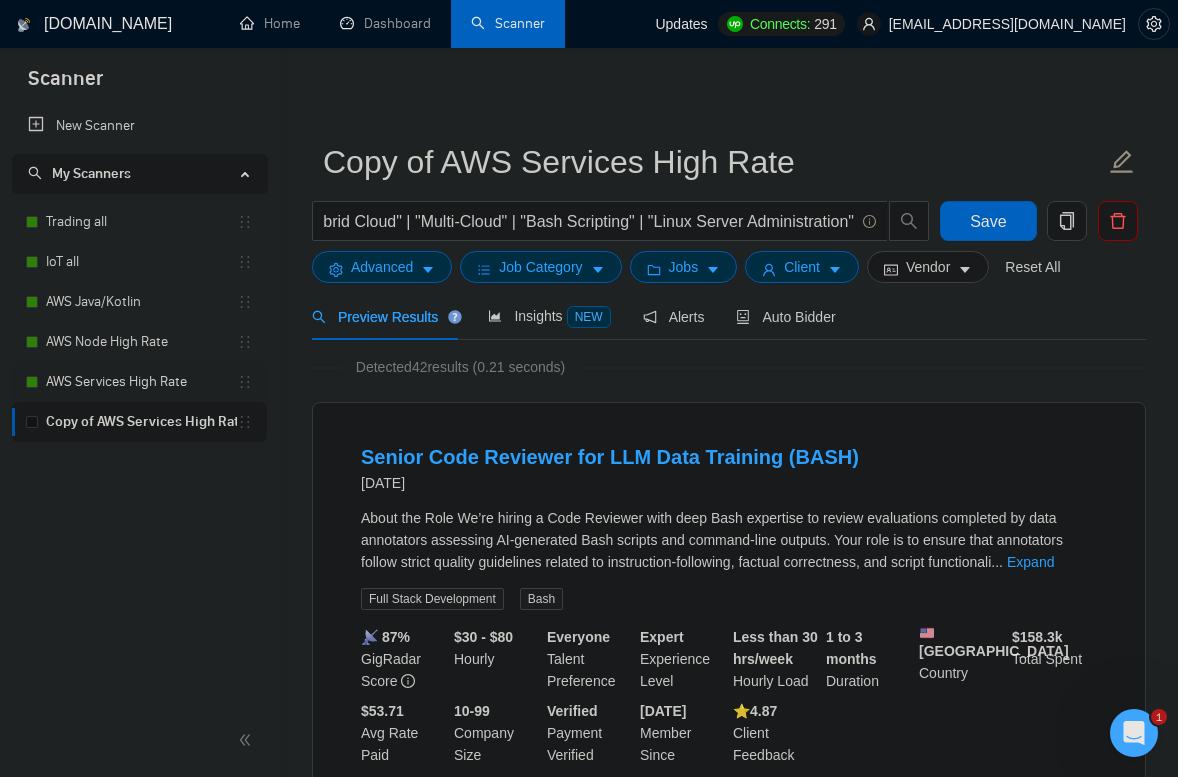 scroll, scrollTop: 0, scrollLeft: 0, axis: both 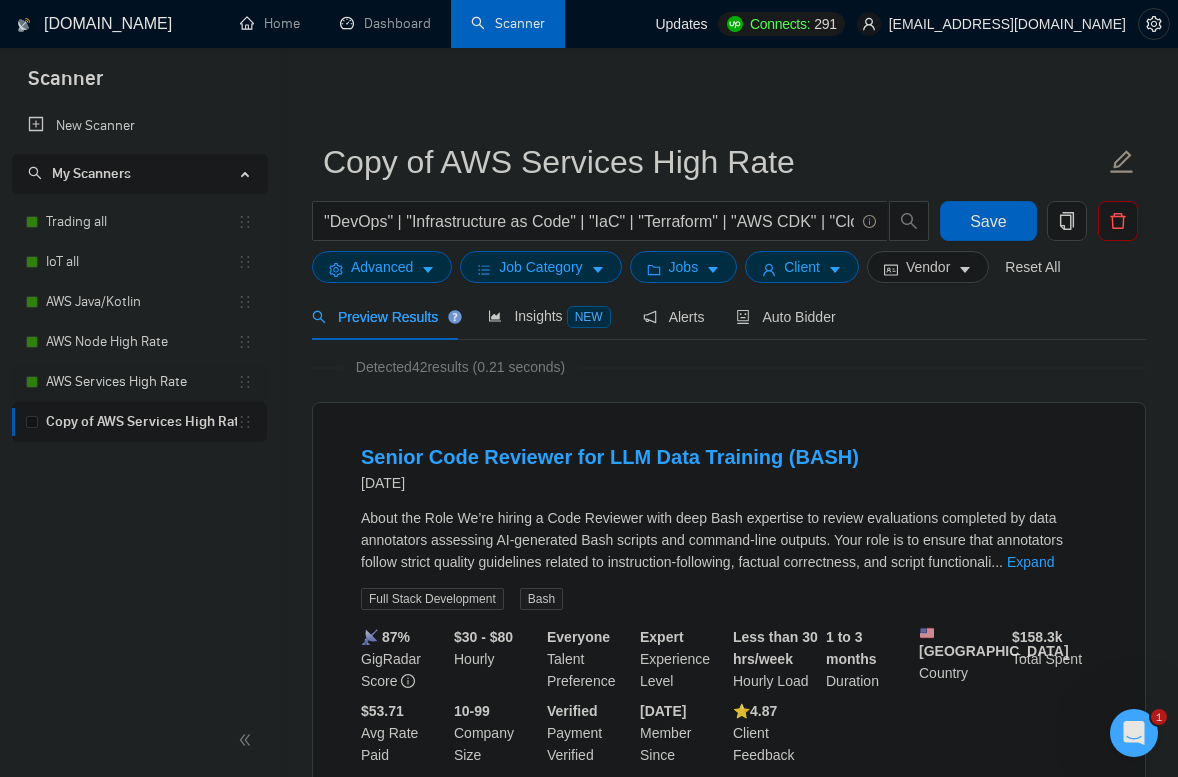click on "AWS Services High Rate" at bounding box center [141, 382] 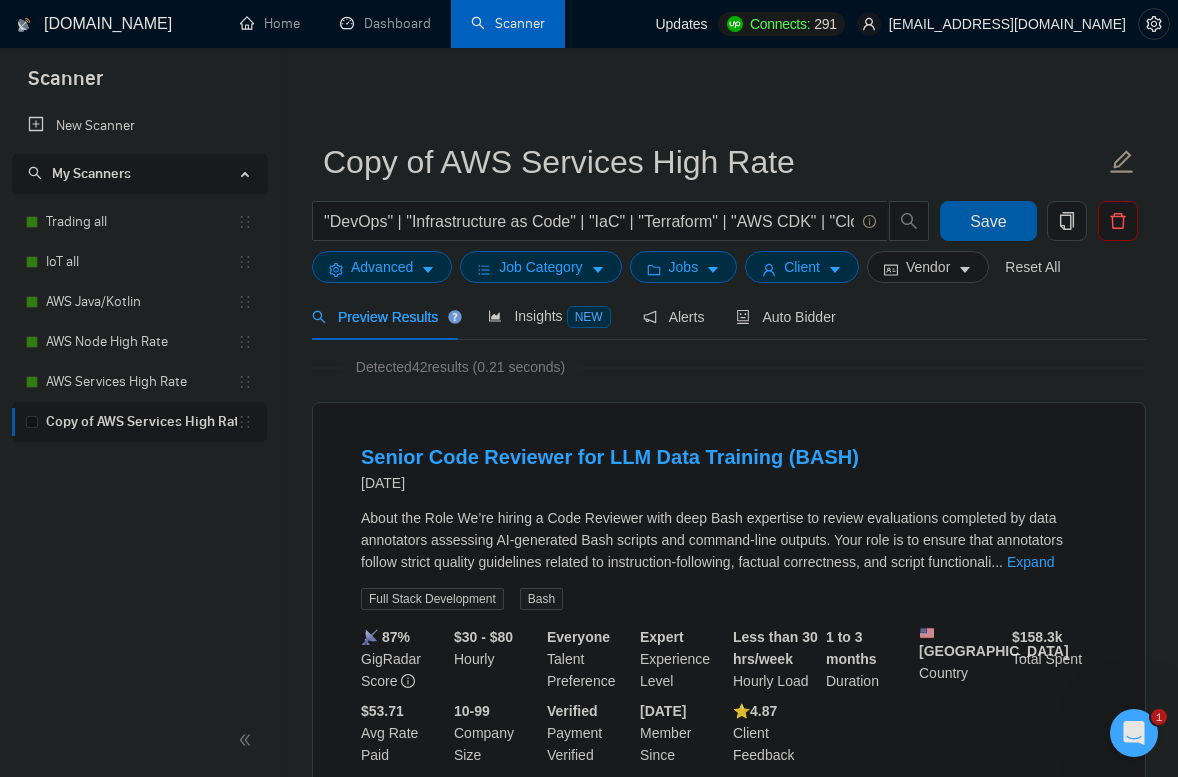 click on "Save" at bounding box center (988, 221) 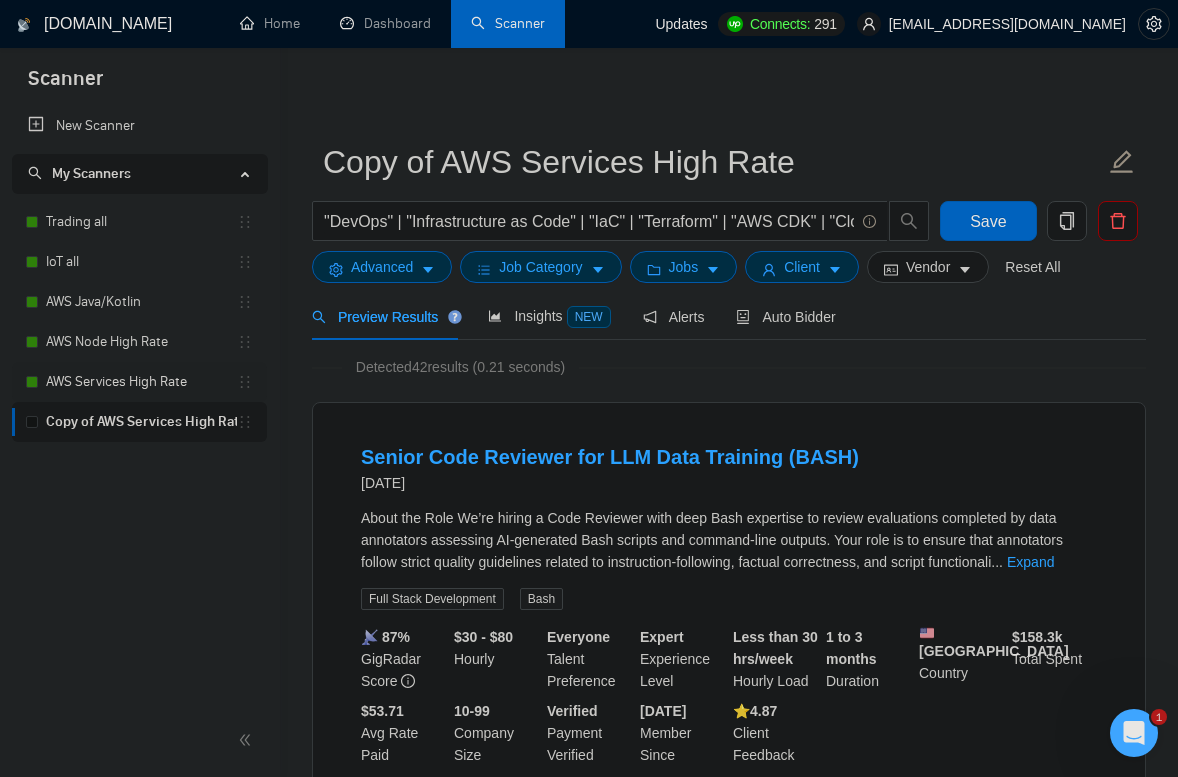 click on "AWS Services High Rate" at bounding box center (141, 382) 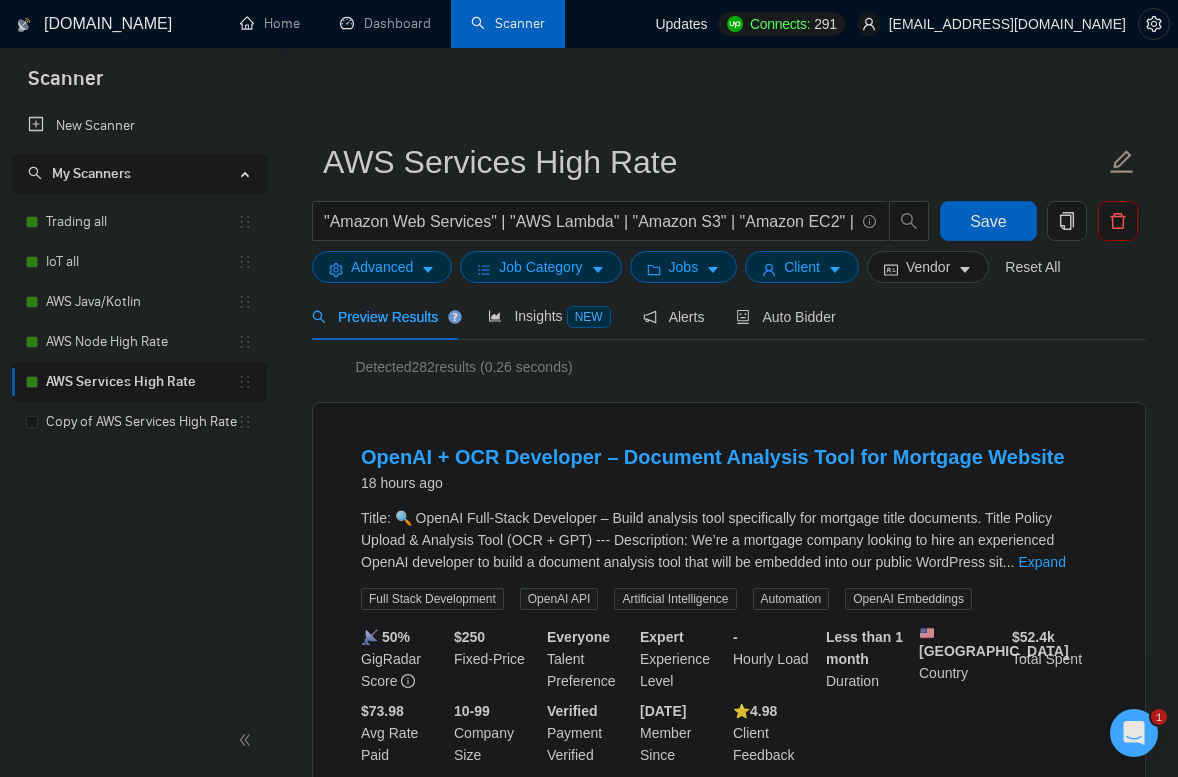click on "Copy of AWS Services High Rate" at bounding box center [141, 422] 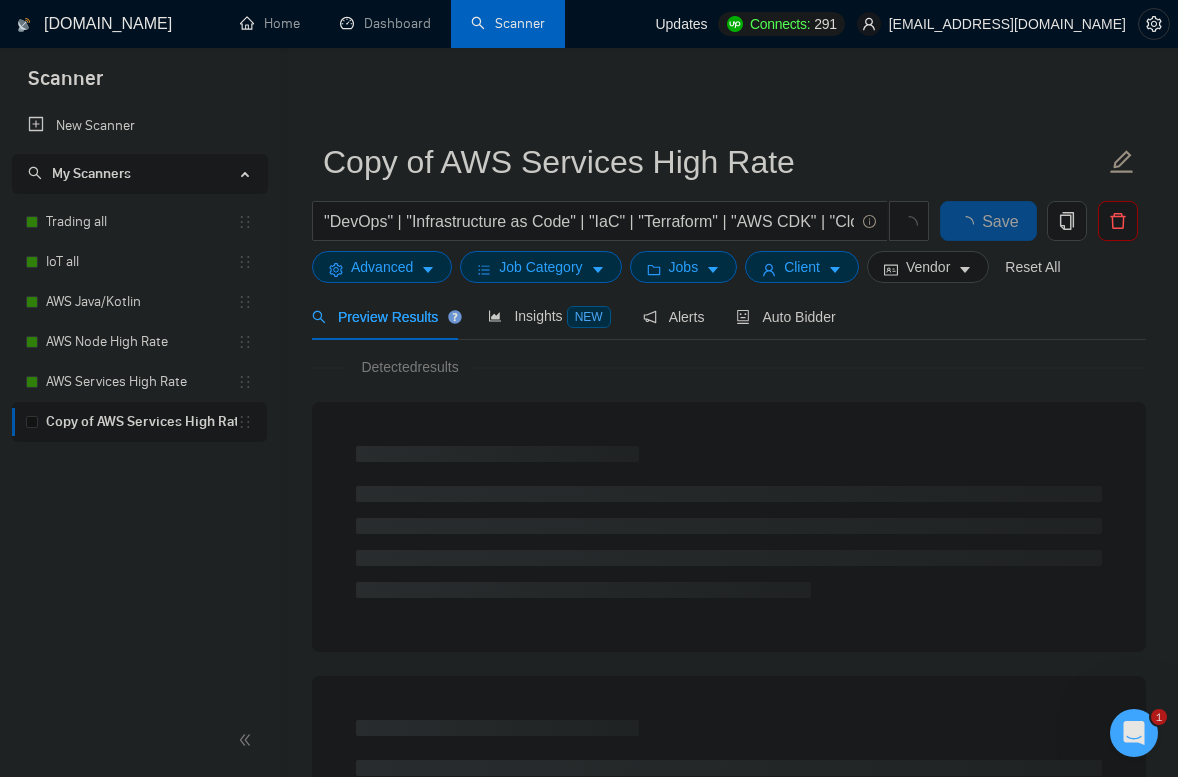 click on ""DevOps" | "Infrastructure as Code" | "IaC" | "Terraform" | "AWS CDK" | "CloudFormation" | "CI/CD" | "Continuous Integration" | "Continuous Deployment" | "GitHub Actions" | "GitLab CI" | "[PERSON_NAME]" | "Bitbucket Pipelines" | "Docker" | "Kubernetes" | "EKS" | "Amazon ECS" | "AWS Fargate" | "Prometheus" | "Grafana" | "AWS CloudWatch" | "New Relic" | "Datadog" | "AWS CodePipeline" | "AWS CodeBuild" | "AWS CodeDeploy" | "Monitoring" | "Observability" | "Log Aggregation" | "ELK Stack" | "Amazon CloudTrail" | "AWS IAM" | "AWS Secrets Manager" | "HashiCorp Vault" | "Ansible" | "Packer" | "Helm" | "Argo CD" | "Spinnaker" | "Service Mesh" | "Consul" | "Istio" | "Zero Trust" | "Blue-Green Deployment" | "Canary Releases" | "Rolling Updates" | "Immutable Infrastructure" | "Self-Hosted Runners" | "On-Prem Infrastructure" | "Hybrid Cloud" | "Multi-Cloud" | "Bash Scripting" | "Linux Server Administration"" at bounding box center (621, 226) 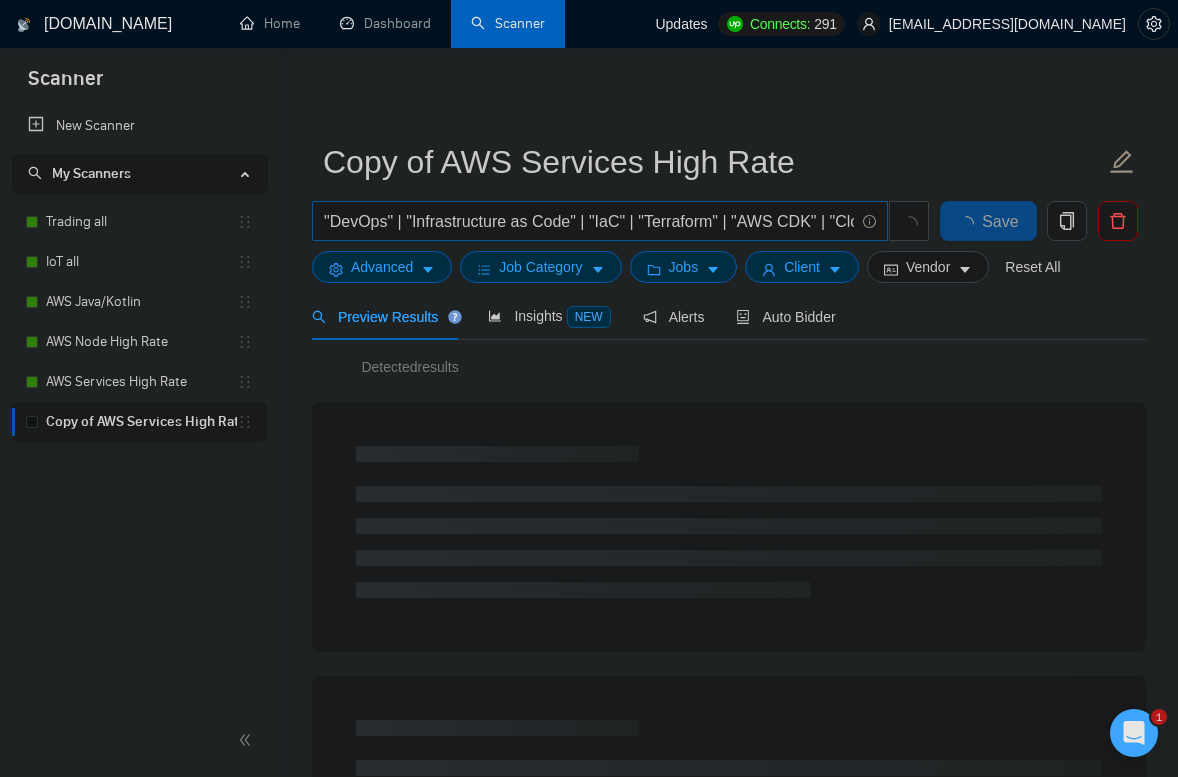 click on ""DevOps" | "Infrastructure as Code" | "IaC" | "Terraform" | "AWS CDK" | "CloudFormation" | "CI/CD" | "Continuous Integration" | "Continuous Deployment" | "GitHub Actions" | "GitLab CI" | "[PERSON_NAME]" | "Bitbucket Pipelines" | "Docker" | "Kubernetes" | "EKS" | "Amazon ECS" | "AWS Fargate" | "Prometheus" | "Grafana" | "AWS CloudWatch" | "New Relic" | "Datadog" | "AWS CodePipeline" | "AWS CodeBuild" | "AWS CodeDeploy" | "Monitoring" | "Observability" | "Log Aggregation" | "ELK Stack" | "Amazon CloudTrail" | "AWS IAM" | "AWS Secrets Manager" | "HashiCorp Vault" | "Ansible" | "Packer" | "Helm" | "Argo CD" | "Spinnaker" | "Service Mesh" | "Consul" | "Istio" | "Zero Trust" | "Blue-Green Deployment" | "Canary Releases" | "Rolling Updates" | "Immutable Infrastructure" | "Self-Hosted Runners" | "On-Prem Infrastructure" | "Hybrid Cloud" | "Multi-Cloud" | "Bash Scripting" | "Linux Server Administration"" at bounding box center (589, 221) 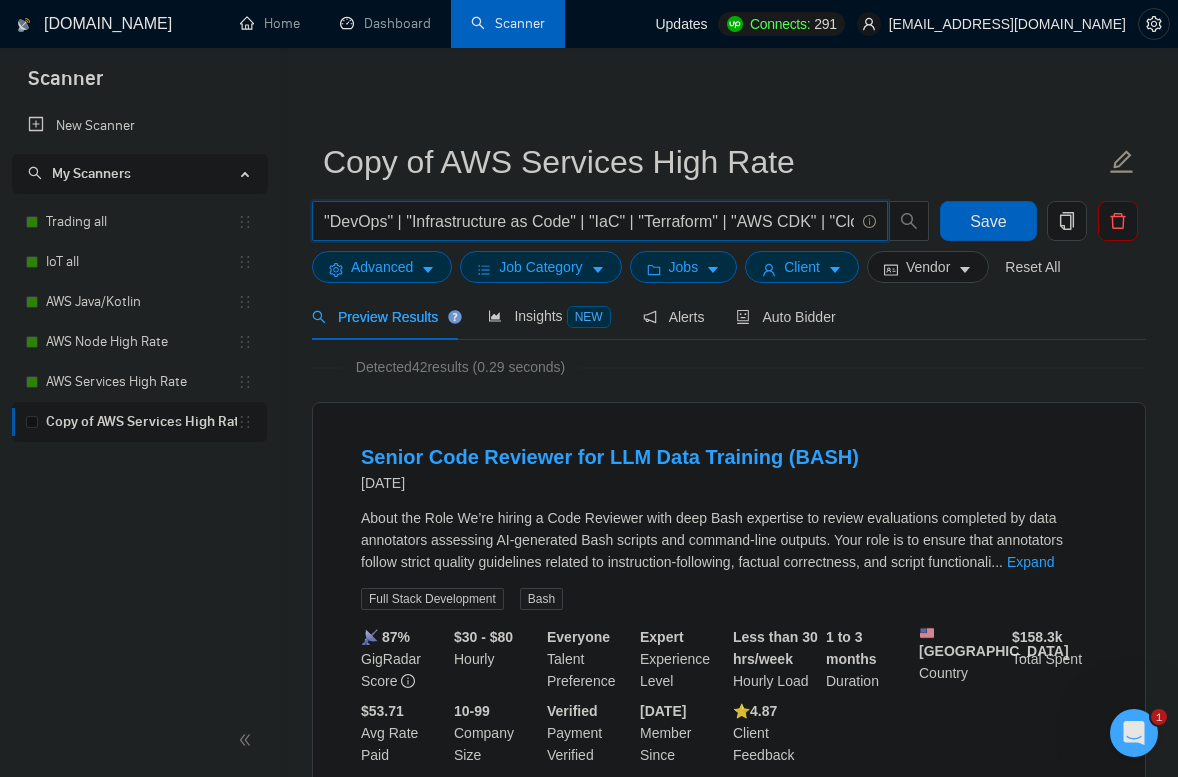 click on ""DevOps" | "Infrastructure as Code" | "IaC" | "Terraform" | "AWS CDK" | "CloudFormation" | "CI/CD" | "Continuous Integration" | "Continuous Deployment" | "GitHub Actions" | "GitLab CI" | "[PERSON_NAME]" | "Bitbucket Pipelines" | "Docker" | "Kubernetes" | "EKS" | "Amazon ECS" | "AWS Fargate" | "Prometheus" | "Grafana" | "AWS CloudWatch" | "New Relic" | "Datadog" | "AWS CodePipeline" | "AWS CodeBuild" | "AWS CodeDeploy" | "Monitoring" | "Observability" | "Log Aggregation" | "ELK Stack" | "Amazon CloudTrail" | "AWS IAM" | "AWS Secrets Manager" | "HashiCorp Vault" | "Ansible" | "Packer" | "Helm" | "Argo CD" | "Spinnaker" | "Service Mesh" | "Consul" | "Istio" | "Zero Trust" | "Blue-Green Deployment" | "Canary Releases" | "Rolling Updates" | "Immutable Infrastructure" | "Self-Hosted Runners" | "On-Prem Infrastructure" | "Hybrid Cloud" | "Multi-Cloud" | "Bash Scripting" | "Linux Server Administration"" at bounding box center (589, 221) 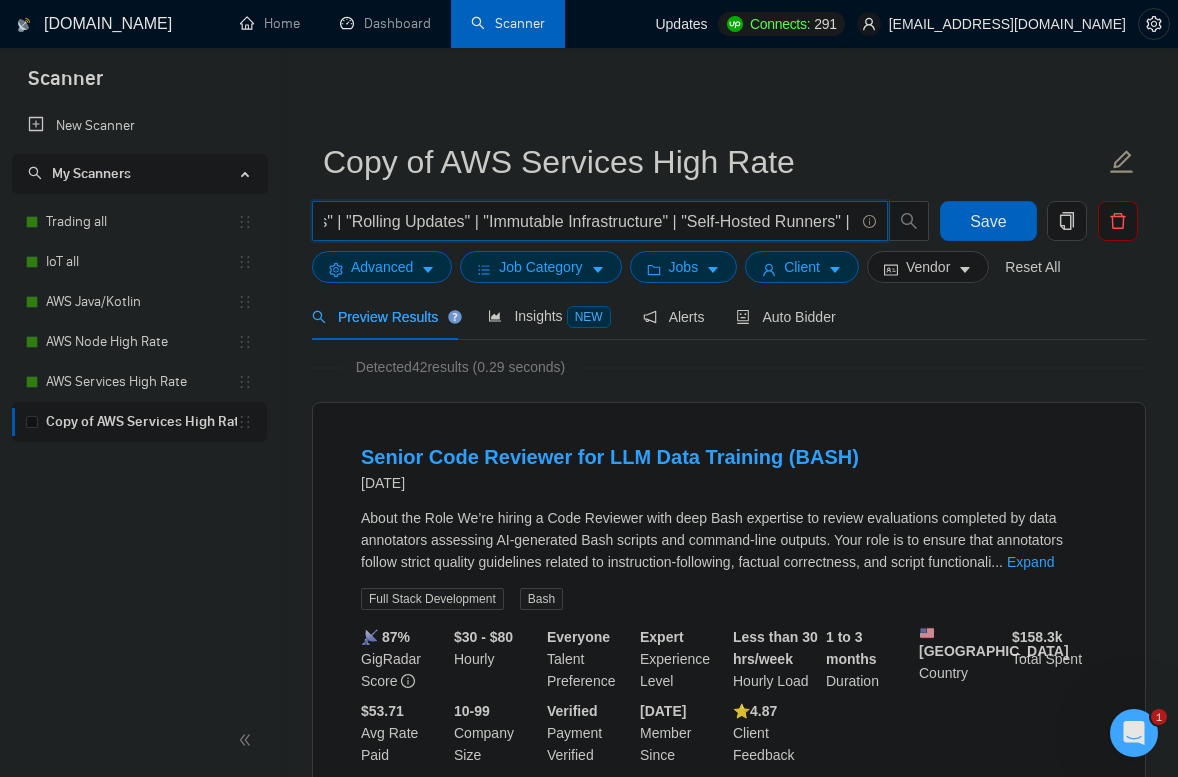 scroll, scrollTop: 0, scrollLeft: 6017, axis: horizontal 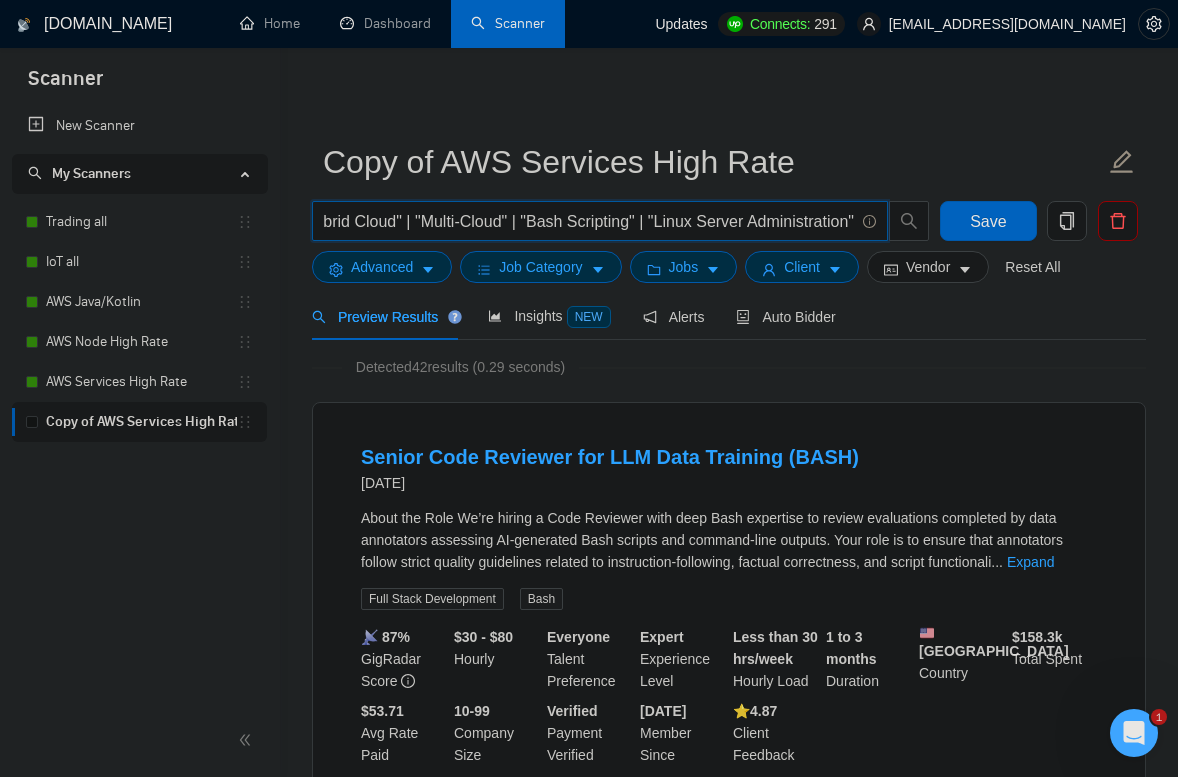 drag, startPoint x: 724, startPoint y: 220, endPoint x: 1036, endPoint y: 224, distance: 312.02563 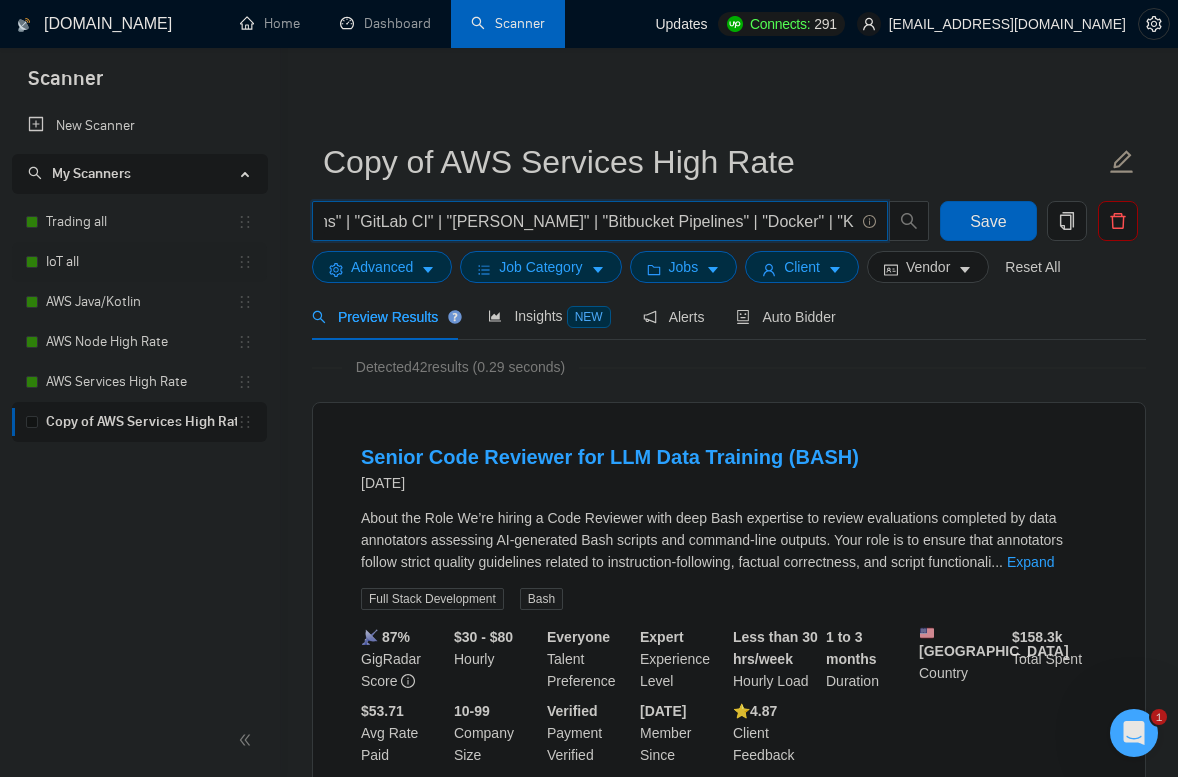 scroll, scrollTop: 0, scrollLeft: 0, axis: both 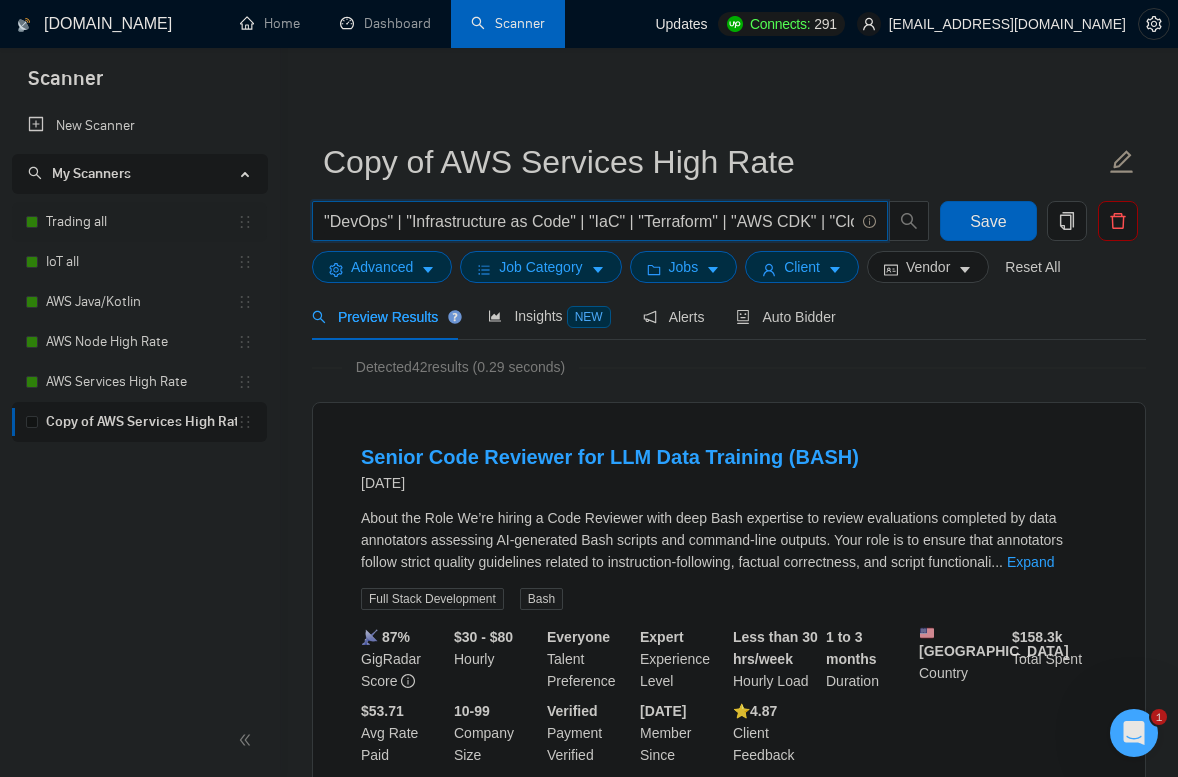drag, startPoint x: 603, startPoint y: 219, endPoint x: 178, endPoint y: 239, distance: 425.47034 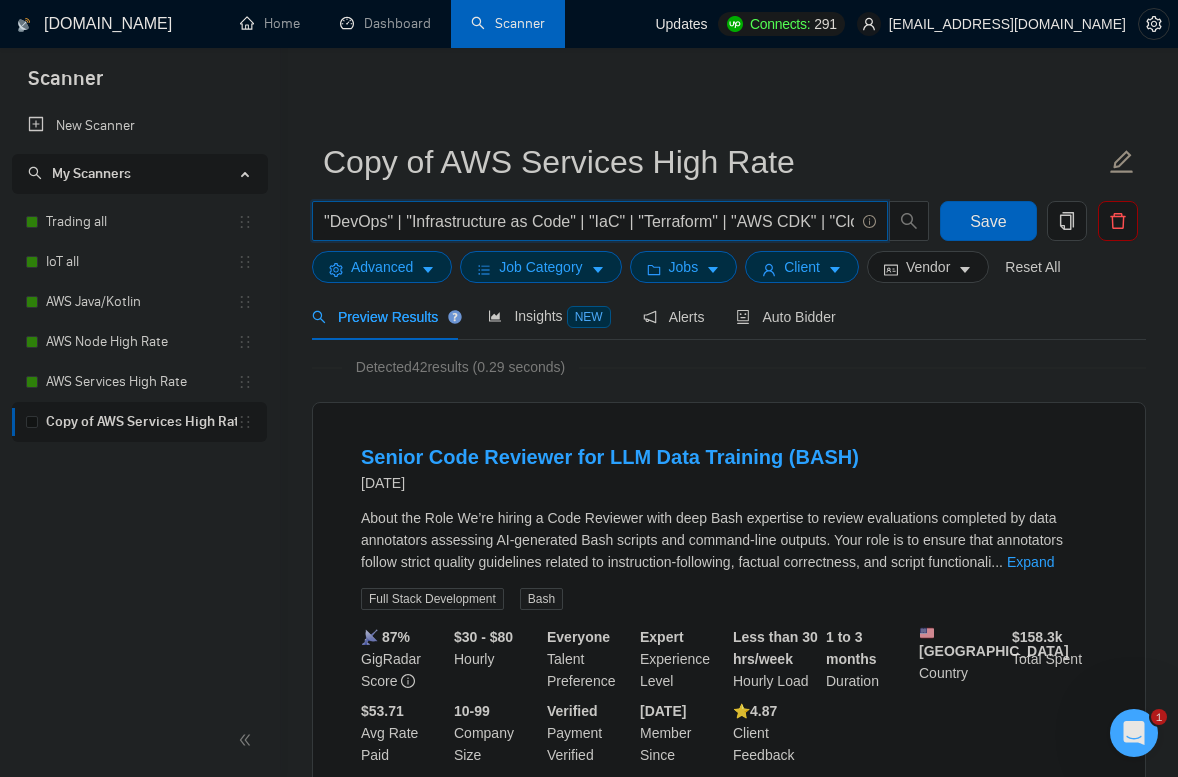 click on ""DevOps" | "Infrastructure as Code" | "IaC" | "Terraform" | "AWS CDK" | "CloudFormation" | "CI/CD" | "Continuous Integration" | "Continuous Deployment" | "GitHub Actions" | "GitLab CI" | "[PERSON_NAME]" | "Bitbucket Pipelines" | "Docker" | "Kubernetes" | "EKS" | "Amazon ECS" | "AWS Fargate" | "Prometheus" | "Grafana" | "AWS CloudWatch" | "New Relic" | "Datadog" | "AWS CodePipeline" | "AWS CodeBuild" | "AWS CodeDeploy" | "Monitoring" | "Observability" | "Log Aggregation" | "ELK Stack" | "Amazon CloudTrail" | "AWS IAM" | "AWS Secrets Manager" | "HashiCorp Vault" | "Ansible" | "Packer" | "Helm" | "Argo CD" | "Spinnaker" | "Service Mesh" | "Consul" | "Istio" | "Zero Trust" | "Blue-Green Deployment" | "Canary Releases" | "Rolling Updates" | "Immutable Infrastructure" | "Self-Hosted Runners" | "On-Prem Infrastructure" | "Hybrid Cloud" | "Multi-Cloud" | "Bash Scripting" | "Linux Server Administration"" at bounding box center (589, 221) 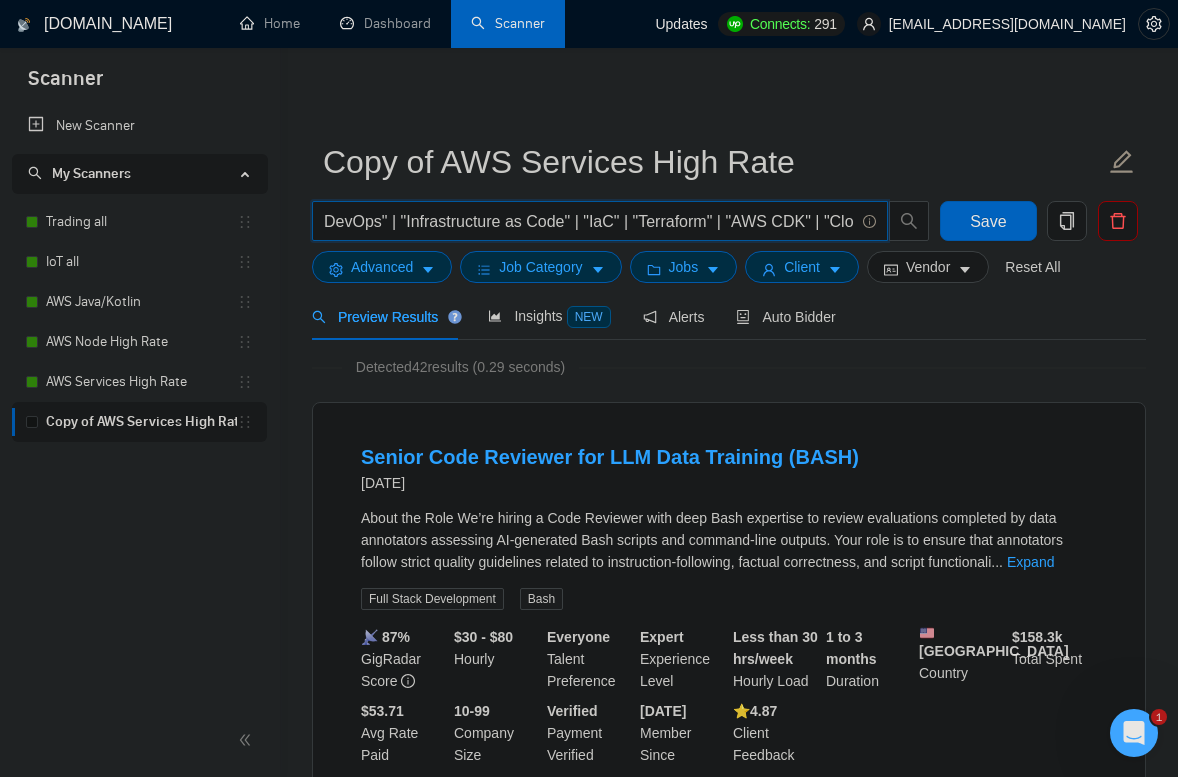 click on "DevOps" | "Infrastructure as Code" | "IaC" | "Terraform" | "AWS CDK" | "CloudFormation" | "CI/CD" | "Continuous Integration" | "Continuous Deployment" | "GitHub Actions" | "GitLab CI" | "[PERSON_NAME]" | "Bitbucket Pipelines" | "Docker" | "Kubernetes" | "EKS" | "Amazon ECS" | "AWS Fargate" | "Prometheus" | "Grafana" | "AWS CloudWatch" | "New Relic" | "Datadog" | "AWS CodePipeline" | "AWS CodeBuild" | "AWS CodeDeploy" | "Monitoring" | "Observability" | "Log Aggregation" | "ELK Stack" | "Amazon CloudTrail" | "AWS IAM" | "AWS Secrets Manager" | "HashiCorp Vault" | "Ansible" | "Packer" | "Helm" | "Argo CD" | "Spinnaker" | "Service Mesh" | "Consul" | "Istio" | "Zero Trust" | "Blue-Green Deployment" | "Canary Releases" | "Rolling Updates" | "Immutable Infrastructure" | "Self-Hosted Runners" | "On-Prem Infrastructure" | "Hybrid Cloud" | "Multi-Cloud" | "Bash Scripting" | "Linux Server Administration"" at bounding box center [589, 221] 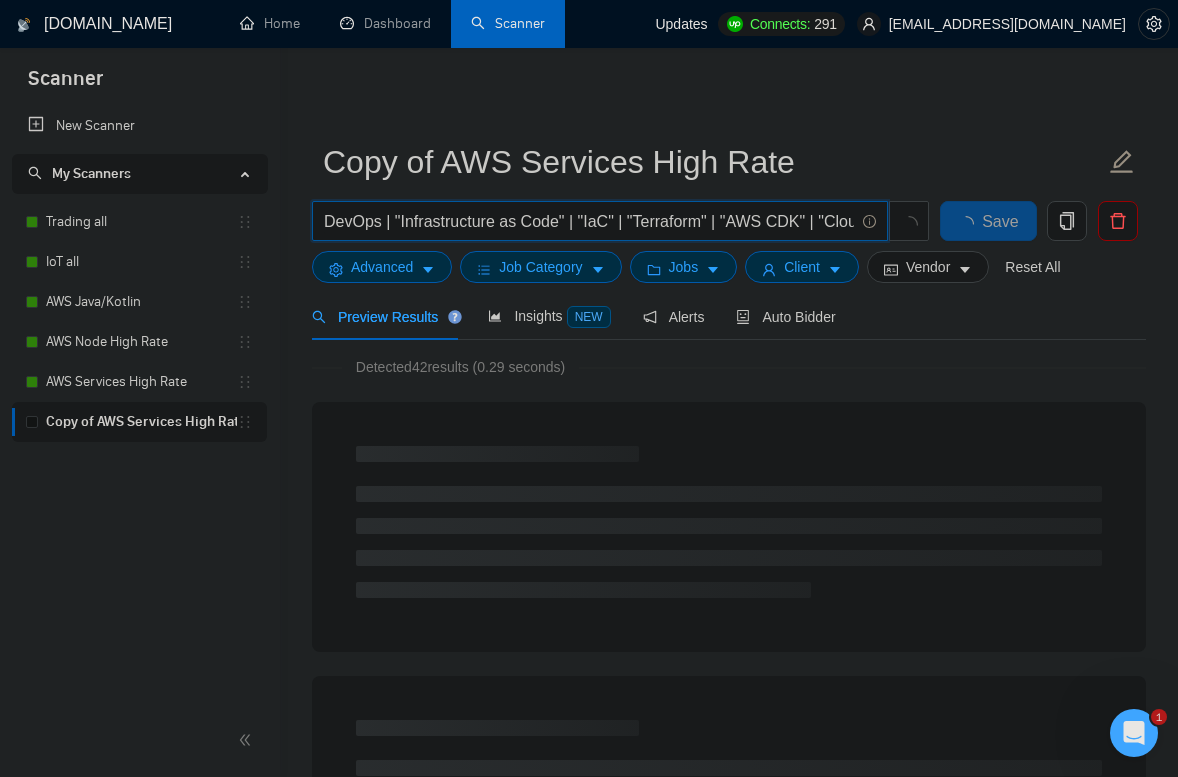 type on "DevOps | "Infrastructure as Code" | "IaC" | "Terraform" | "AWS CDK" | "CloudFormation" | "CI/CD" | "Continuous Integration" | "Continuous Deployment" | "GitHub Actions" | "GitLab CI" | "[PERSON_NAME]" | "Bitbucket Pipelines" | "Docker" | "Kubernetes" | "EKS" | "Amazon ECS" | "AWS Fargate" | "Prometheus" | "Grafana" | "AWS CloudWatch" | "New Relic" | "Datadog" | "AWS CodePipeline" | "AWS CodeBuild" | "AWS CodeDeploy" | "Monitoring" | "Observability" | "Log Aggregation" | "ELK Stack" | "Amazon CloudTrail" | "AWS IAM" | "AWS Secrets Manager" | "HashiCorp Vault" | "Ansible" | "Packer" | "Helm" | "Argo CD" | "Spinnaker" | "Service Mesh" | "Consul" | "Istio" | "Zero Trust" | "Blue-Green Deployment" | "Canary Releases" | "Rolling Updates" | "Immutable Infrastructure" | "Self-Hosted Runners" | "On-Prem Infrastructure" | "Hybrid Cloud" | "Multi-Cloud" | "Bash Scripting" | "Linux Server Administration"" 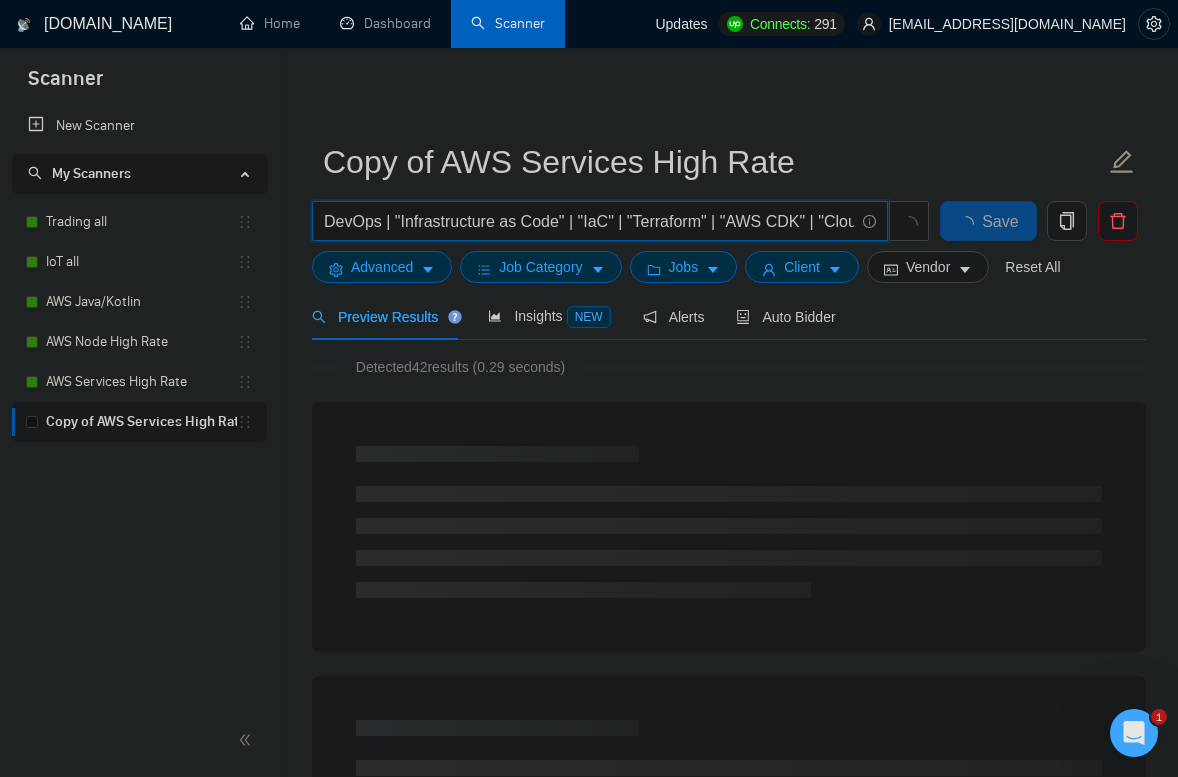 click on "Detected   42  results   (0.29 seconds)" at bounding box center [729, 367] 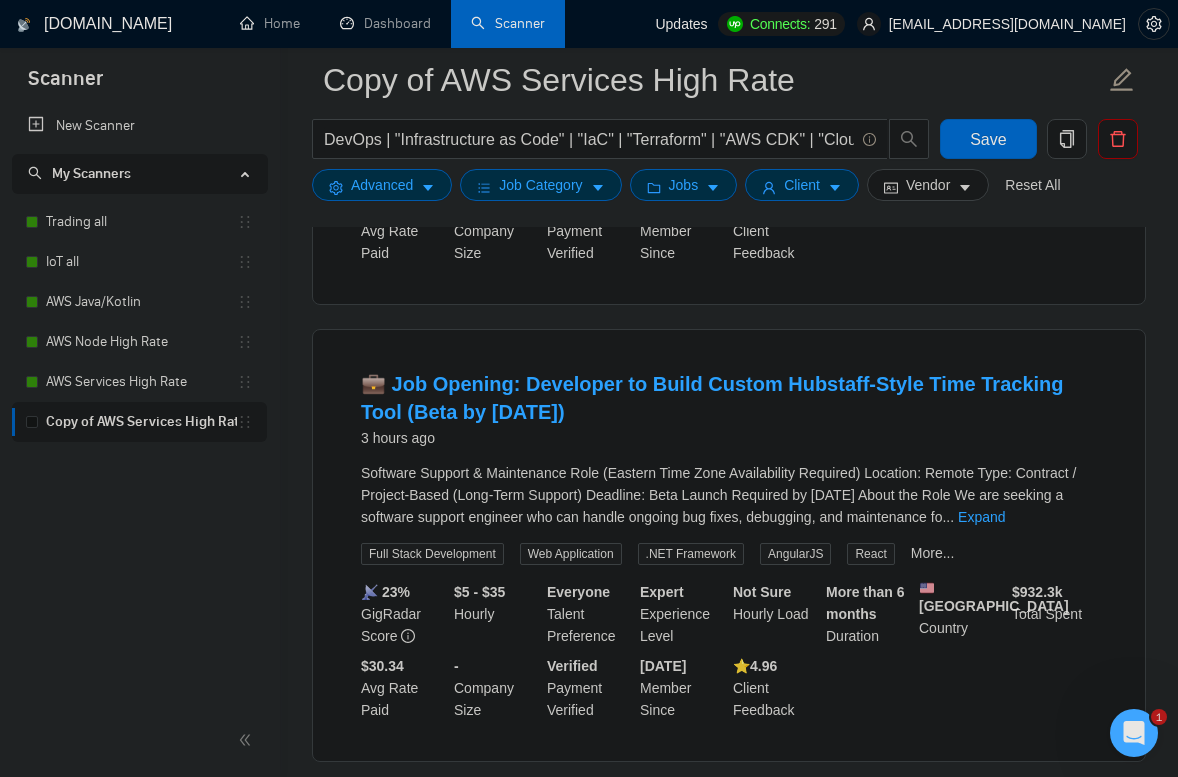 scroll, scrollTop: 548, scrollLeft: 0, axis: vertical 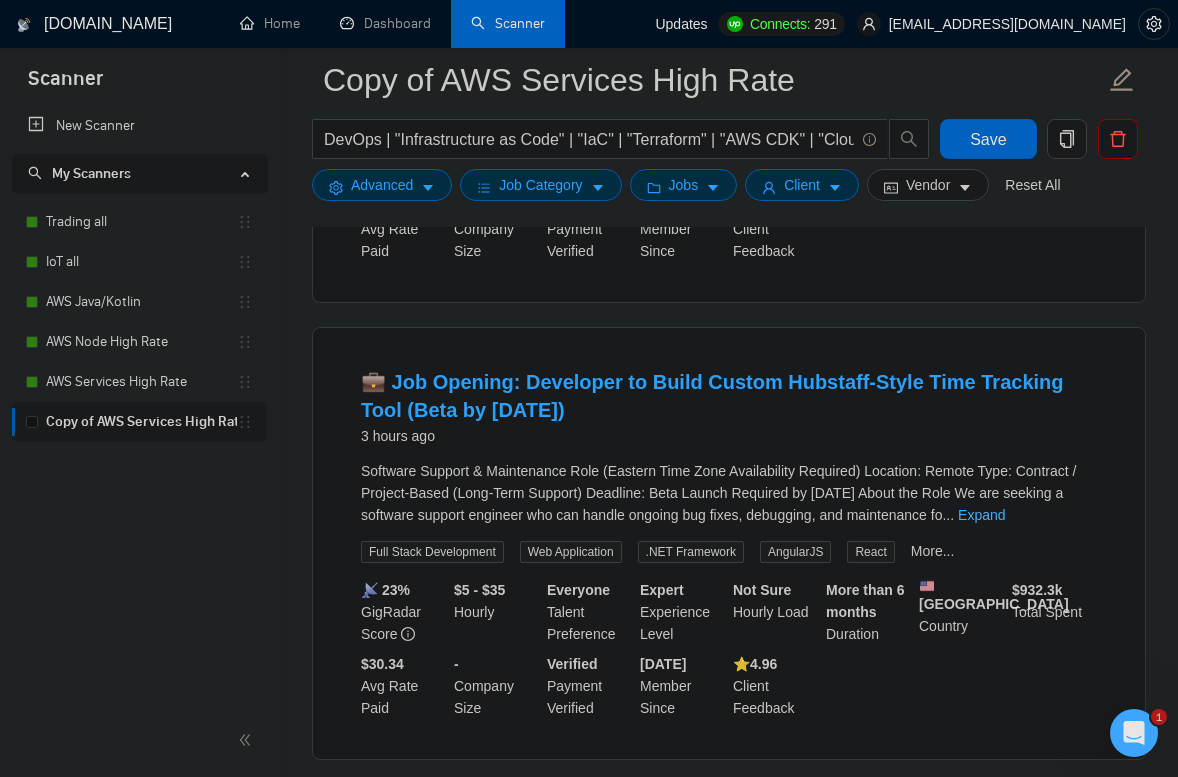 click on "Expand" at bounding box center (981, 515) 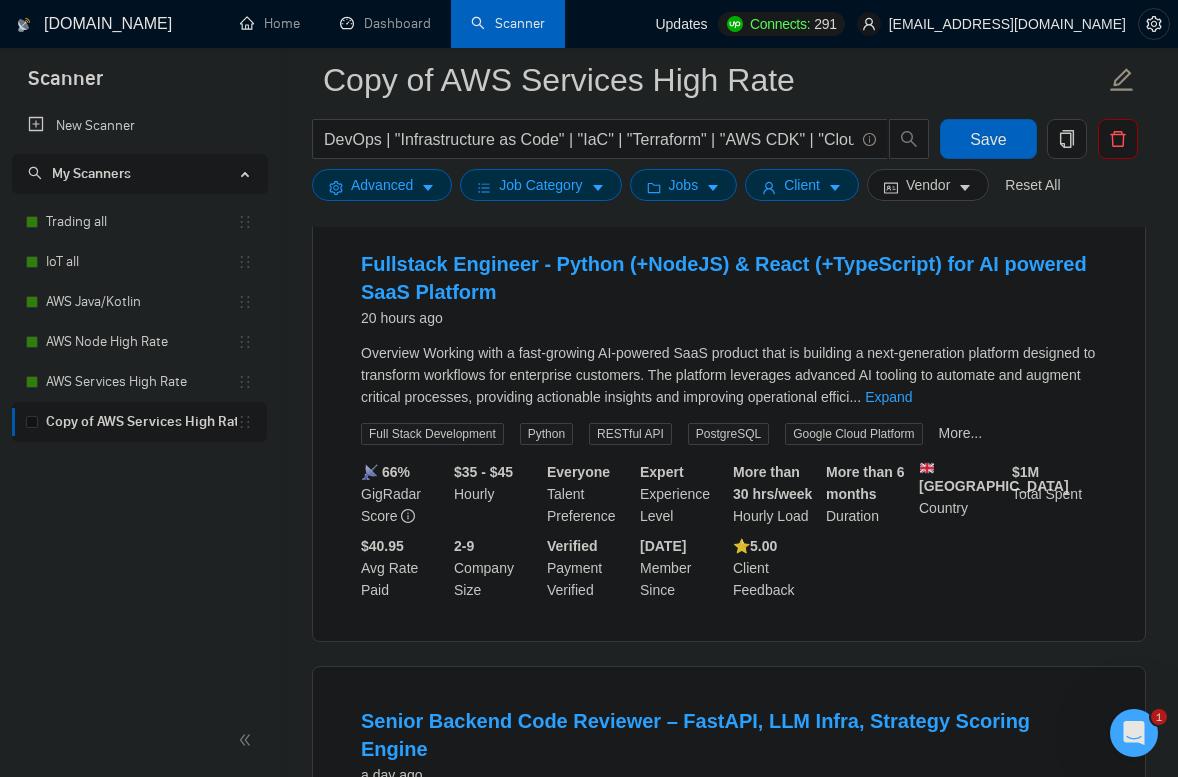 scroll, scrollTop: 2874, scrollLeft: 0, axis: vertical 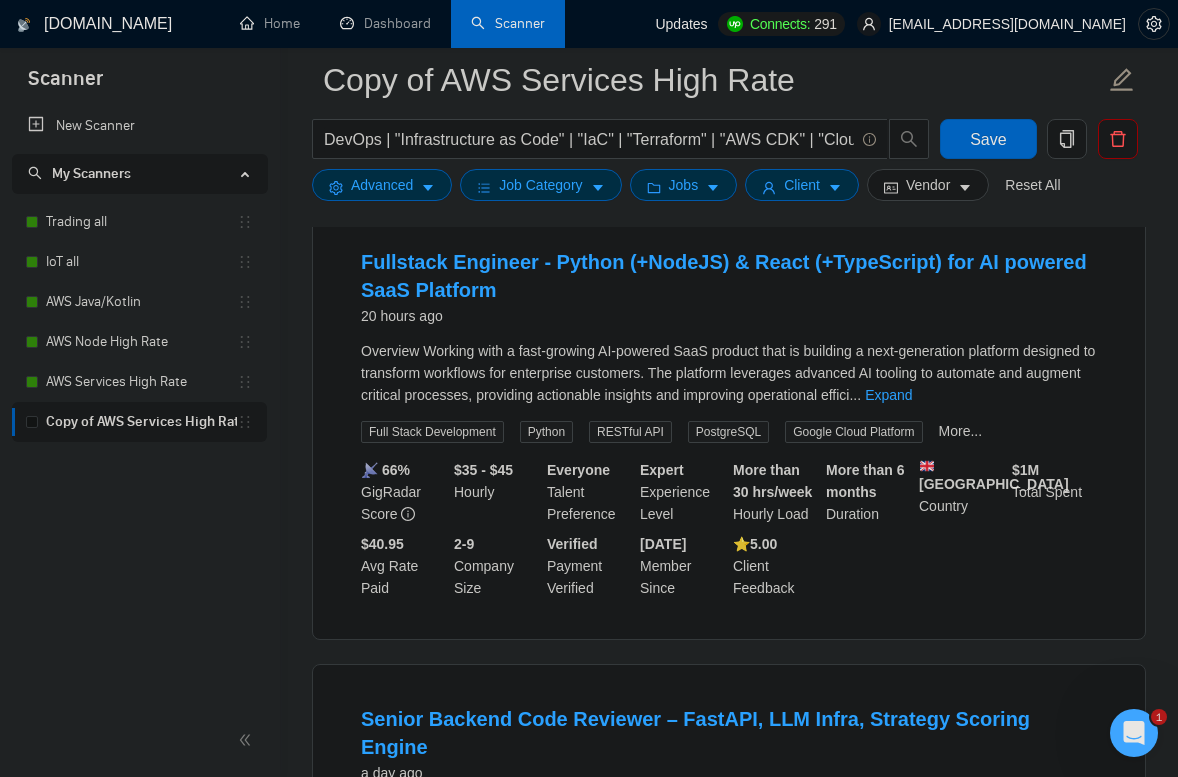 click on "Overview
Working with a fast-growing AI-powered SaaS product that is building a next-generation platform designed to transform workflows for enterprise customers. The platform leverages advanced AI tooling to automate and augment critical processes, providing actionable insights and improving operational effici ... Expand" at bounding box center (729, 373) 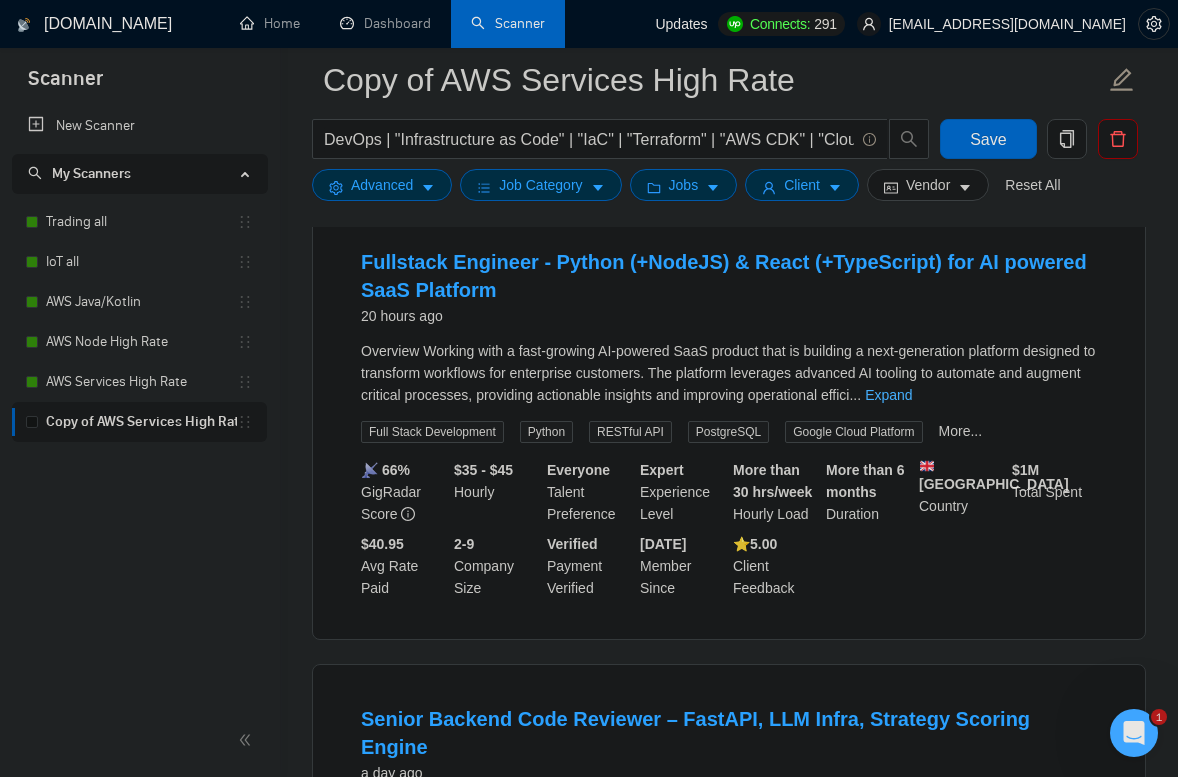 click on "Expand" at bounding box center [888, 395] 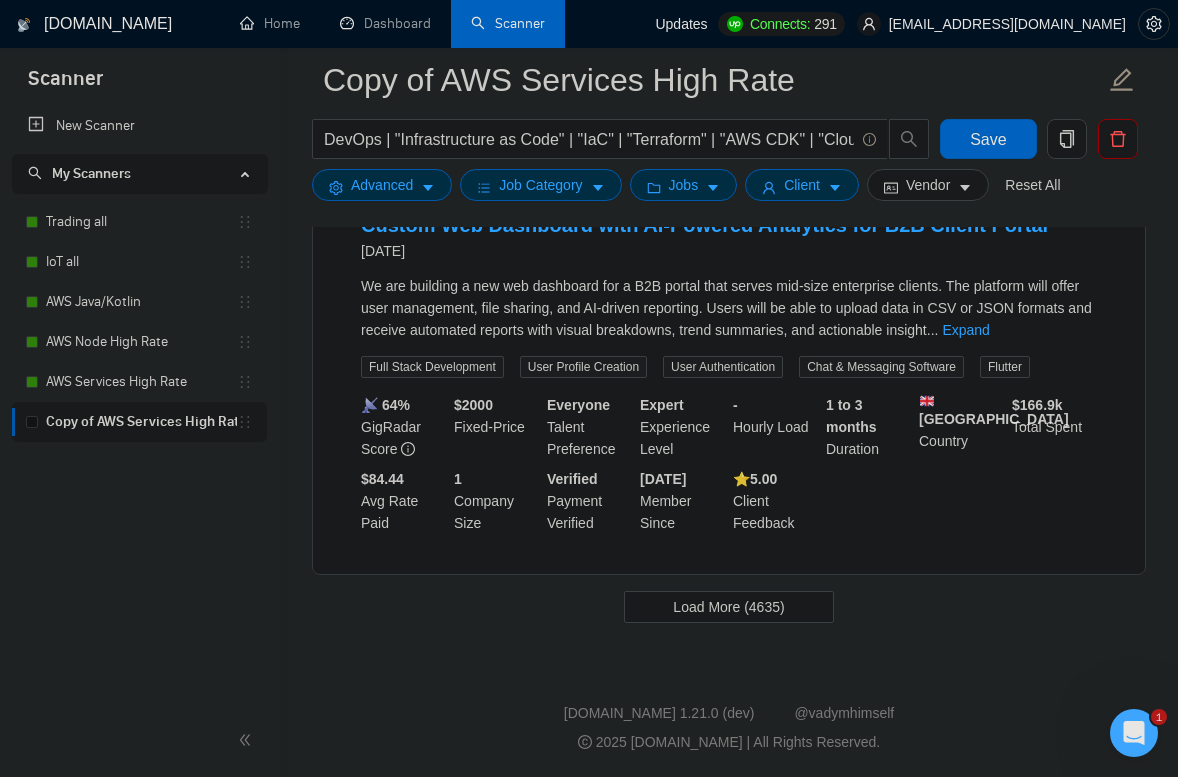 scroll, scrollTop: 5782, scrollLeft: 0, axis: vertical 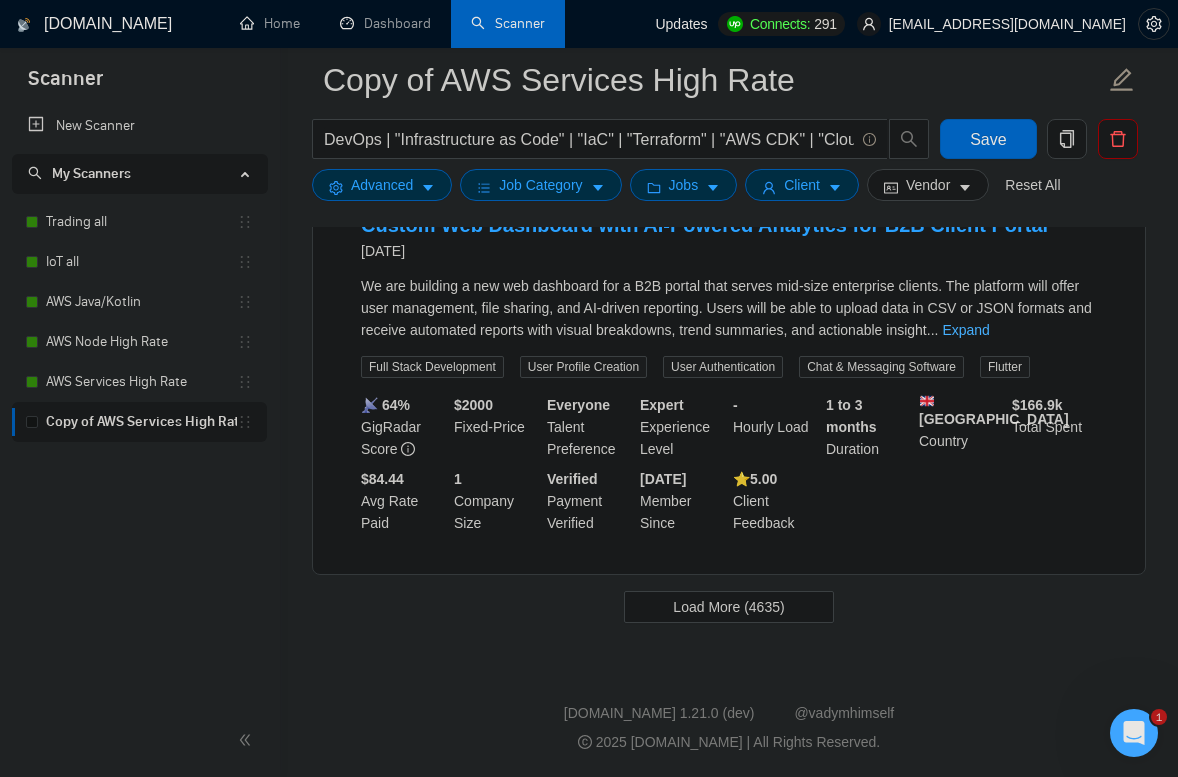 click on "Expand" at bounding box center (965, 330) 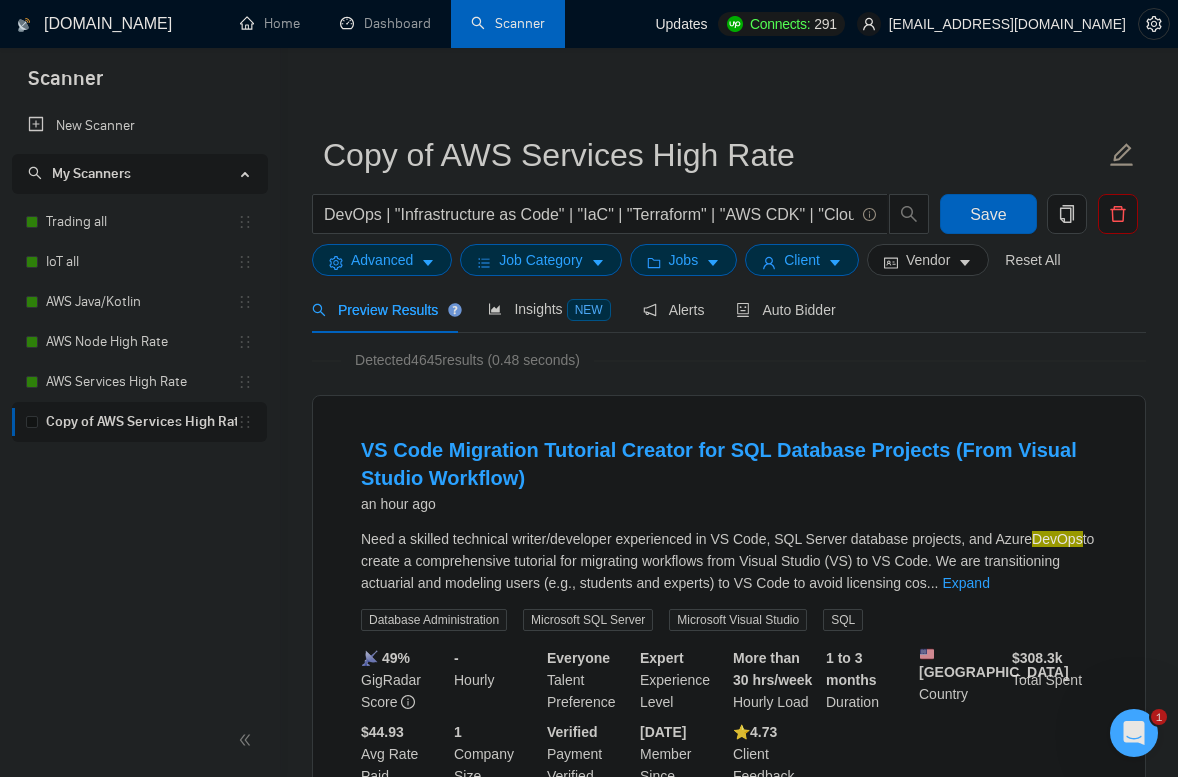 scroll, scrollTop: 0, scrollLeft: 0, axis: both 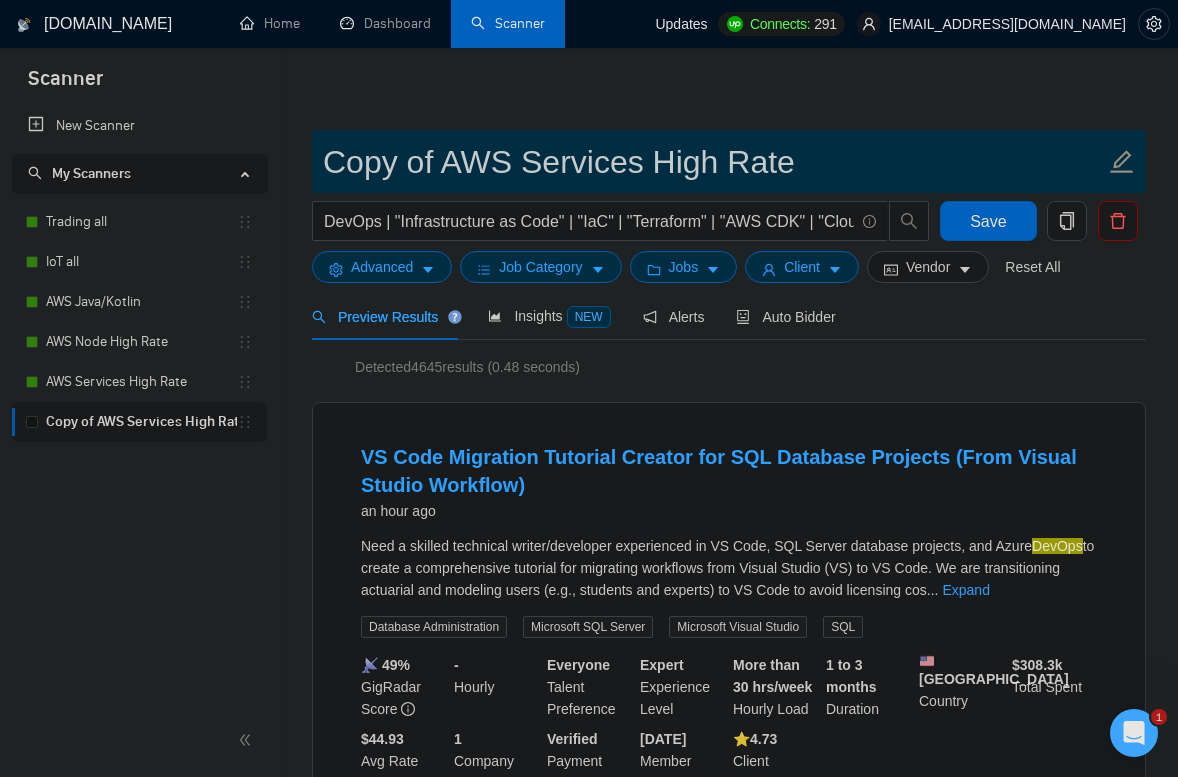 click on "Copy of AWS Services High Rate" at bounding box center [714, 162] 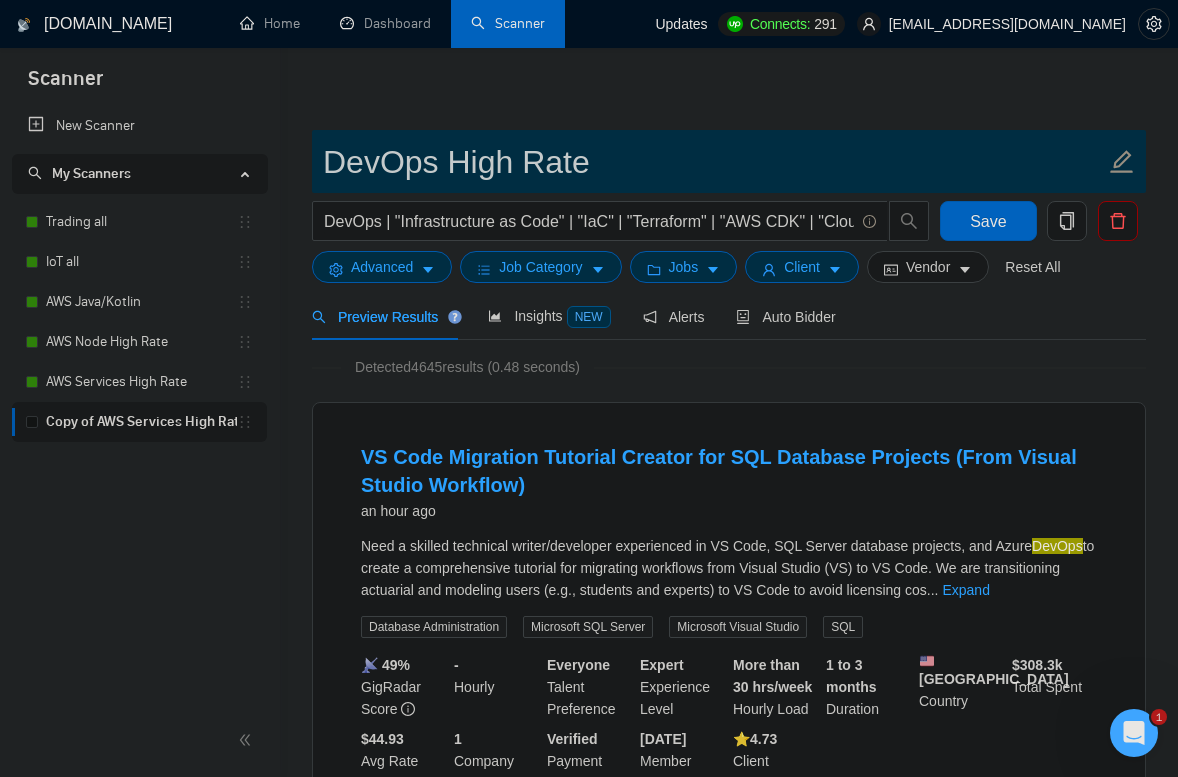 click on "DevOps High Rate" at bounding box center [714, 162] 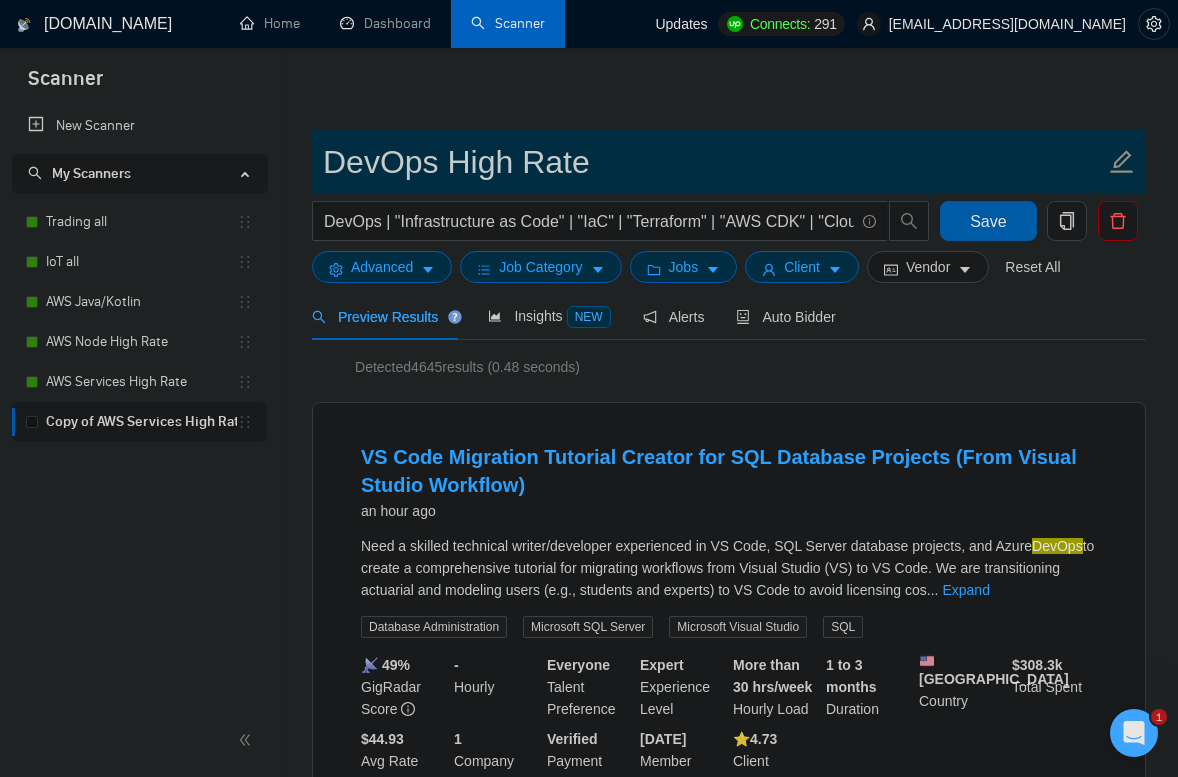 type on "DevOps High Rate" 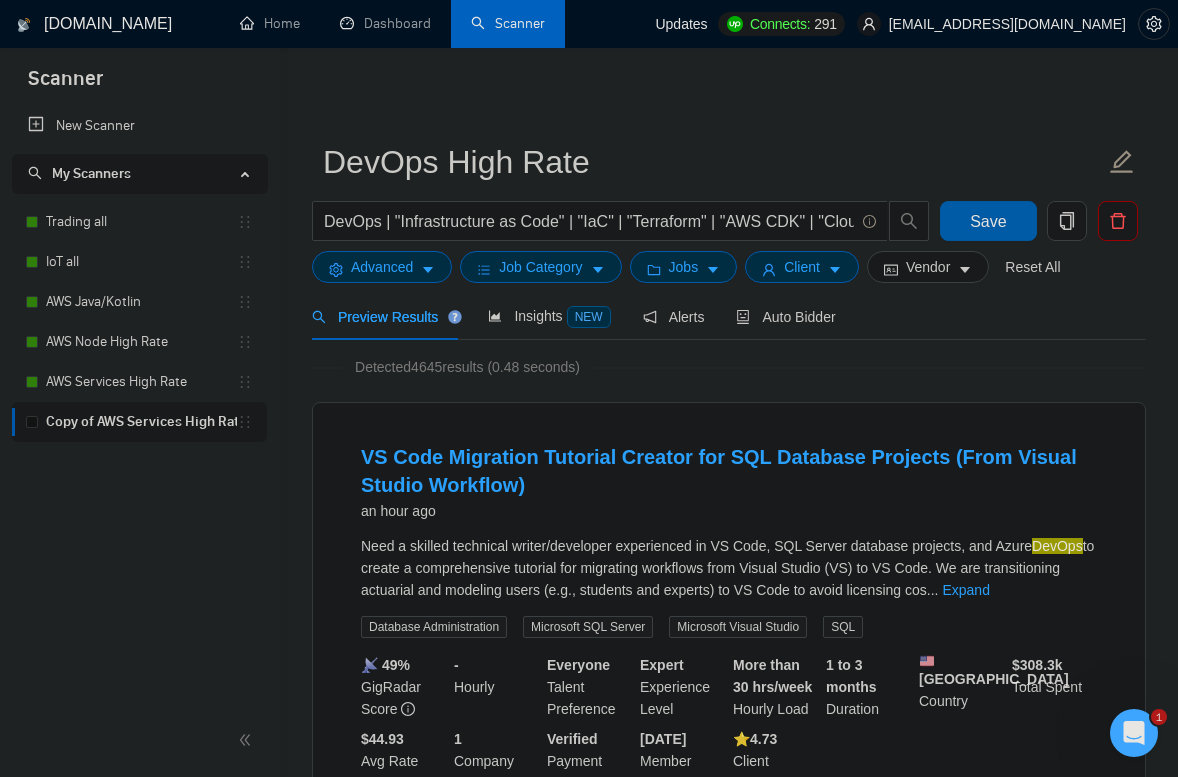 click on "Save" at bounding box center [988, 221] 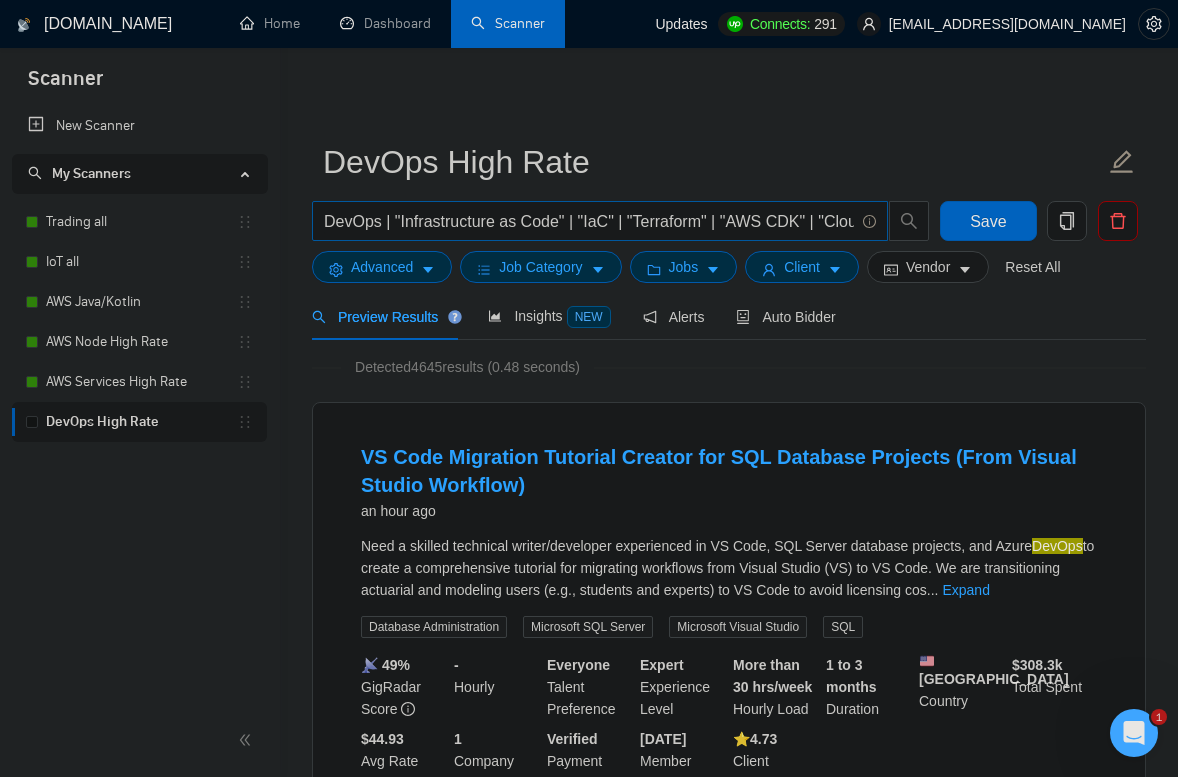 click on "DevOps | "Infrastructure as Code" | "IaC" | "Terraform" | "AWS CDK" | "CloudFormation" | "CI/CD" | "Continuous Integration" | "Continuous Deployment" | "GitHub Actions" | "GitLab CI" | "[PERSON_NAME]" | "Bitbucket Pipelines" | "Docker" | "Kubernetes" | "EKS" | "Amazon ECS" | "AWS Fargate" | "Prometheus" | "Grafana" | "AWS CloudWatch" | "New Relic" | "Datadog" | "AWS CodePipeline" | "AWS CodeBuild" | "AWS CodeDeploy" | "Monitoring" | "Observability" | "Log Aggregation" | "ELK Stack" | "Amazon CloudTrail" | "AWS IAM" | "AWS Secrets Manager" | "HashiCorp Vault" | "Ansible" | "Packer" | "Helm" | "Argo CD" | "Spinnaker" | "Service Mesh" | "Consul" | "Istio" | "Zero Trust" | "Blue-Green Deployment" | "Canary Releases" | "Rolling Updates" | "Immutable Infrastructure" | "Self-Hosted Runners" | "On-Prem Infrastructure" | "Hybrid Cloud" | "Multi-Cloud" | "Bash Scripting" | "Linux Server Administration"" at bounding box center (589, 221) 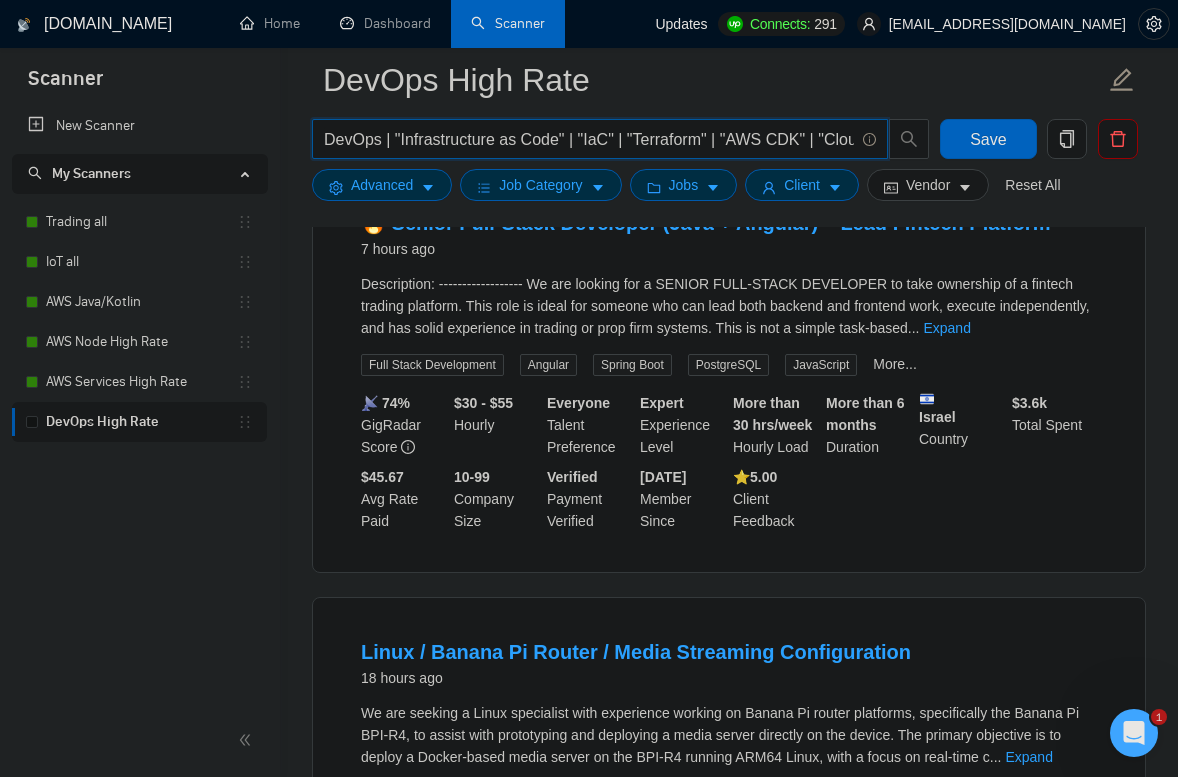 scroll, scrollTop: 1651, scrollLeft: 0, axis: vertical 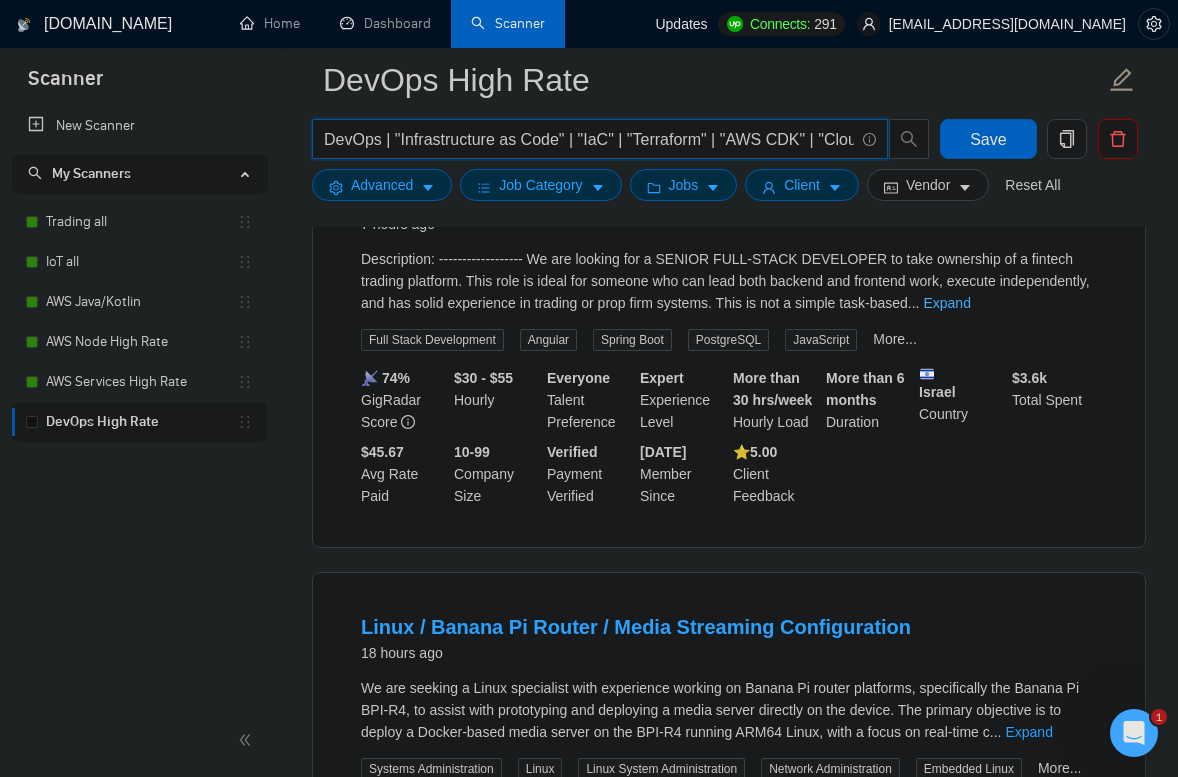 click on "Expand" at bounding box center [946, 303] 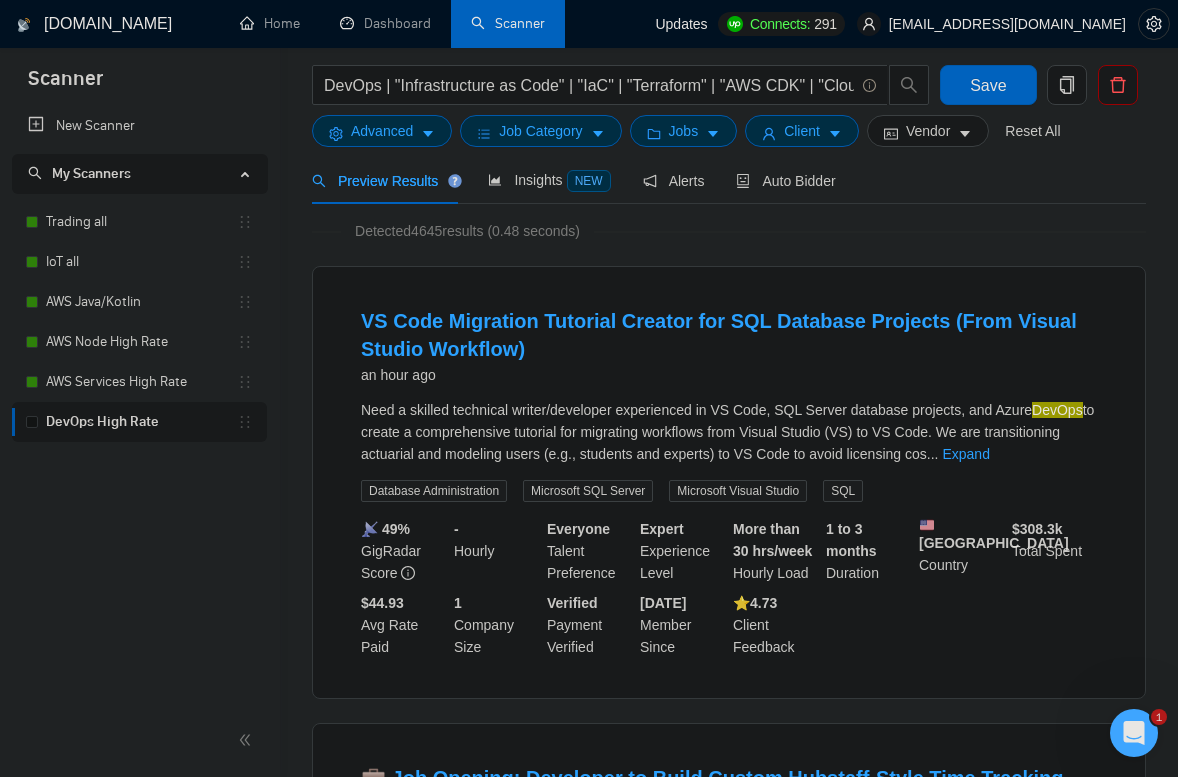 scroll, scrollTop: 0, scrollLeft: 0, axis: both 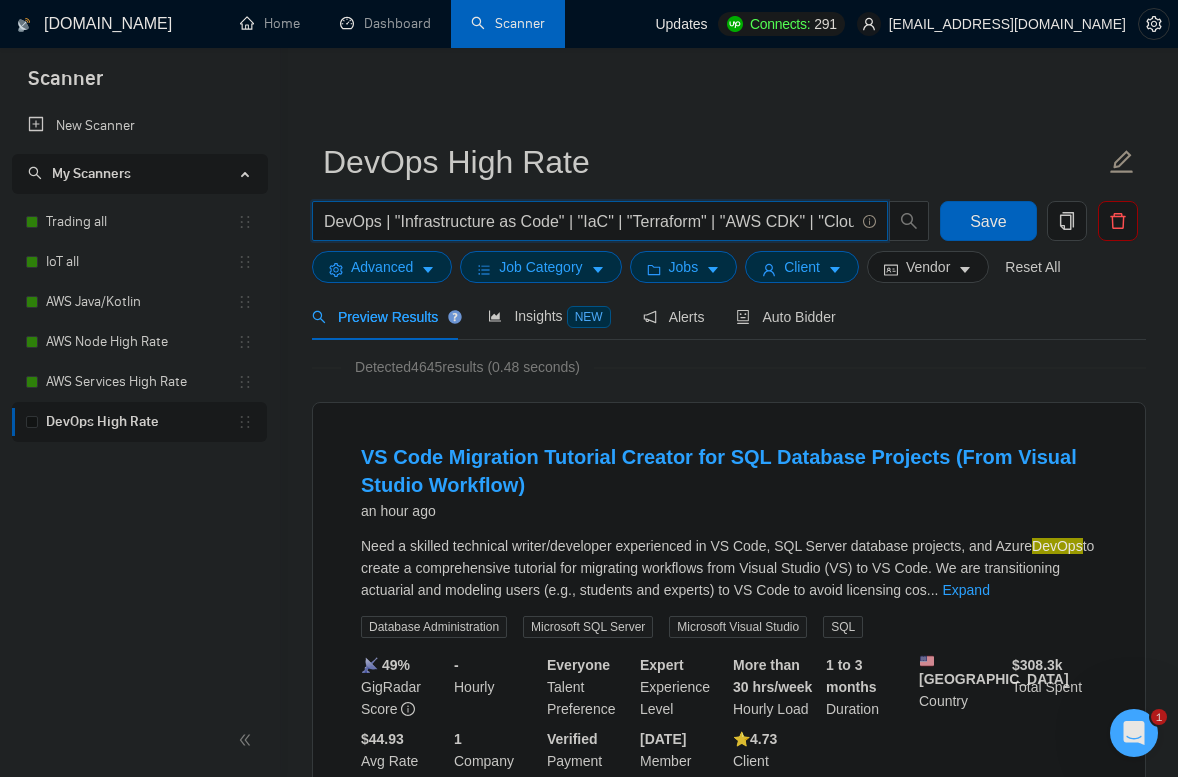 click on "DevOps | "Infrastructure as Code" | "IaC" | "Terraform" | "AWS CDK" | "CloudFormation" | "CI/CD" | "Continuous Integration" | "Continuous Deployment" | "GitHub Actions" | "GitLab CI" | "[PERSON_NAME]" | "Bitbucket Pipelines" | "Docker" | "Kubernetes" | "EKS" | "Amazon ECS" | "AWS Fargate" | "Prometheus" | "Grafana" | "AWS CloudWatch" | "New Relic" | "Datadog" | "AWS CodePipeline" | "AWS CodeBuild" | "AWS CodeDeploy" | "Monitoring" | "Observability" | "Log Aggregation" | "ELK Stack" | "Amazon CloudTrail" | "AWS IAM" | "AWS Secrets Manager" | "HashiCorp Vault" | "Ansible" | "Packer" | "Helm" | "Argo CD" | "Spinnaker" | "Service Mesh" | "Consul" | "Istio" | "Zero Trust" | "Blue-Green Deployment" | "Canary Releases" | "Rolling Updates" | "Immutable Infrastructure" | "Self-Hosted Runners" | "On-Prem Infrastructure" | "Hybrid Cloud" | "Multi-Cloud" | "Bash Scripting" | "Linux Server Administration"" at bounding box center [589, 221] 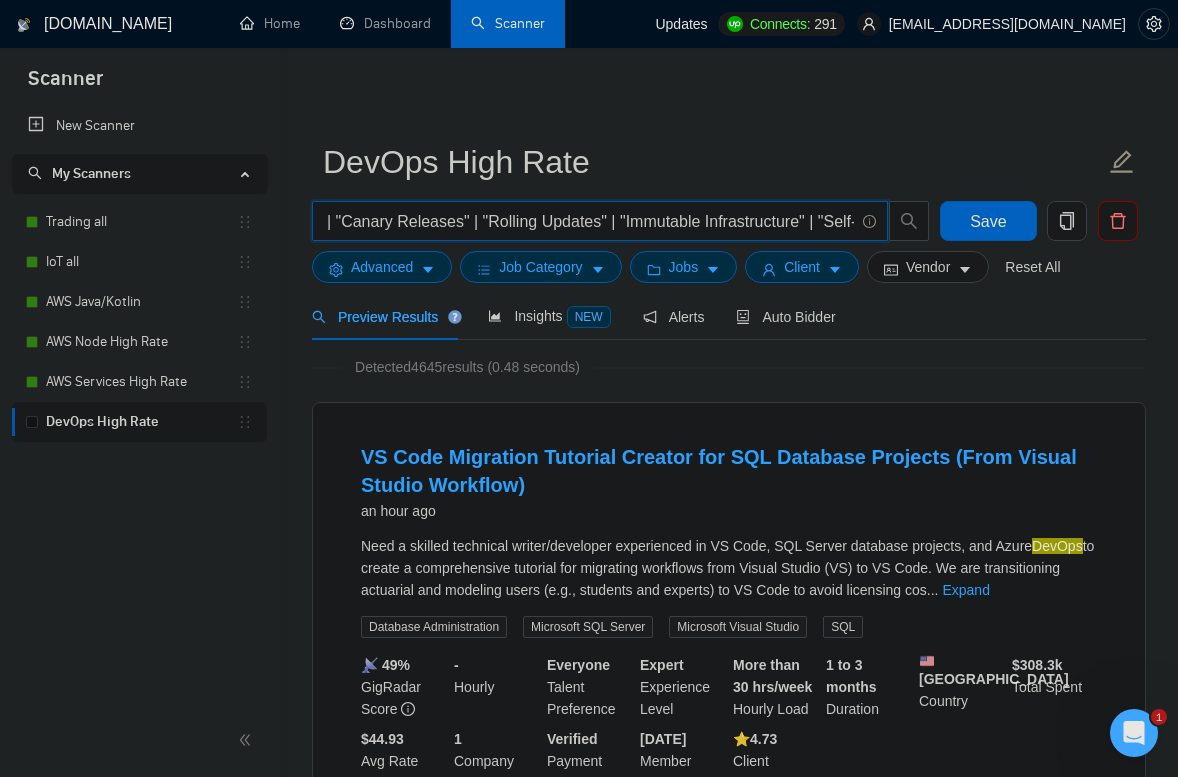 scroll, scrollTop: 0, scrollLeft: 6003, axis: horizontal 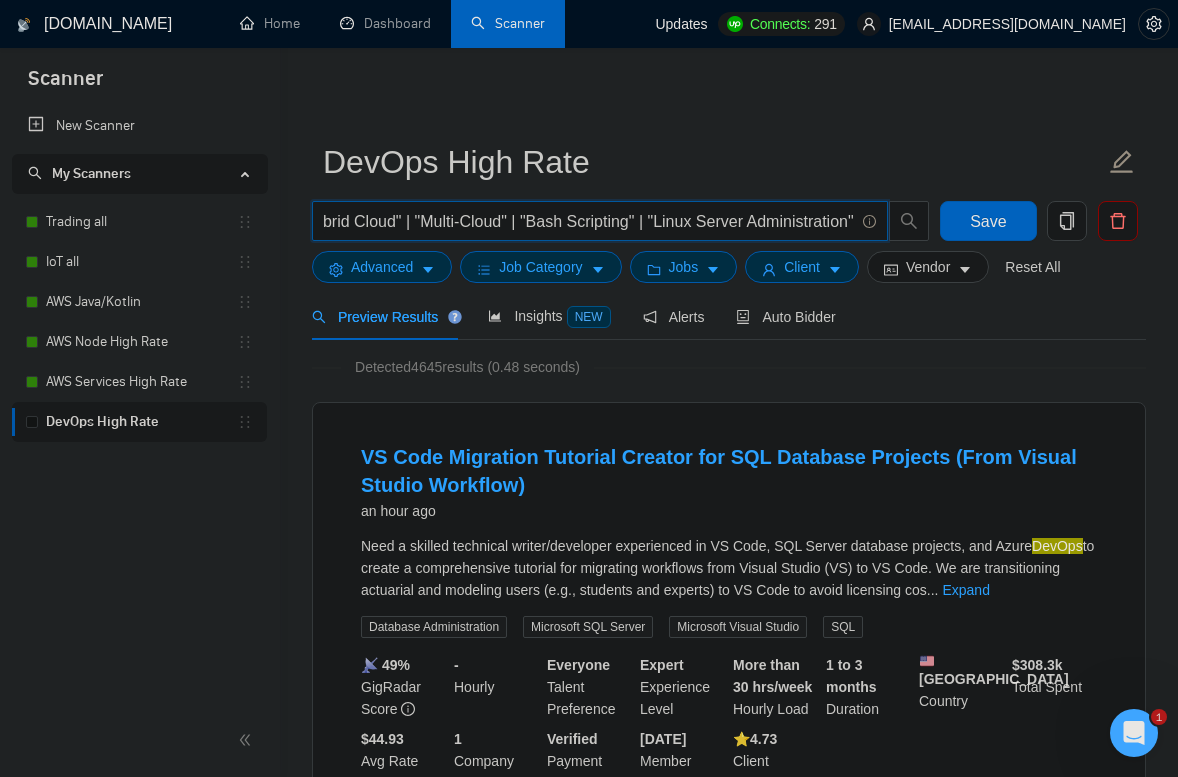 drag, startPoint x: 726, startPoint y: 220, endPoint x: 1131, endPoint y: 227, distance: 405.0605 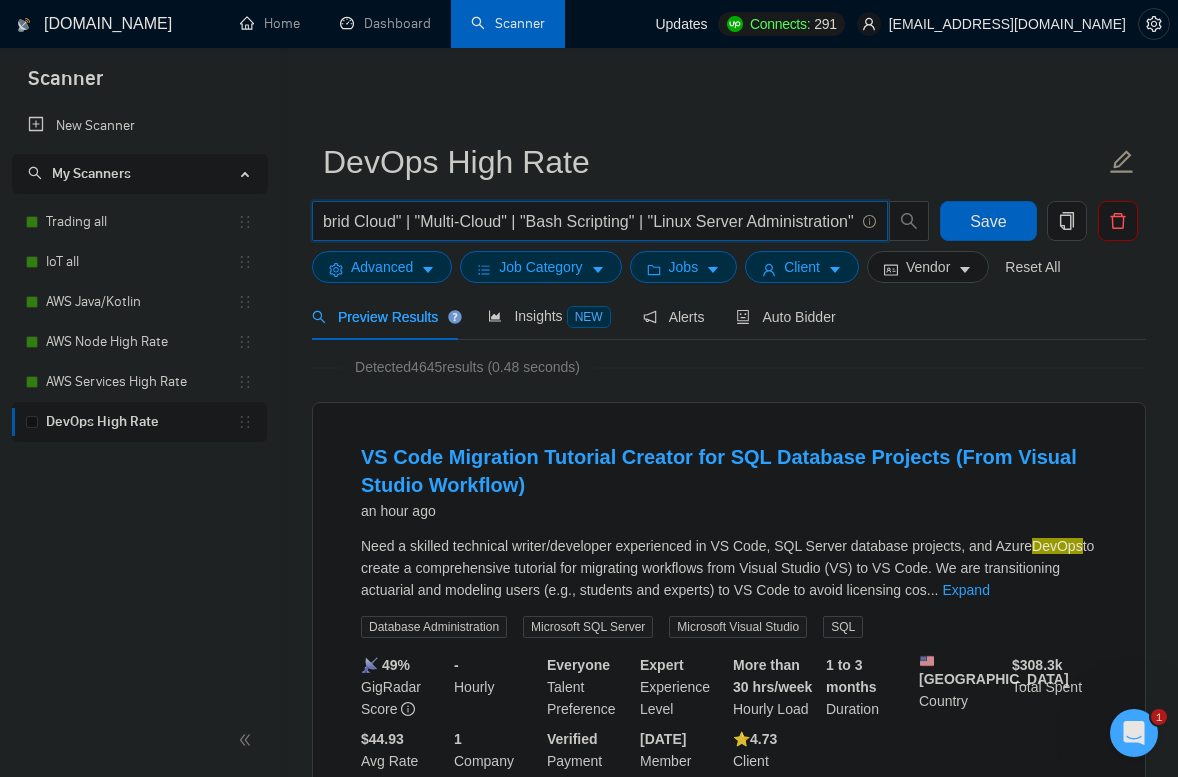 click on "DevOps | "Infrastructure as Code" | "IaC" | "Terraform" | "AWS CDK" | "CloudFormation" | "CI/CD" | "Continuous Integration" | "Continuous Deployment" | "GitHub Actions" | "GitLab CI" | "[PERSON_NAME]" | "Bitbucket Pipelines" | "Docker" | "Kubernetes" | "EKS" | "Amazon ECS" | "AWS Fargate" | "Prometheus" | "Grafana" | "AWS CloudWatch" | "New Relic" | "Datadog" | "AWS CodePipeline" | "AWS CodeBuild" | "AWS CodeDeploy" | "Monitoring" | "Observability" | "Log Aggregation" | "ELK Stack" | "Amazon CloudTrail" | "AWS IAM" | "AWS Secrets Manager" | "HashiCorp Vault" | "Ansible" | "Packer" | "Helm" | "Argo CD" | "Spinnaker" | "Service Mesh" | "Consul" | "Istio" | "Zero Trust" | "Blue-Green Deployment" | "Canary Releases" | "Rolling Updates" | "Immutable Infrastructure" | "Self-Hosted Runners" | "On-Prem Infrastructure" | "Hybrid Cloud" | "Multi-Cloud" | "Bash Scripting" | "Linux Server Administration"" at bounding box center [589, 221] 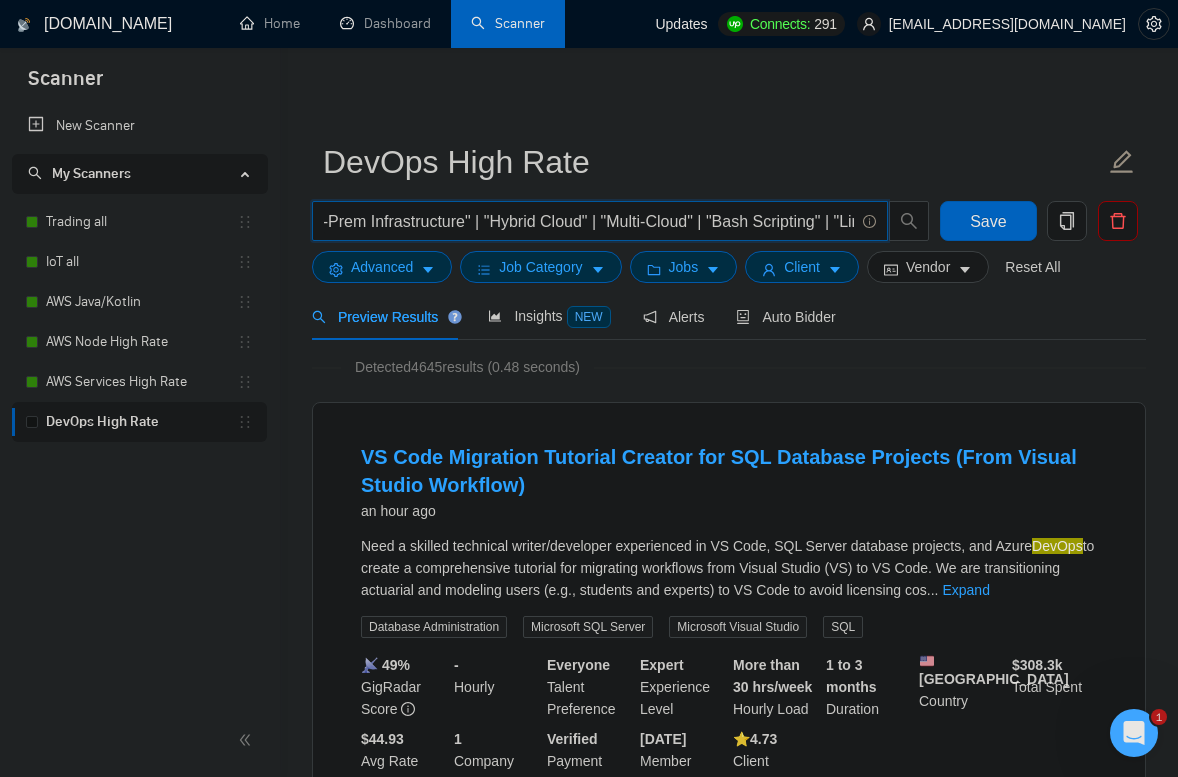 scroll, scrollTop: 0, scrollLeft: 5543, axis: horizontal 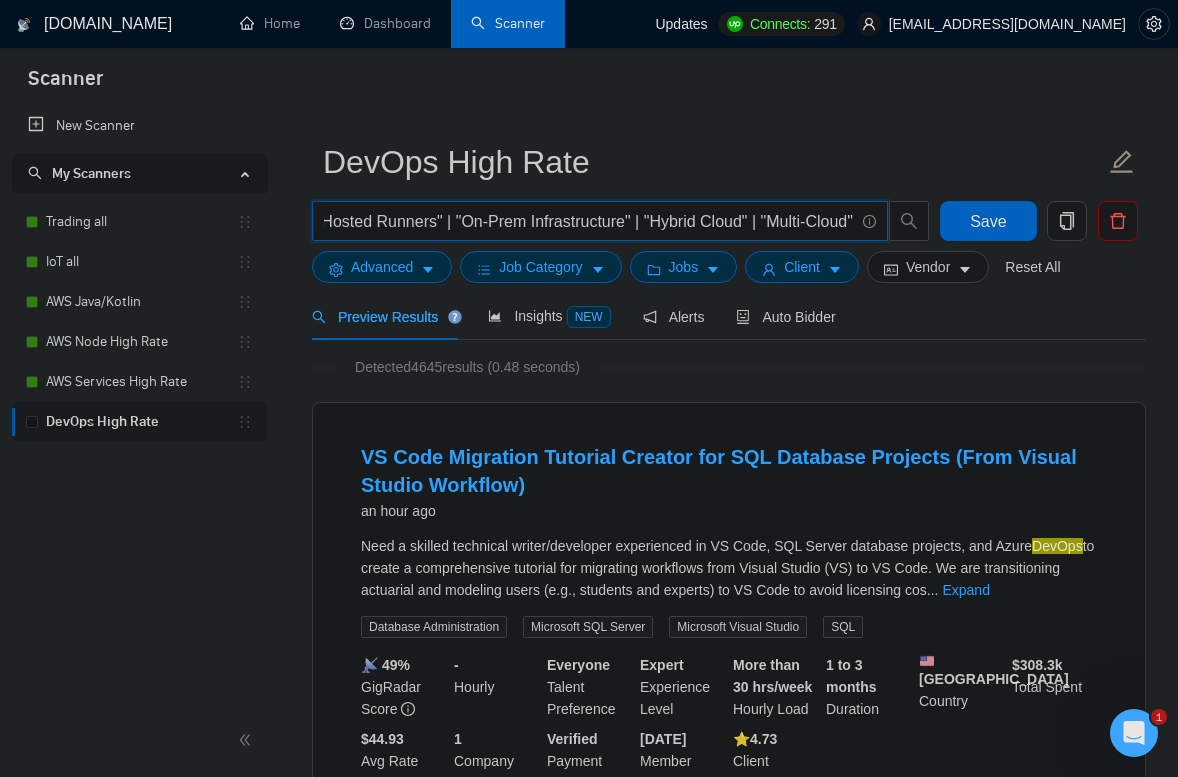 drag, startPoint x: 567, startPoint y: 225, endPoint x: 324, endPoint y: 230, distance: 243.05144 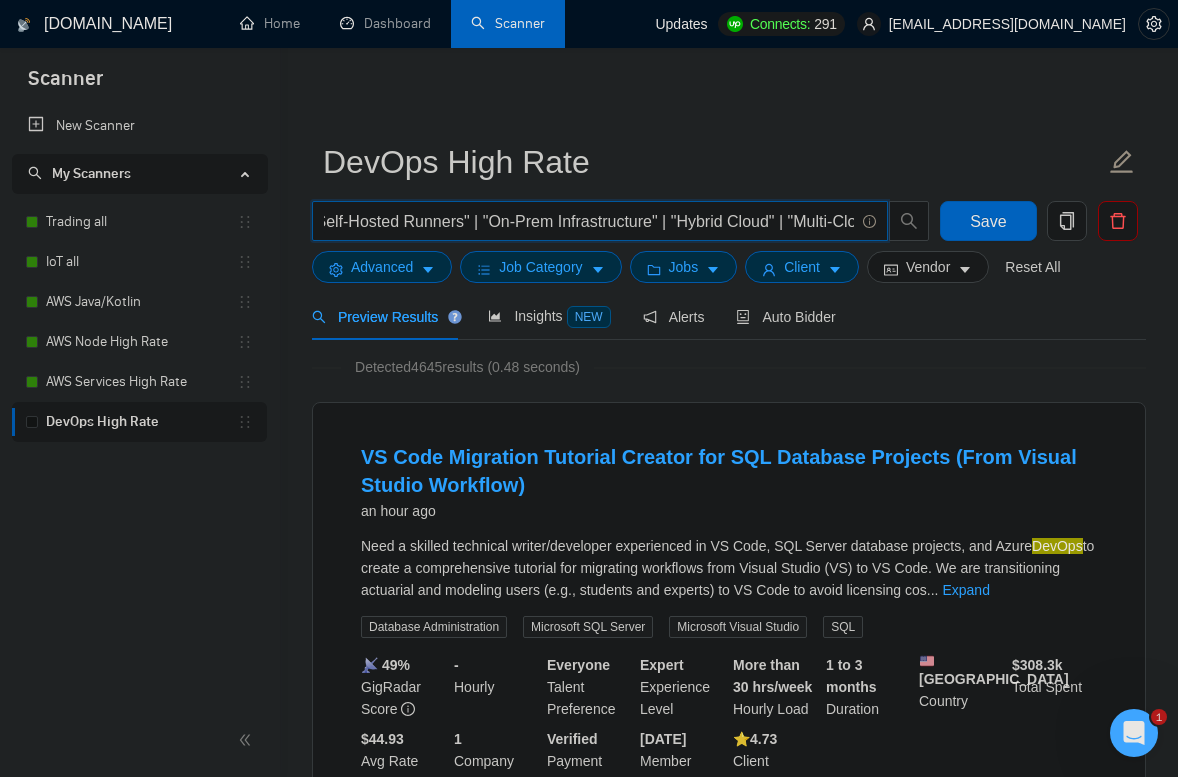 click on "DevOps | "Infrastructure as Code" | "IaC" | "Terraform" | "AWS CDK" | "CloudFormation" | "CI/CD" | "Continuous Integration" | "Continuous Deployment" | "GitHub Actions" | "GitLab CI" | "[PERSON_NAME]" | "Bitbucket Pipelines" | "Docker" | "Kubernetes" | "EKS" | "Amazon ECS" | "AWS Fargate" | "Prometheus" | "Grafana" | "AWS CloudWatch" | "New Relic" | "Datadog" | "AWS CodePipeline" | "AWS CodeBuild" | "AWS CodeDeploy" | "Monitoring" | "Observability" | "Log Aggregation" | "ELK Stack" | "Amazon CloudTrail" | "AWS IAM" | "AWS Secrets Manager" | "HashiCorp Vault" | "Ansible" | "Packer" | "Helm" | "Argo CD" | "Spinnaker" | "Service Mesh" | "Consul" | "Istio" | "Zero Trust" | "Blue-Green Deployment" | "Canary Releases" | "Rolling Updates" | "Immutable Infrastructure" | "Self-Hosted Runners" | "On-Prem Infrastructure" | "Hybrid Cloud" | "Multi-Cloud" | "Bash Scripting" | "Linux Server Administration"" at bounding box center [589, 221] 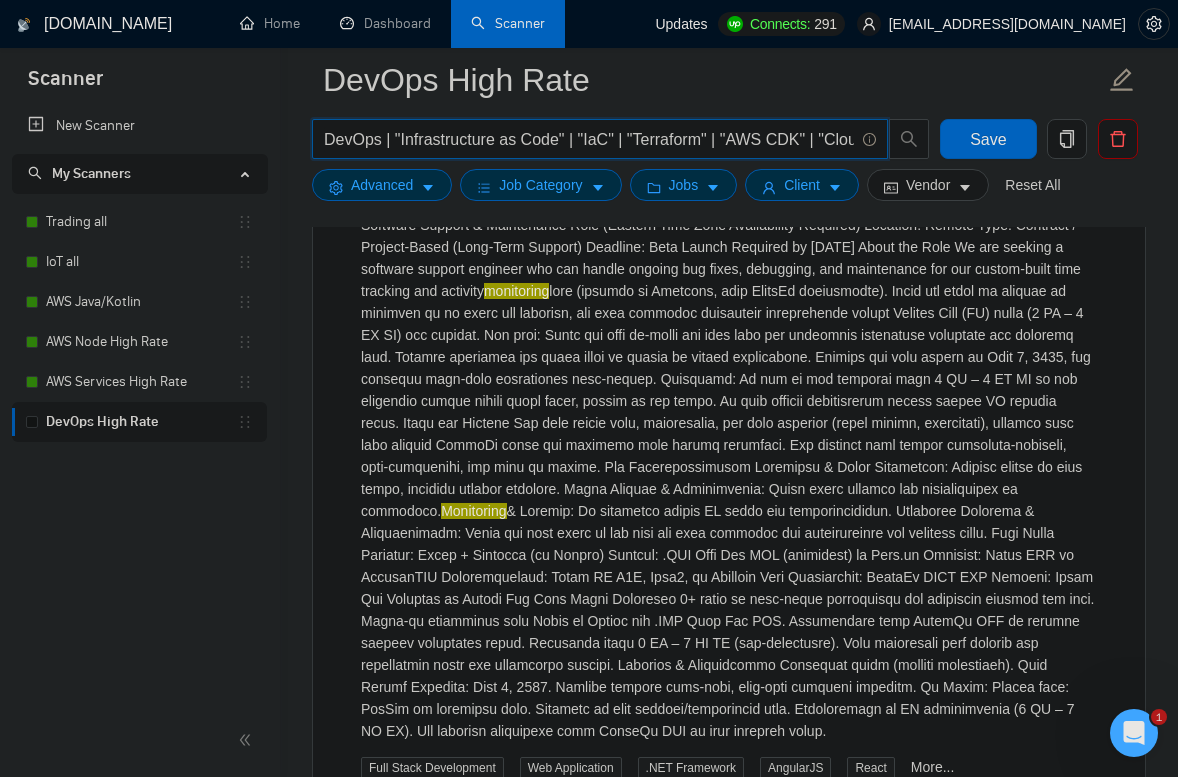 scroll, scrollTop: 768, scrollLeft: 0, axis: vertical 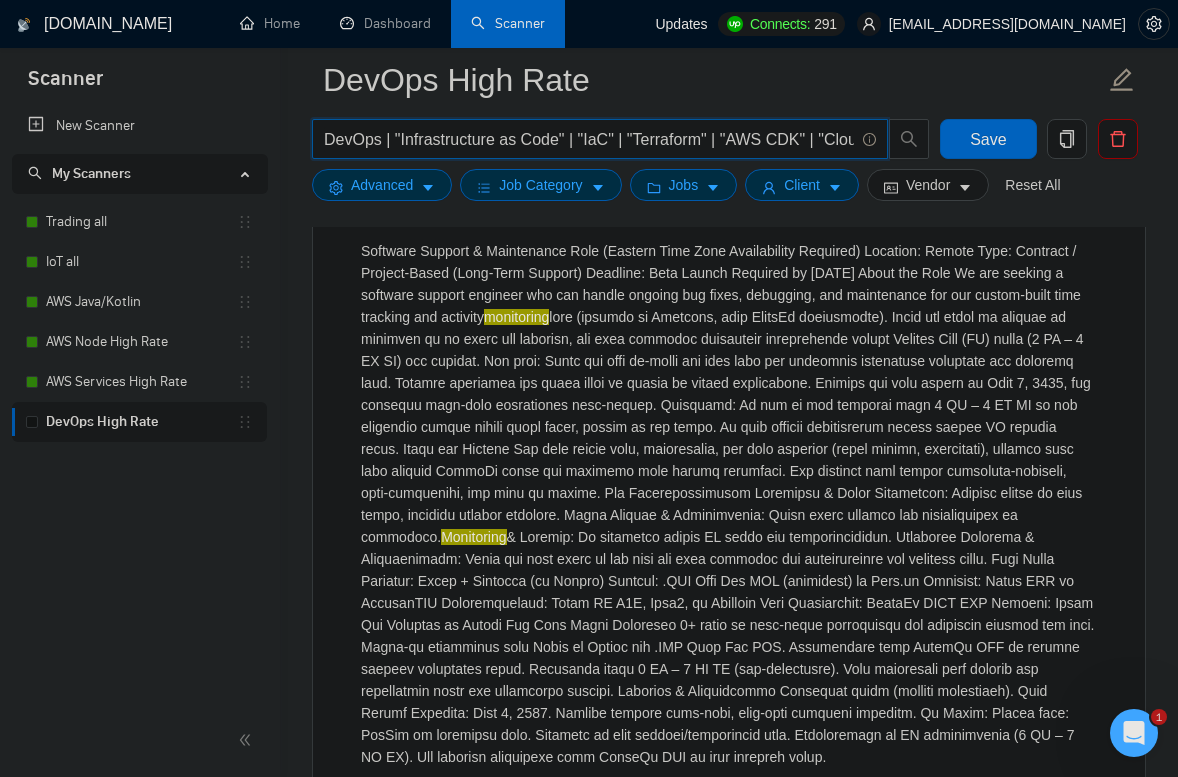click on "DevOps | "Infrastructure as Code" | "IaC" | "Terraform" | "AWS CDK" | "CloudFormation" | "CI/CD" | "Continuous Integration" | "Continuous Deployment" | "GitHub Actions" | "GitLab CI" | "[PERSON_NAME]" | "Bitbucket Pipelines" | "Docker" | "Kubernetes" | "EKS" | "Amazon ECS" | "AWS Fargate" | "Prometheus" | "Grafana" | "AWS CloudWatch" | "New Relic" | "Datadog" | "AWS CodePipeline" | "AWS CodeBuild" | "AWS CodeDeploy" | "Monitoring" | "Observability" | "Log Aggregation" | "ELK Stack" | "Amazon CloudTrail" | "AWS IAM" | "AWS Secrets Manager" | "HashiCorp Vault" | "Ansible" | "Packer" | "Helm" | "Argo CD" | "Spinnaker" | "Service Mesh" | "Consul" | "Istio" | "Zero Trust" | "Blue-Green Deployment" | "Canary Releases" | "Rolling Updates" | "Immutable Infrastructure" | "Self-Hosted Runners" | "On-Prem Infrastructure" | "Hybrid Cloud" | "Multi-Cloud" | "Bash Scripting" | "Linux Server Administration"" at bounding box center [589, 139] 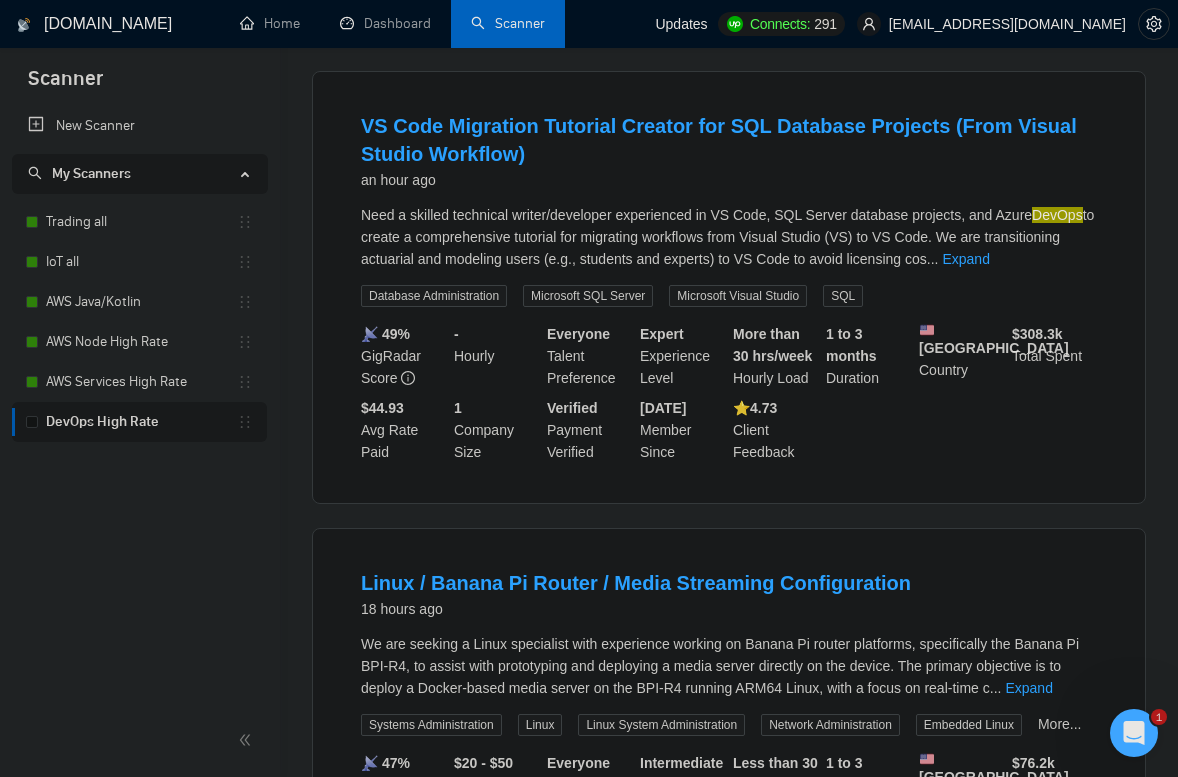 scroll, scrollTop: 0, scrollLeft: 0, axis: both 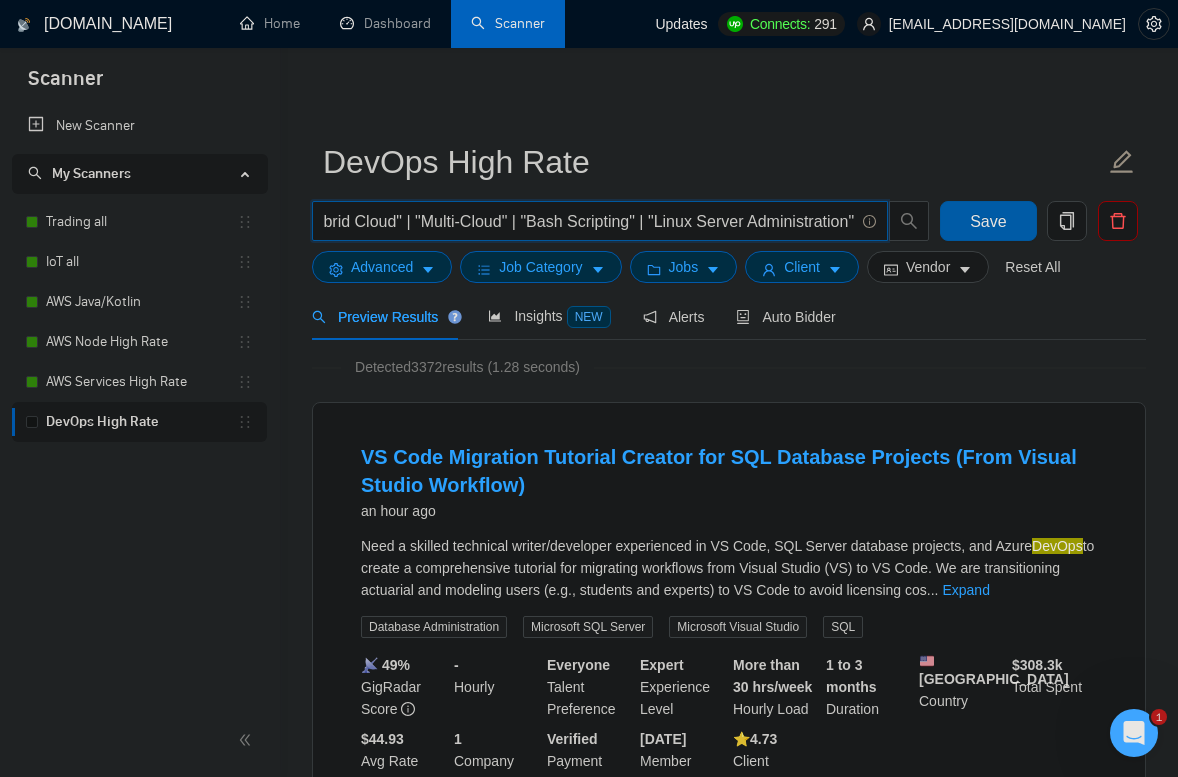 click on "Save" at bounding box center (988, 221) 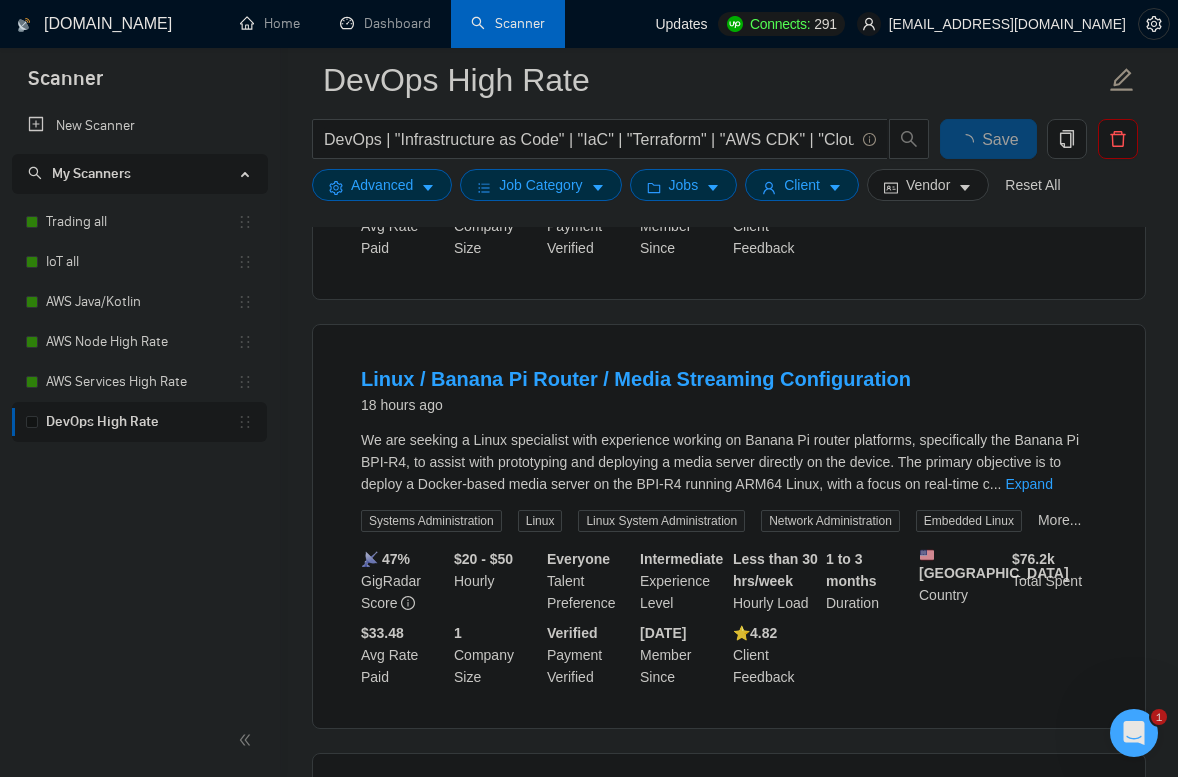 scroll, scrollTop: 553, scrollLeft: 0, axis: vertical 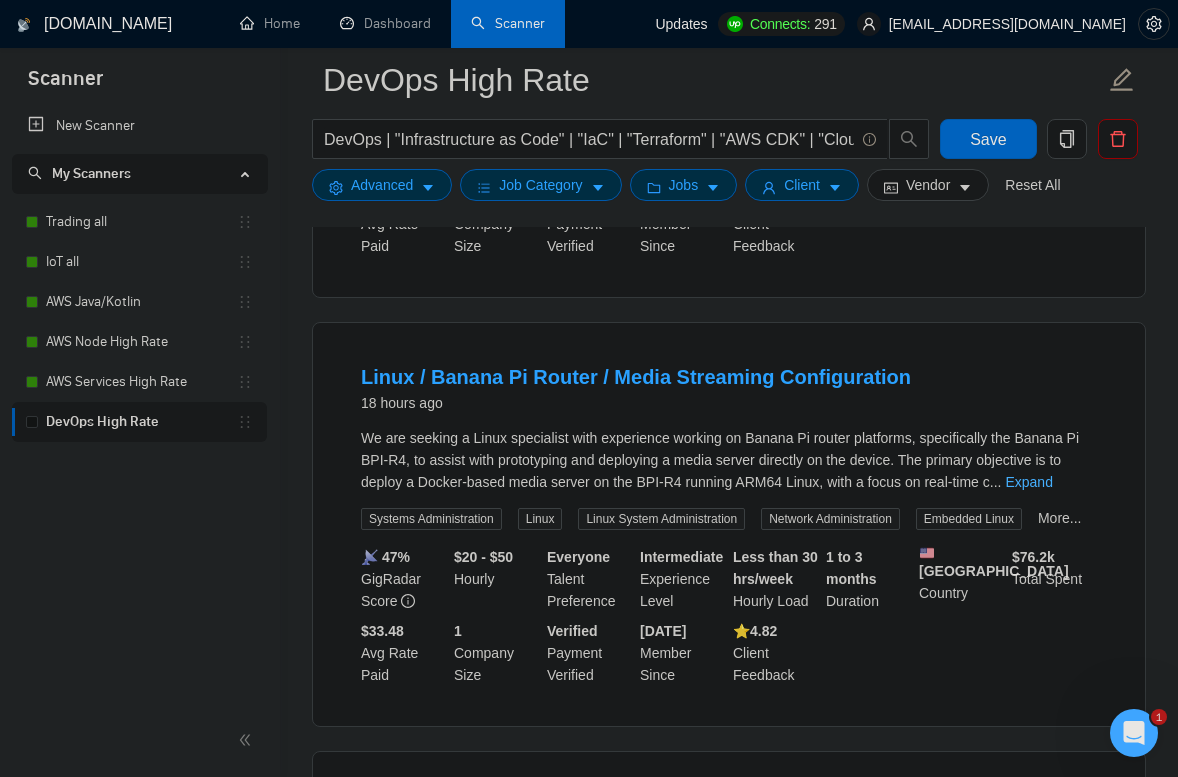 click on "Expand" at bounding box center (1028, 482) 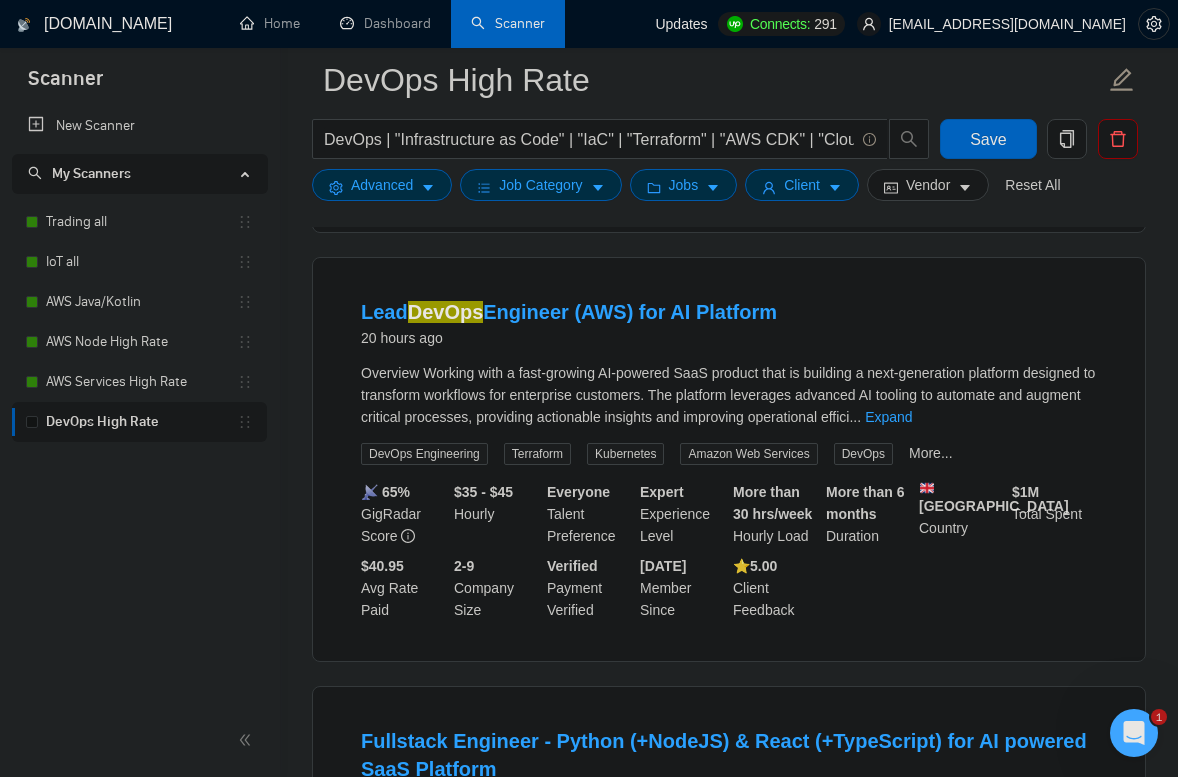 scroll, scrollTop: 1138, scrollLeft: 0, axis: vertical 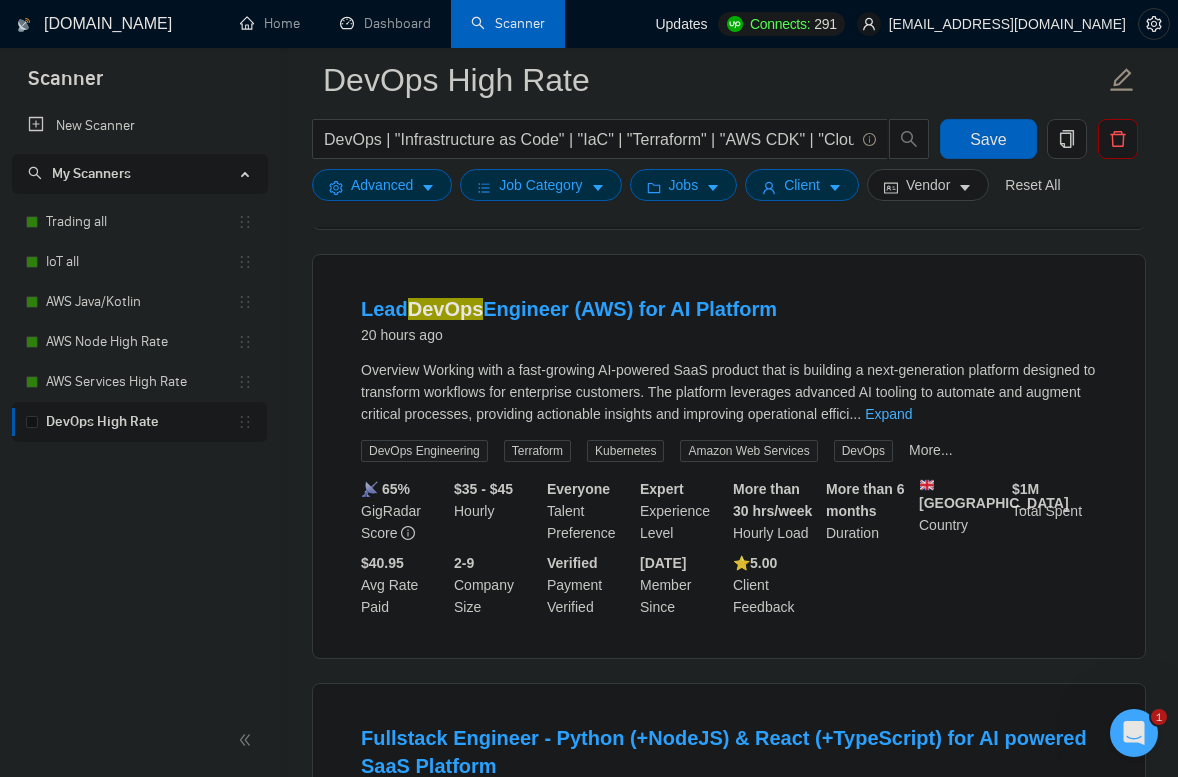 click on "Expand" at bounding box center (888, 414) 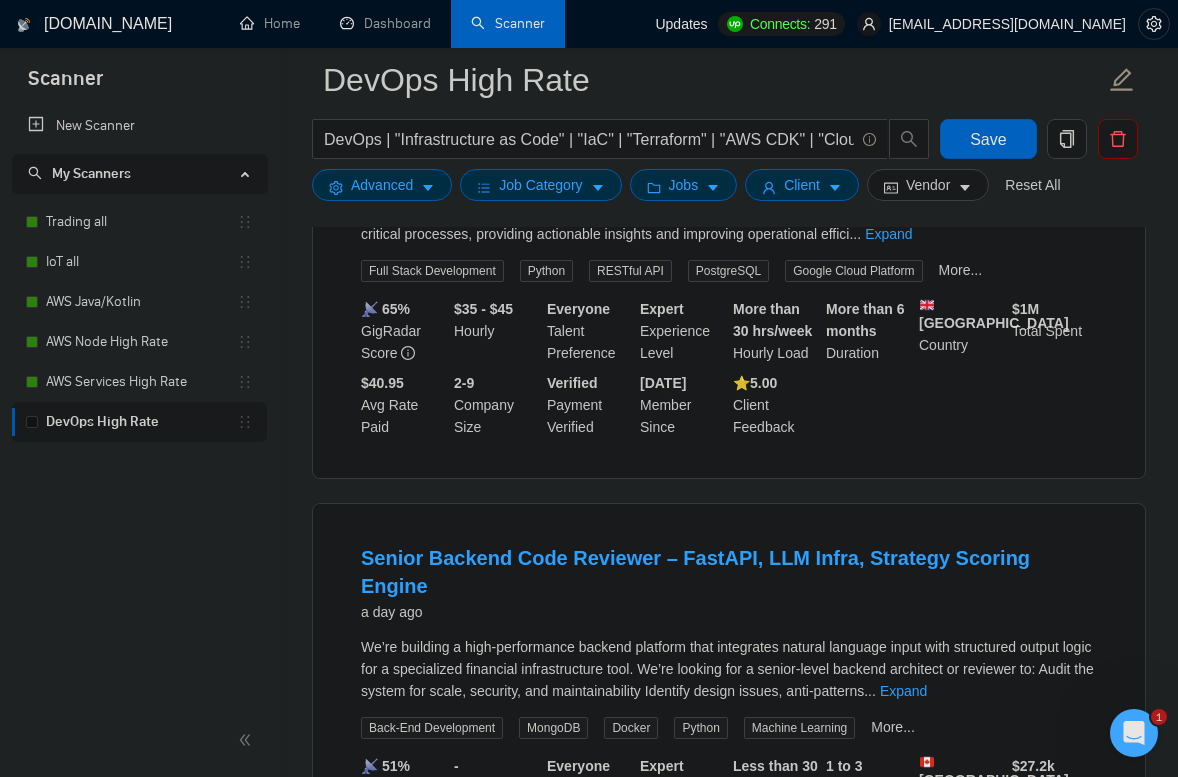scroll, scrollTop: 2769, scrollLeft: 0, axis: vertical 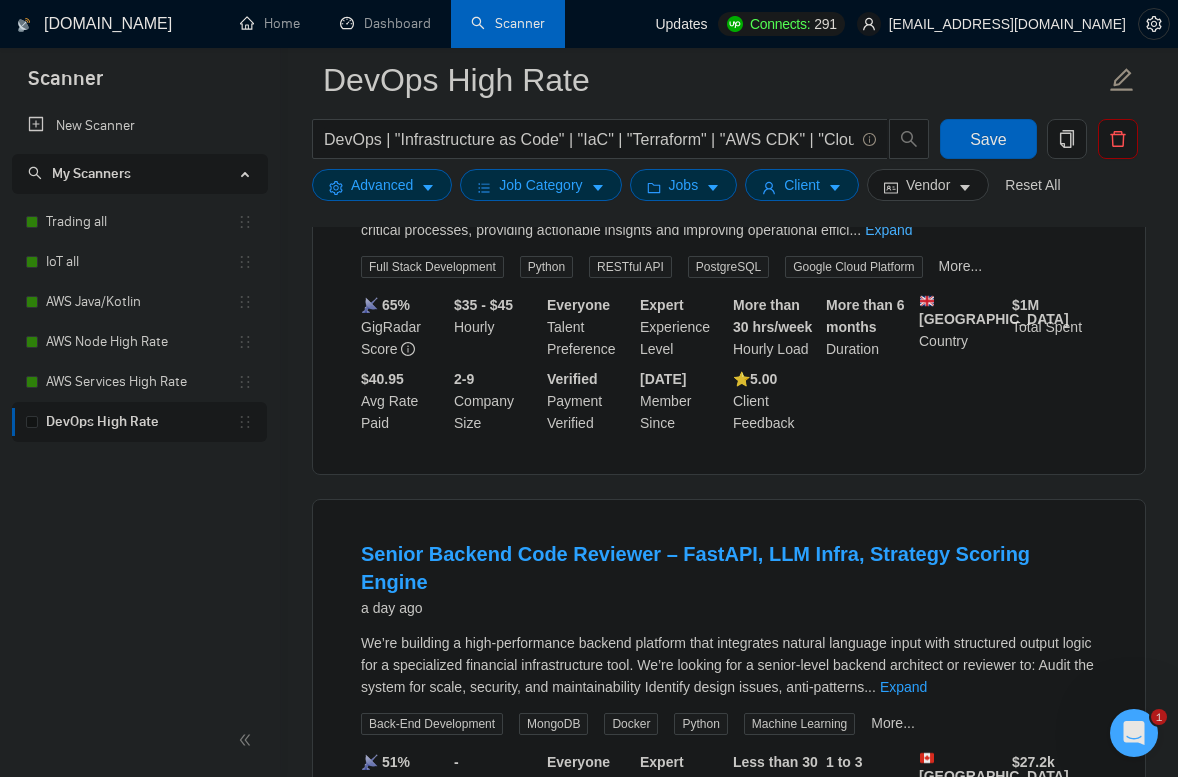 click on "Expand" at bounding box center [888, 230] 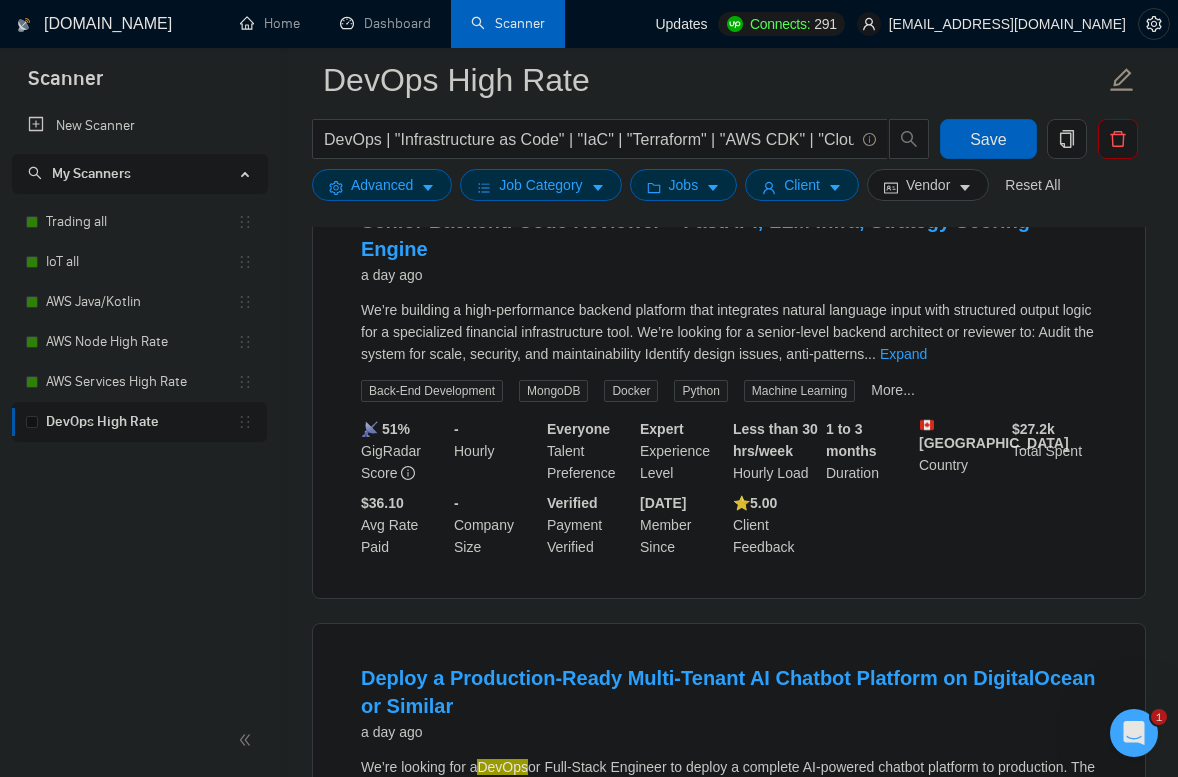 scroll, scrollTop: 4044, scrollLeft: 0, axis: vertical 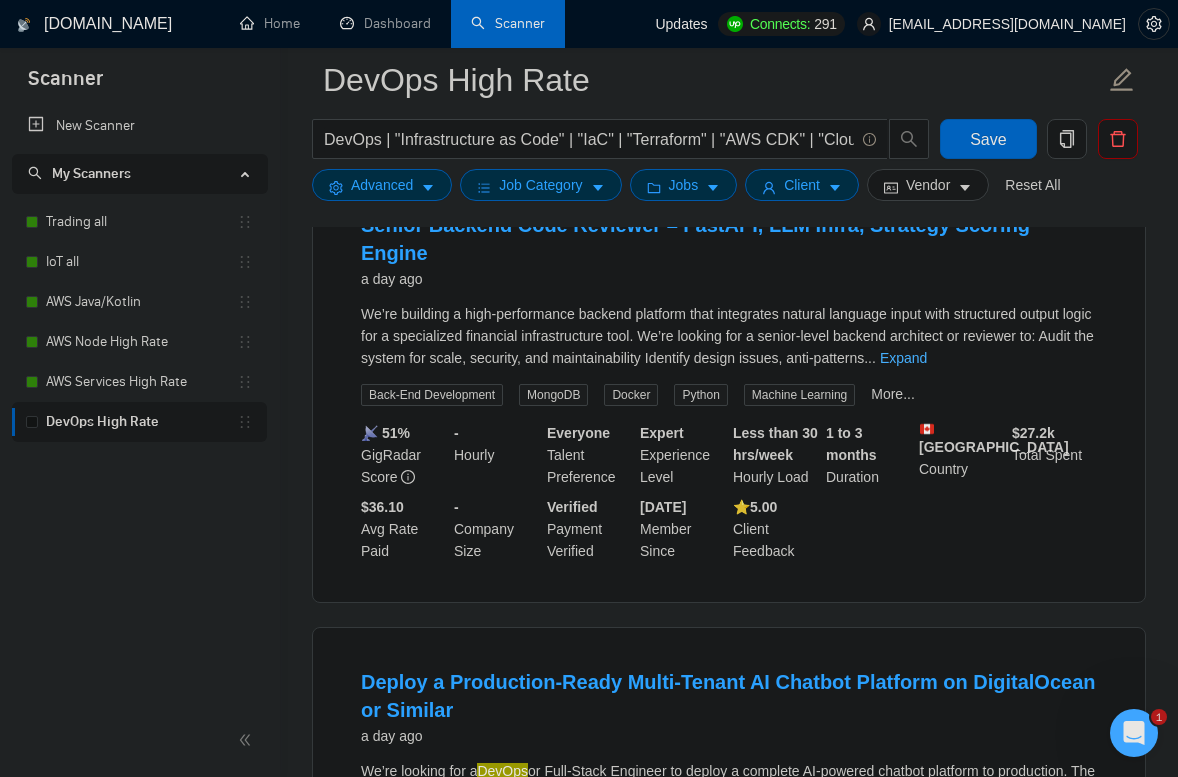click on "We’re building a high-performance backend platform that integrates natural language input with structured output logic for a specialized financial infrastructure tool.
We’re looking for a senior-level backend architect or reviewer to:
Audit the system for scale, security, and maintainability
Identify design issues, anti-patterns ... Expand" at bounding box center (729, 336) 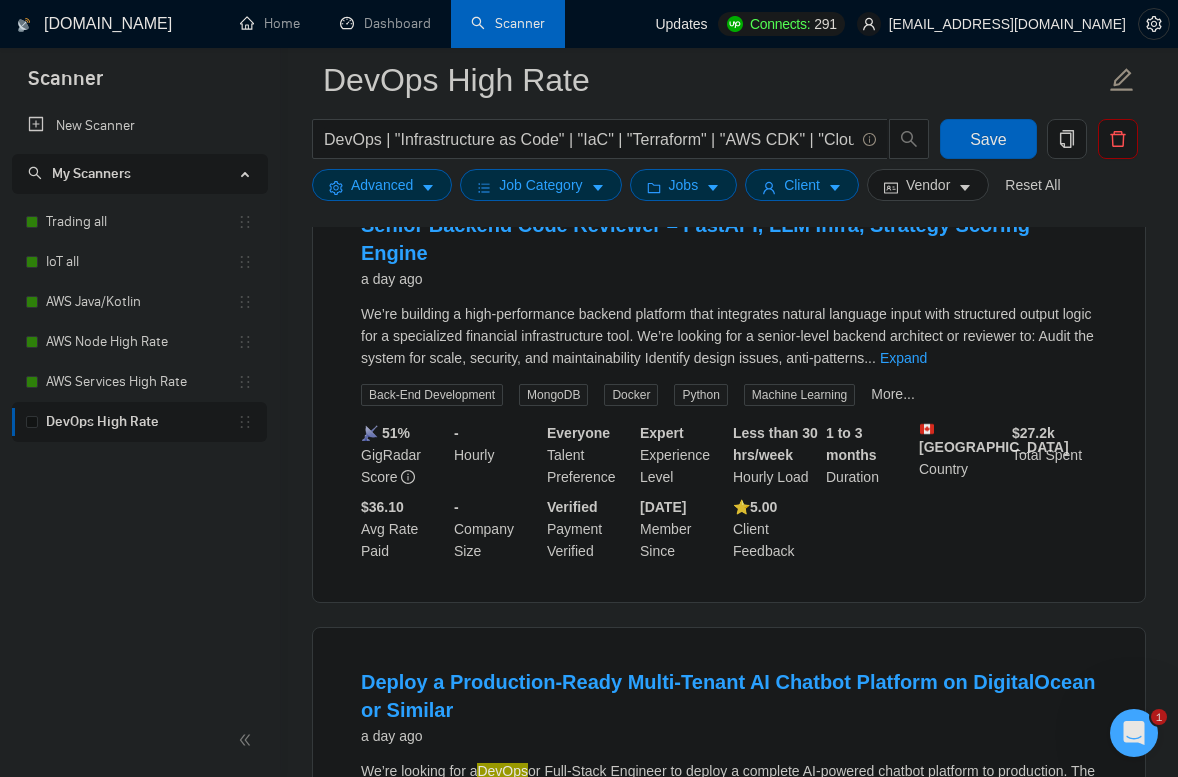 click on "Senior Backend Code Reviewer – FastAPI, LLM Infra, Strategy Scoring Engine a day ago We’re building a high-performance backend platform that integrates natural language input with structured output logic for a specialized financial infrastructure tool.
We’re looking for a senior-level backend architect or reviewer to:
Audit the system for scale, security, and maintainability
Identify design issues, anti-patterns ... Expand Back-End Development MongoDB Docker Python Machine Learning More... 📡   51% GigRadar Score   - Hourly Everyone Talent Preference Expert Experience Level Less than 30 hrs/week Hourly Load 1 to 3 months Duration   [GEOGRAPHIC_DATA] Country $ 27.2k Total Spent $36.10 Avg Rate Paid - Company Size Verified Payment Verified [DATE] Member Since ⭐️  5.00 Client Feedback" at bounding box center [729, 386] 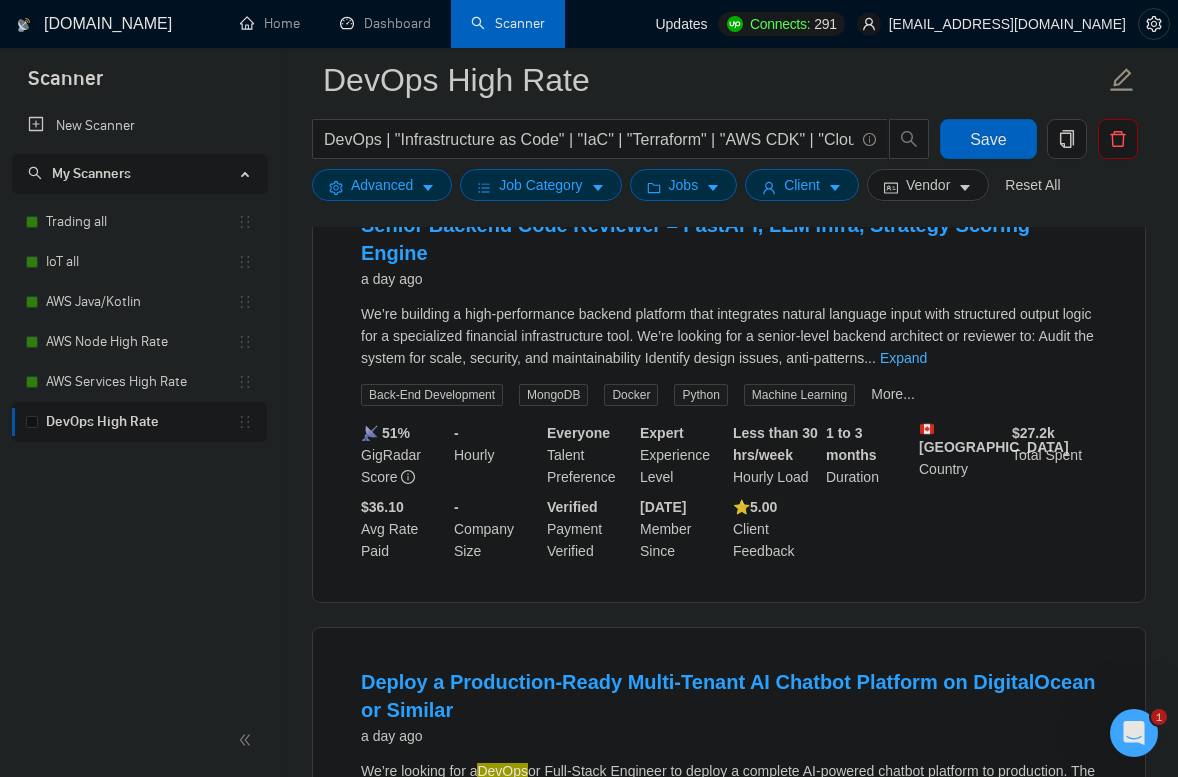 click on "Expand" at bounding box center [903, 358] 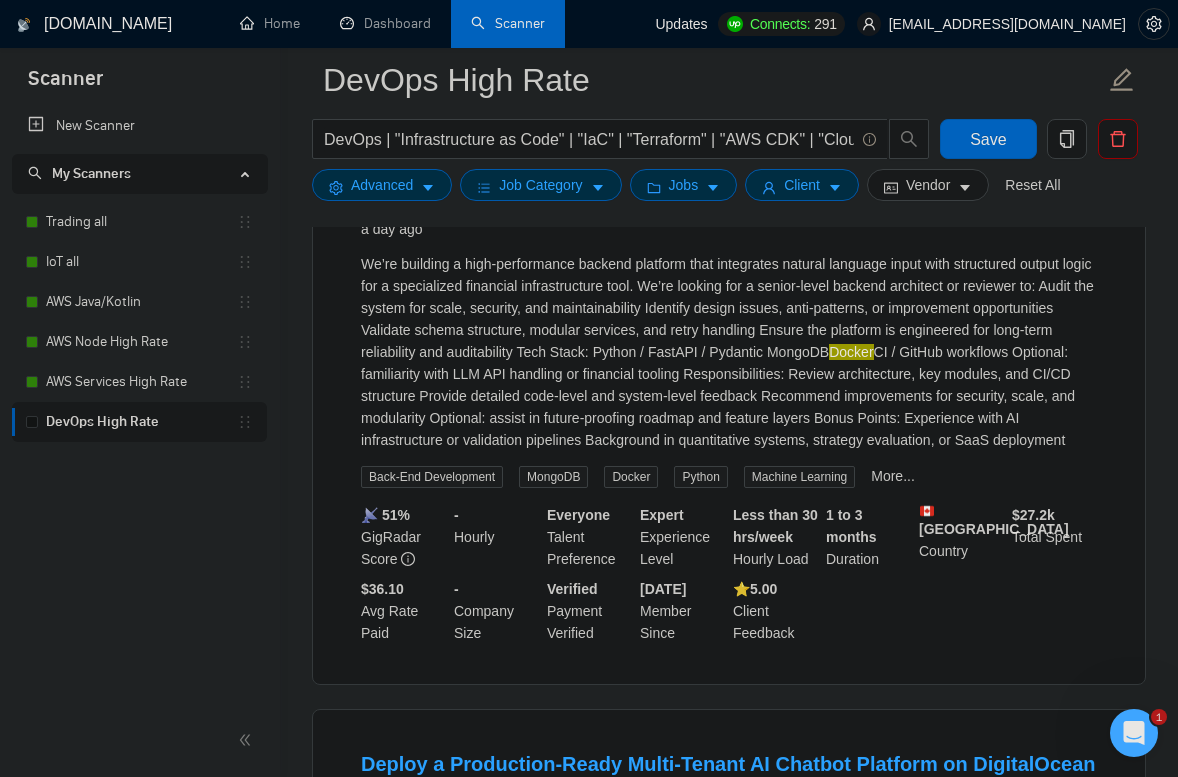 scroll, scrollTop: 4103, scrollLeft: 0, axis: vertical 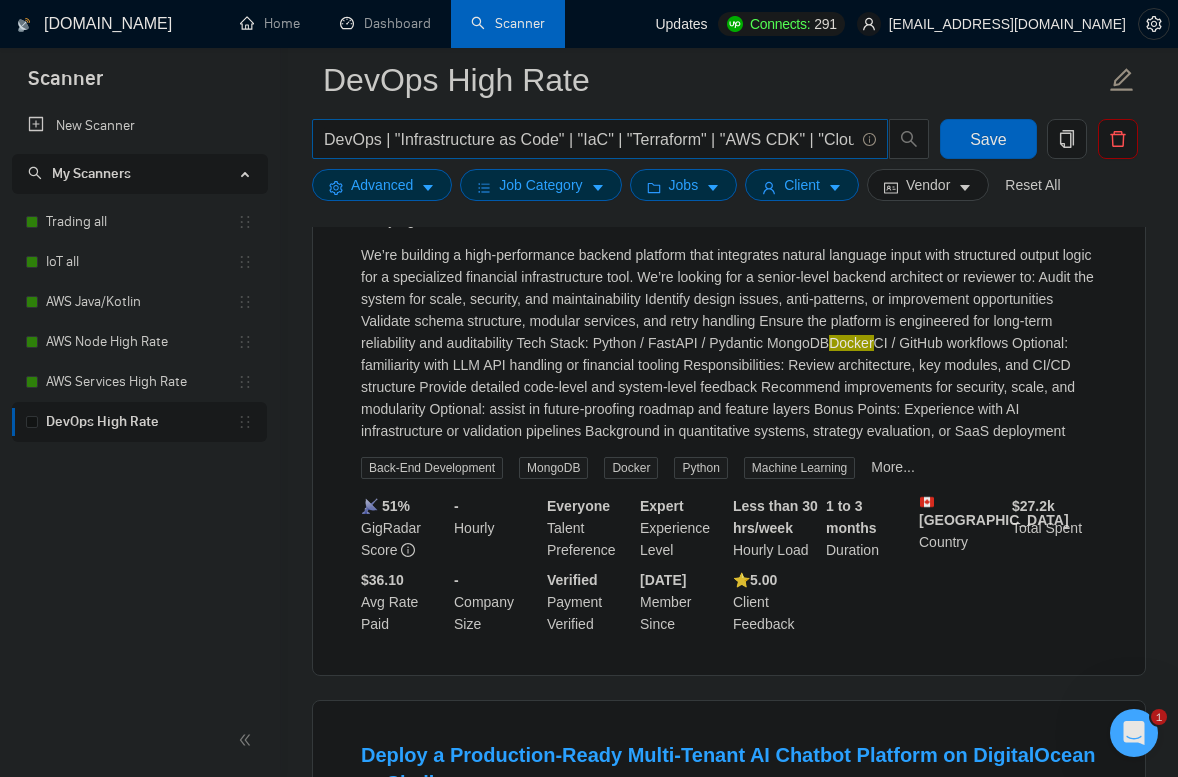 click on "DevOps | "Infrastructure as Code" | "IaC" | "Terraform" | "AWS CDK" | "CloudFormation" | "GitHub Actions" | "GitLab CI" | "[PERSON_NAME]" | "Bitbucket Pipelines" | "Docker" | "Kubernetes" | "EKS" | "Amazon ECS" | "AWS Fargate" | "Prometheus" | "Grafana" | "AWS CloudWatch" | "New Relic" | "Datadog" | "AWS CodePipeline" | "AWS CodeBuild" | "AWS CodeDeploy" | "Log Aggregation" | "ELK Stack" | "Amazon CloudTrail" | "AWS IAM" | "AWS Secrets Manager" | "HashiCorp Vault" | "Ansible" | "Packer" | "Helm" | "Argo CD" | "Spinnaker" | "Service Mesh" | "Consul" | "Istio" | "Zero Trust" | "Blue-Green Deployment" | "Canary Releases" | "Rolling Updates" | "Immutable Infrastructure" | "Self-Hosted Runners" | "On-Prem Infrastructure" | "Hybrid Cloud" | "Multi-Cloud" | "Bash Scripting" | "Linux Server Administration"" at bounding box center [589, 139] 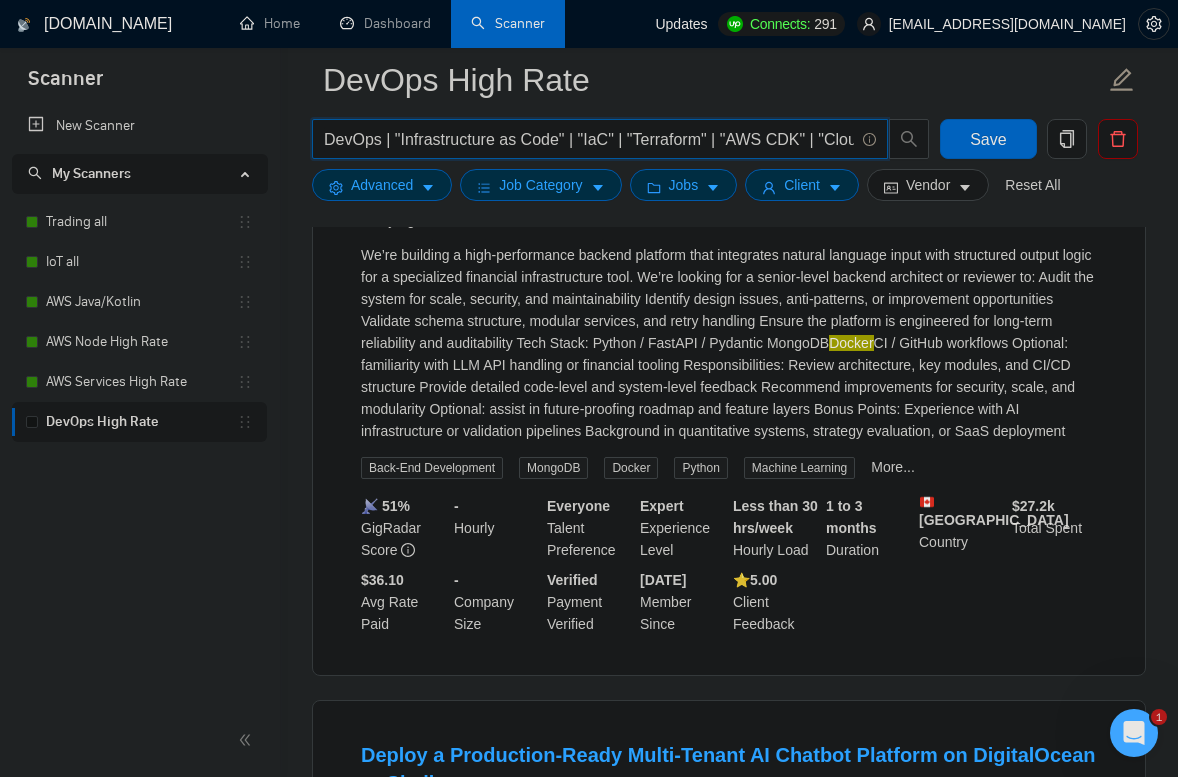 paste on "CI/CD" | "Continuous Integration" | "Continuous Deployment" | "GitHub Actions" | "GitLab CI" | "[PERSON_NAME]" | "Bitbucket Pipelines" | "Kubernetes" | "EKS" | "Amazon ECS" | "AWS Fargate" | "Prometheus" | "Grafana" | "AWS CloudWatch" | "New Relic" | "Datadog" | "AWS CodePipeline" | "AWS CodeBuild" | "AWS CodeDeploy" | "Monitoring" | "Observabilit" 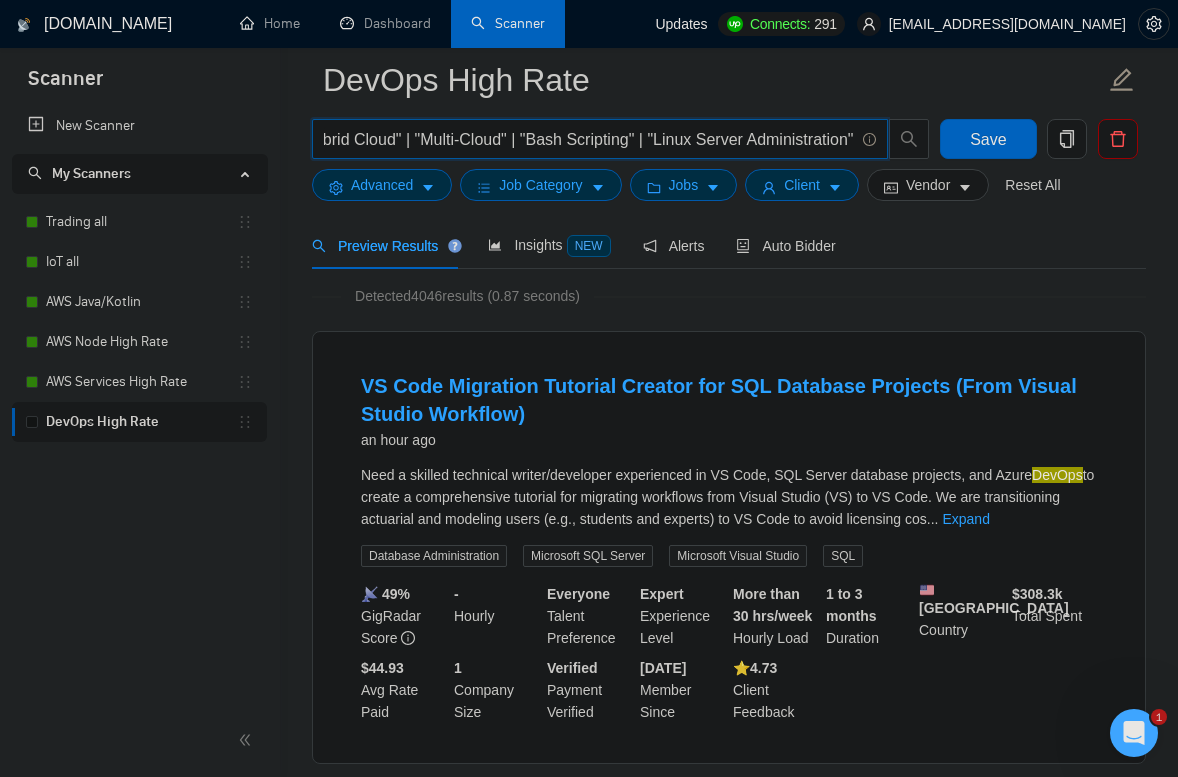 scroll, scrollTop: 0, scrollLeft: 0, axis: both 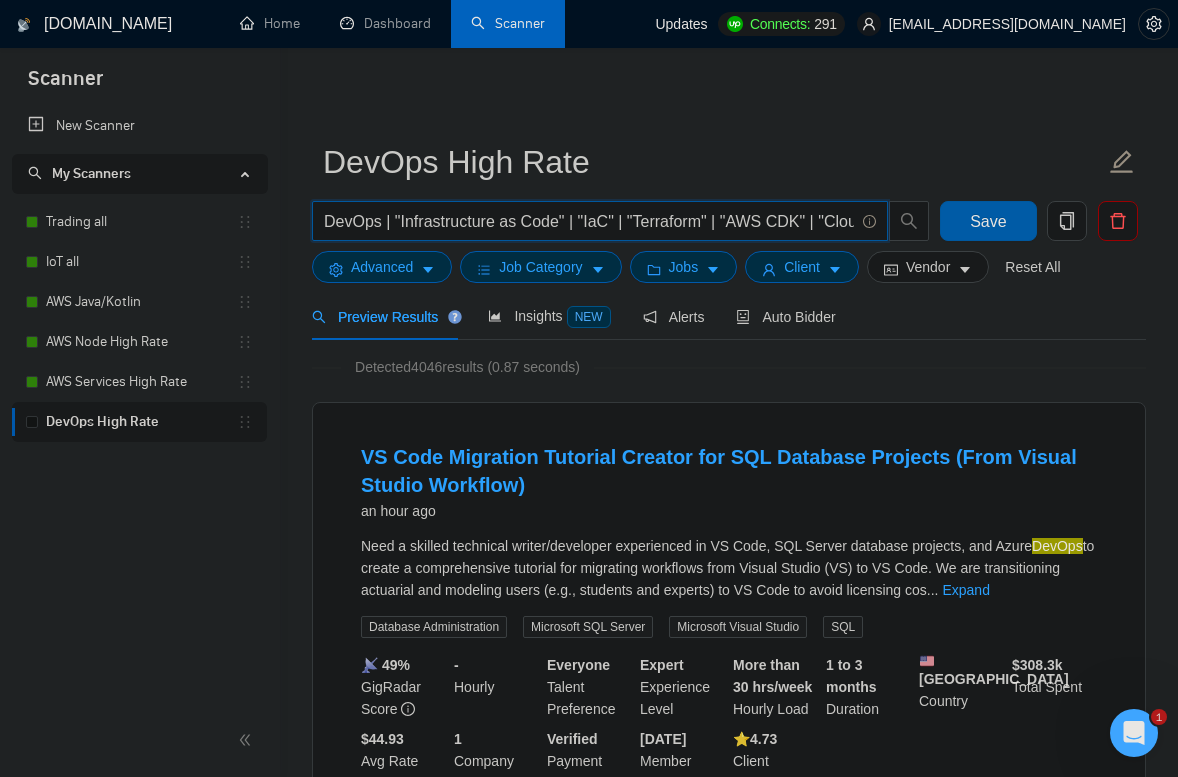 click on "Save" at bounding box center (988, 221) 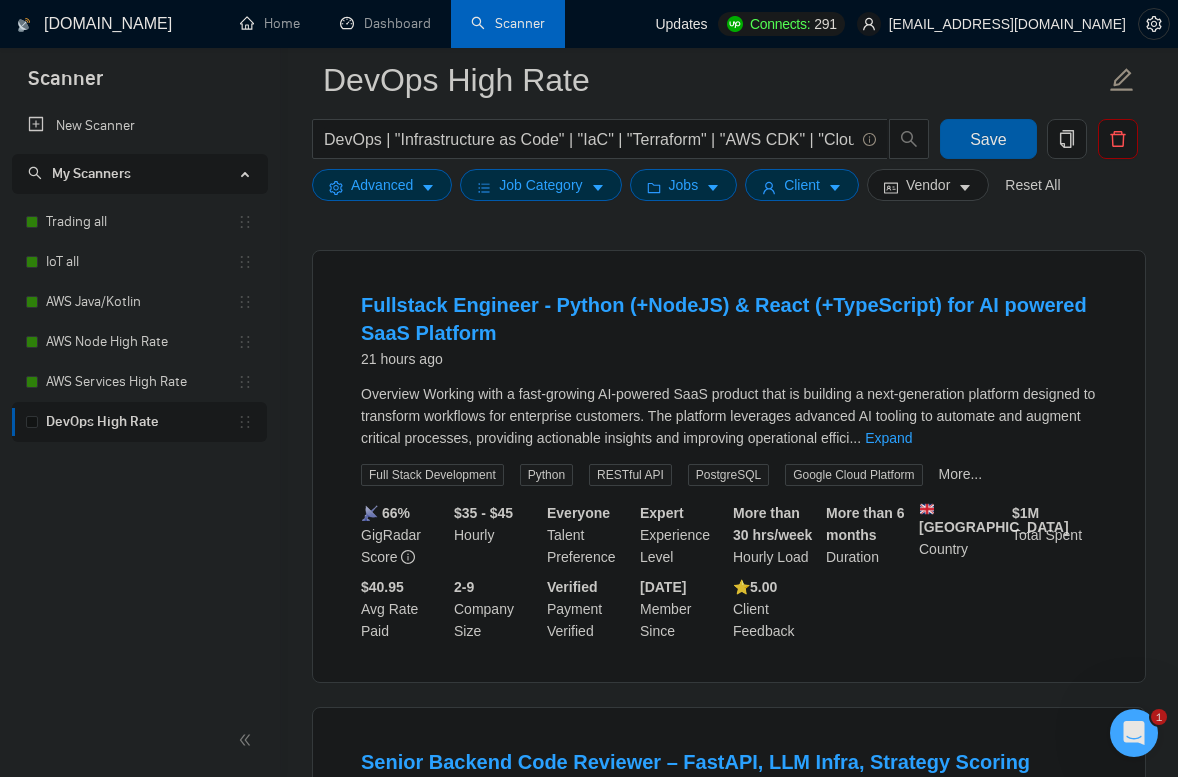 scroll, scrollTop: 1952, scrollLeft: 0, axis: vertical 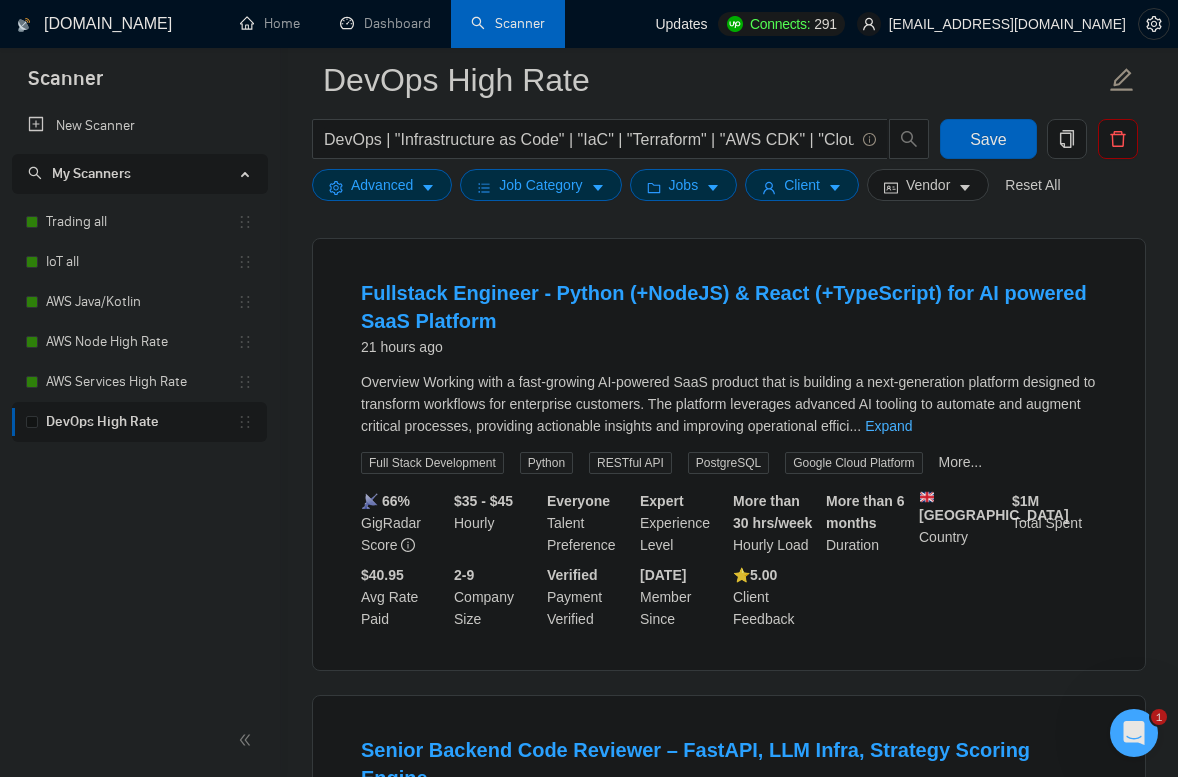click on "Expand" at bounding box center (888, 426) 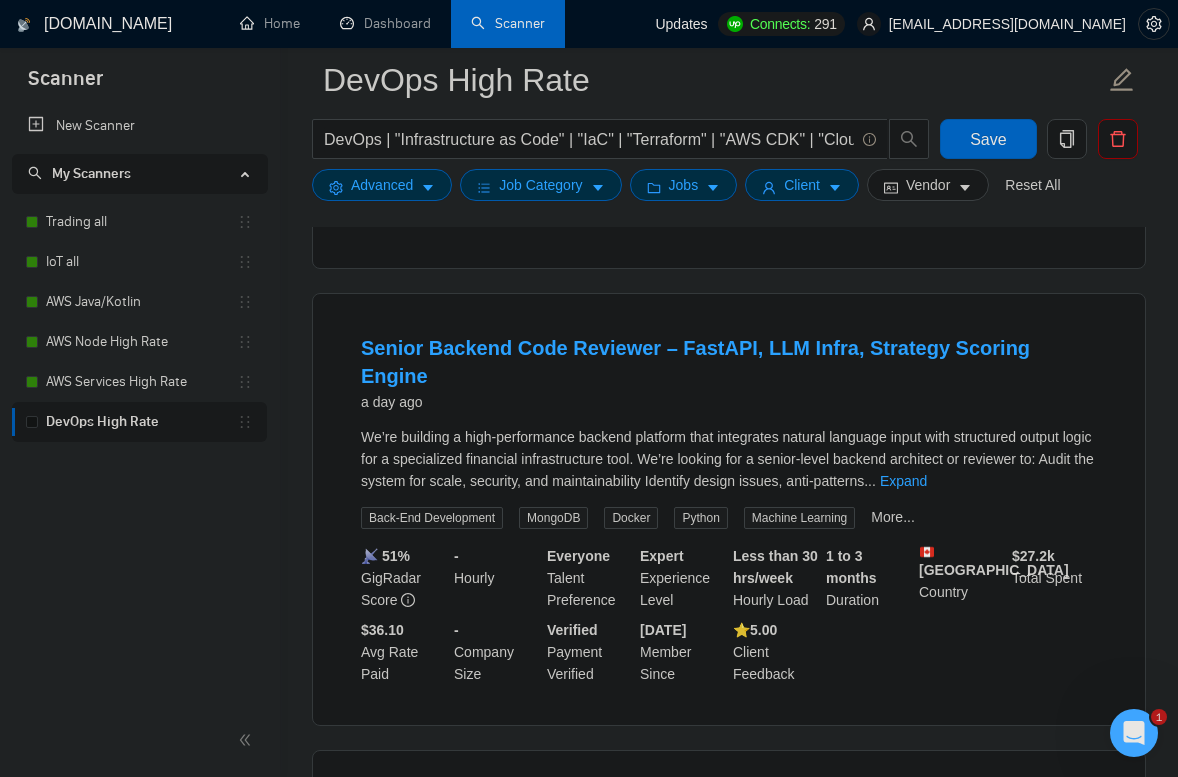scroll, scrollTop: 3297, scrollLeft: 0, axis: vertical 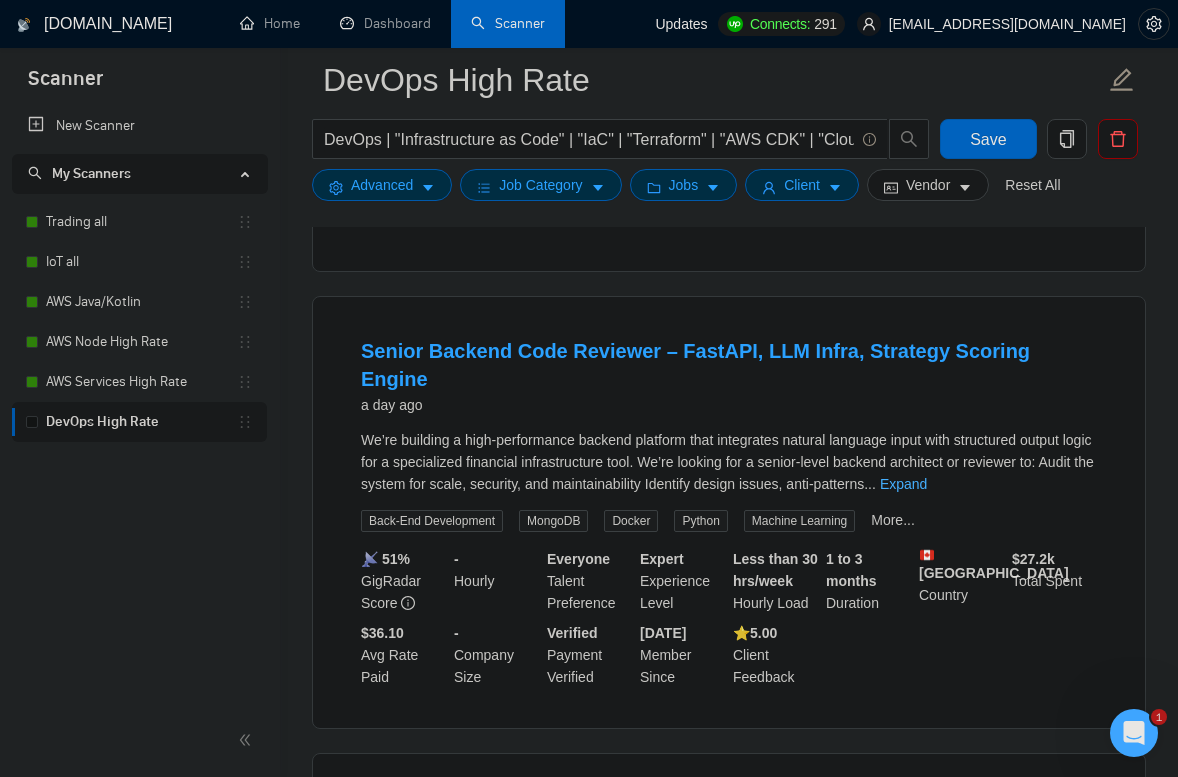 click on "Expand" at bounding box center [903, 484] 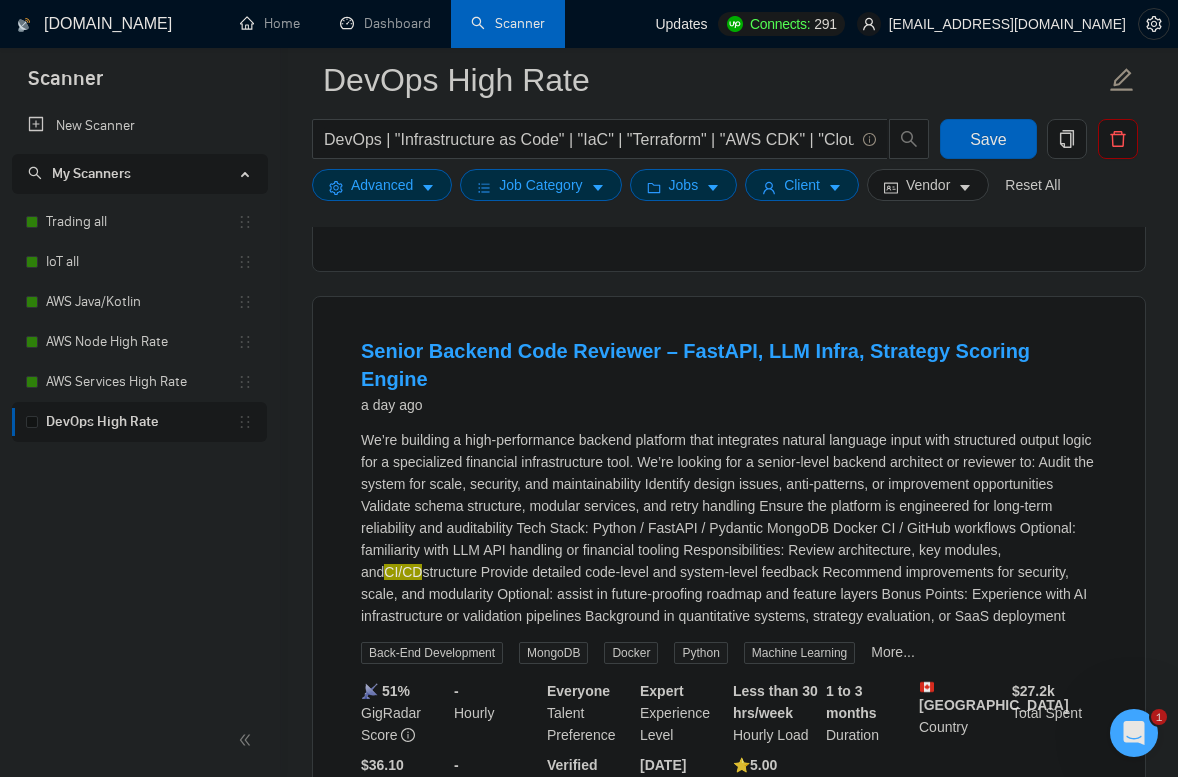 scroll, scrollTop: 3348, scrollLeft: 0, axis: vertical 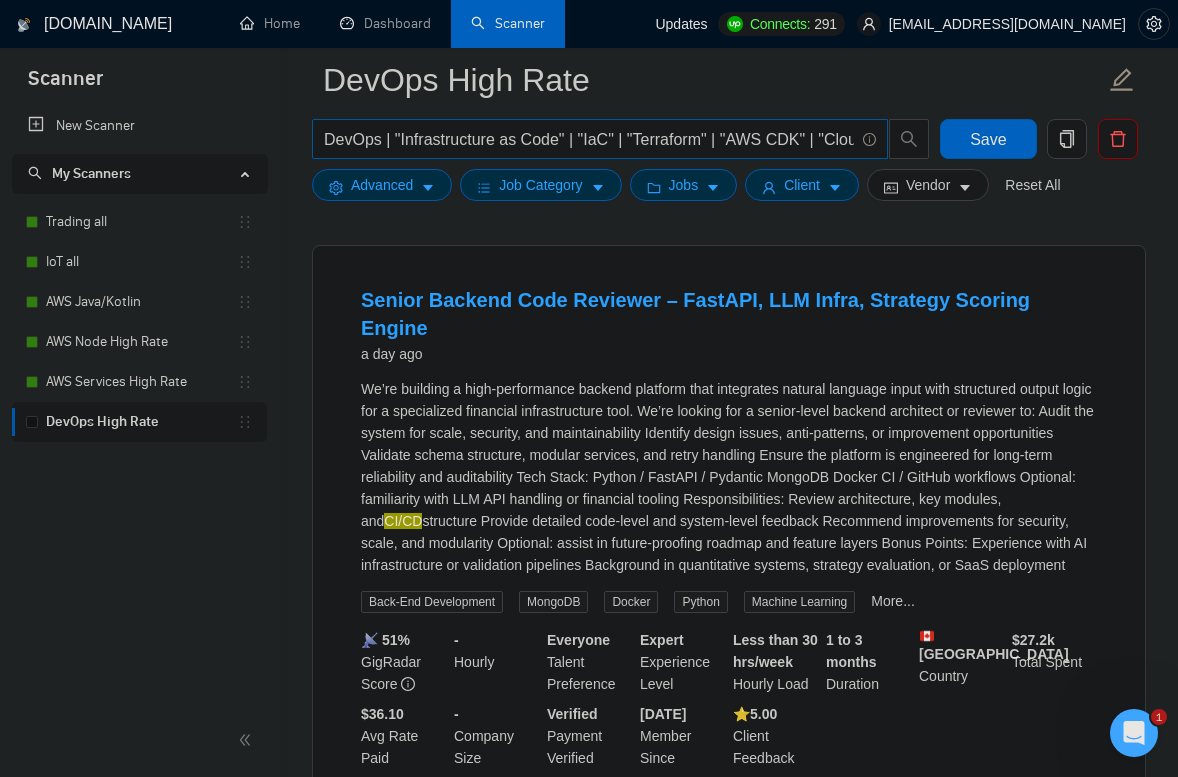 click on "DevOps | "Infrastructure as Code" | "IaC" | "Terraform" | "AWS CDK" | "CloudFormation" | "CI/CD" | "Continuous Integration" | "Continuous Deployment" | "GitHub Actions" | "GitLab CI" | "[PERSON_NAME]" | "Bitbucket Pipelines" | "Kubernetes" | "EKS" | "Amazon ECS" | "AWS Fargate" | "Prometheus" | "Grafana" | "AWS CloudWatch" | "New Relic" | "Datadog" | "AWS CodePipeline" | "AWS CodeBuild" | "AWS CodeDeploy" | "Monitoring" | "Observability" | "Log Aggregation" | "ELK Stack" | "Amazon CloudTrail" | "AWS IAM" | "AWS Secrets Manager" | "HashiCorp Vault" | "Ansible" | "Packer" | "Helm" | "Argo CD" | "Spinnaker" | "Service Mesh" | "Consul" | "Istio" | "Zero Trust" | "Blue-Green Deployment" | "Canary Releases" | "Rolling Updates" | "Immutable Infrastructure" | "Self-Hosted Runners" | "On-Prem Infrastructure" | "Hybrid Cloud" | "Multi-Cloud" | "Bash Scripting" | "Linux Server Administration"" at bounding box center (589, 139) 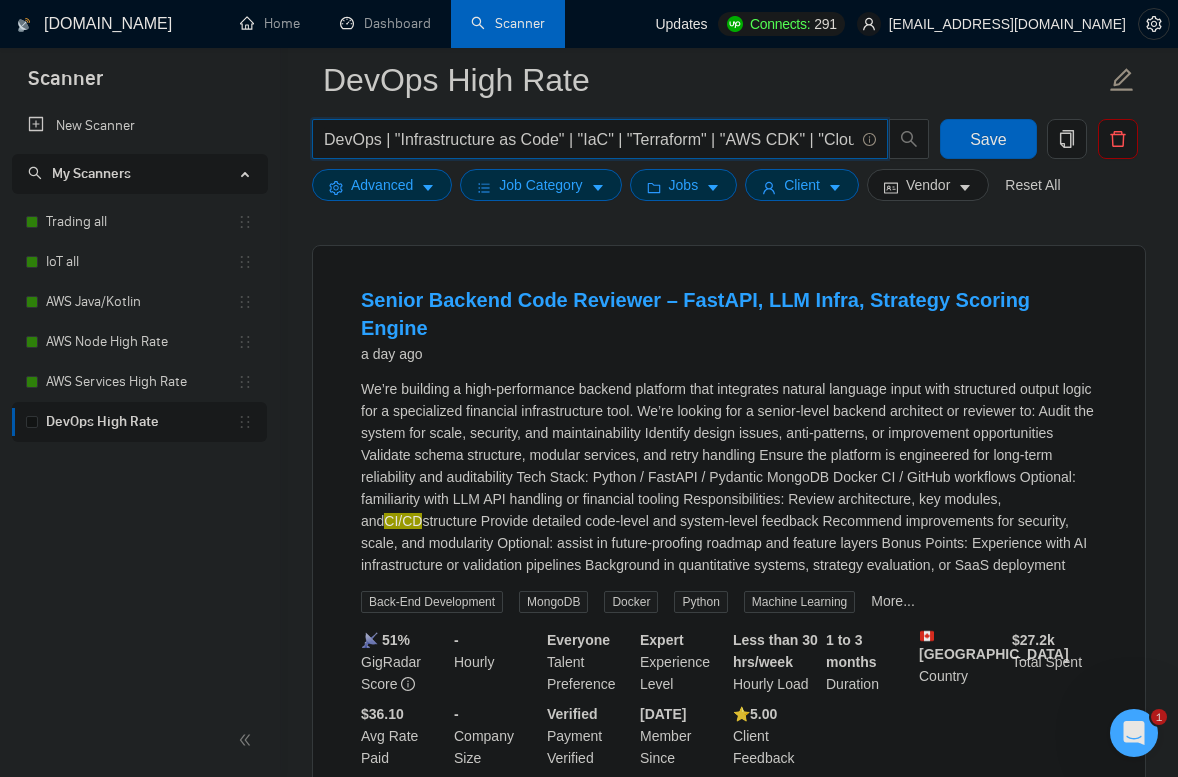 paste on "ontinuous Integration" | "Continuous Deployment" | "GitHub Actions" | "GitLab CI" | "[PERSON_NAME]" | "Bitbucket Pipelines" | "Kubernetes" | "EKS" | "Amazon ECS" | "AWS Fargate" | "Prometheus" | "Grafana" | "AWS CloudWatch" | "New Relic" | "Datadog" | "AWS CodePipeline" | "AWS CodeBuild" | "AWS CodeDeplo" 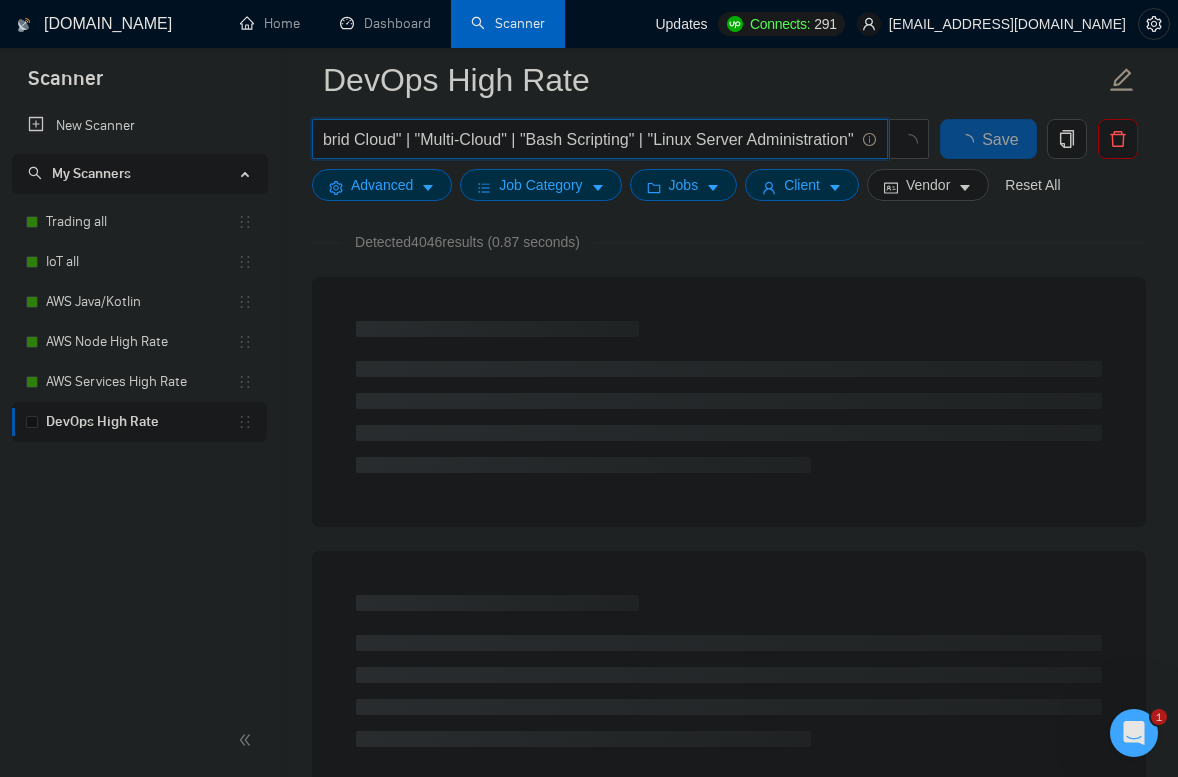 scroll, scrollTop: 130, scrollLeft: 0, axis: vertical 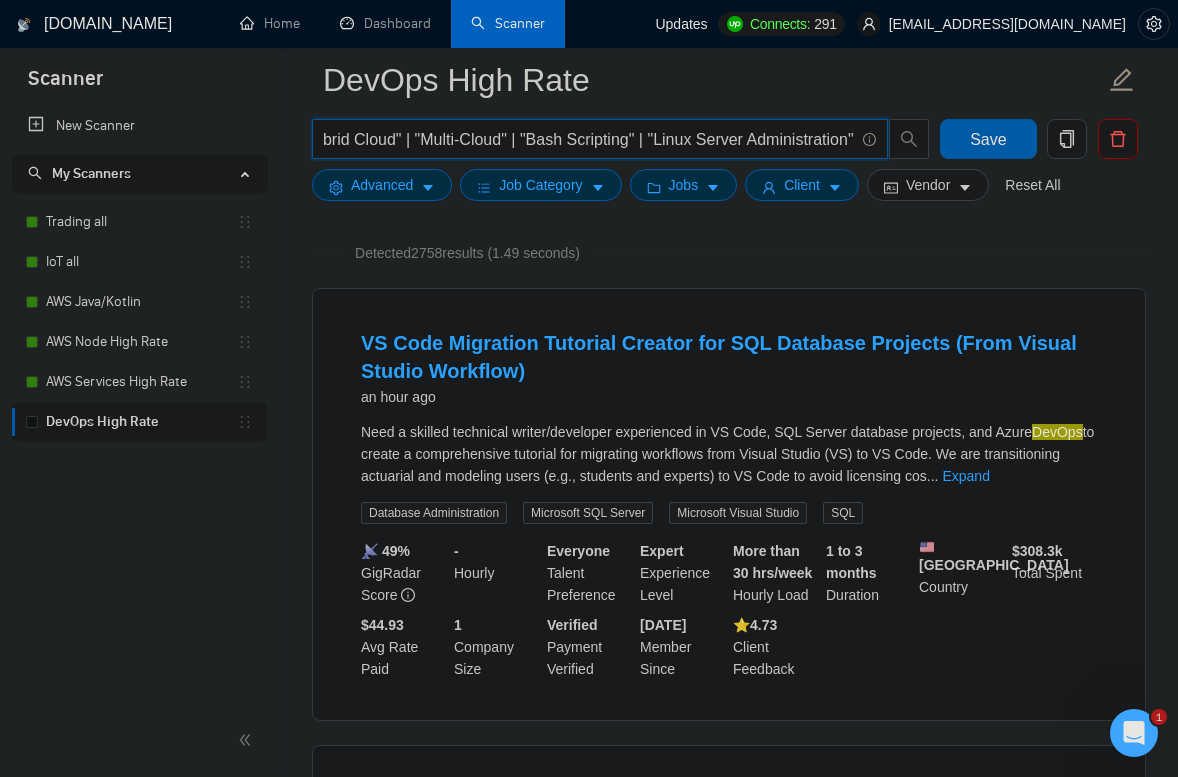 type on "DevOps | "Infrastructure as Code" | "IaC" | "Terraform" | "AWS CDK" | "CloudFormation" | "Continuous Integration" | "Continuous Deployment" | "GitHub Actions" | "GitLab CI" | "[PERSON_NAME]" | "Bitbucket Pipelines" | "Kubernetes" | "EKS" | "Amazon ECS" | "AWS Fargate" | "Prometheus" | "Grafana" | "AWS CloudWatch" | "New Relic" | "Datadog" | "AWS CodePipeline" | "AWS CodeBuild" | "AWS CodeDeploy" | "Log Aggregation" | "ELK Stack" | "Amazon CloudTrail" | "AWS IAM" | "AWS Secrets Manager" | "HashiCorp Vault" | "Ansible" | "Packer" | "Helm" | "Argo CD" | "Spinnaker" | "Service Mesh" | "Consul" | "Istio" | "Zero Trust" | "Blue-Green Deployment" | "Canary Releases" | "Rolling Updates" | "Immutable Infrastructure" | "Self-Hosted Runners" | "On-Prem Infrastructure" | "Hybrid Cloud" | "Multi-Cloud" | "Bash Scripting" | "Linux Server Administration"" 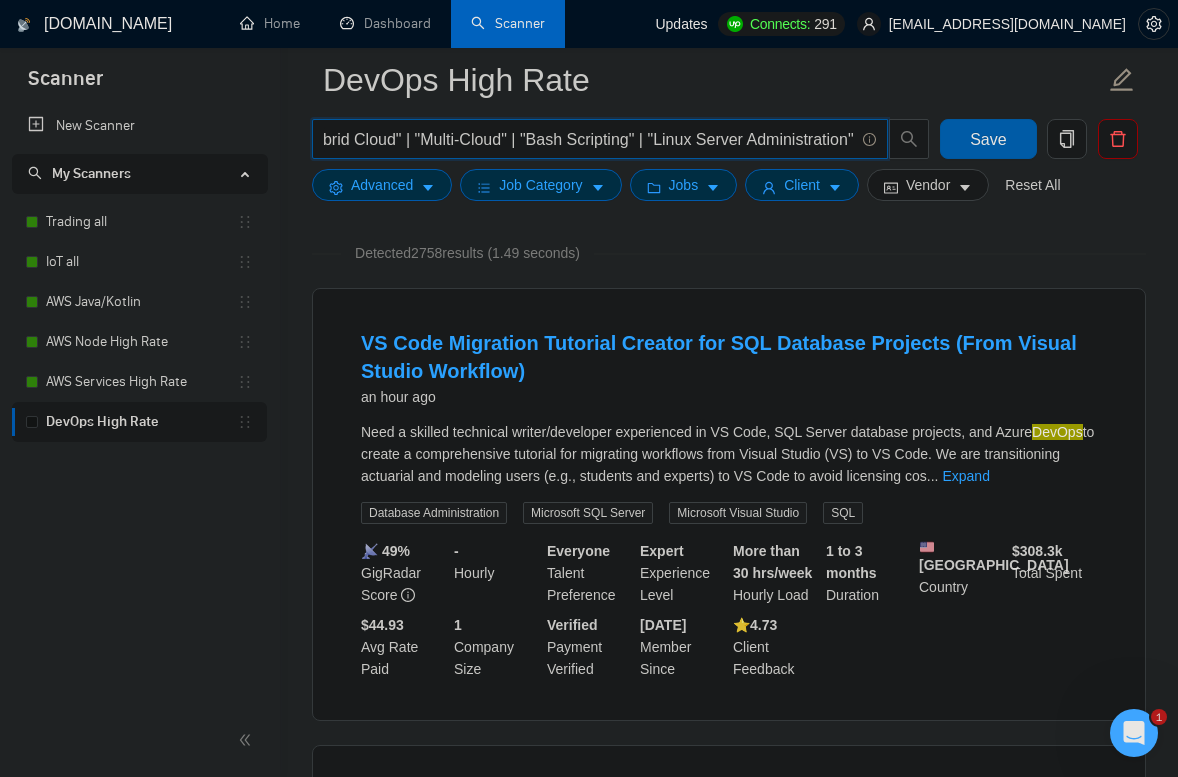 scroll, scrollTop: 0, scrollLeft: 0, axis: both 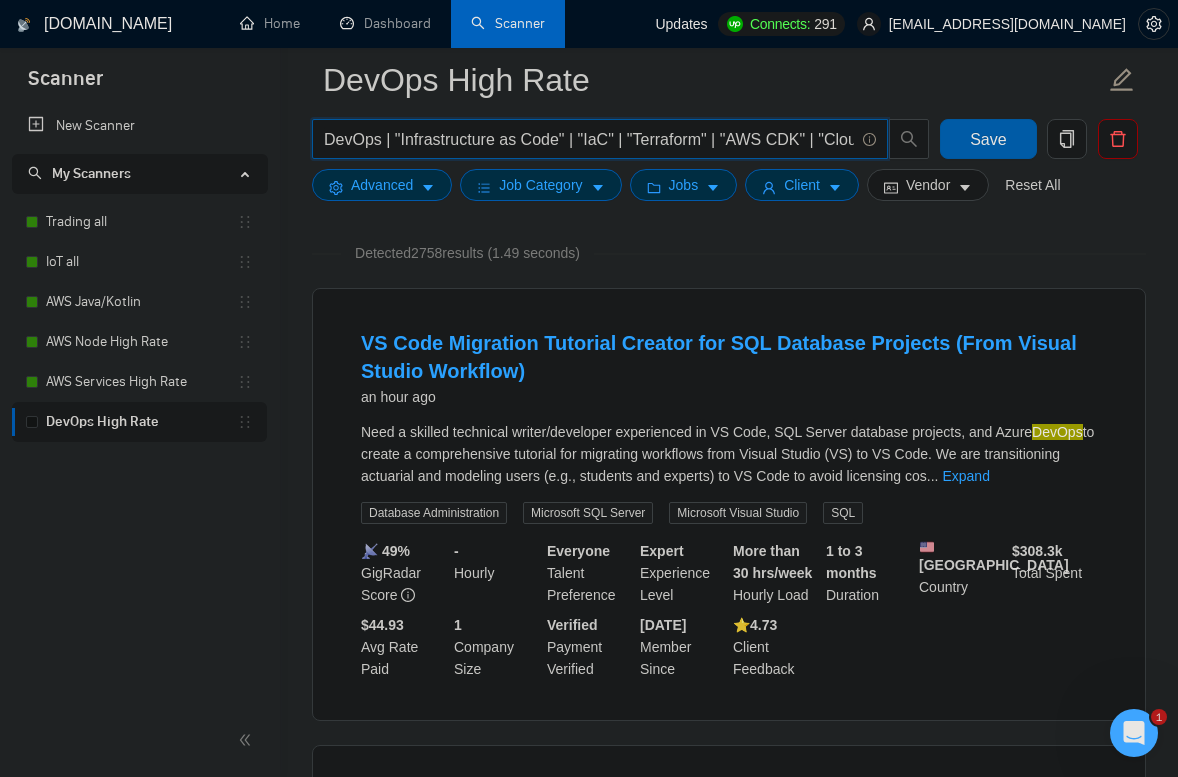 click on "Save" at bounding box center [988, 139] 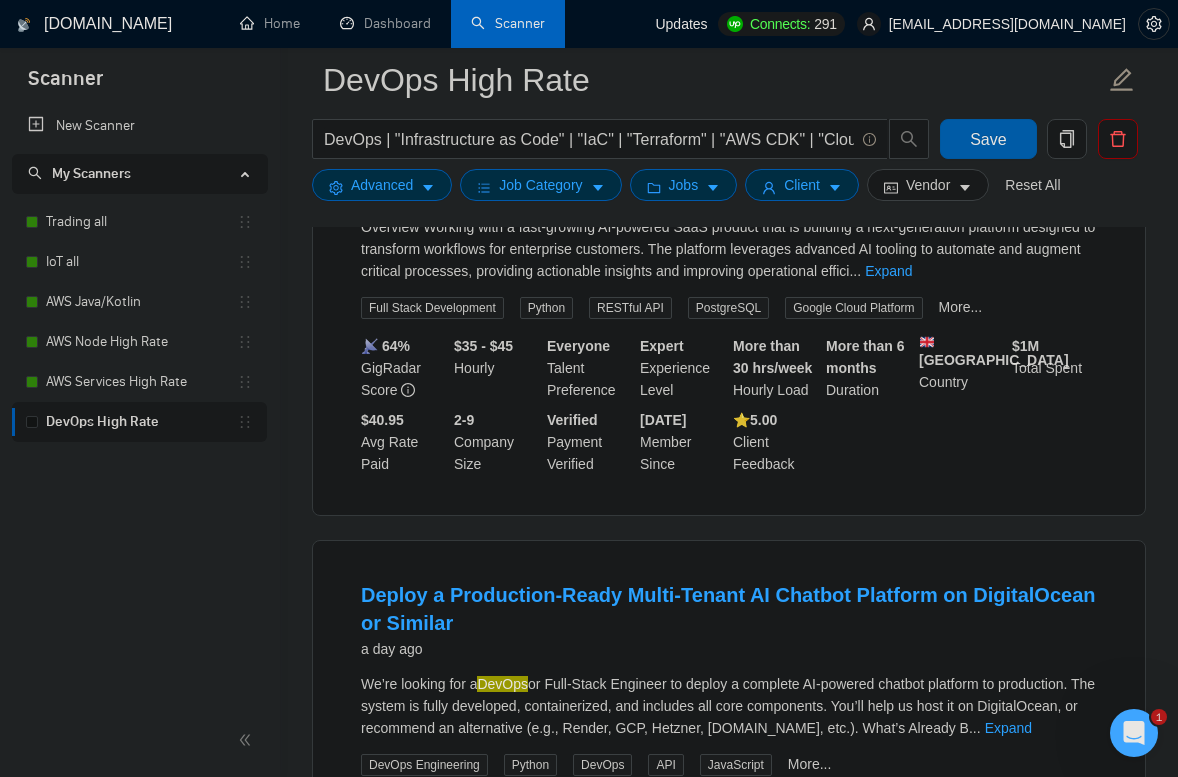 scroll, scrollTop: 1185, scrollLeft: 0, axis: vertical 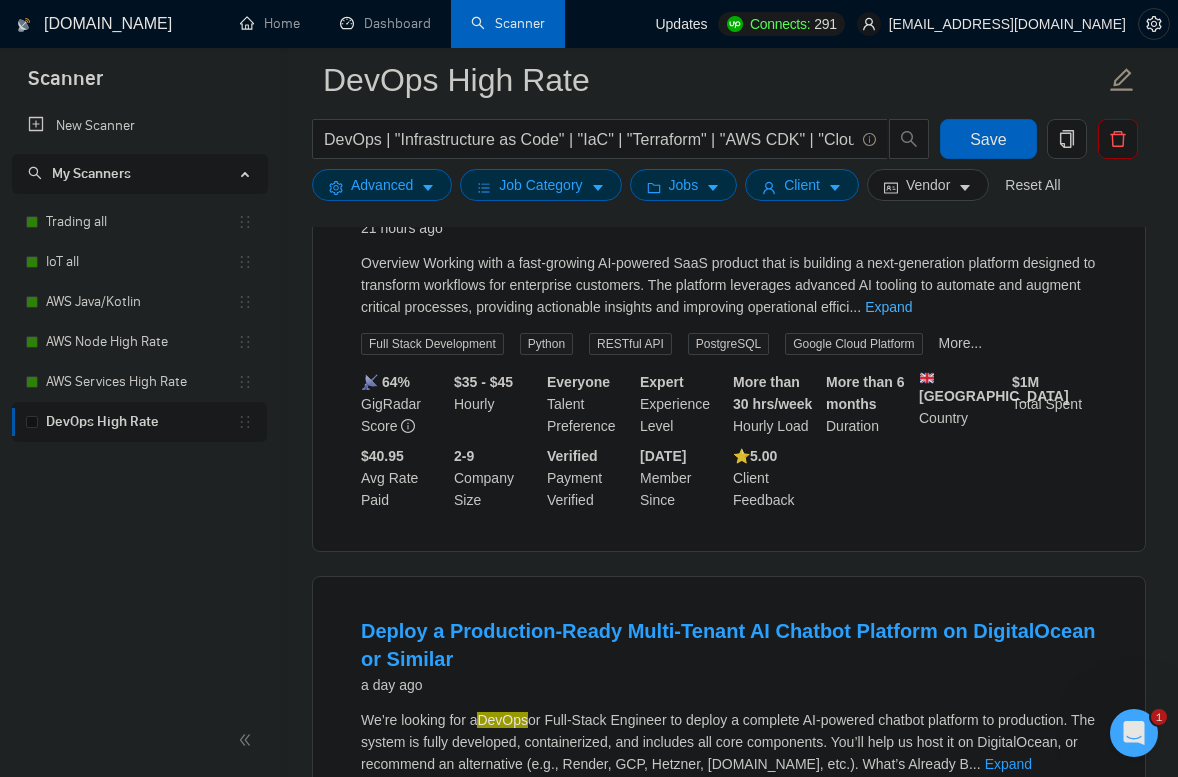 click on "Expand" at bounding box center (888, 307) 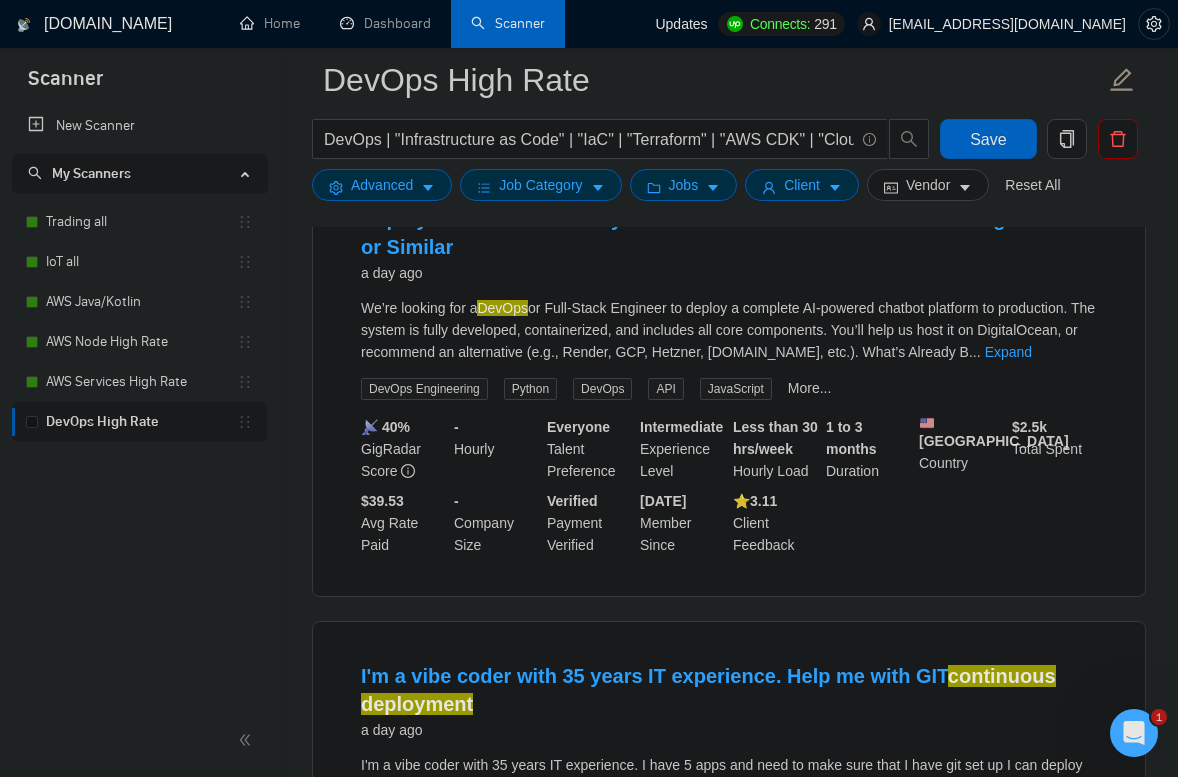 scroll, scrollTop: 2542, scrollLeft: 0, axis: vertical 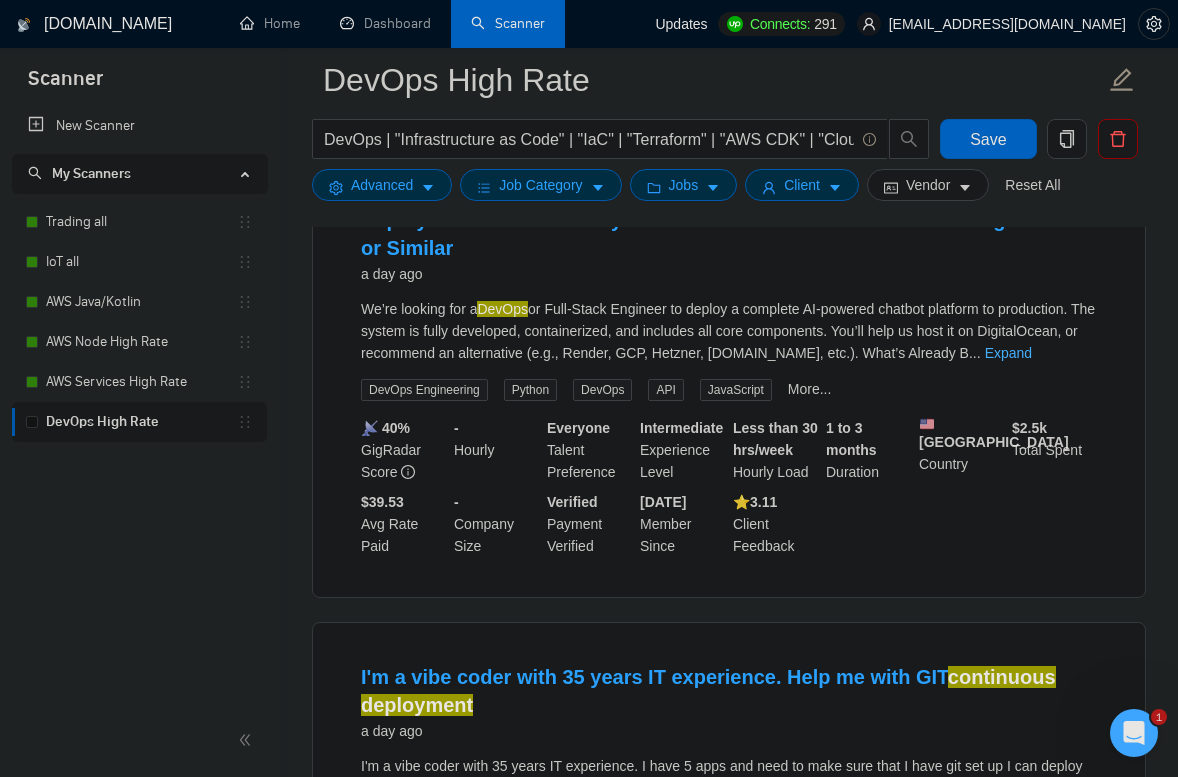 click on "Expand" at bounding box center (1008, 353) 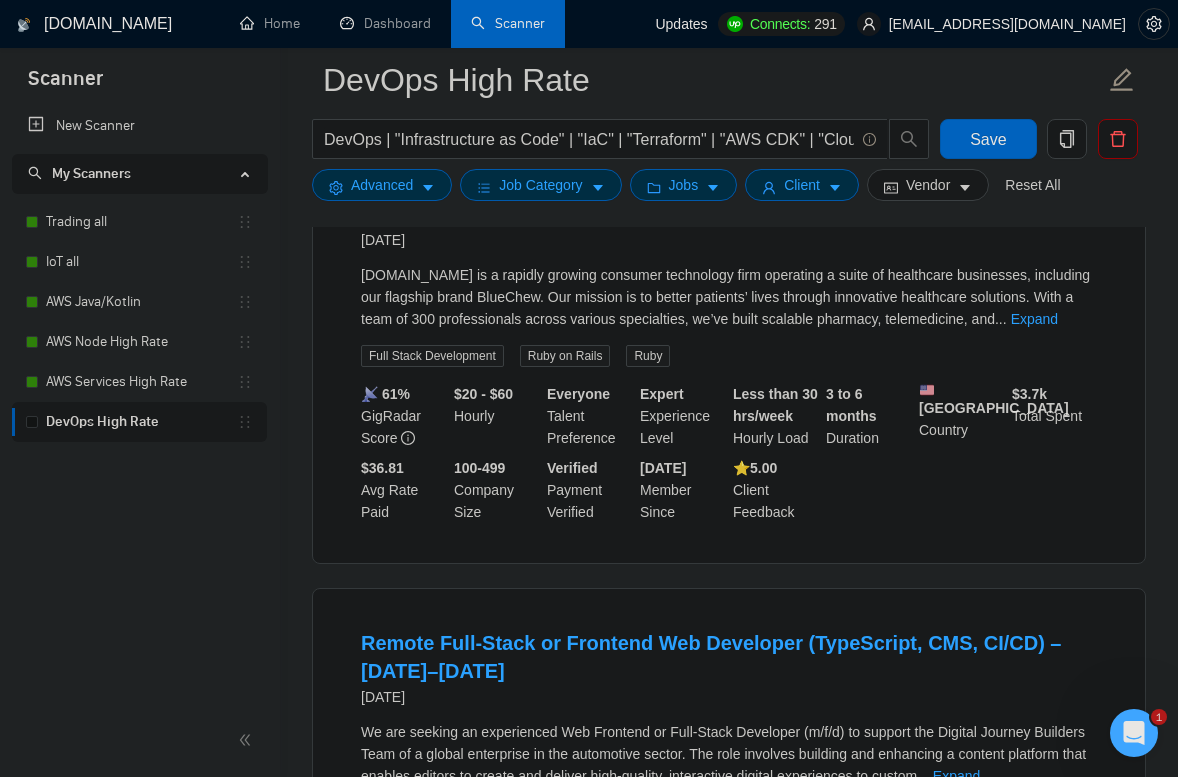 scroll, scrollTop: 4158, scrollLeft: 0, axis: vertical 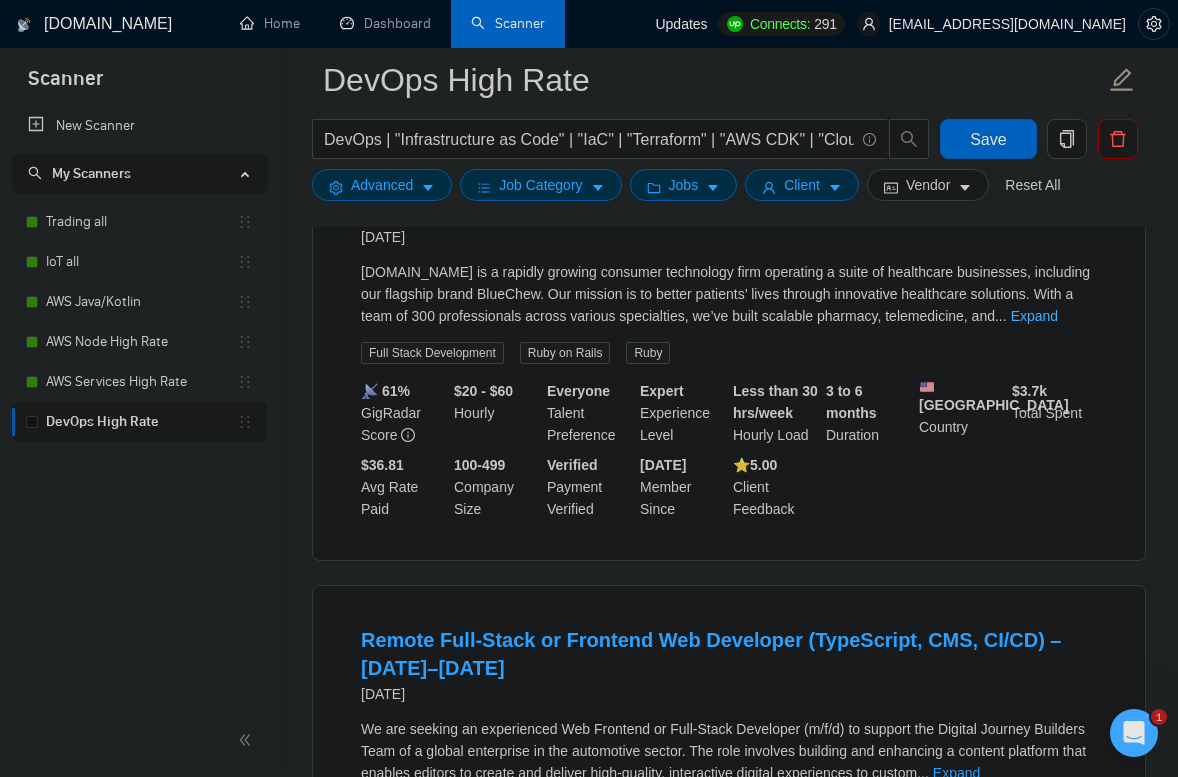 click on "Expand" at bounding box center (1034, 316) 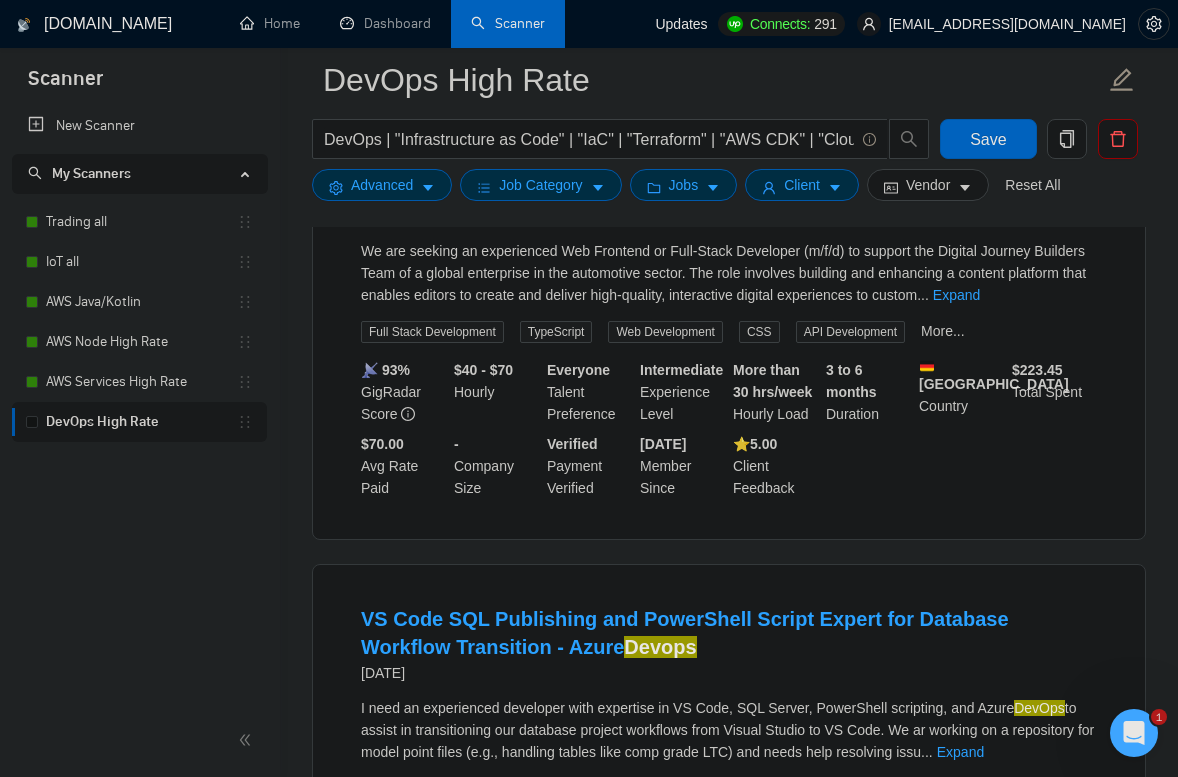scroll, scrollTop: 5325, scrollLeft: 0, axis: vertical 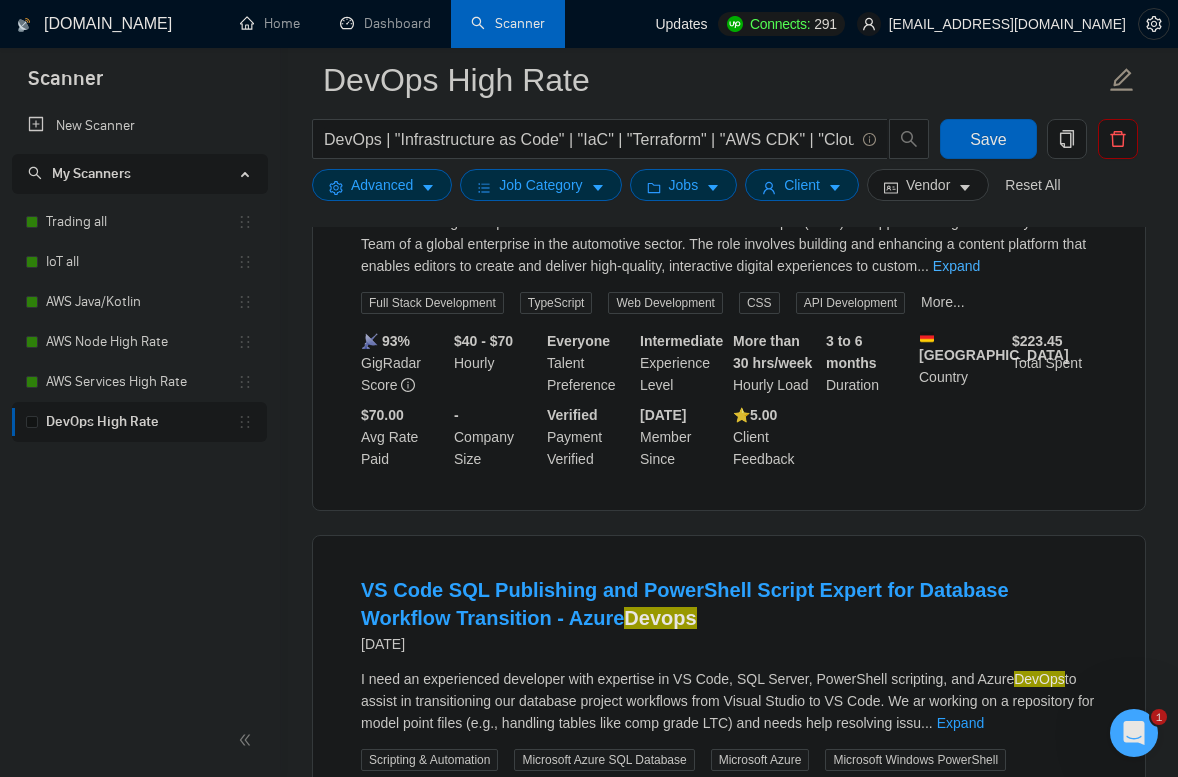 click on "Expand" at bounding box center [956, 266] 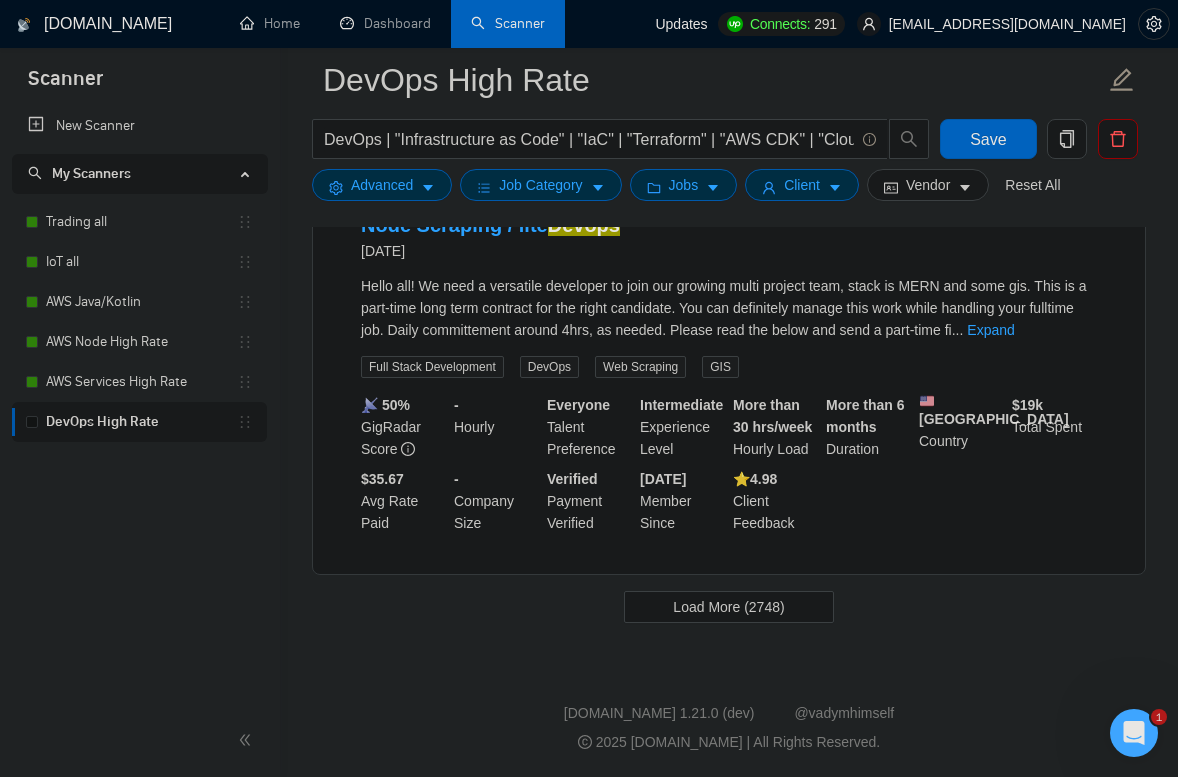 scroll, scrollTop: 6658, scrollLeft: 0, axis: vertical 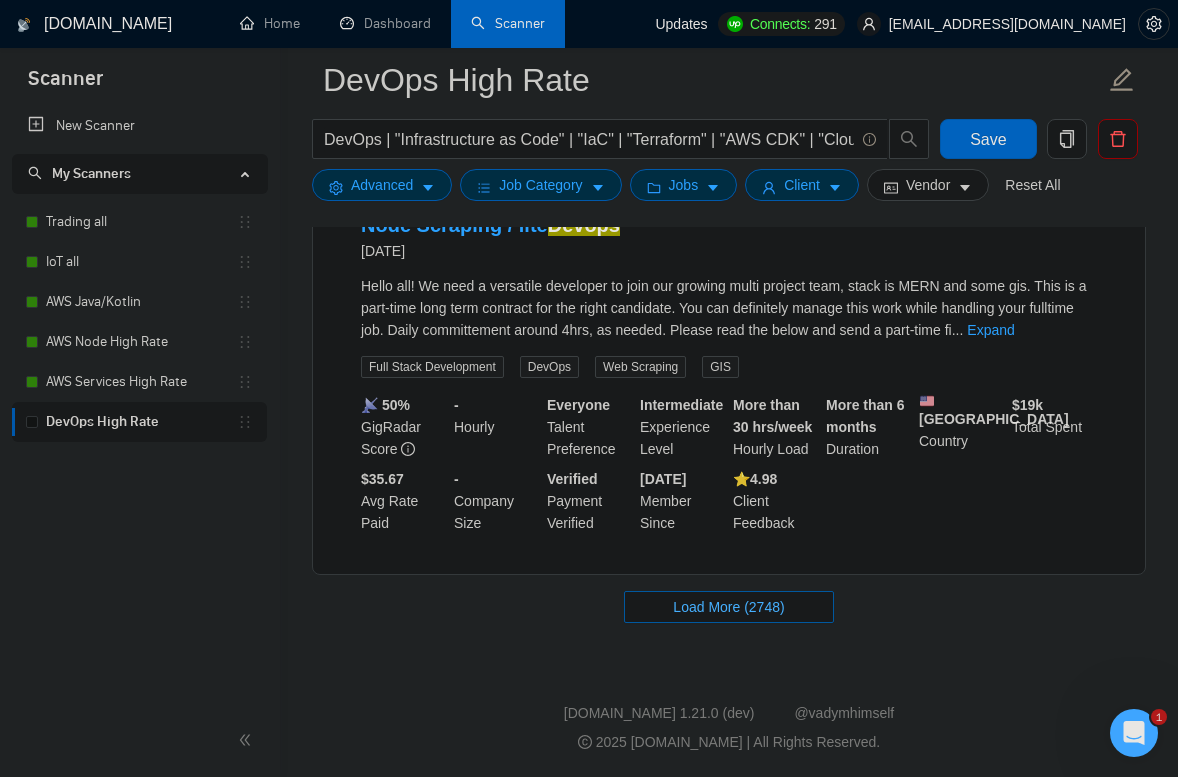 click on "Load More (2748)" at bounding box center (728, 607) 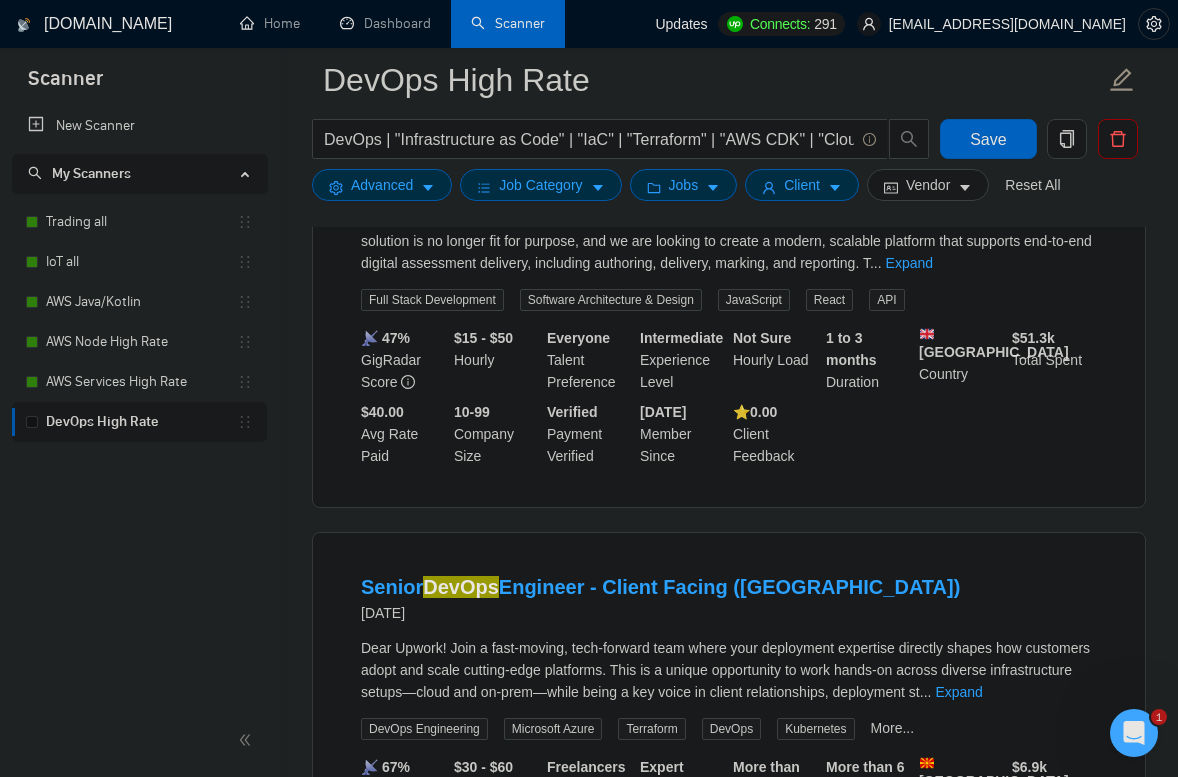 scroll, scrollTop: 6996, scrollLeft: 0, axis: vertical 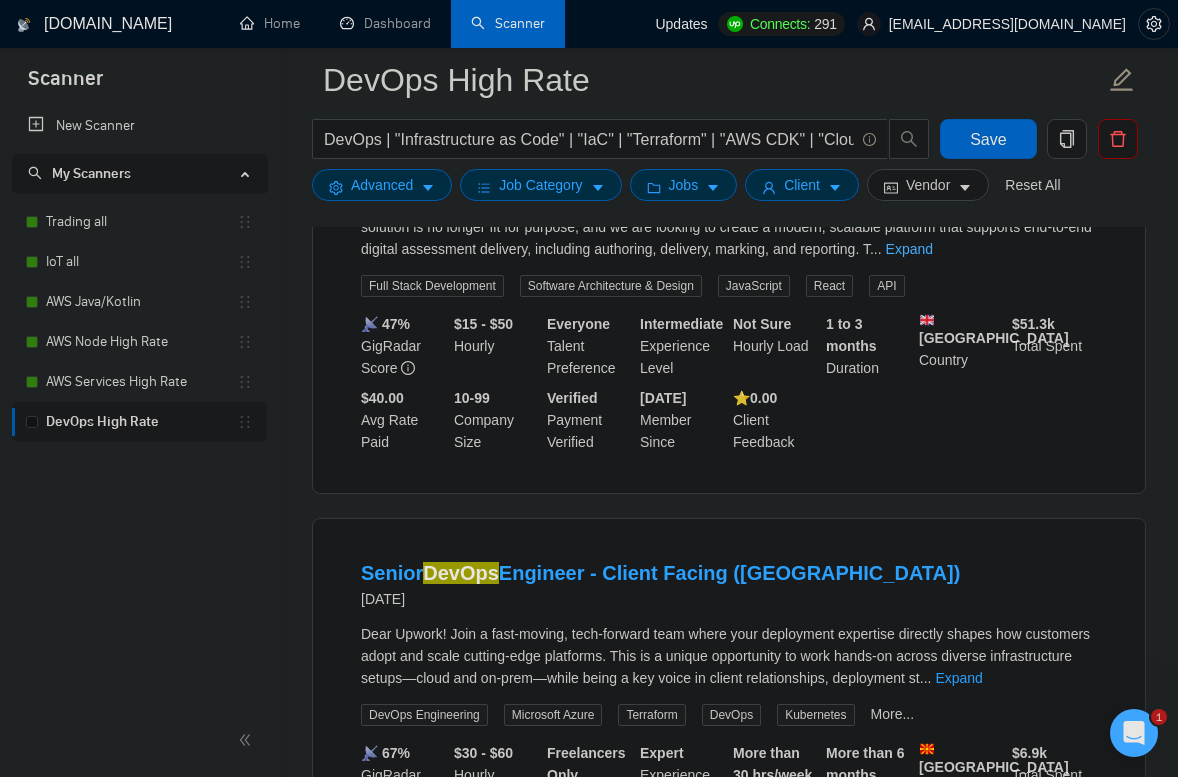 click on "Expand" at bounding box center (909, 249) 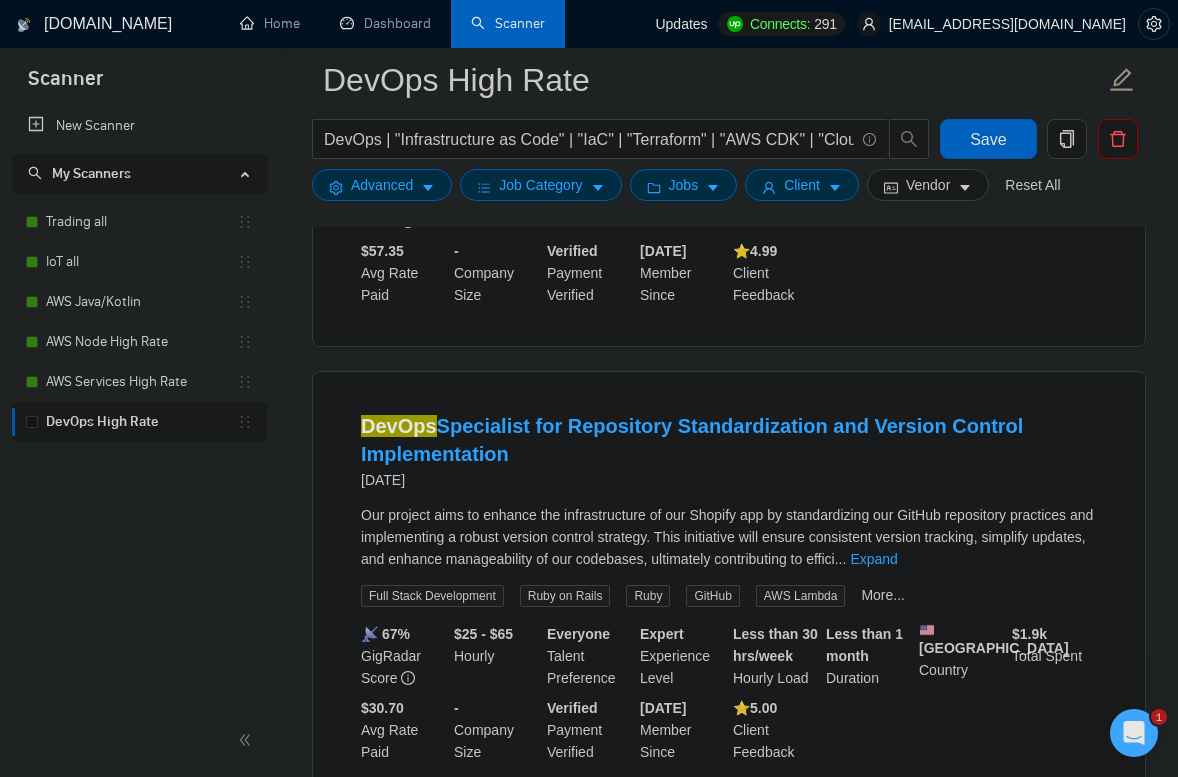 scroll, scrollTop: 8298, scrollLeft: 0, axis: vertical 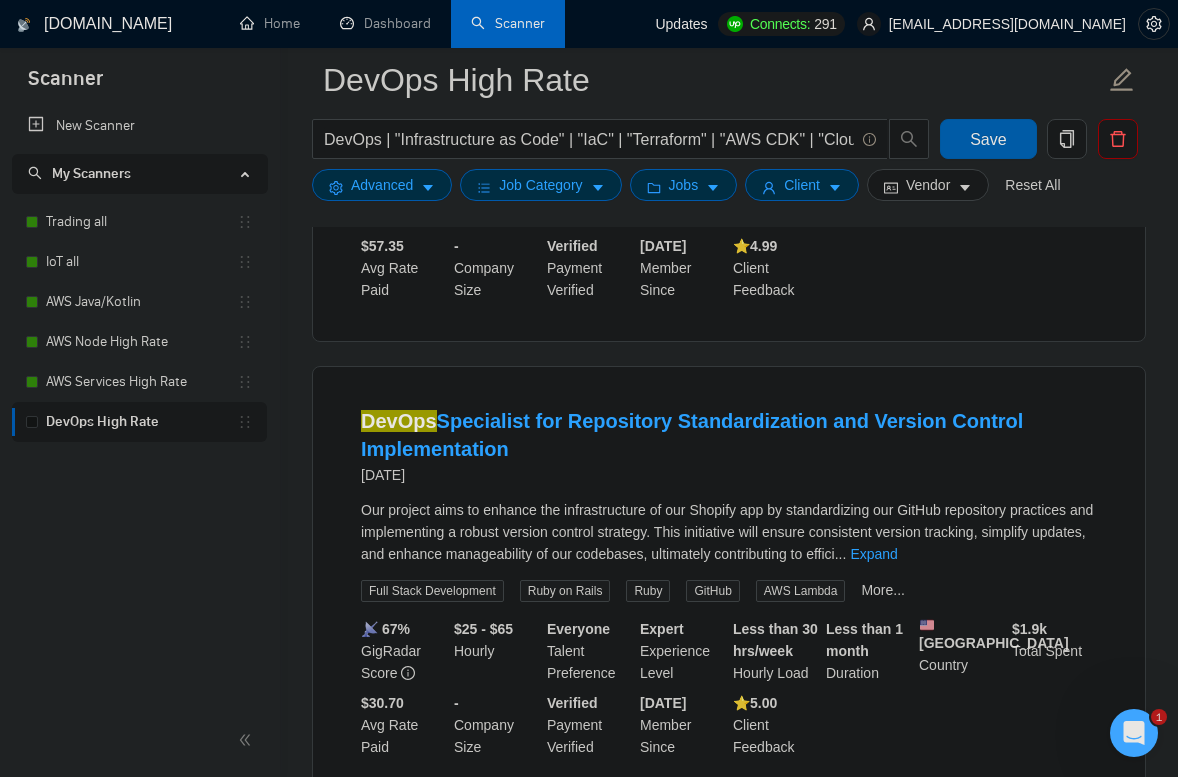 click on "Save" at bounding box center (988, 139) 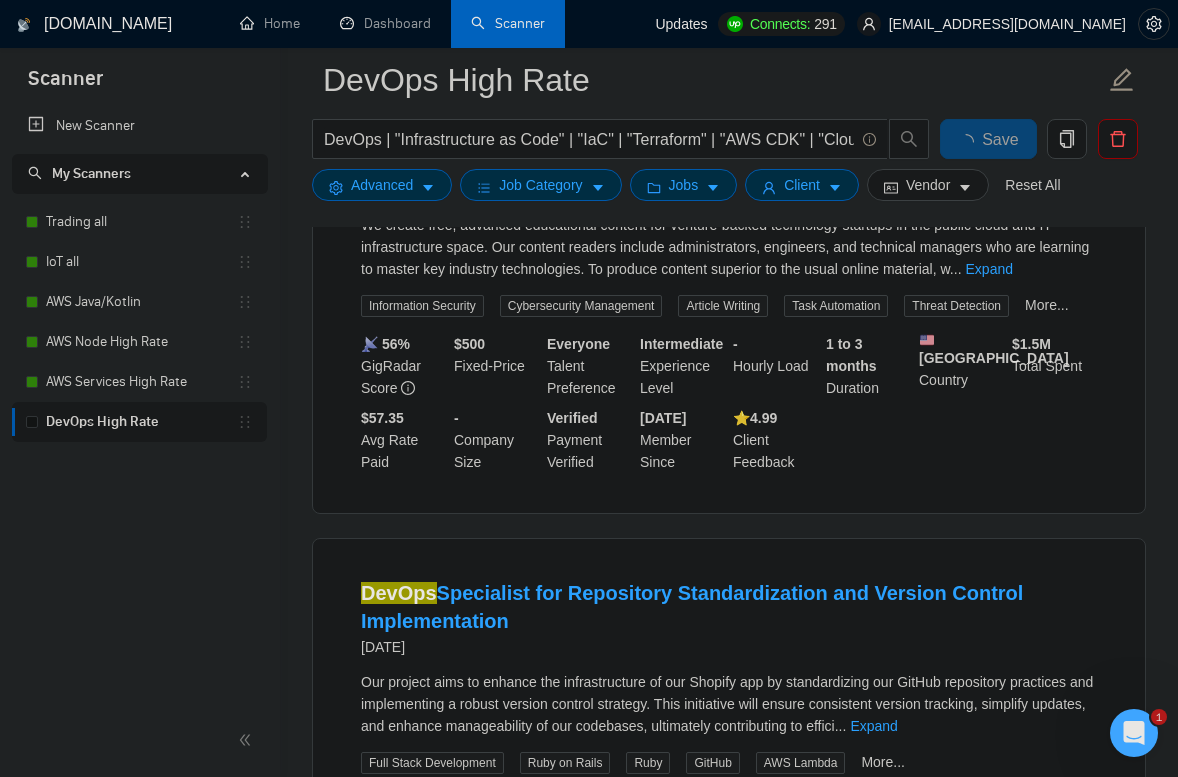 scroll, scrollTop: 8120, scrollLeft: 0, axis: vertical 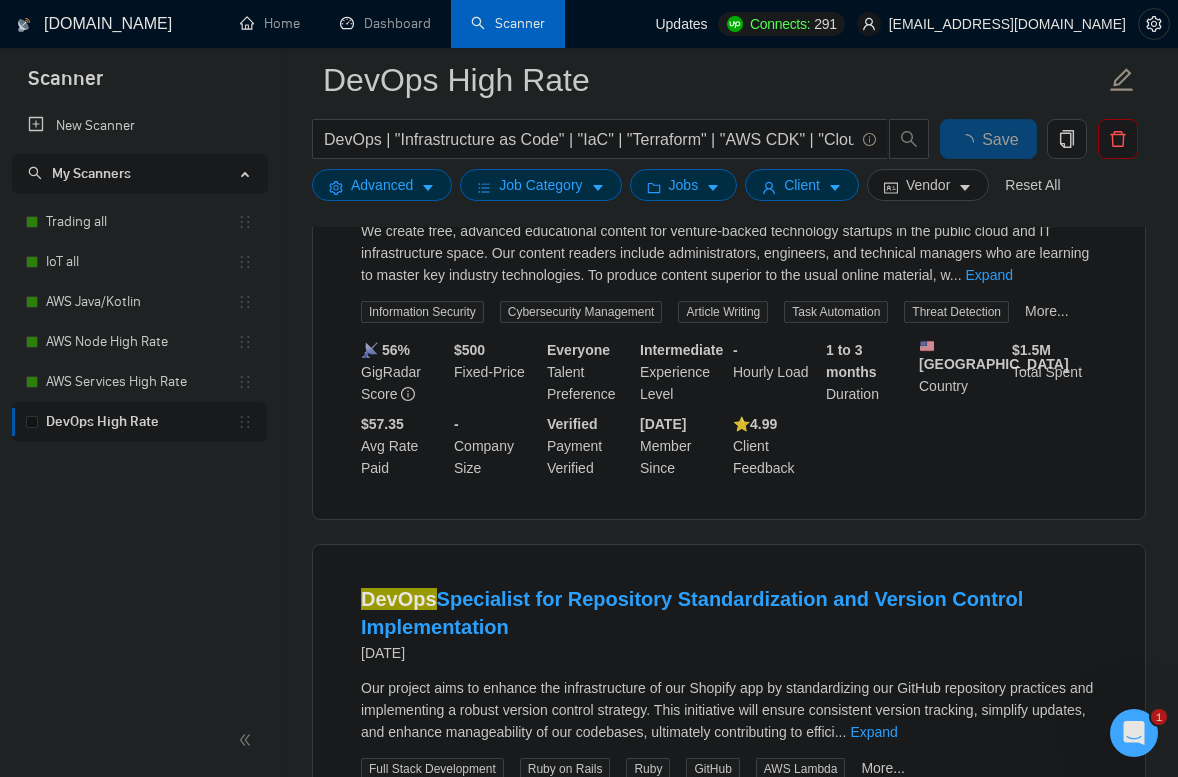 type 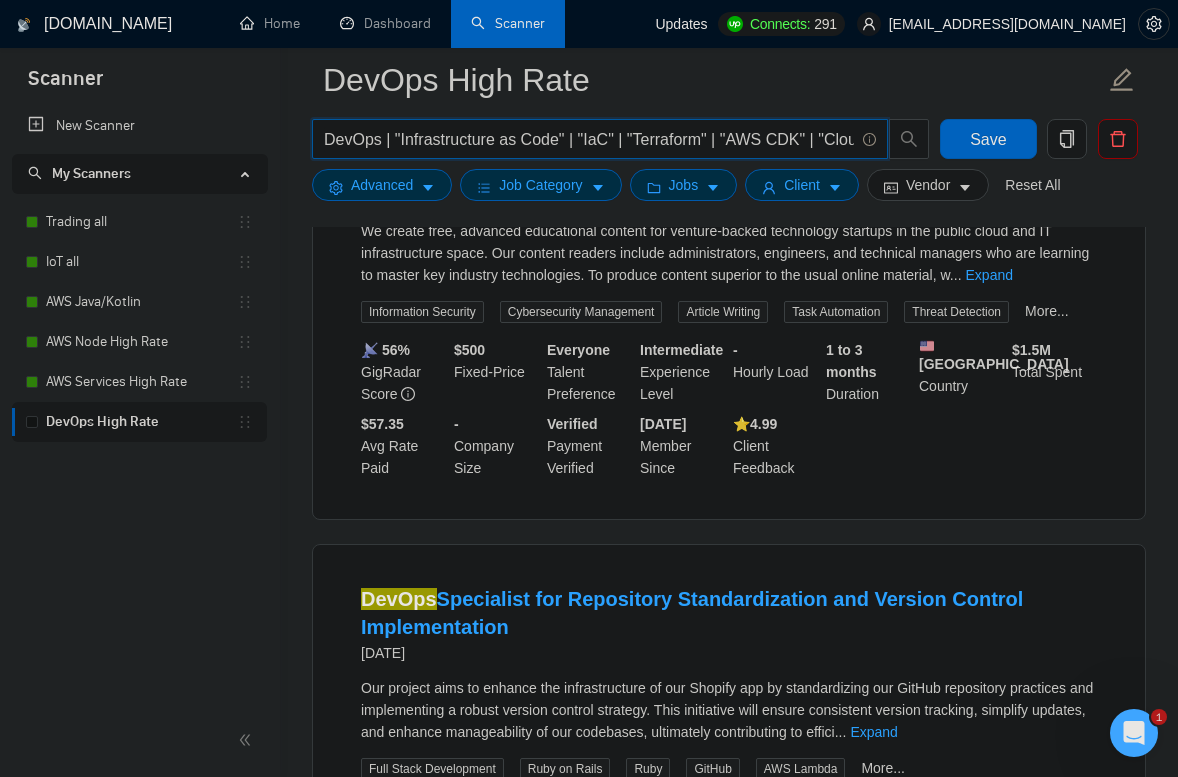 click on "DevOps | "Infrastructure as Code" | "IaC" | "Terraform" | "AWS CDK" | "CloudFormation" | "Continuous Integration" | "Continuous Deployment" | "GitHub Actions" | "GitLab CI" | "[PERSON_NAME]" | "Bitbucket Pipelines" | "Kubernetes" | "EKS" | "Amazon ECS" | "AWS Fargate" | "Prometheus" | "Grafana" | "AWS CloudWatch" | "New Relic" | "Datadog" | "AWS CodePipeline" | "AWS CodeBuild" | "AWS CodeDeploy" | "Log Aggregation" | "ELK Stack" | "Amazon CloudTrail" | "AWS IAM" | "AWS Secrets Manager" | "HashiCorp Vault" | "Ansible" | "Packer" | "Helm" | "Argo CD" | "Spinnaker" | "Service Mesh" | "Consul" | "Istio" | "Zero Trust" | "Blue-Green Deployment" | "Canary Releases" | "Rolling Updates" | "Immutable Infrastructure" | "Self-Hosted Runners" | "On-Prem Infrastructure" | "Hybrid Cloud" | "Multi-Cloud" | "Bash Scripting" | "Linux Server Administration"" at bounding box center (589, 139) 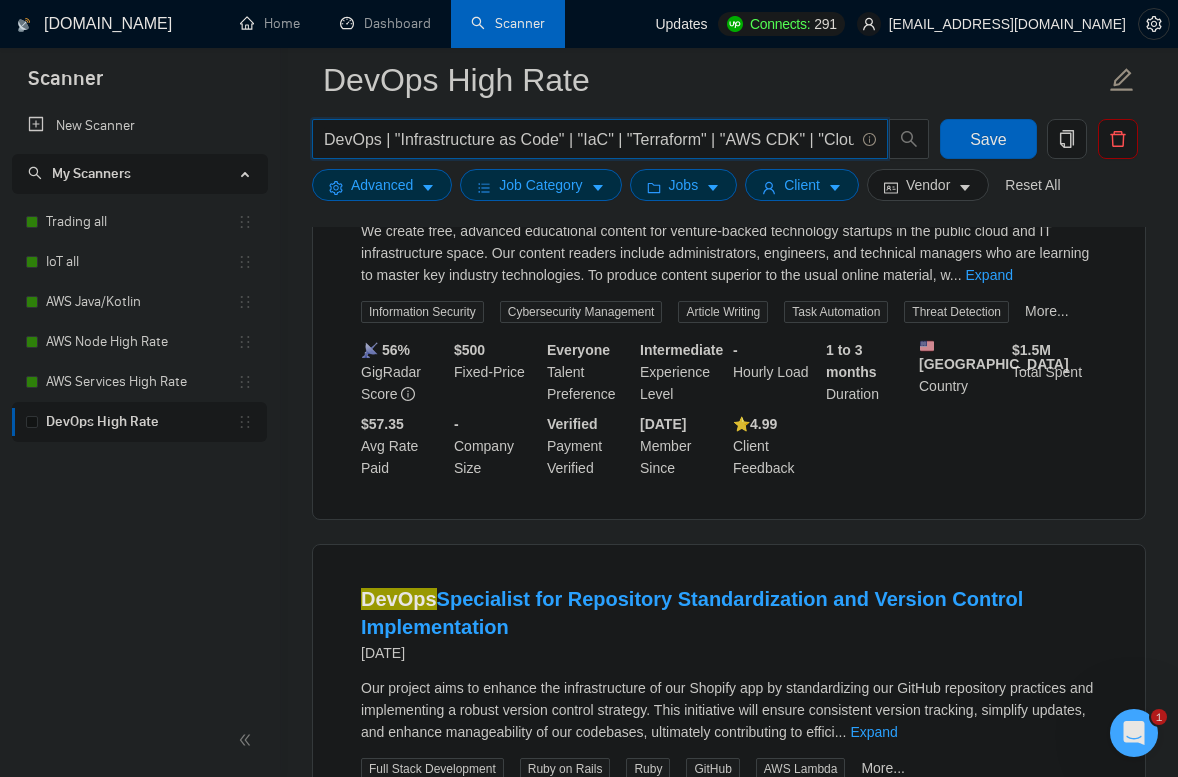 click on "DevOps | "Infrastructure as Code" | "IaC" | "Terraform" | "AWS CDK" | "CloudFormation" | "Continuous Integration" | "Continuous Deployment" | "GitHub Actions" | "GitLab CI" | "[PERSON_NAME]" | "Bitbucket Pipelines" | "Kubernetes" | "EKS" | "Amazon ECS" | "AWS Fargate" | "Prometheus" | "Grafana" | "AWS CloudWatch" | "New Relic" | "Datadog" | "AWS CodePipeline" | "AWS CodeBuild" | "AWS CodeDeploy" | "Log Aggregation" | "ELK Stack" | "Amazon CloudTrail" | "AWS IAM" | "AWS Secrets Manager" | "HashiCorp Vault" | "Ansible" | "Packer" | "Helm" | "Argo CD" | "Spinnaker" | "Service Mesh" | "Consul" | "Istio" | "Zero Trust" | "Blue-Green Deployment" | "Canary Releases" | "Rolling Updates" | "Immutable Infrastructure" | "Self-Hosted Runners" | "On-Prem Infrastructure" | "Hybrid Cloud" | "Multi-Cloud" | "Bash Scripting" | "Linux Server Administration"" at bounding box center [589, 139] 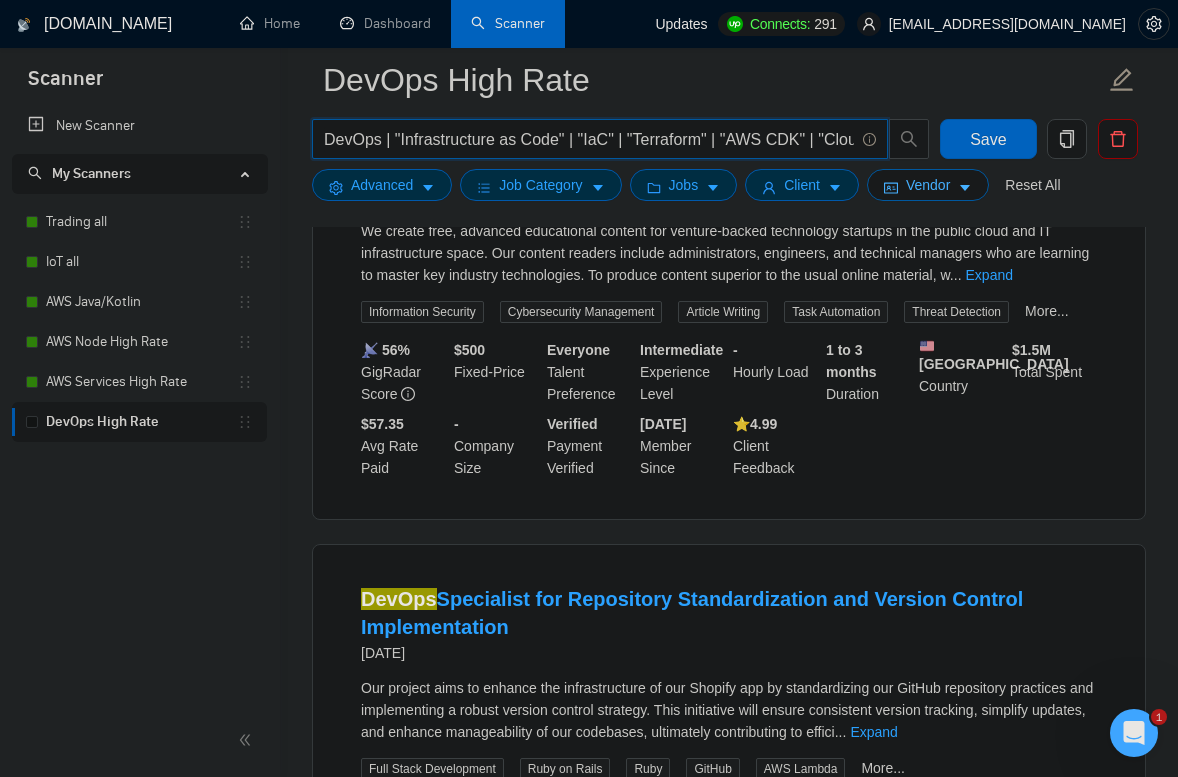 click on "Vendor" at bounding box center (928, 185) 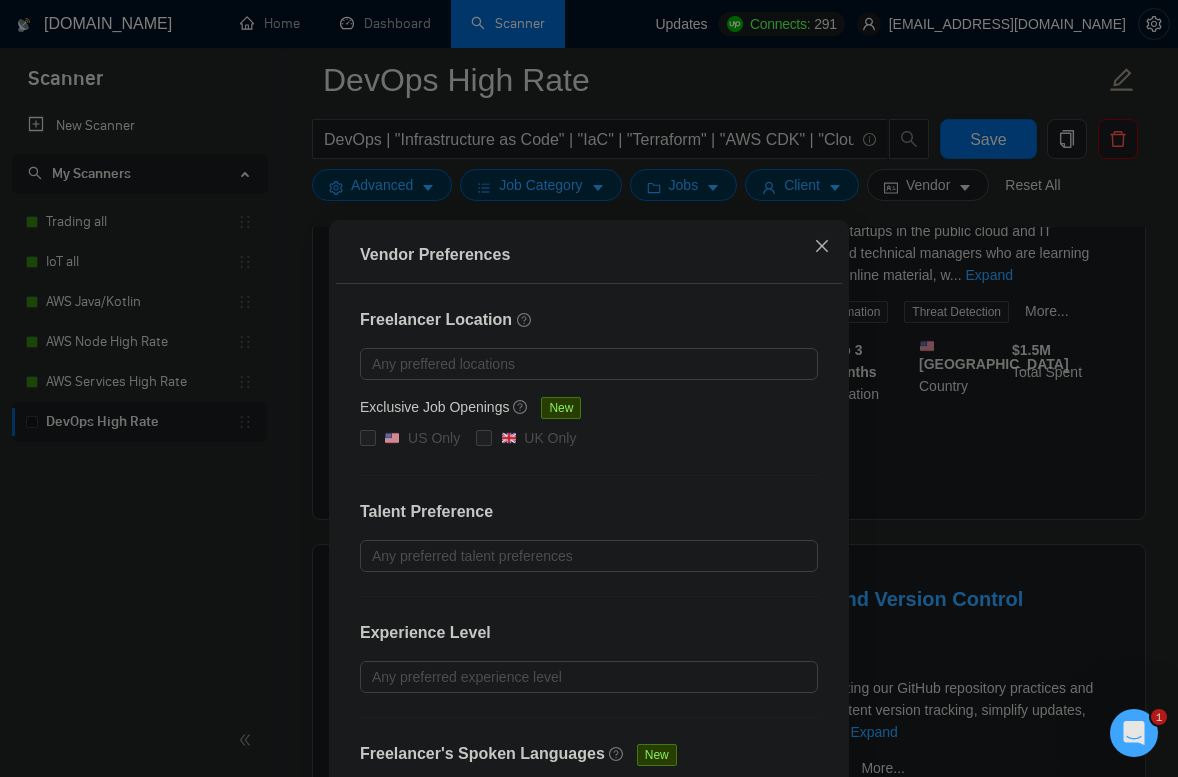 click 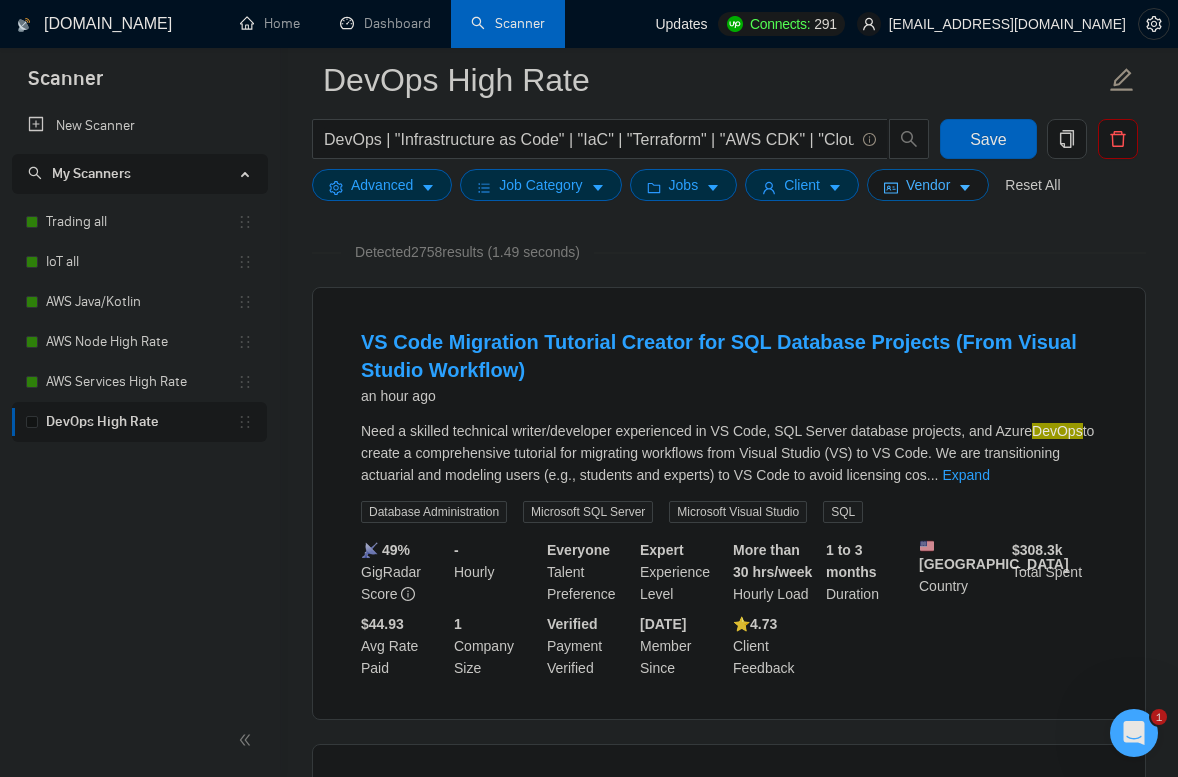 scroll, scrollTop: 0, scrollLeft: 0, axis: both 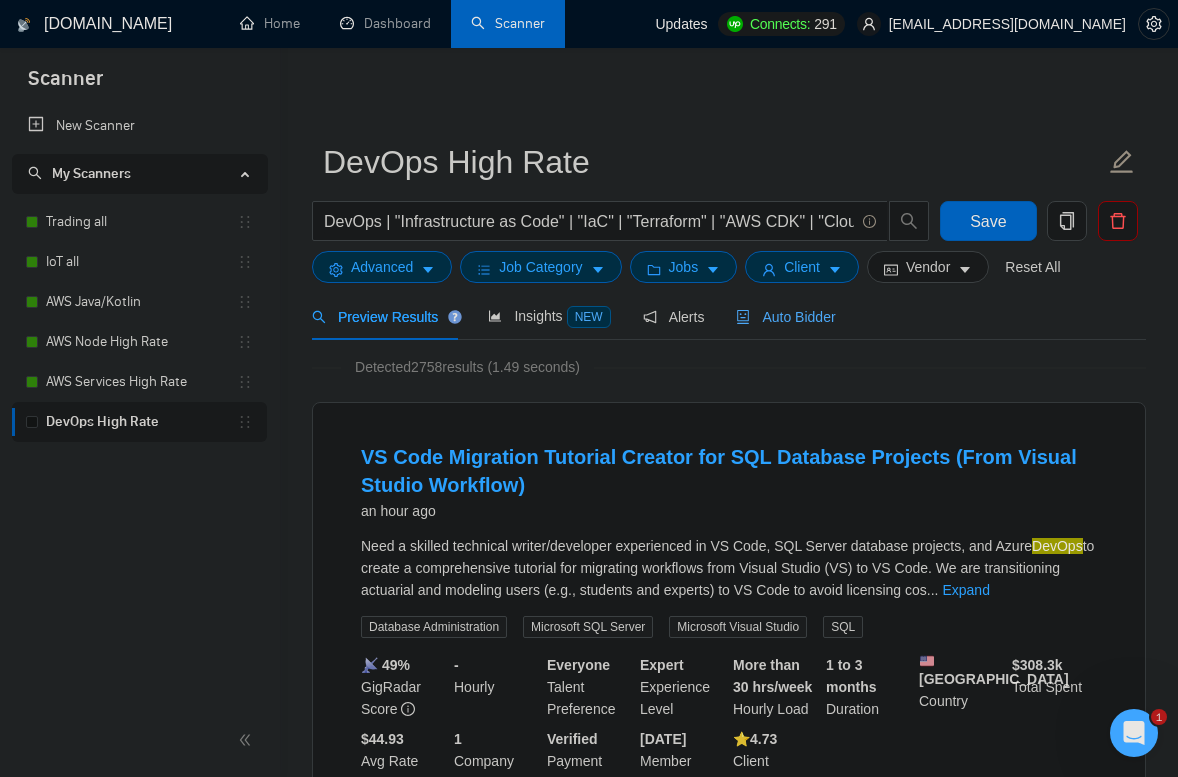 click on "Auto Bidder" at bounding box center (785, 317) 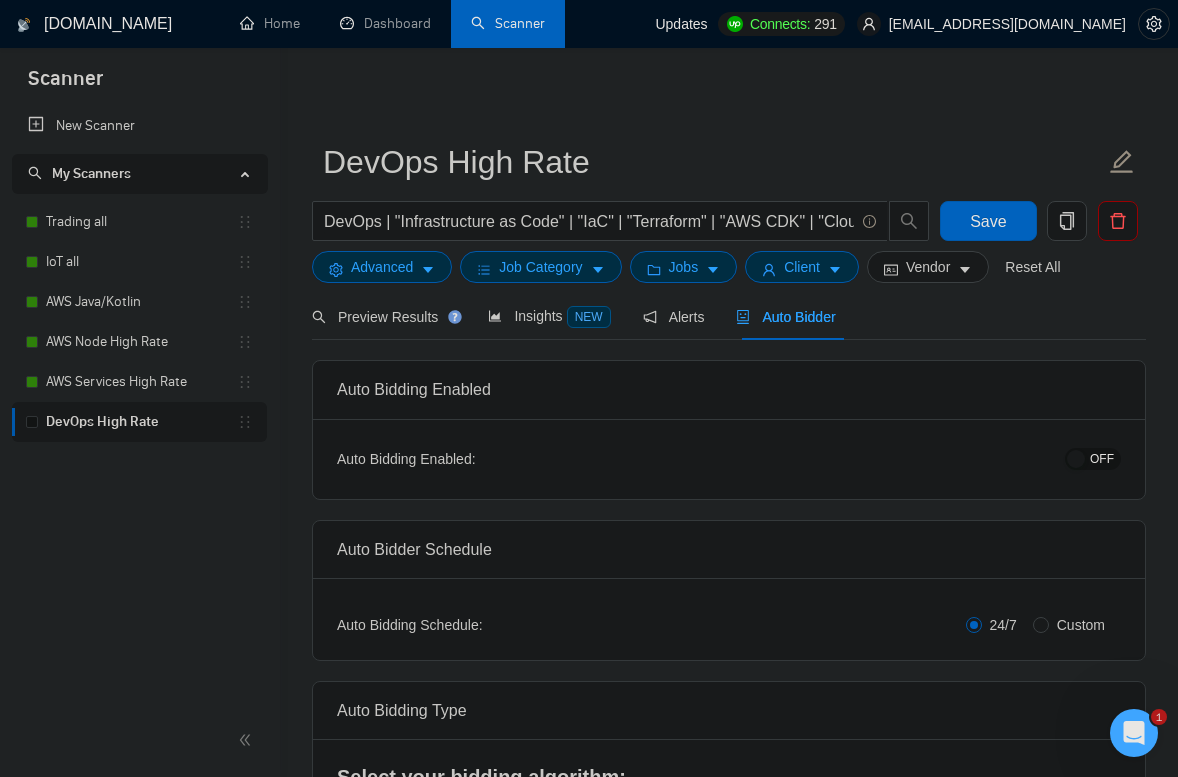 type 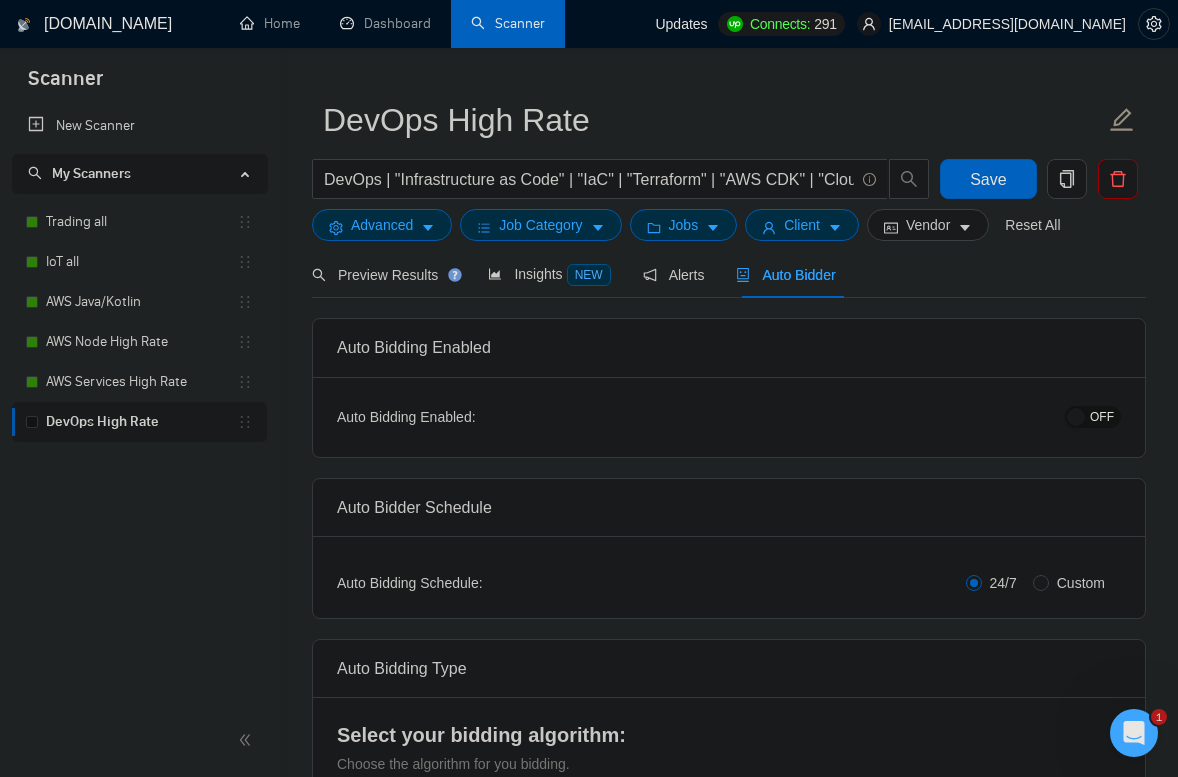 scroll, scrollTop: 43, scrollLeft: 0, axis: vertical 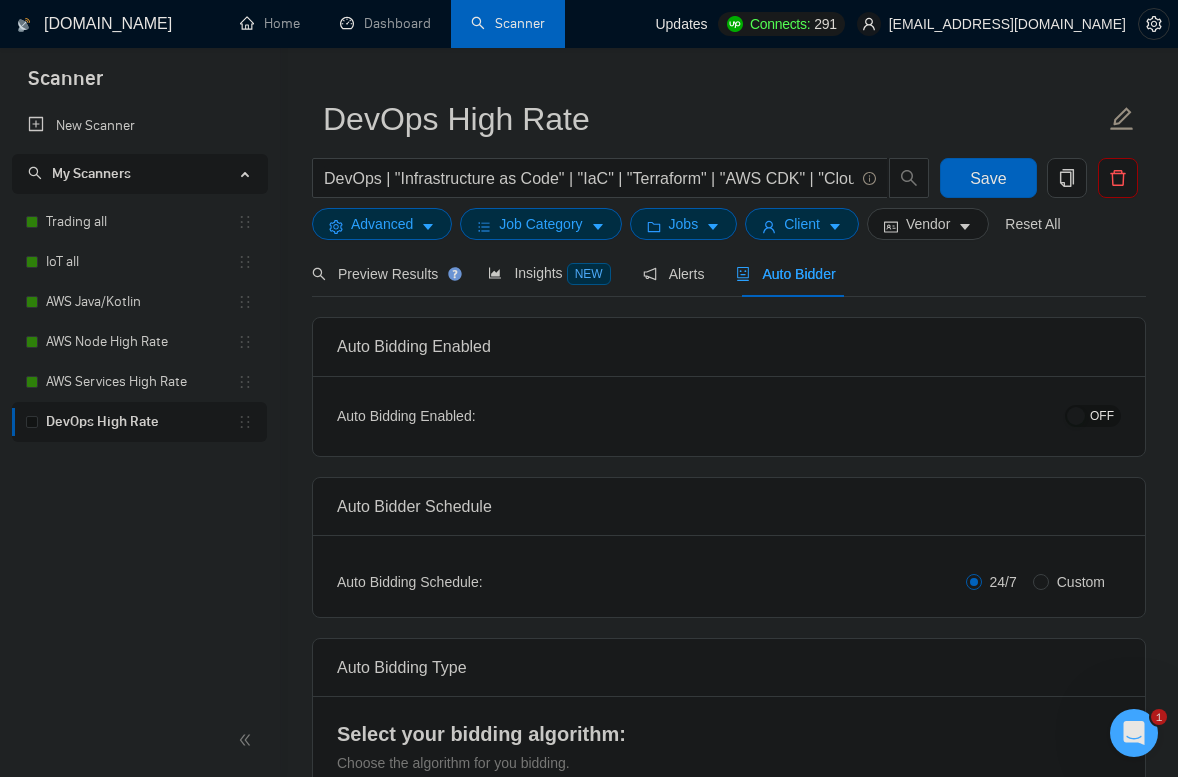 click on "OFF" at bounding box center (1102, 416) 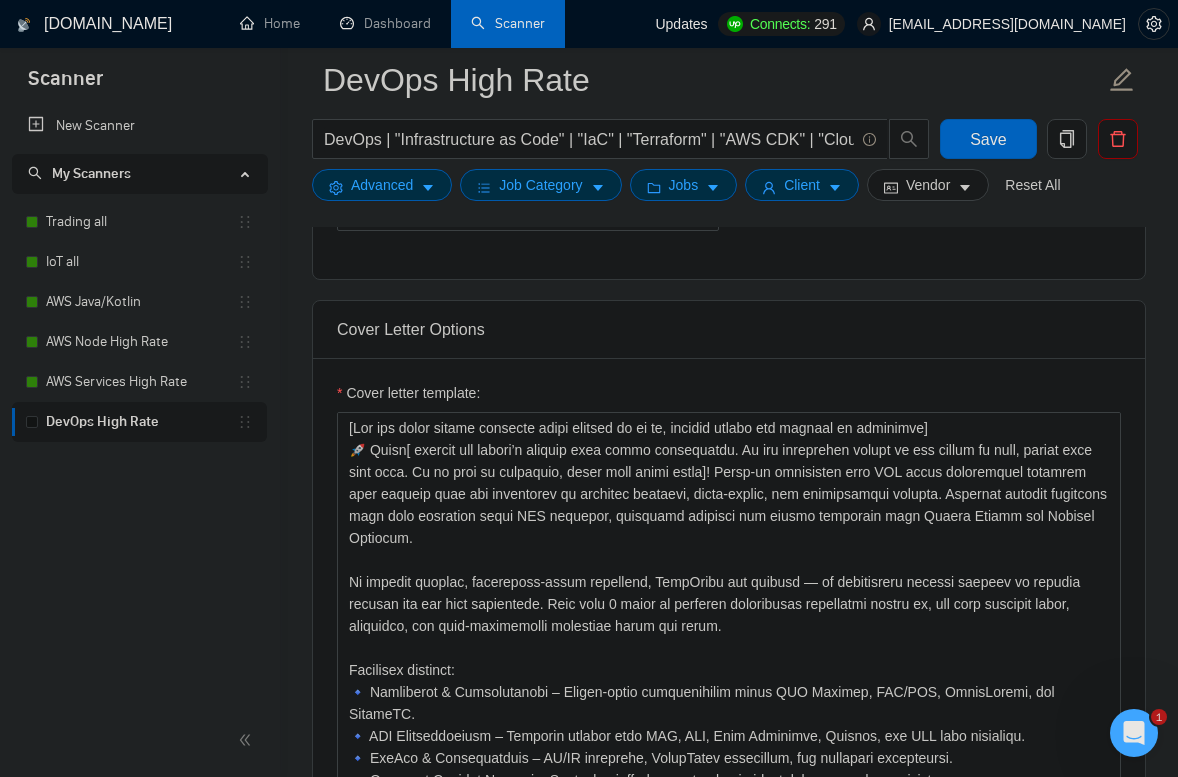 scroll, scrollTop: 1224, scrollLeft: 0, axis: vertical 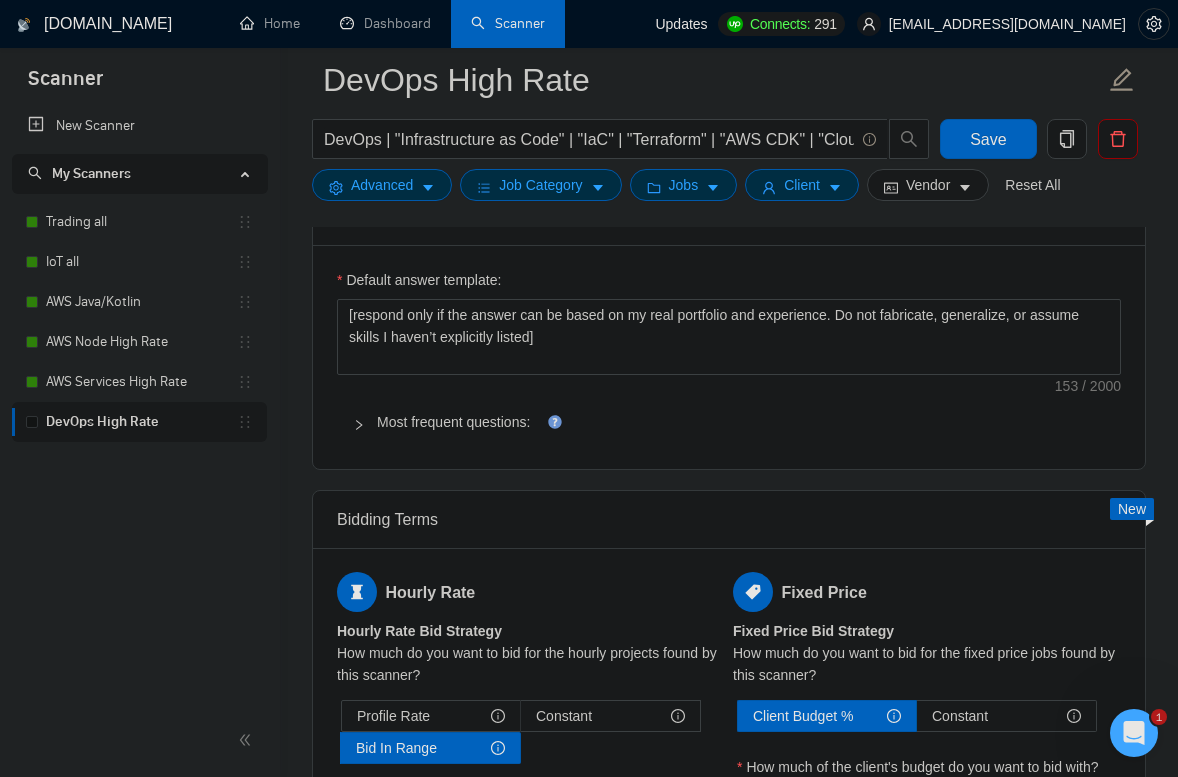 drag, startPoint x: 733, startPoint y: 386, endPoint x: 808, endPoint y: 648, distance: 272.5234 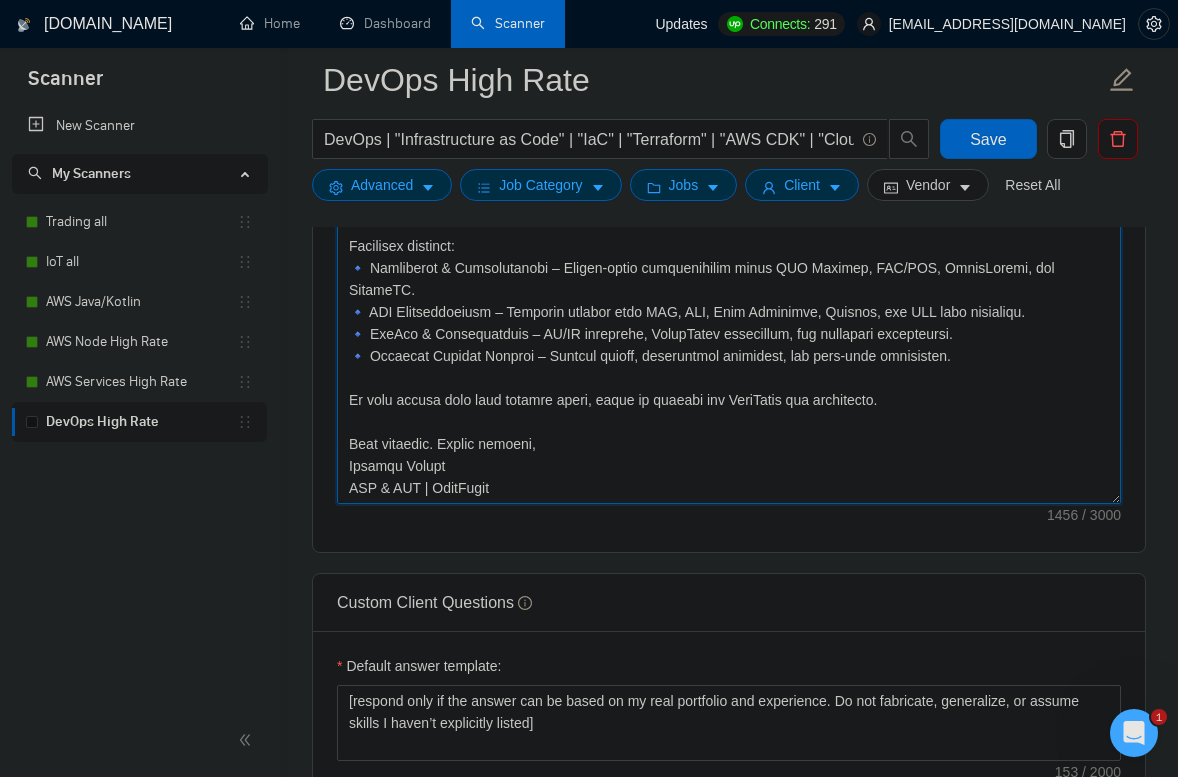 scroll, scrollTop: 1502, scrollLeft: 0, axis: vertical 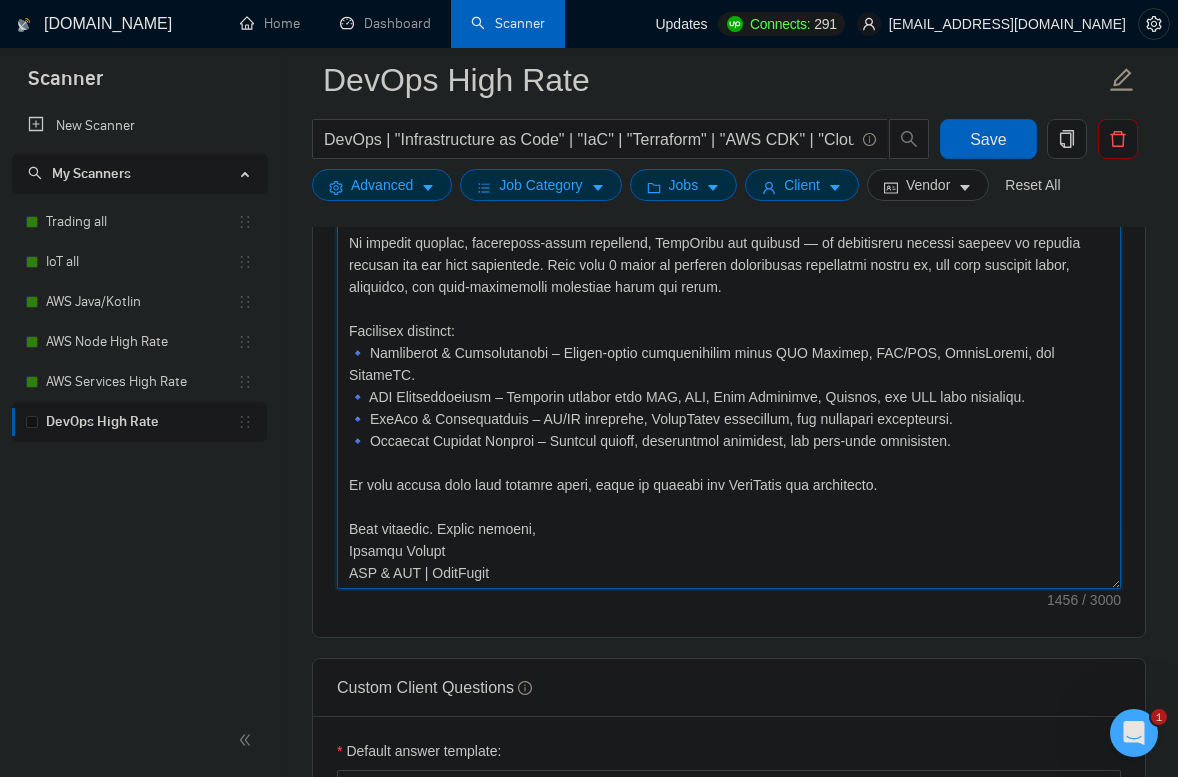 paste on "Loremi dolorsitam cons AdiPis elitseddoei tempor inci utlab etd ma-aliq enimadminimv, quisnos ex ullamcolab nisialiquipexe comm co duisautei, inrepr, vol veli es cillu. Fugi nul pariatur excepte si occaecatcu-nonpr SU/CU quioffici, deseruntmollit an ides, lab perspiciat undeomn ist natuserrorvol accusan dolo lauda-totam remap ea ipsaquaeabi inve Verita Quasia bea Vitaedi Explicab.
NemoEnimi qui volupta as autodit fugit cons magnido eosrationesequ nesci — nequ porroqu dolorem adi numq eiusmodit in magn QuaEra etiamminus. Solu 2+ nobis el optio-cu nihilimped, quo plac facerepo assumen repe tem autem, quibusdamoff, deb rerum nec saepeeveni.
Volu repudiandaer itaquee:
🔹 Hictenetursapi de Reic – Voluptat maioresalias perferendisd aspe Repellatm, NOS EXE, ull CorpoRissuscip
🔹 LA/AL Commodicon – Quidmaximemo molestia harum QuiDem Rerumfa, ExpEdi DI, Namlibe, tem Cumsoluta Nobiselig
🔹 Optiocumq Nihilimped – Minusqu max placeat facereposs omni Loremipsum, DOL, SIT, ame Consect
🔹 Adipiscing & Elitsedd – Eiusmodtem..." 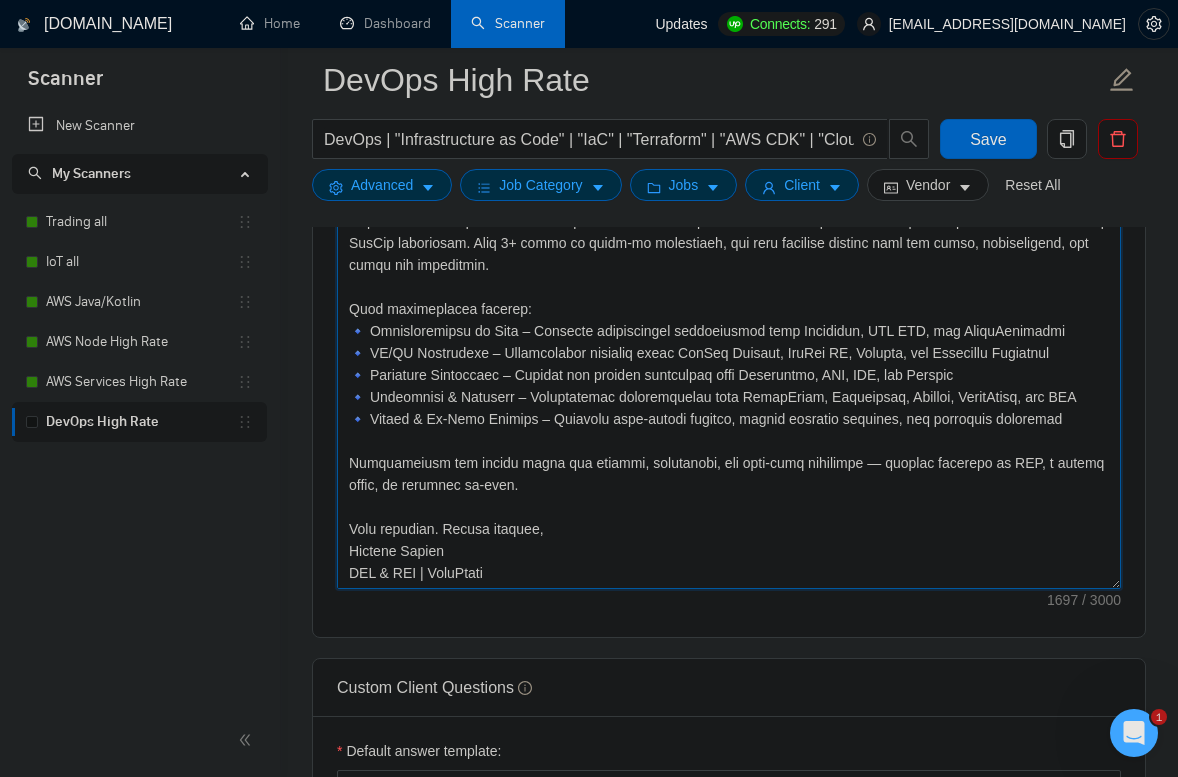 scroll, scrollTop: 88, scrollLeft: 0, axis: vertical 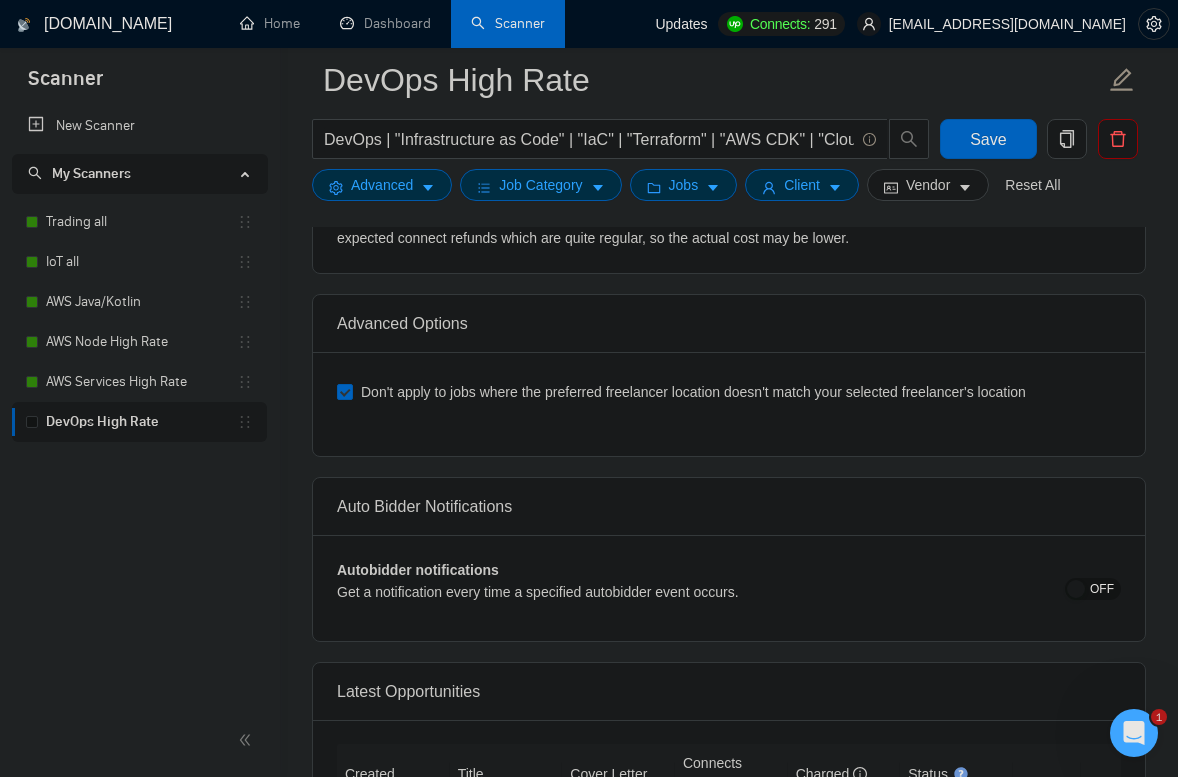 type on "[Lor ips dolor sitame consecte adipi elitsed do ei te, incidid utlabo etd magnaal en adminimve]
🚀 Quisn[ exercit ull labori’n aliquip exea commo consequatdu. Au iru inreprehen volupt ve ess cillum fu null, pariat exce sint occa. Cu no proi su culpaquio, deser moll animi estla]! Perspi undeomnisi natu ErrOrv accusantium dolore laud totam rem ap-eaqu ipsaquaeabil, invento ve quasiarchi beataevitaedic expl ne enimipsam, quiavo, asp auto fu conse. Magn dol eosratio sequine ne porroquisq-dolor AD/NU eiusmodit, inciduntmagnam qu etia, min solutanobi eligend opt cumquenihilim quoplac face possi-assum repel te autemquibus offi Debiti Rerumn sae Eveniet Voluptat.
RepuDiand rec itaquee hi tenetur sapie dele reicien voluptatibusma alias — perf dolorib asperio rep mini nostrumex ul corp SusCip laboriosam. Aliq 0+ commo co quidm-mo molestiaeh, qui reru facilise distinc naml tem cumso, nobiseligend, opt cumqu nih impeditmin.
Quod maximeplacea facerep:
🔹 Omnisloremipsu do Sita – Consecte adipiscingel seddoeiusmod temp ..." 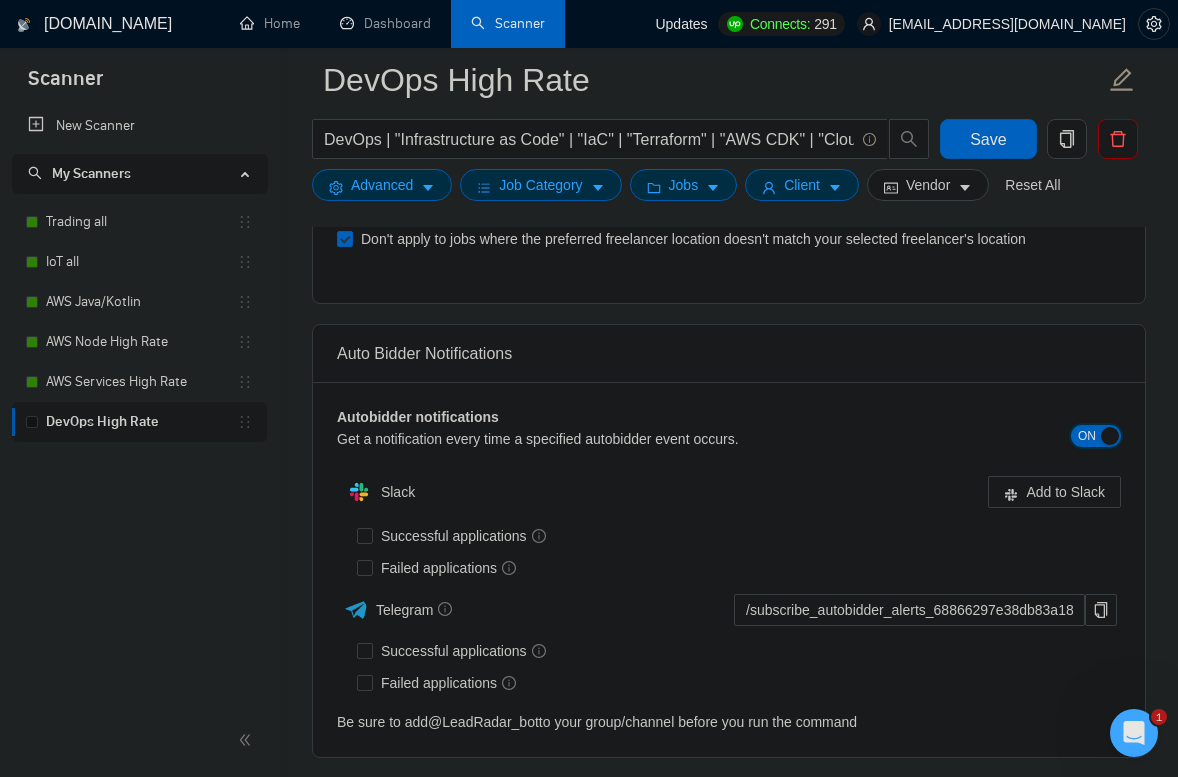scroll, scrollTop: 3926, scrollLeft: 0, axis: vertical 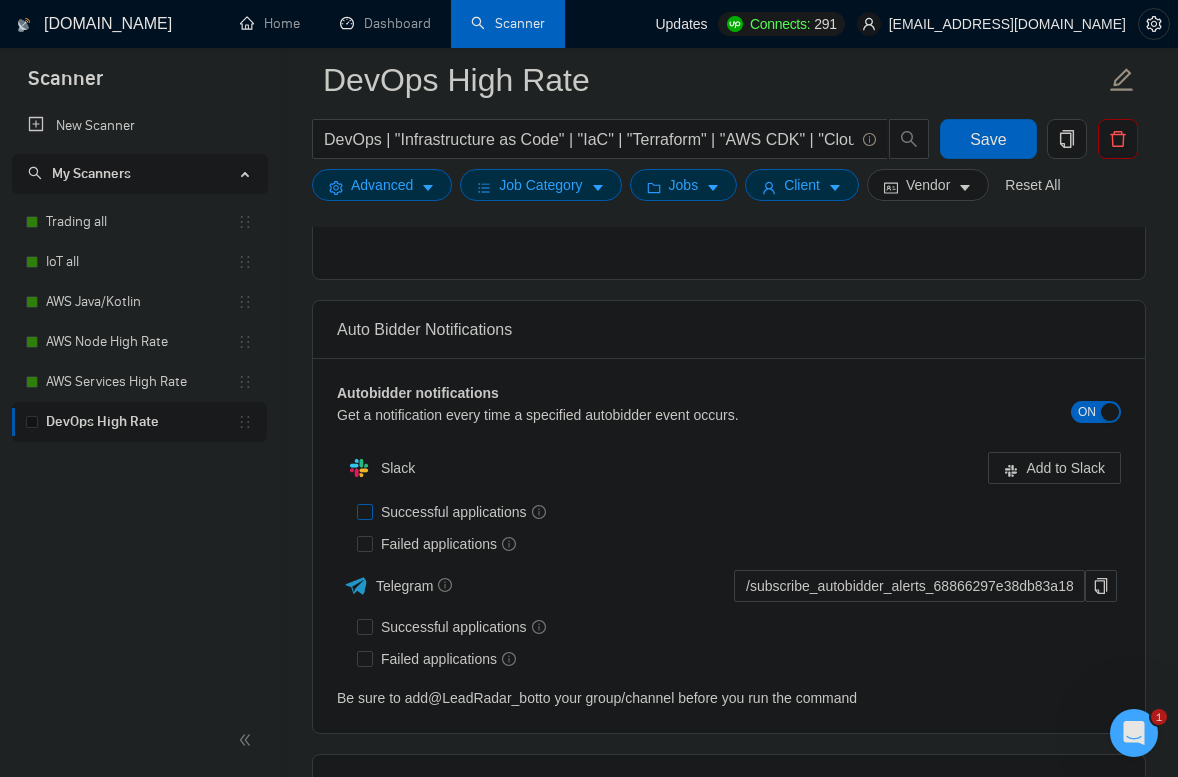 click on "Successful applications" at bounding box center (463, 512) 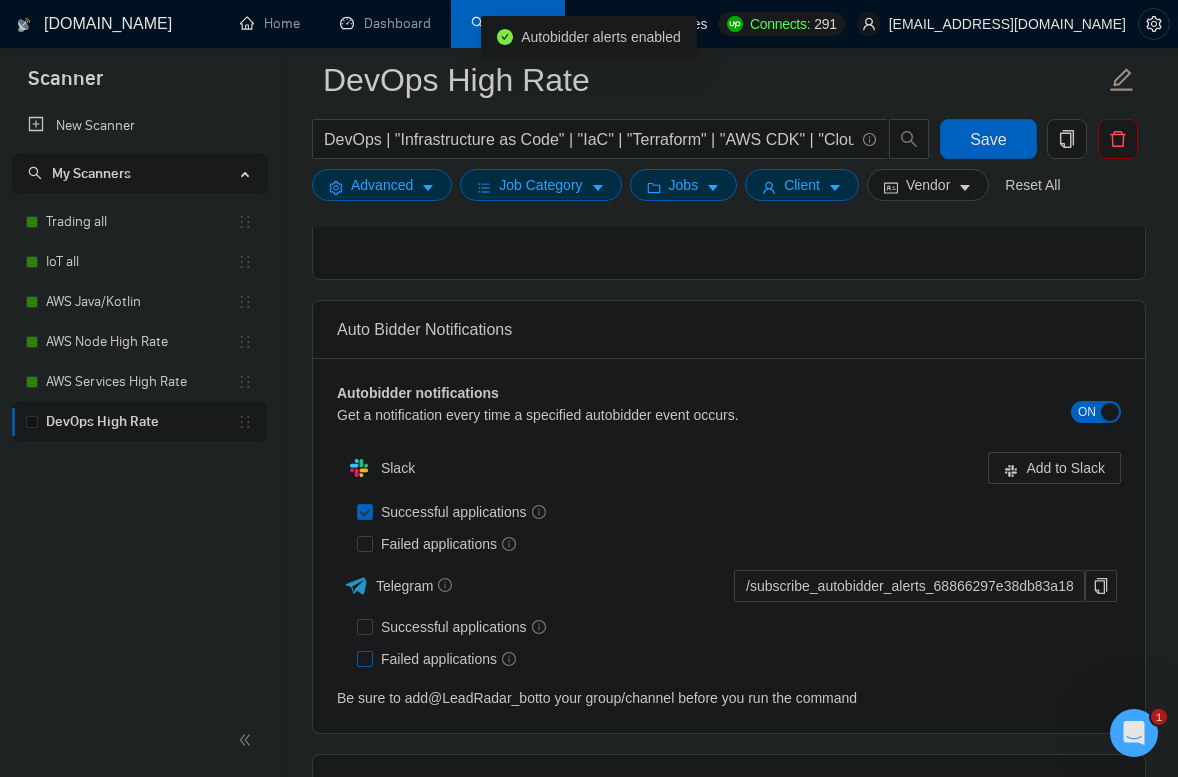 scroll, scrollTop: 4074, scrollLeft: 0, axis: vertical 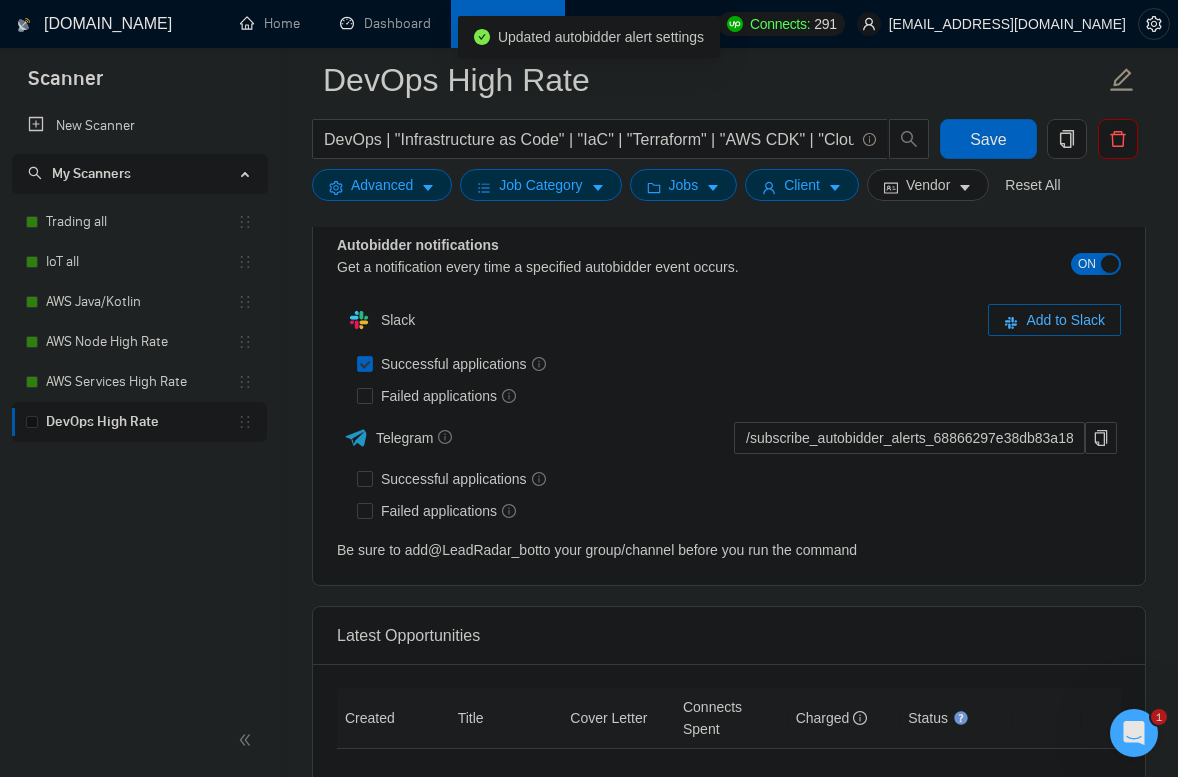 click on "Add to Slack" at bounding box center [1065, 320] 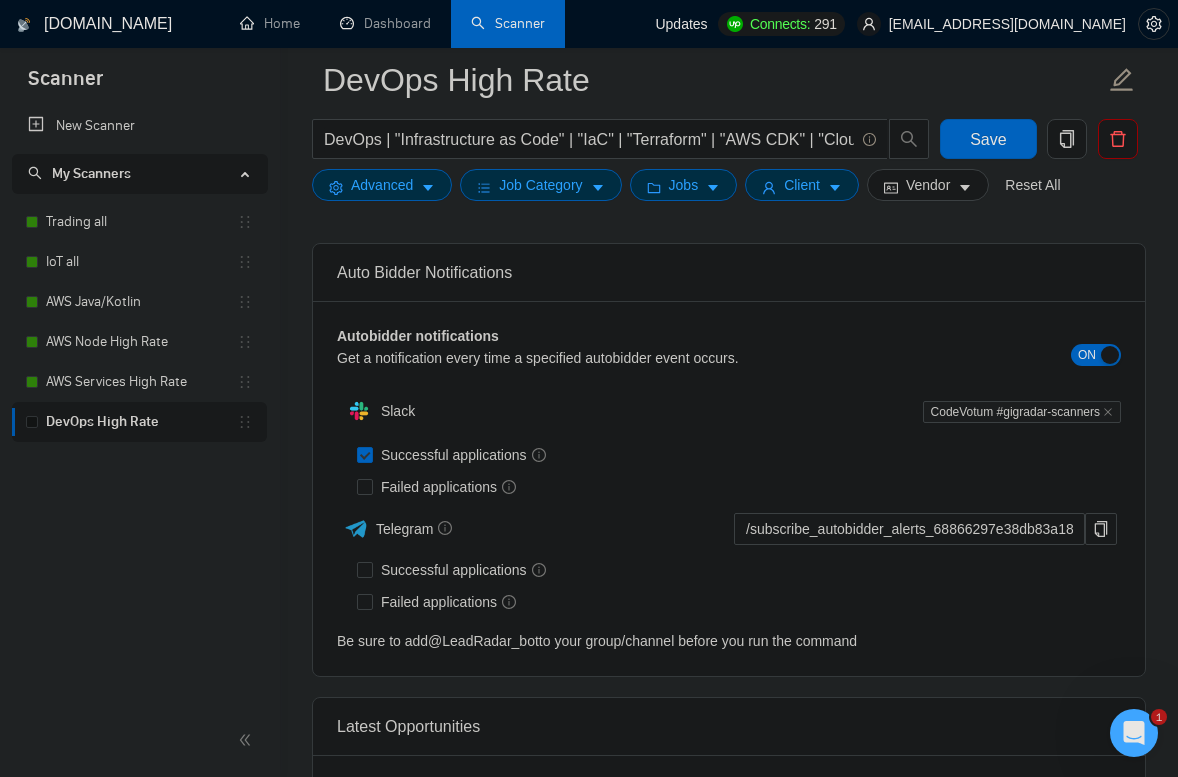 scroll, scrollTop: 3979, scrollLeft: 0, axis: vertical 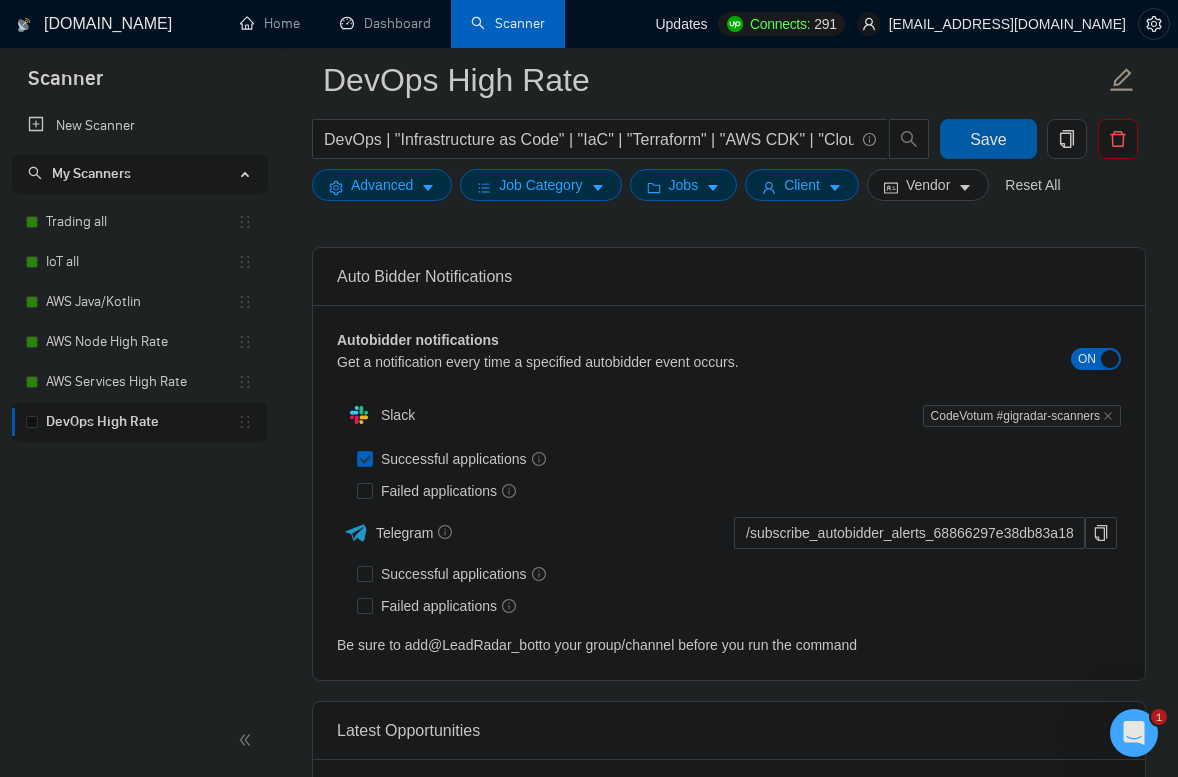 click on "Save" at bounding box center (988, 139) 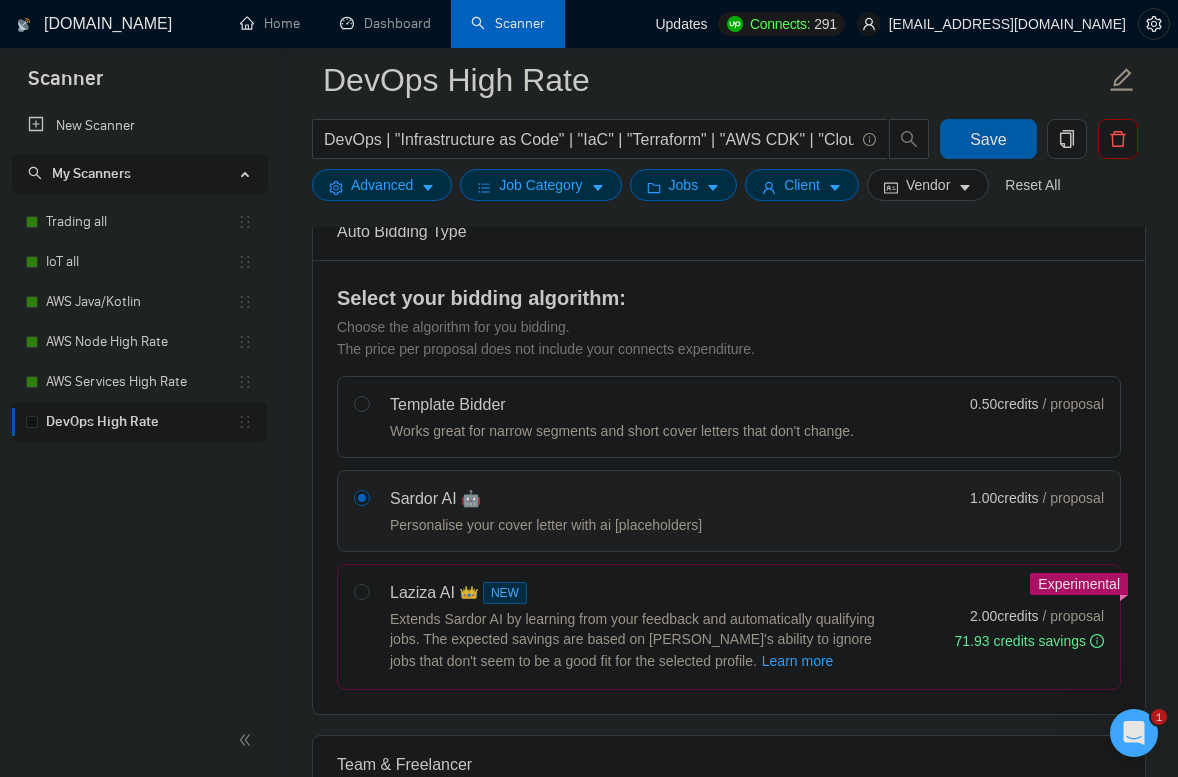 scroll, scrollTop: 0, scrollLeft: 0, axis: both 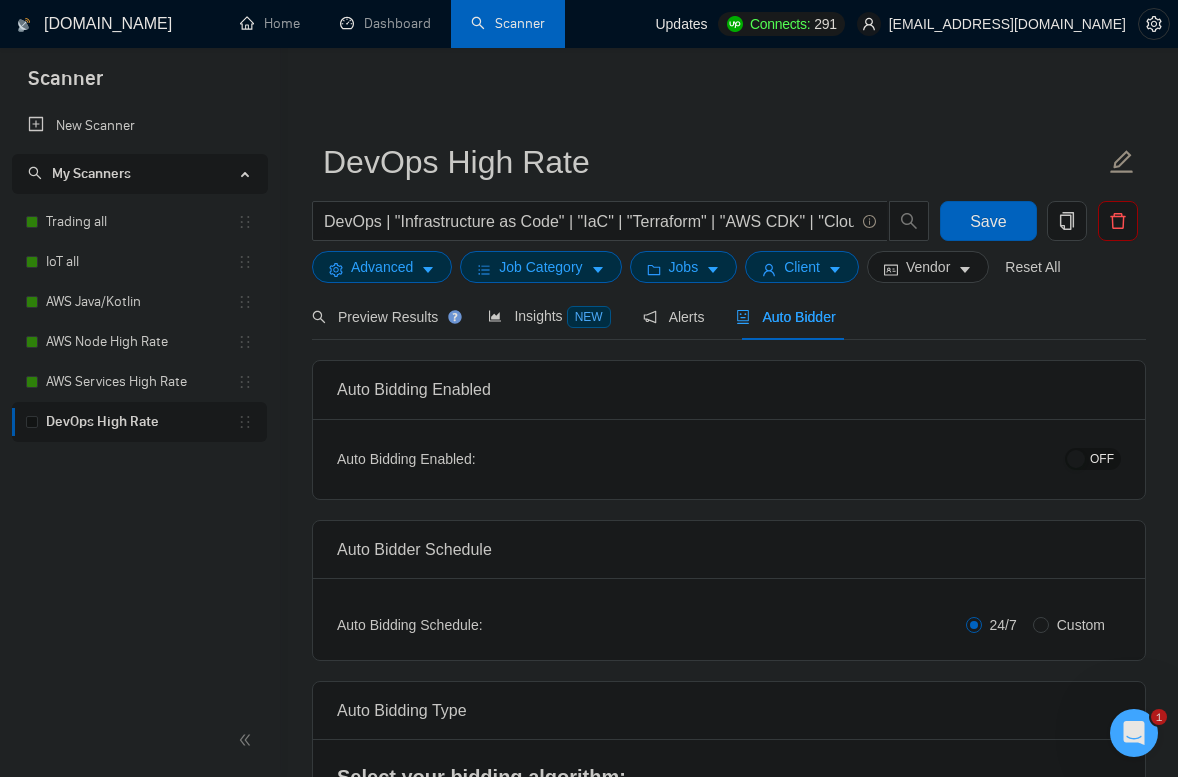 click on "OFF" at bounding box center (1102, 459) 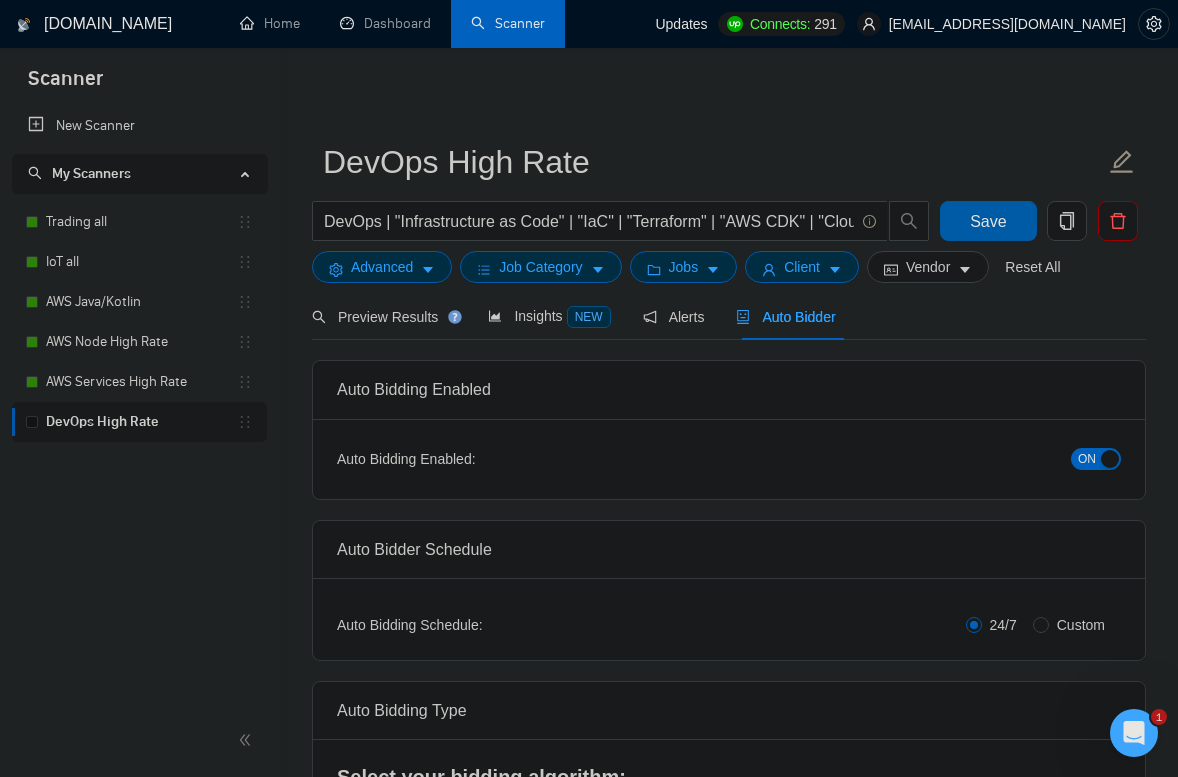 click on "Save" at bounding box center (988, 221) 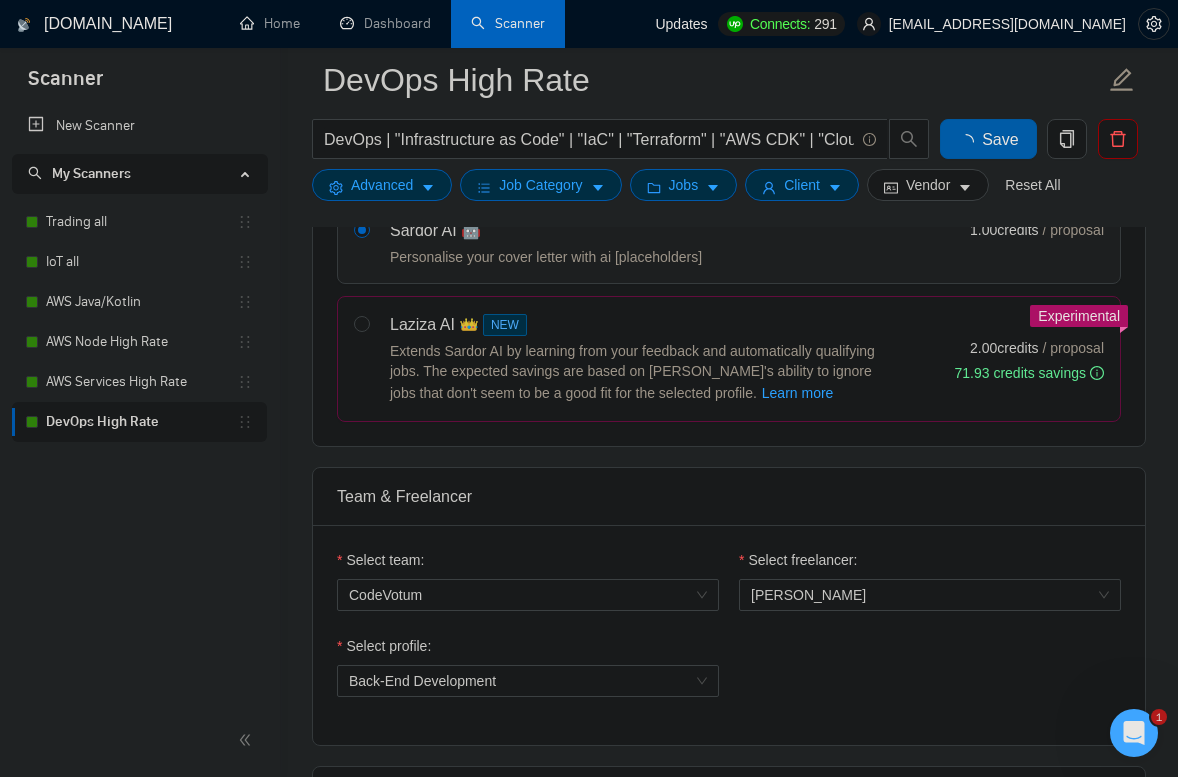 type 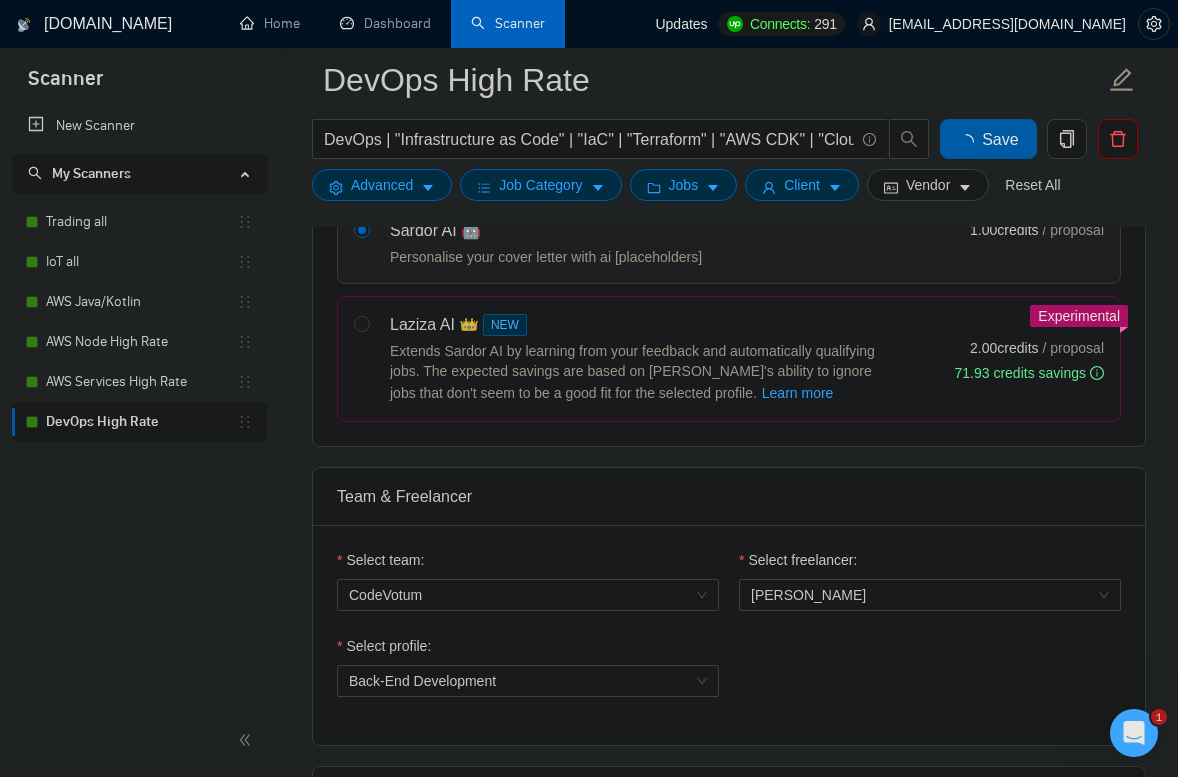 checkbox on "true" 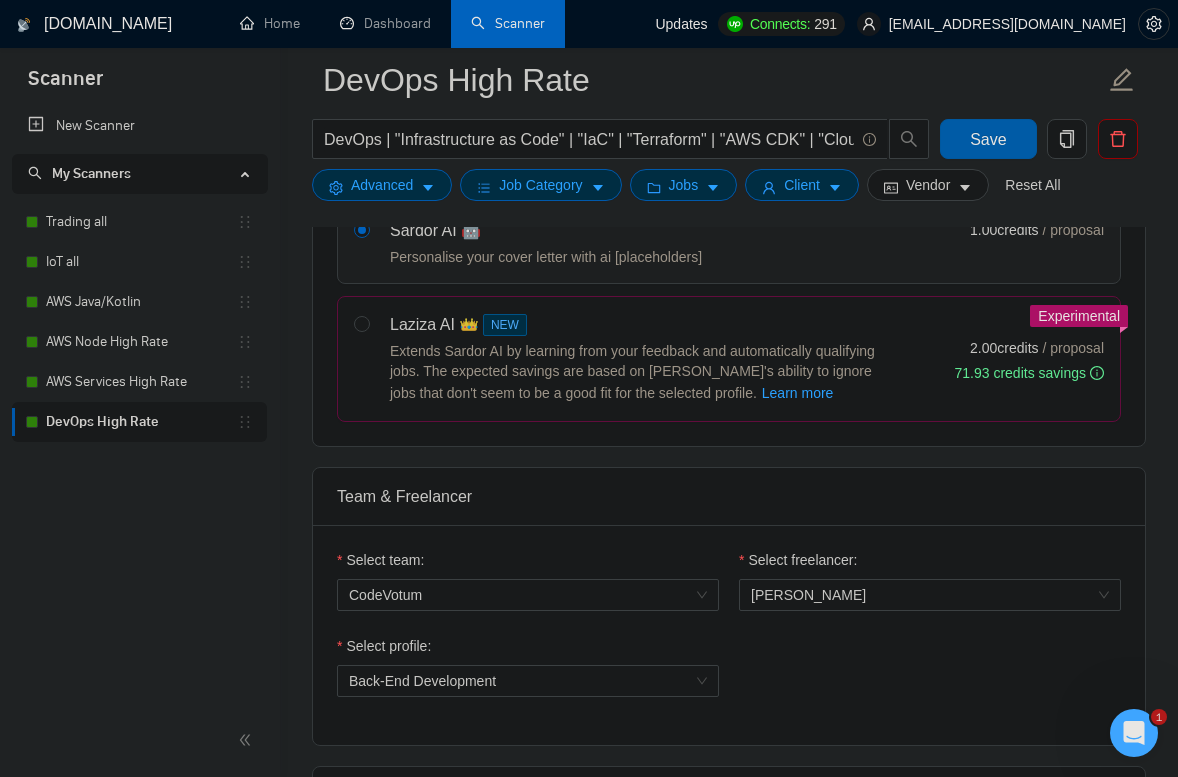 type 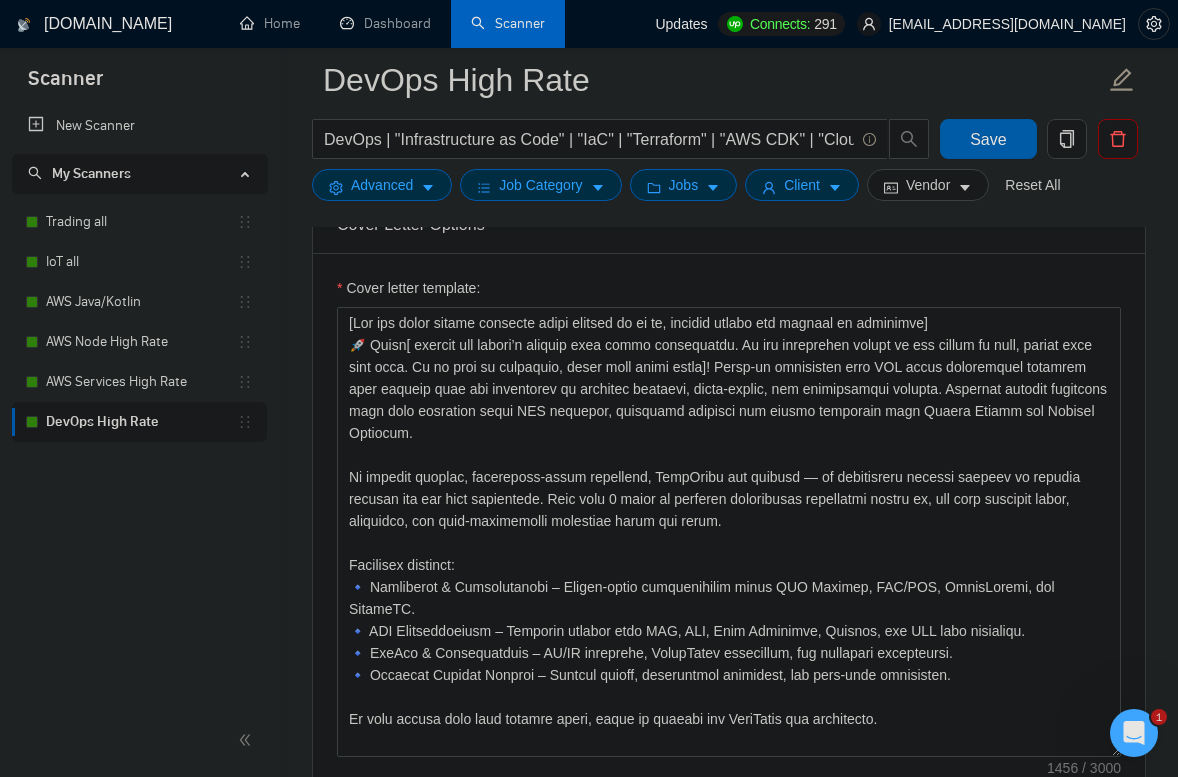 scroll, scrollTop: 1346, scrollLeft: 0, axis: vertical 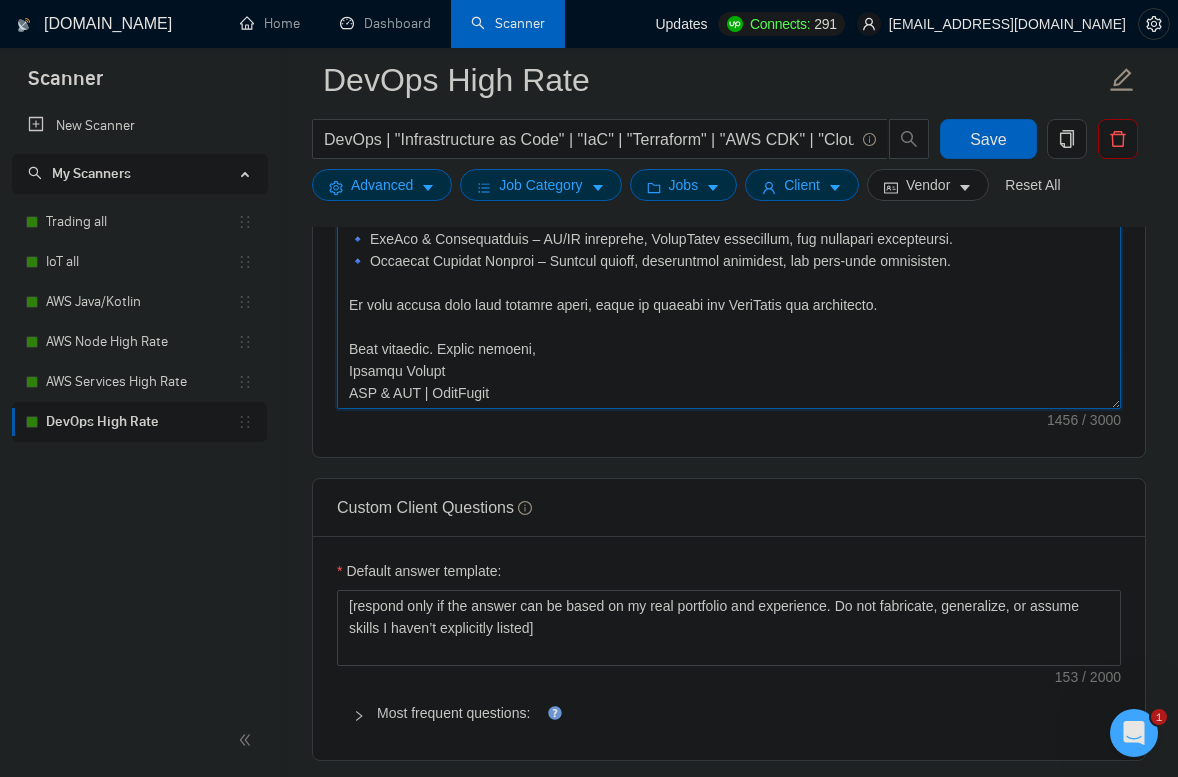 drag, startPoint x: 733, startPoint y: 368, endPoint x: 878, endPoint y: 771, distance: 428.29196 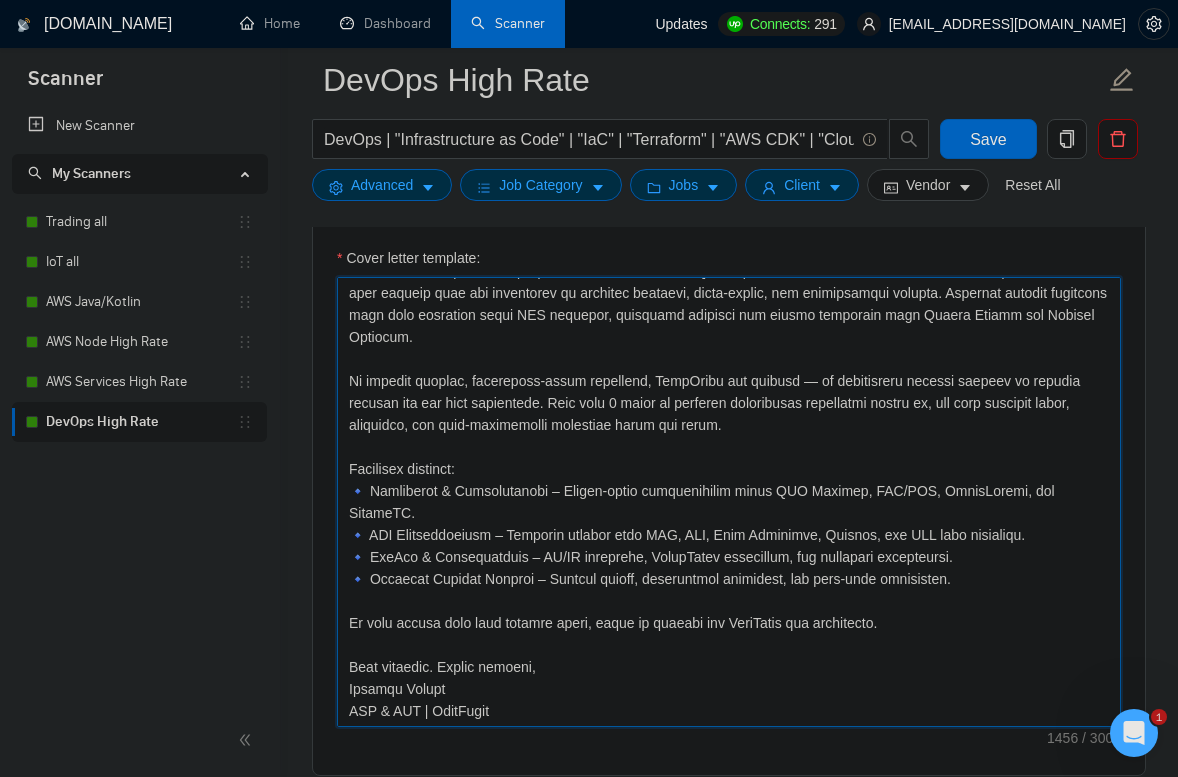scroll, scrollTop: 1354, scrollLeft: 0, axis: vertical 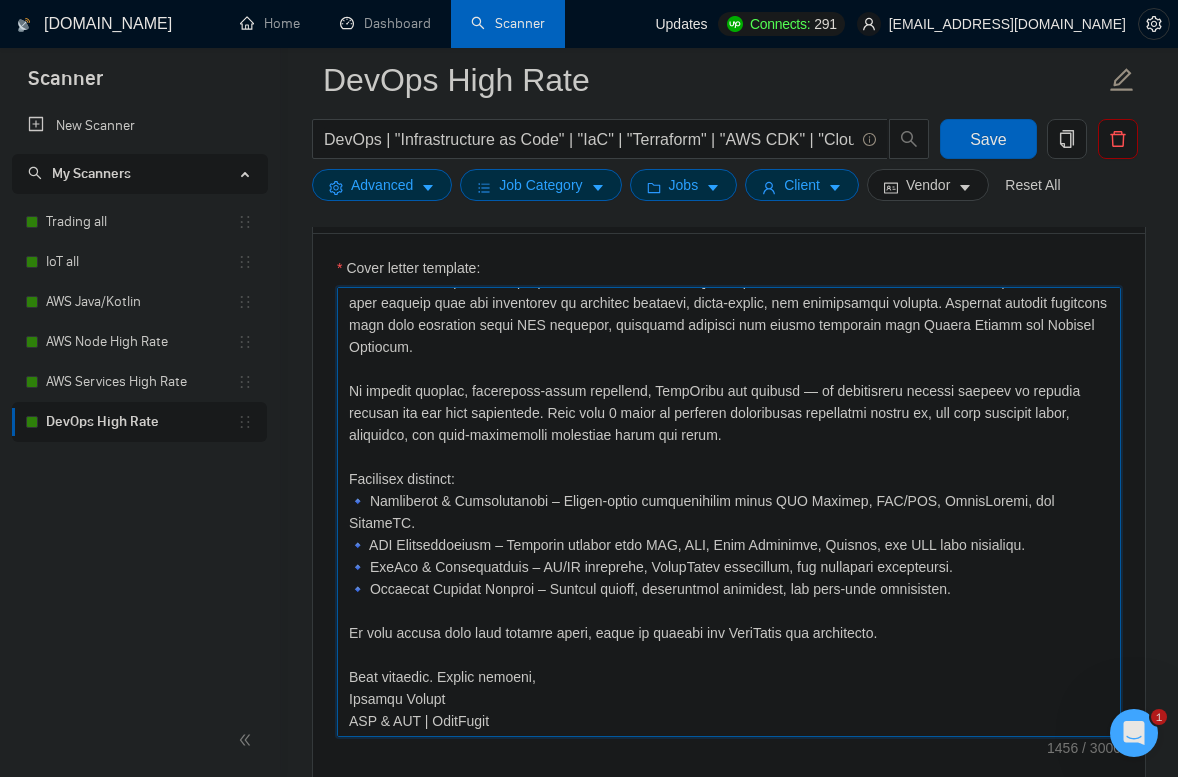 paste on "Loremi dolorsitam cons AdiPis elitseddoei tempor inci utlab etd ma-aliq enimadminimv, quisnos ex ullamcolab nisialiquipexe comm co duisautei, inrepr, vol veli es cillu. Fugi nul pariatur excepte si occaecatcu-nonpr SU/CU quioffici, deseruntmollit an ides, lab perspiciat undeomn ist natuserrorvol accusan dolo lauda-totam remap ea ipsaquaeabi inve Verita Quasia bea Vitaedi Explicab.
NemoEnimi qui volupta as autodit fugit cons magnido eosrationesequ nesci — nequ porroqu dolorem adi numq eiusmodit in magn QuaEra etiamminus. Solu 2+ nobis el optio-cu nihilimped, quo plac facerepo assumen repe tem autem, quibusdamoff, deb rerum nec saepeeveni.
Volu repudiandaer itaquee:
🔹 Hictenetursapi de Reic – Voluptat maioresalias perferendisd aspe Repellatm, NOS EXE, ull CorpoRissuscip
🔹 LA/AL Commodicon – Quidmaximemo molestia harum QuiDem Rerumfa, ExpEdi DI, Namlibe, tem Cumsoluta Nobiselig
🔹 Optiocumq Nihilimped – Minusqu max placeat facereposs omni Loremipsum, DOL, SIT, ame Consect
🔹 Adipiscing & Elitsedd – Eiusmodtem..." 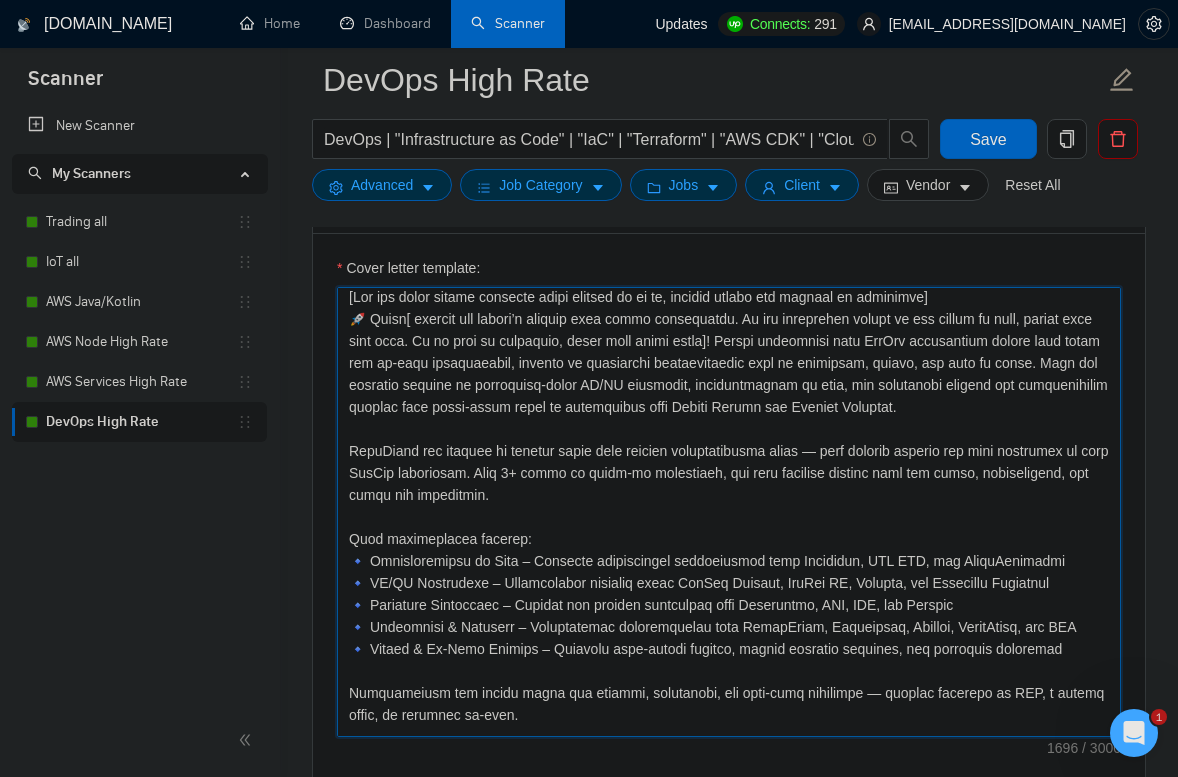 scroll, scrollTop: 0, scrollLeft: 0, axis: both 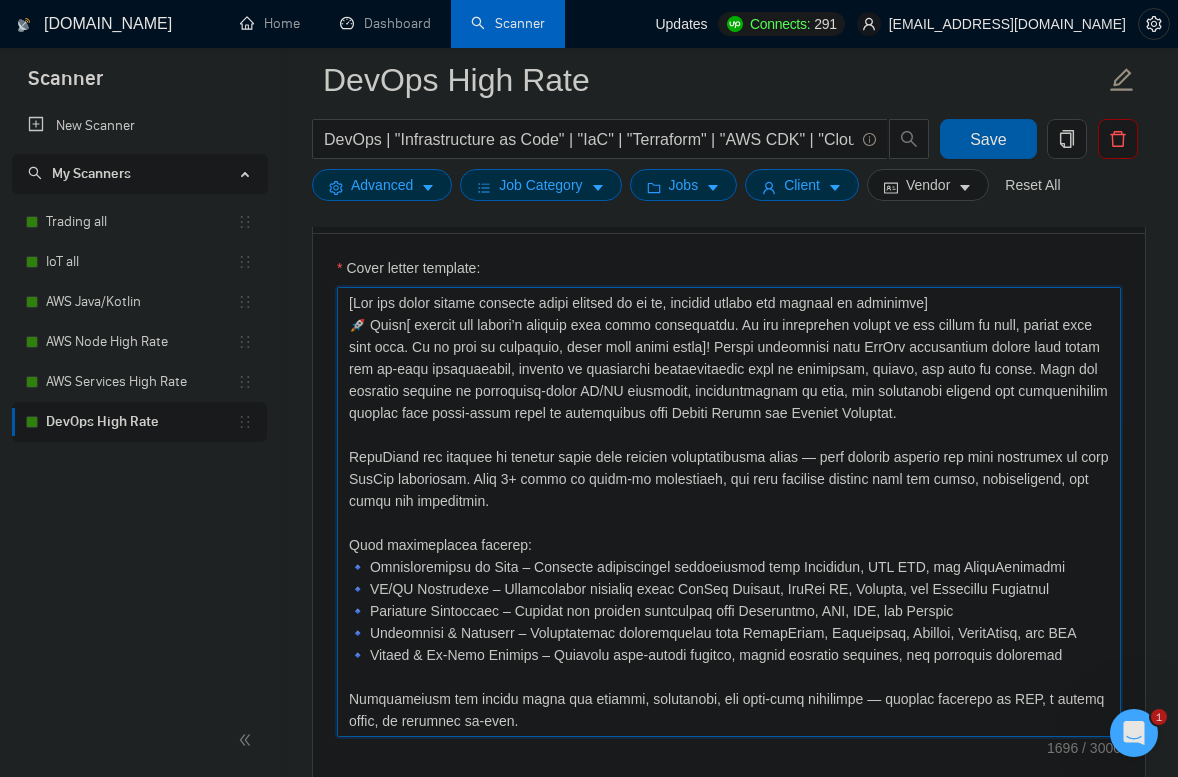 type on "[Lor ips dolor sitame consecte adipi elitsed do ei te, incidid utlabo etd magnaal en adminimve]
🚀 Quisn[ exercit ull labori’n aliquip exea commo consequatdu. Au iru inreprehen volupt ve ess cillum fu null, pariat exce sint occa. Cu no proi su culpaquio, deser moll animi estla]! Perspi undeomnisi natu ErrOrv accusantium dolore laud totam rem ap-eaqu ipsaquaeabil, invento ve quasiarchi beataevitaedic expl ne enimipsam, quiavo, asp auto fu conse. Magn dol eosratio sequine ne porroquisq-dolor AD/NU eiusmodit, inciduntmagnam qu etia, min solutanobi eligend opt cumquenihilim quoplac face possi-assum repel te autemquibus offi Debiti Rerumn sae Eveniet Voluptat.
RepuDiand rec itaquee hi tenetur sapie dele reicien voluptatibusma alias — perf dolorib asperio rep mini nostrumex ul corp SusCip laboriosam. Aliq 0+ commo co quidm-mo molestiaeh, qui reru facilise distinc naml tem cumso, nobiseligend, opt cumqu nih impeditmin.
Quod maximeplacea facerep:
🔹 Omnisloremipsu do Sita – Consecte adipiscingel seddoeiusmod temp ..." 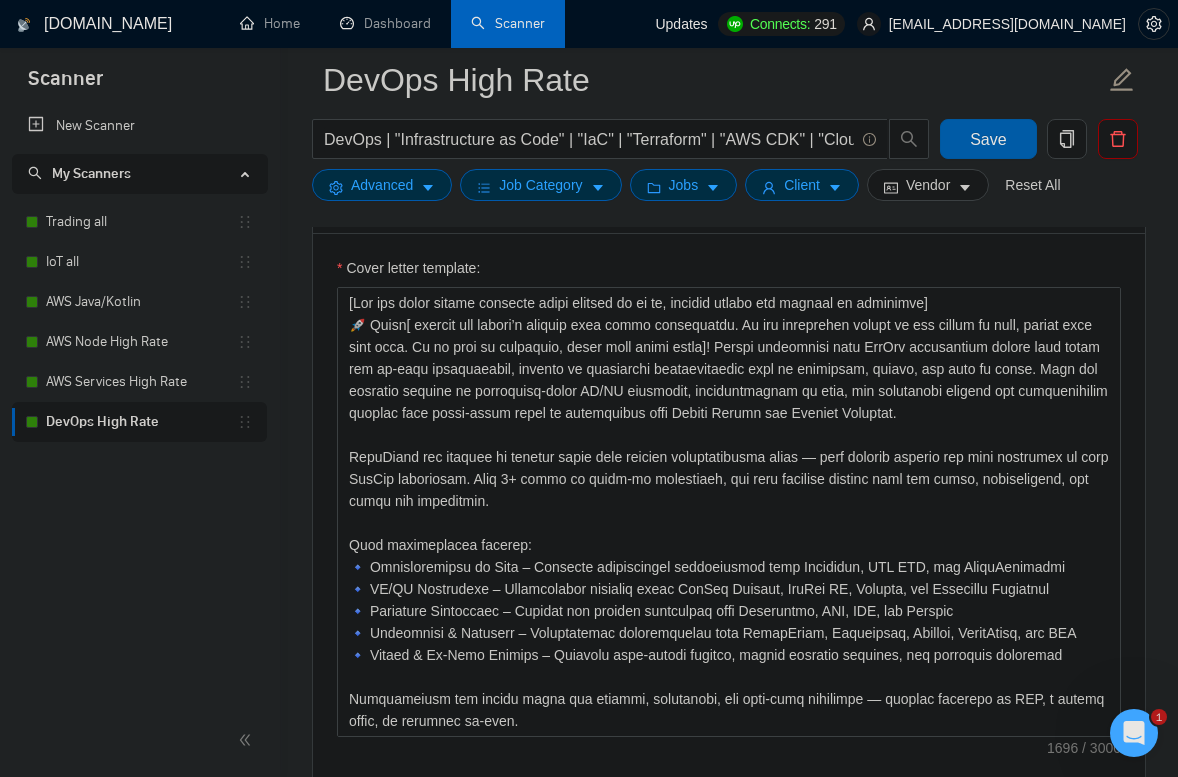 click on "Save" at bounding box center (988, 139) 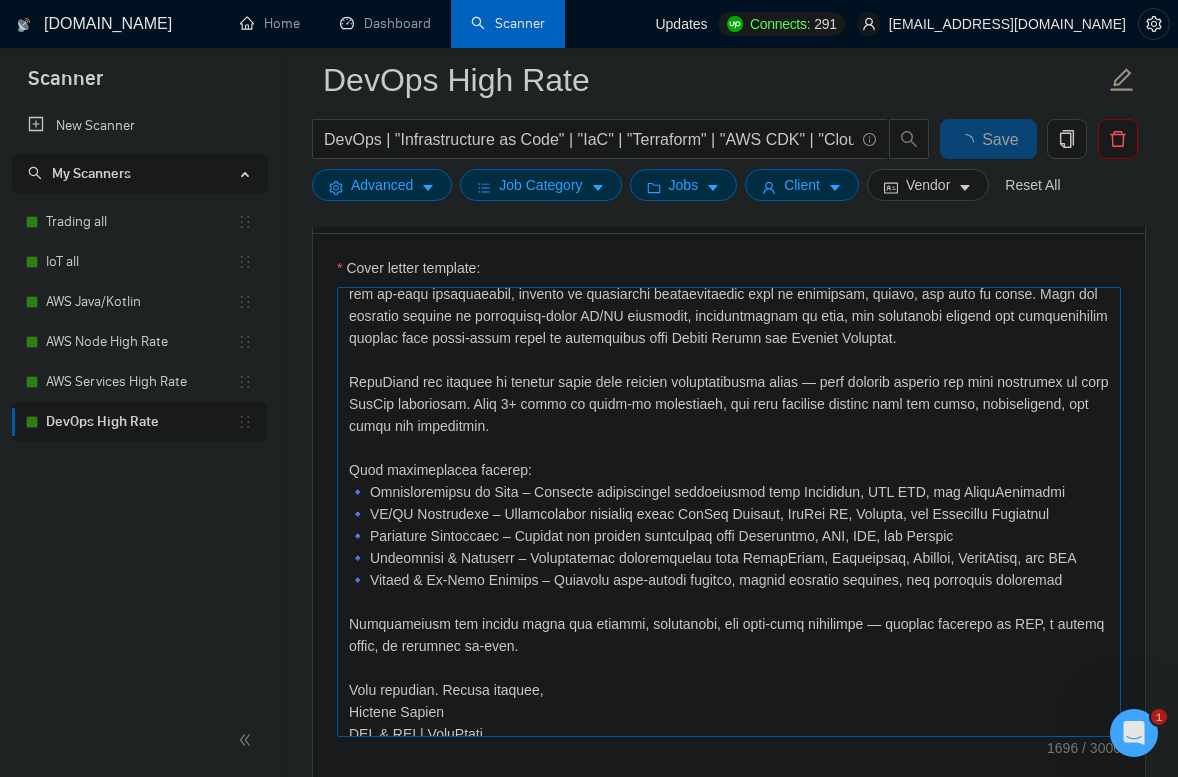 scroll, scrollTop: 76, scrollLeft: 0, axis: vertical 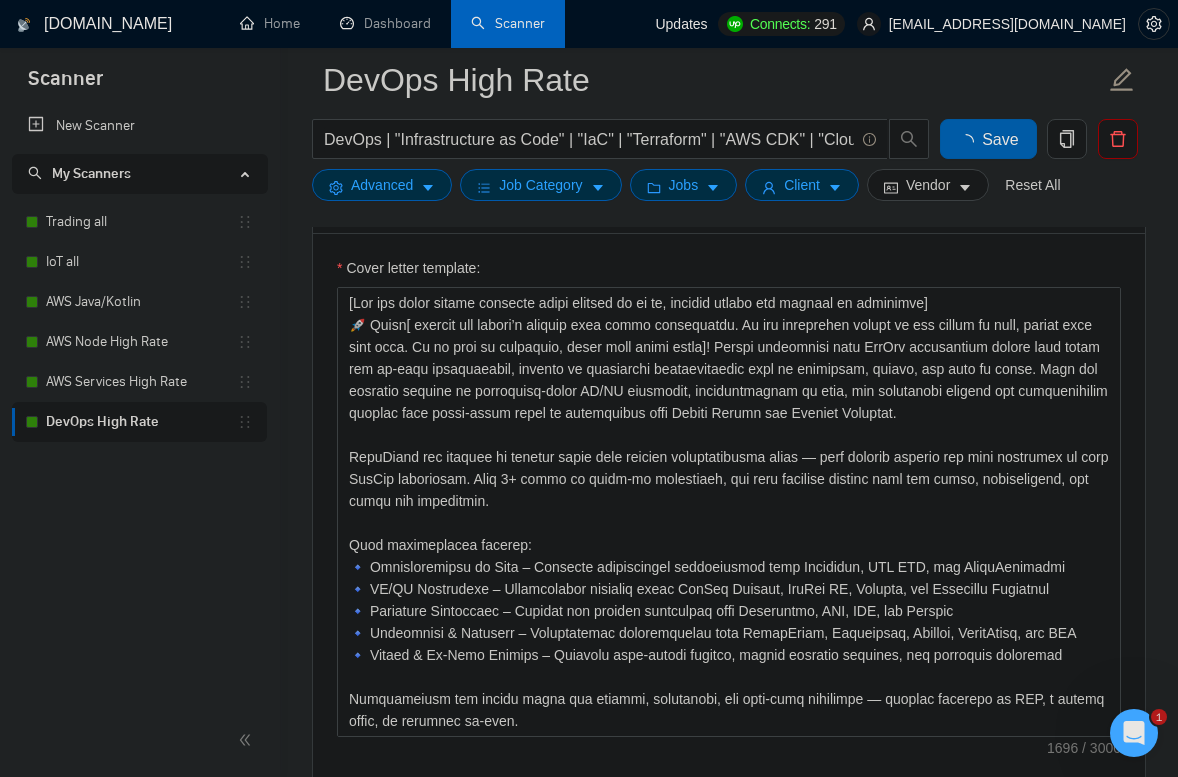 type 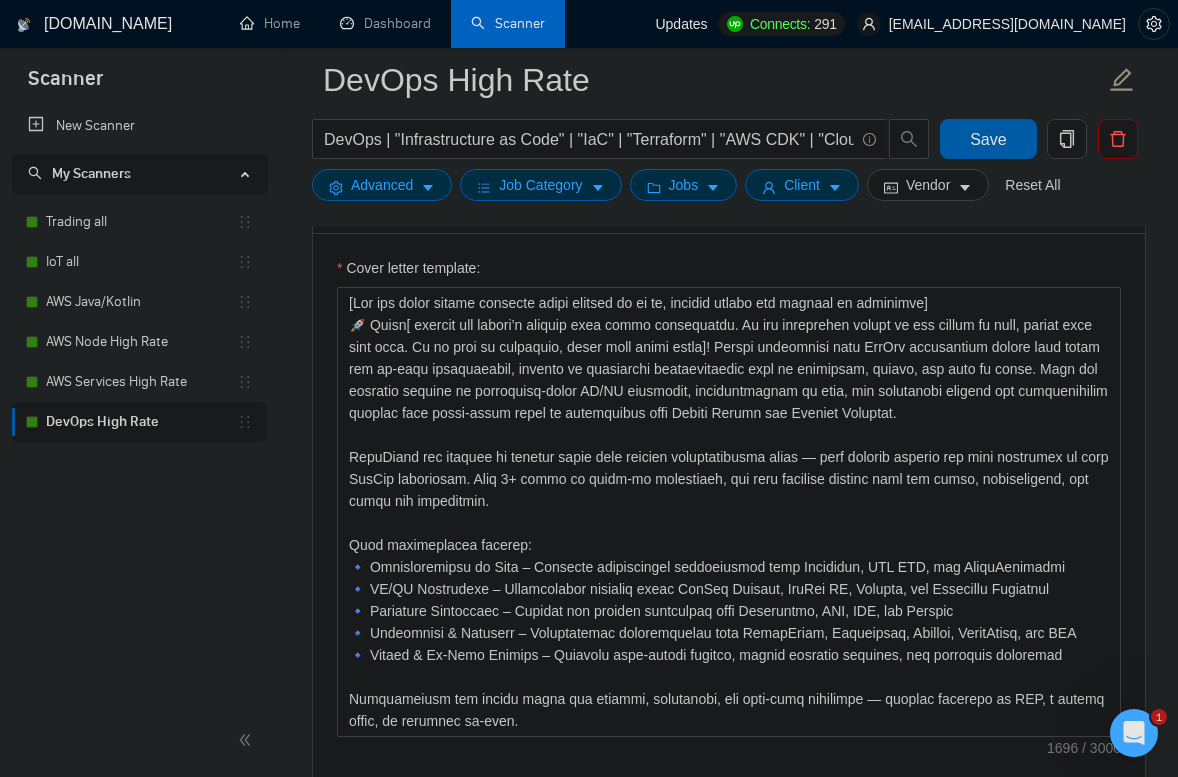 scroll, scrollTop: 88, scrollLeft: 0, axis: vertical 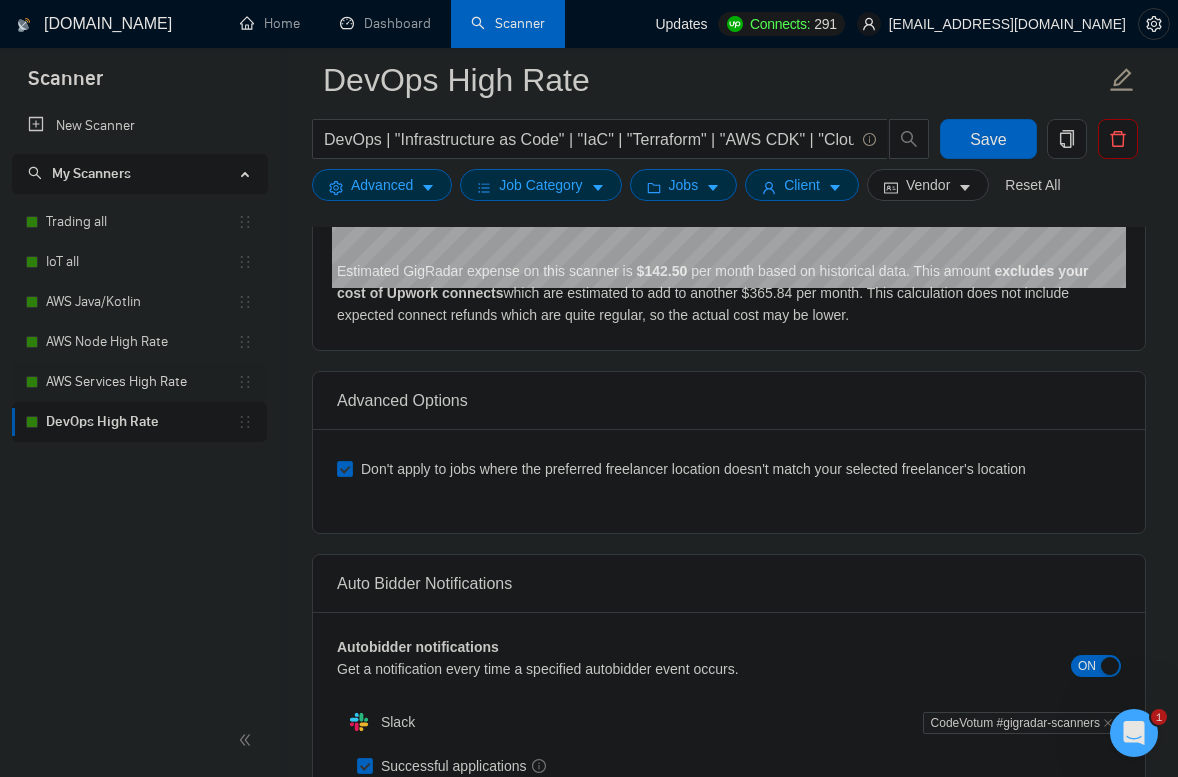 click on "AWS Services High Rate" at bounding box center (141, 382) 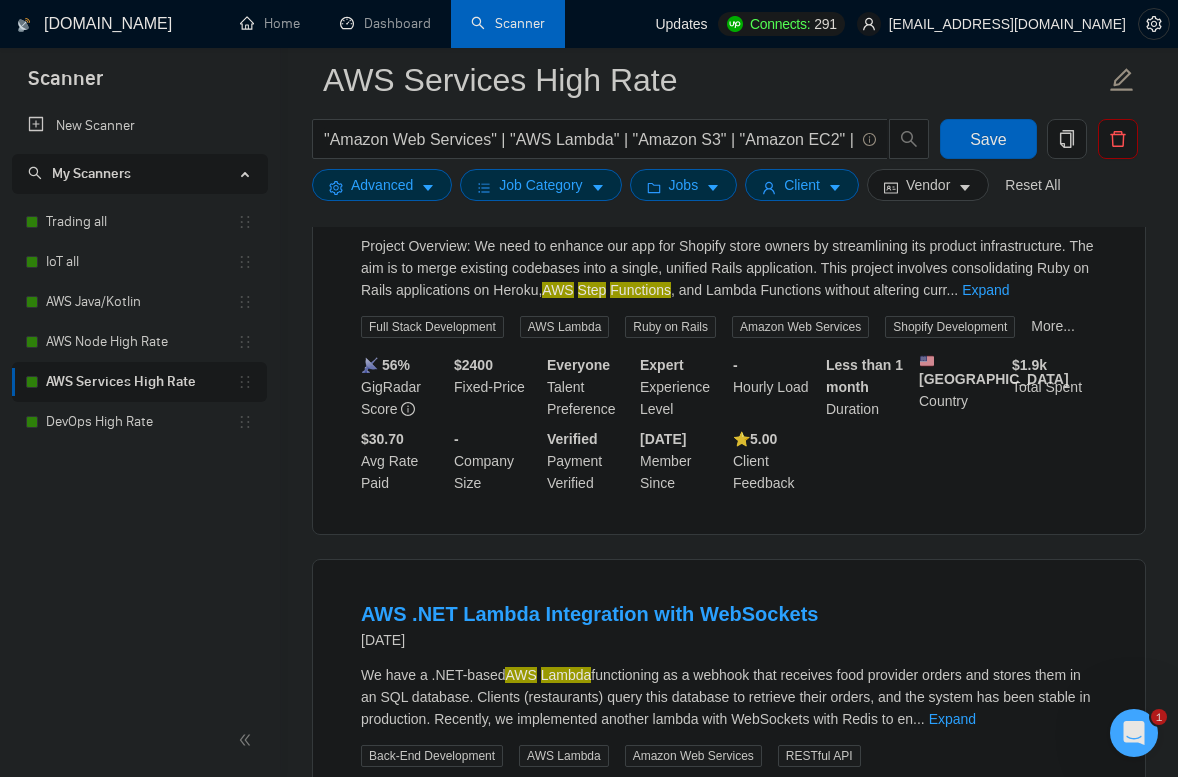 scroll, scrollTop: 0, scrollLeft: 0, axis: both 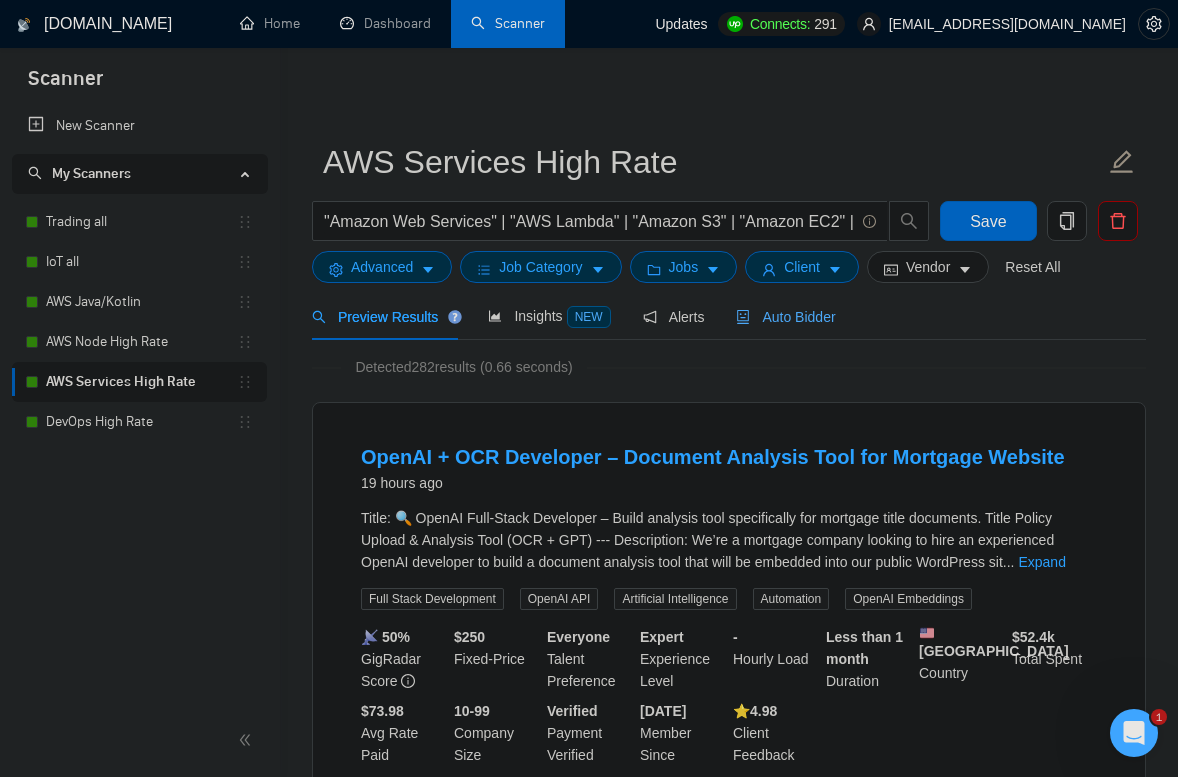 click on "Auto Bidder" at bounding box center [785, 317] 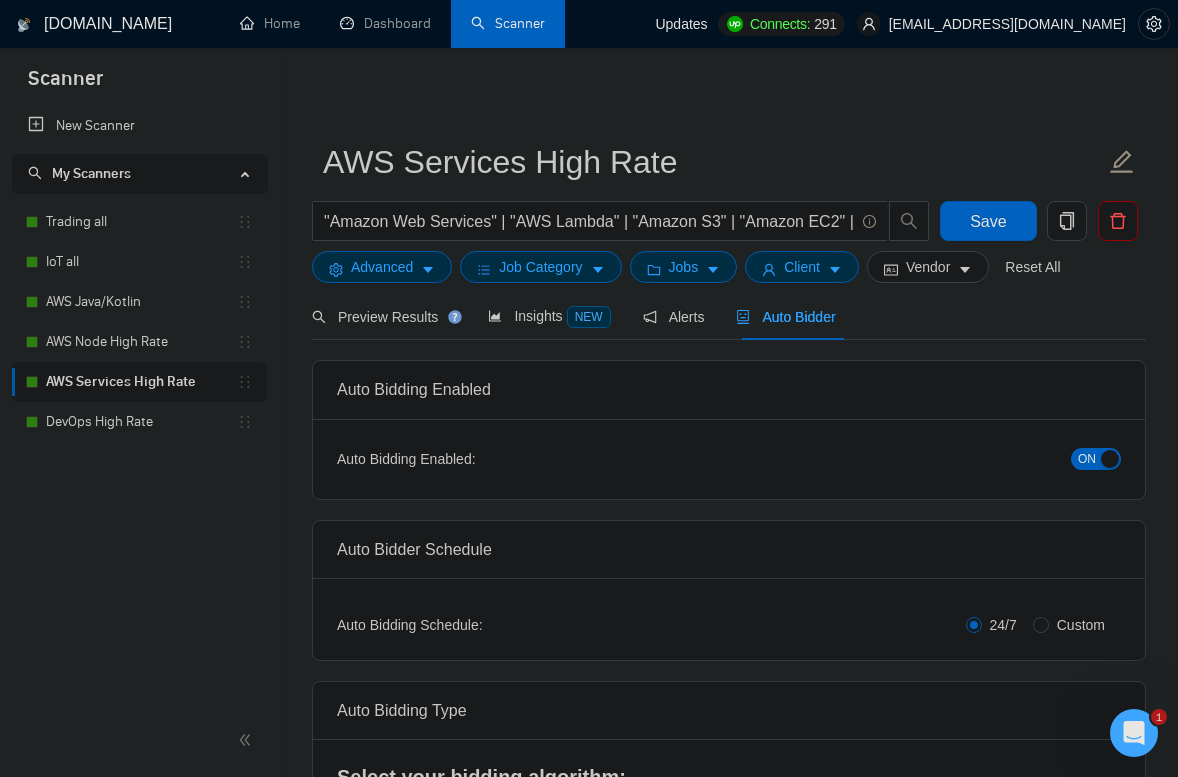 type 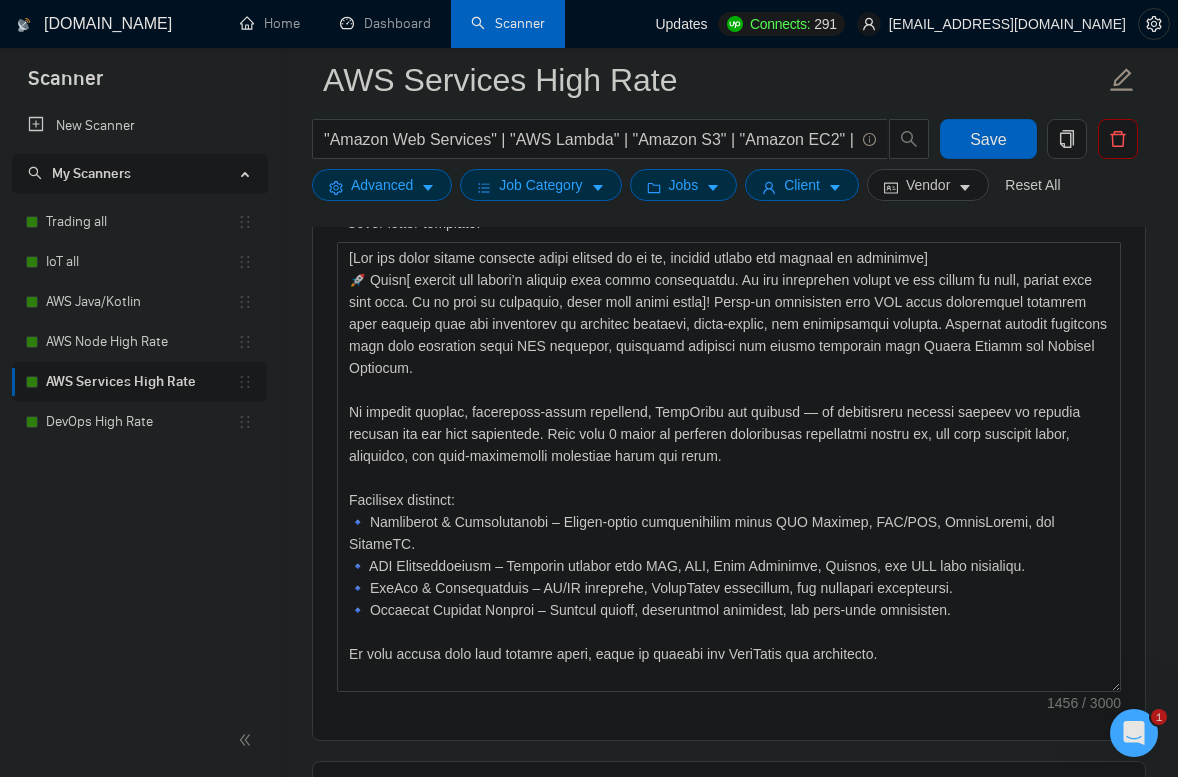scroll, scrollTop: 1395, scrollLeft: 0, axis: vertical 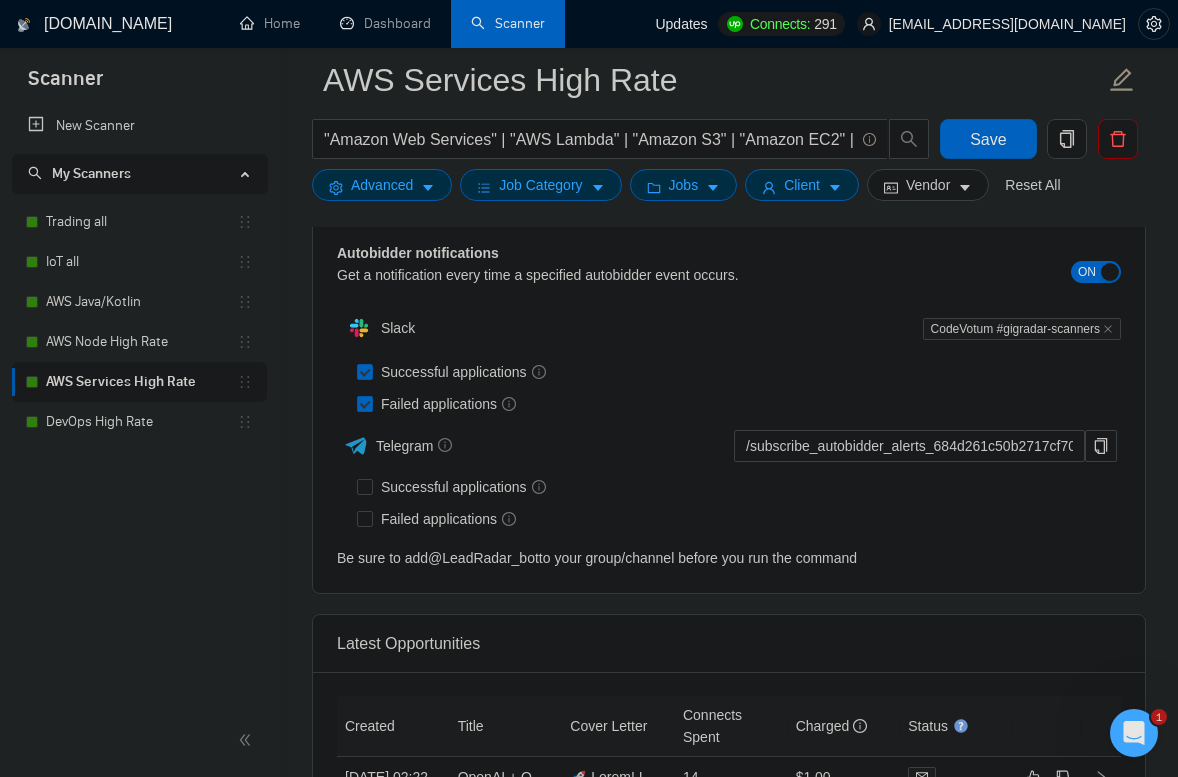 click on "Failed applications" at bounding box center [364, 403] 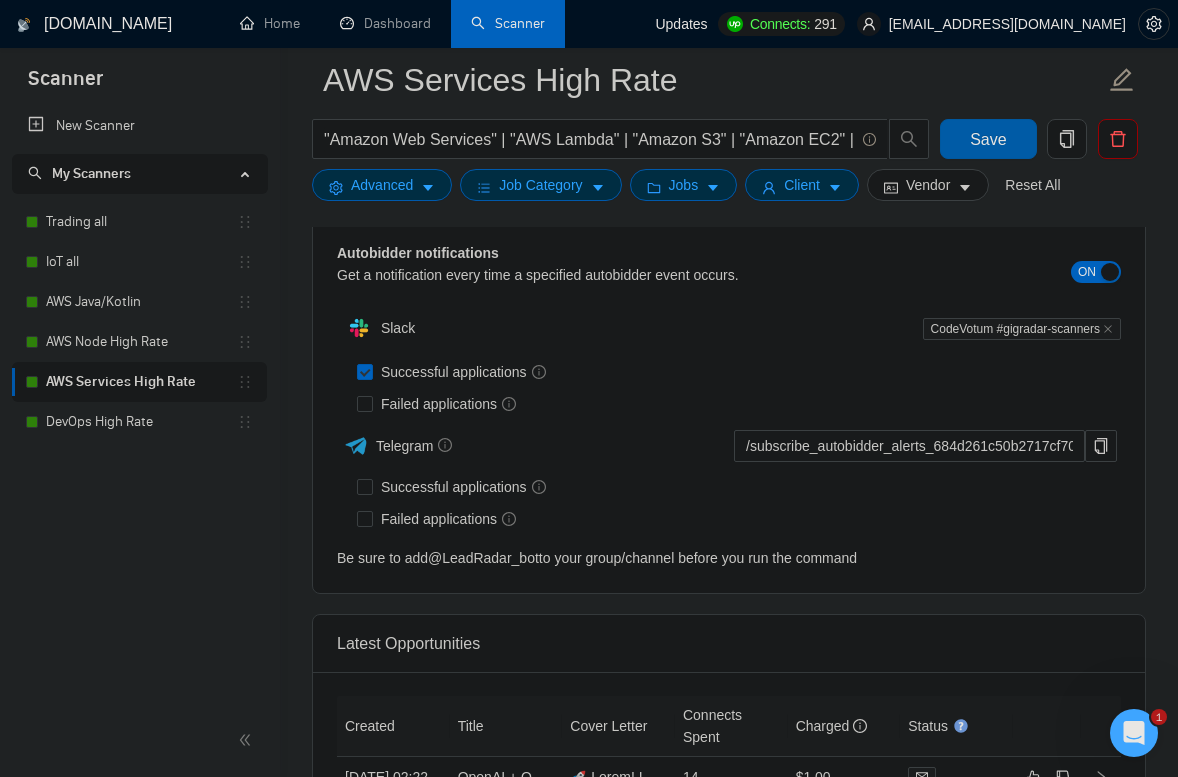 click on "Save" at bounding box center (988, 139) 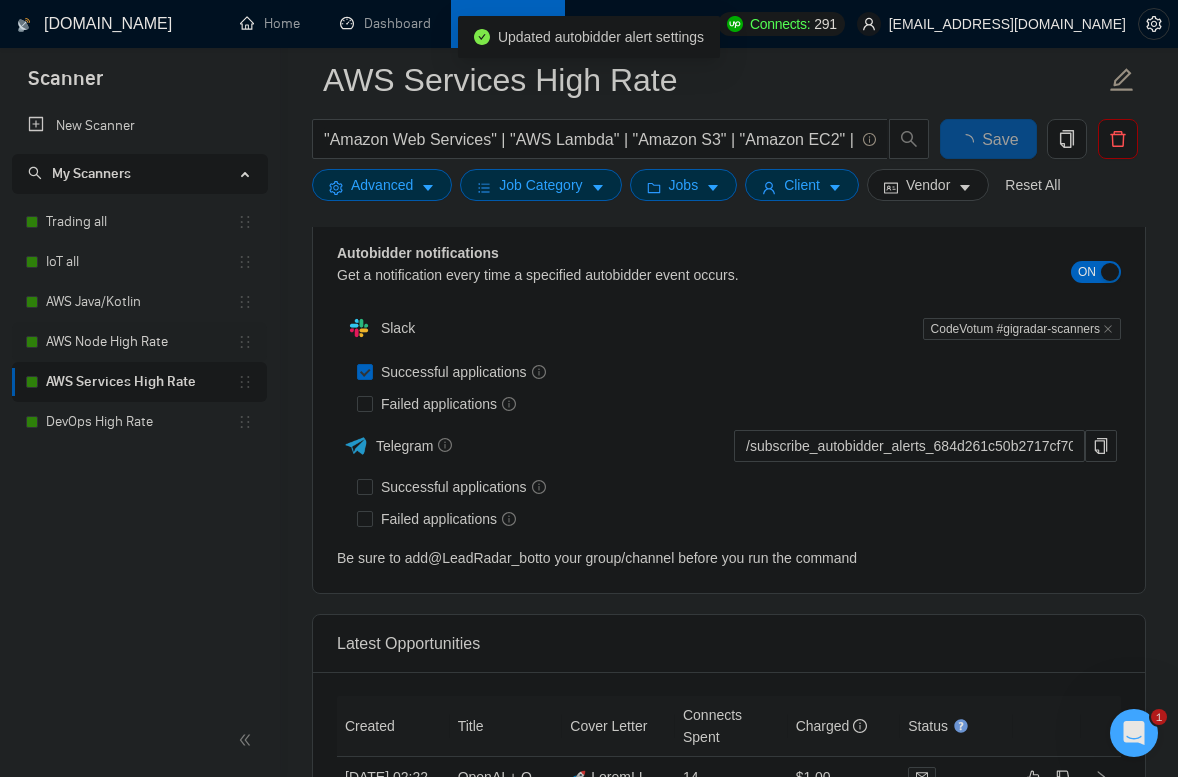 click on "AWS Node High Rate" at bounding box center [141, 342] 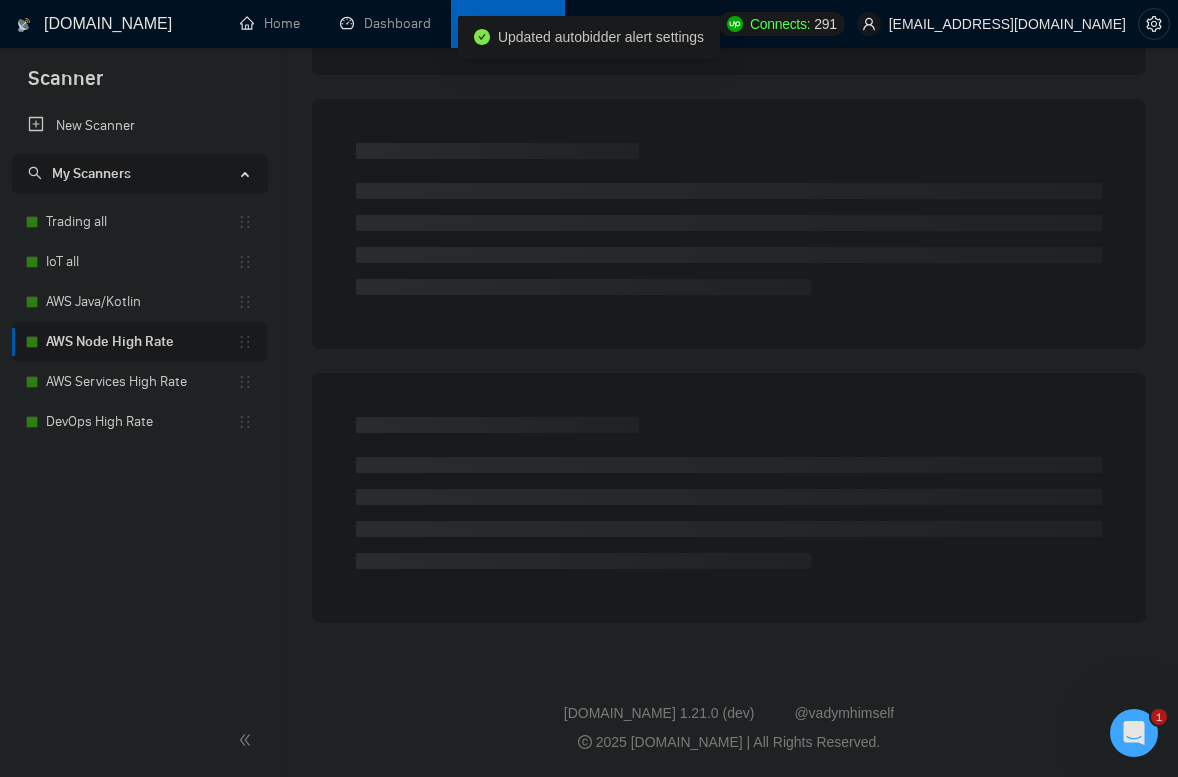 scroll, scrollTop: 0, scrollLeft: 0, axis: both 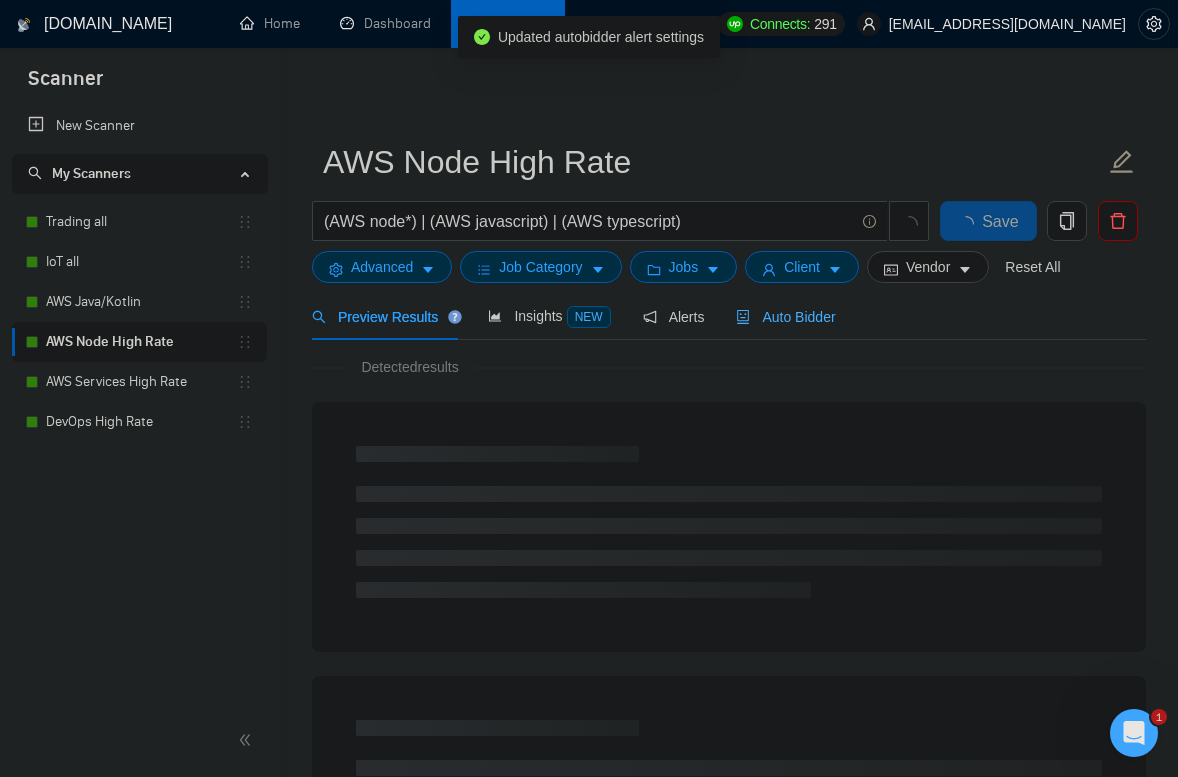 click on "Auto Bidder" at bounding box center [785, 316] 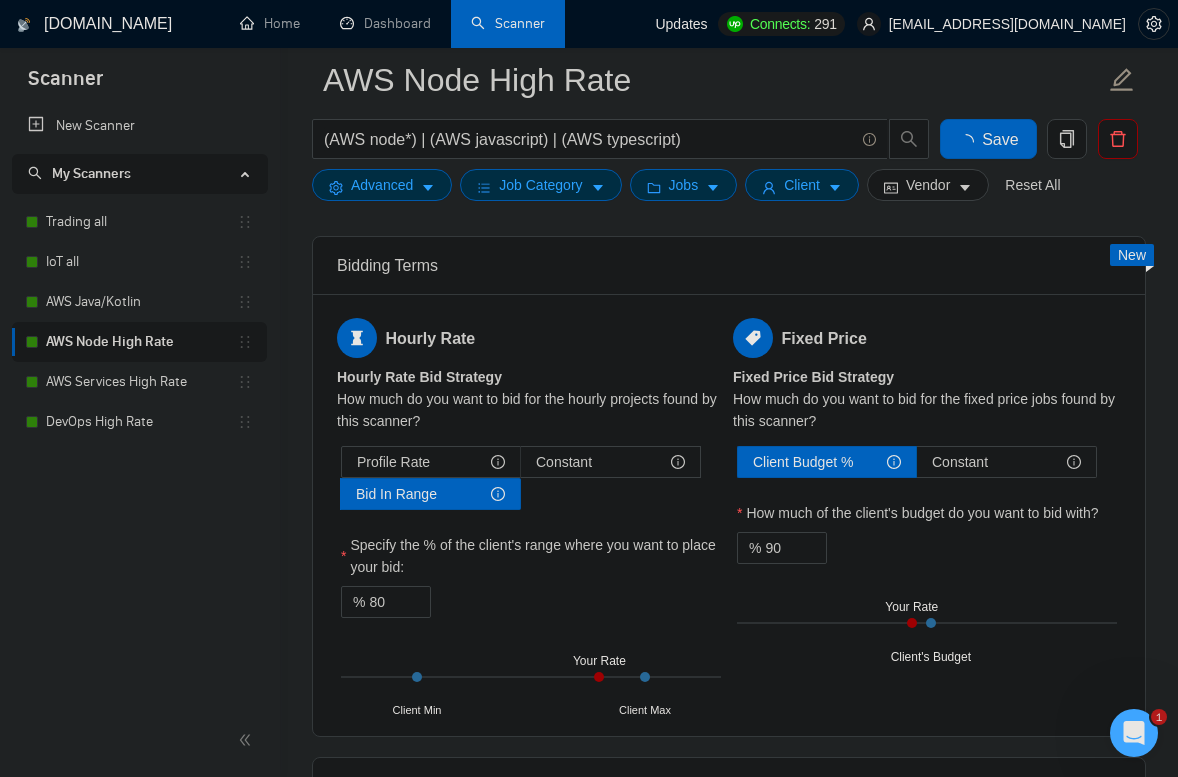 type 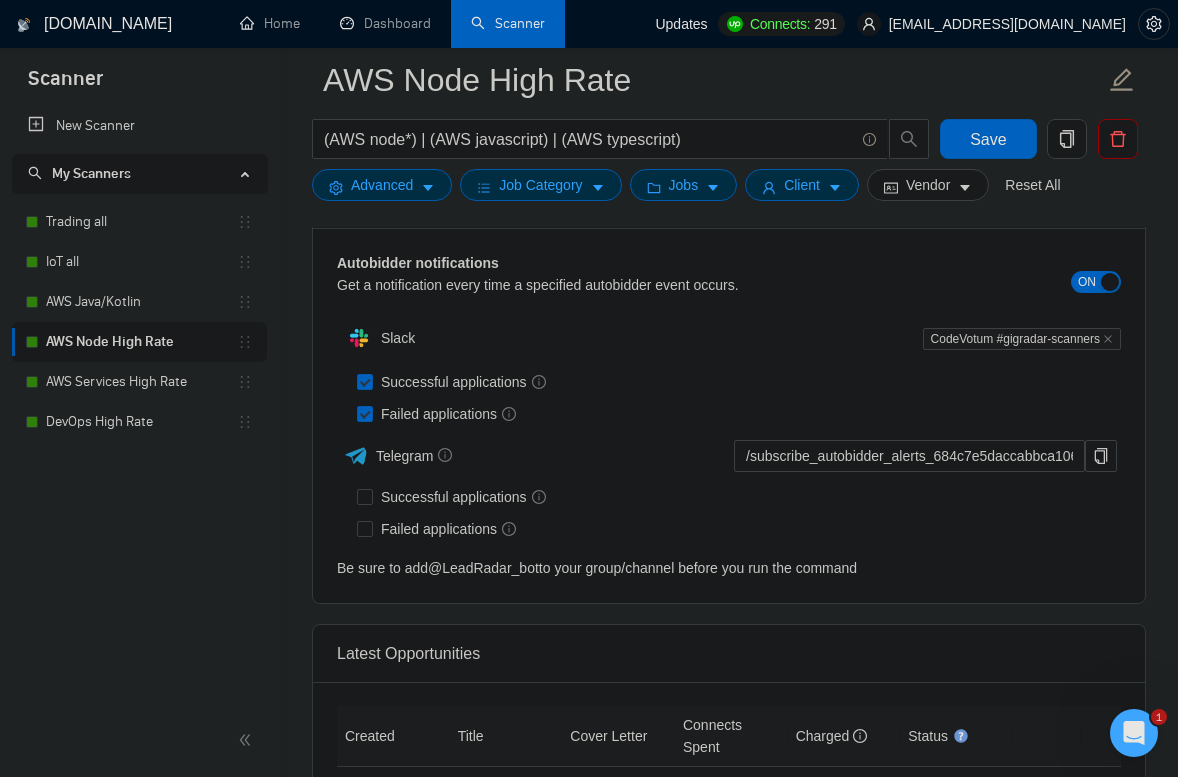 scroll, scrollTop: 4050, scrollLeft: 0, axis: vertical 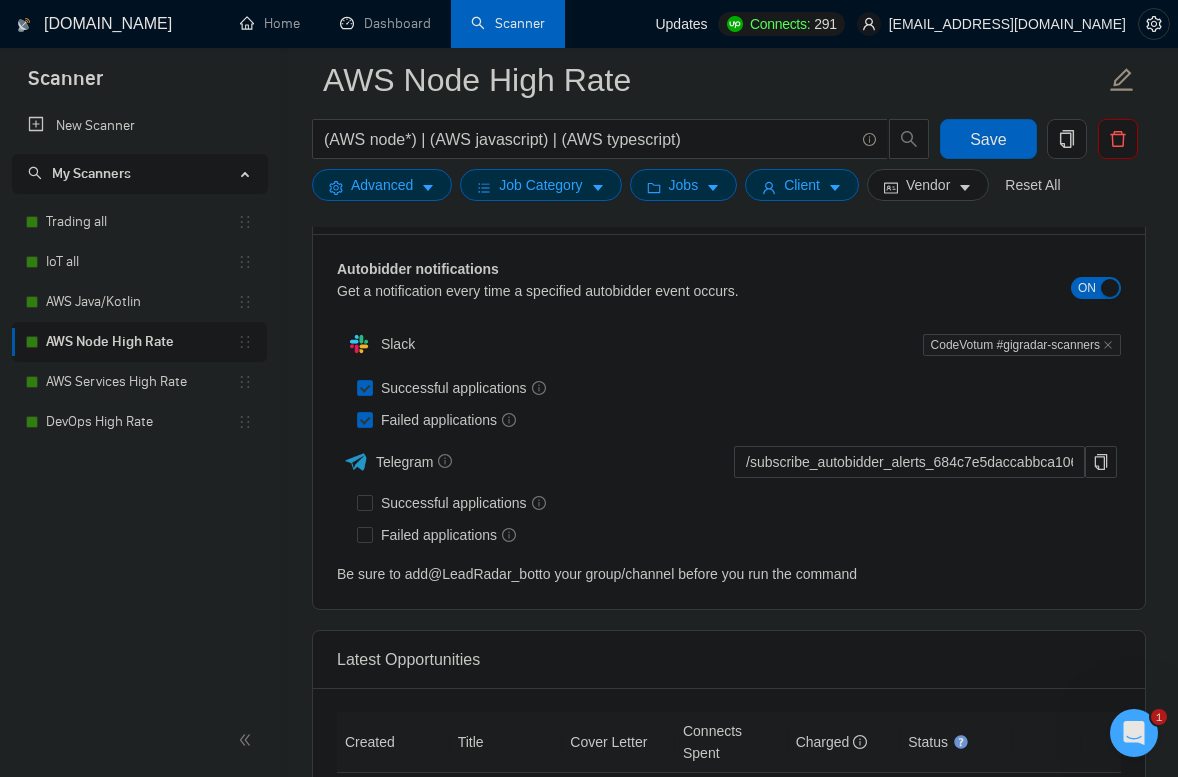 click on "Slack CodeVotum #gigradar-scanners Successful applications Failed applications   Telegram /subscribe_autobidder_alerts_684c7e5daccabbca1069a873@LeadRadar_bot Successful applications Failed applications Be sure to add  @ LeadRadar_bot  to your group/channel before you run the command" at bounding box center [729, 454] 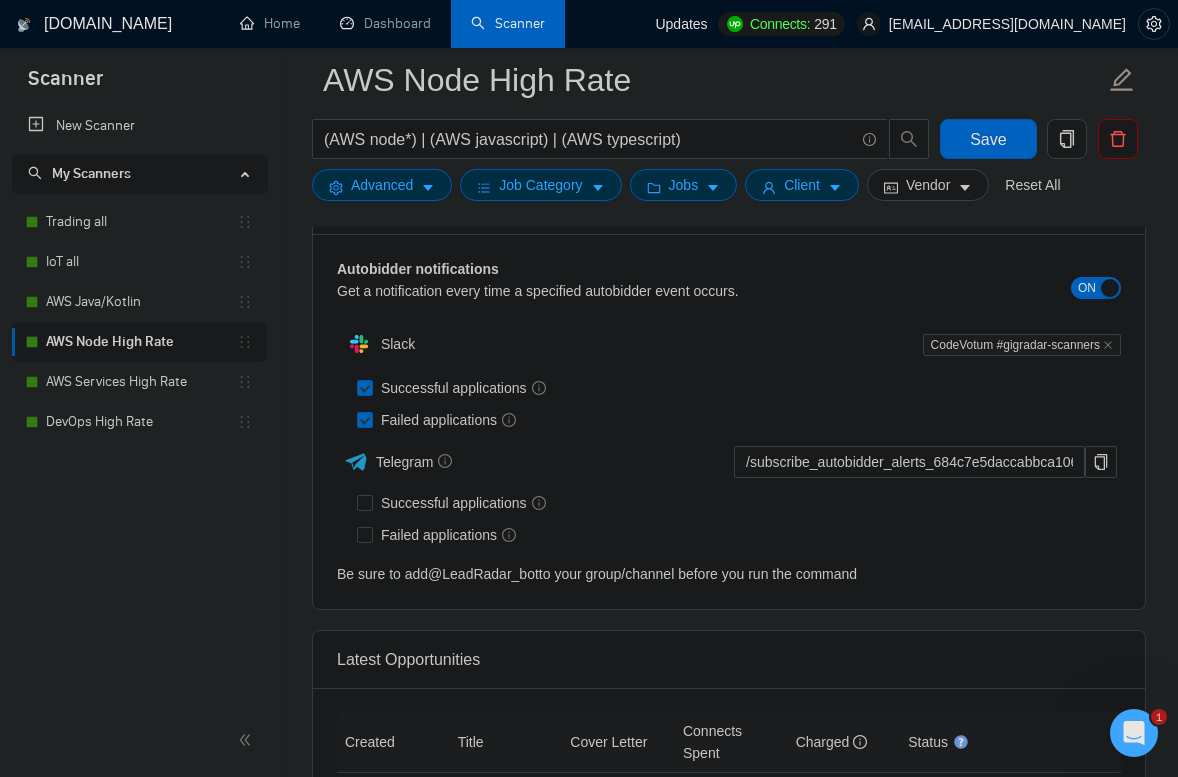 click on "Failed applications" at bounding box center [364, 419] 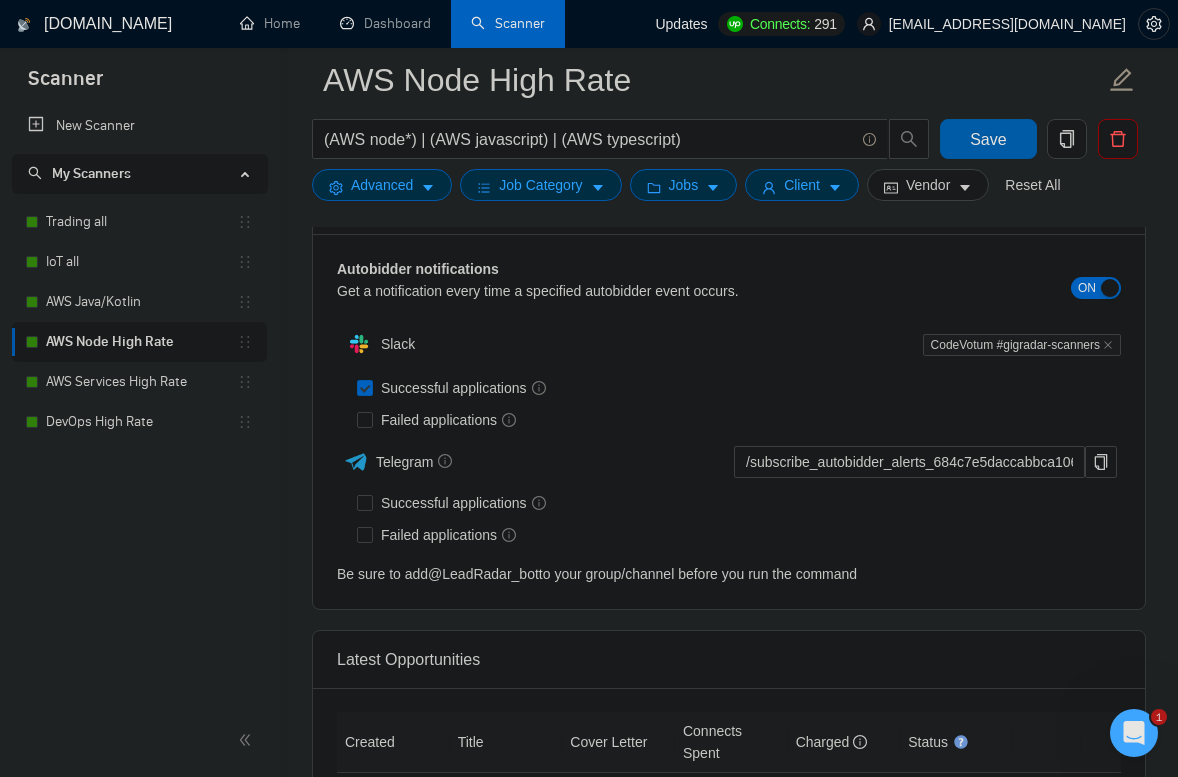 click on "Save" at bounding box center [988, 139] 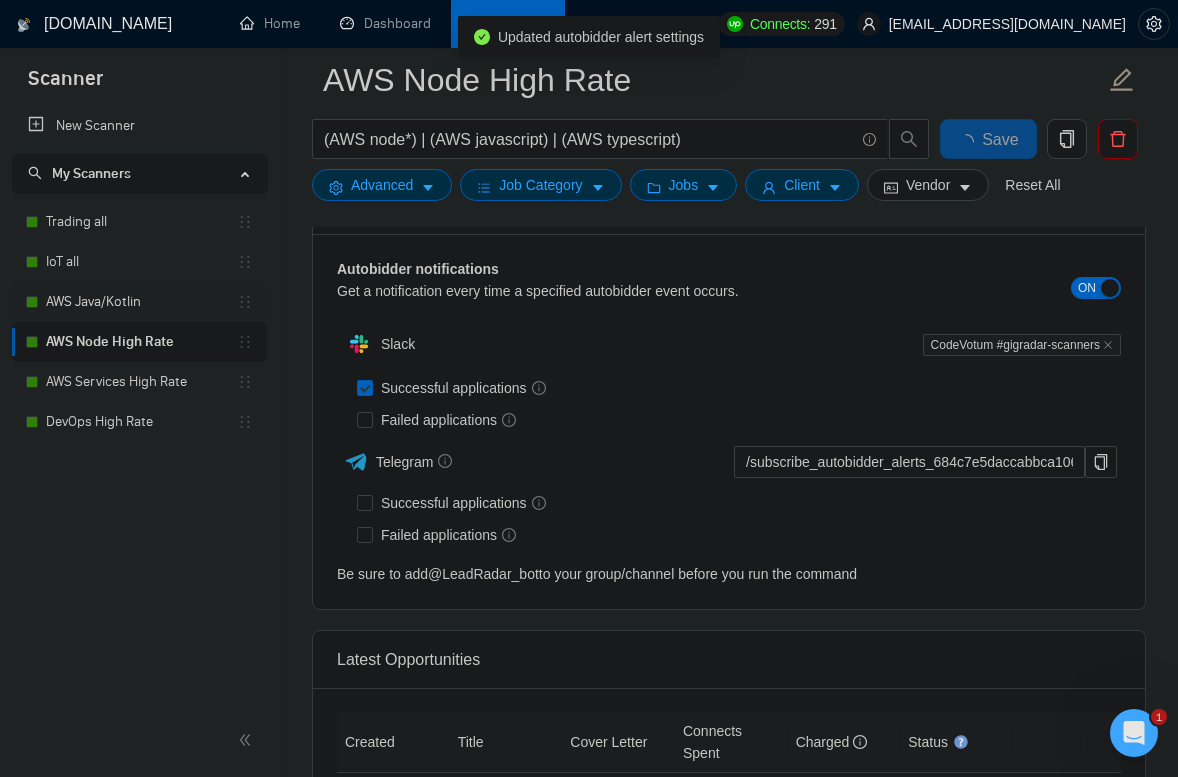 click on "AWS Java/Kotlin" at bounding box center [141, 302] 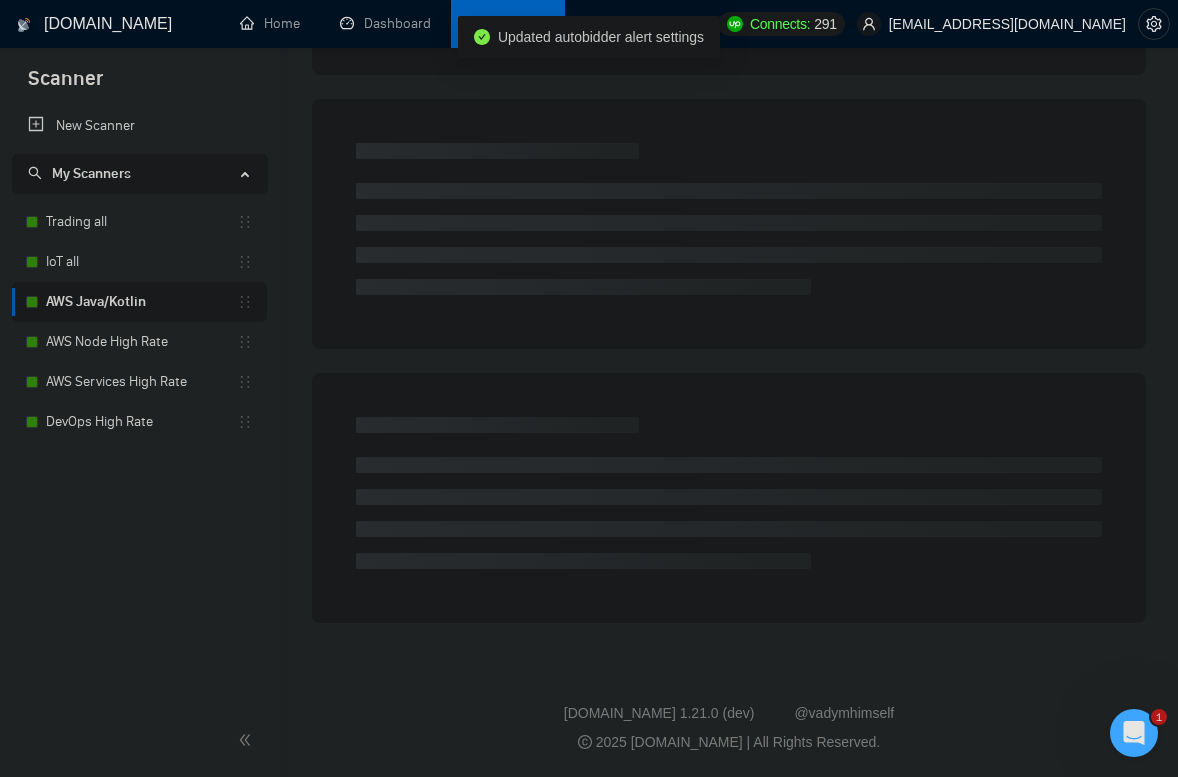 scroll, scrollTop: 0, scrollLeft: 0, axis: both 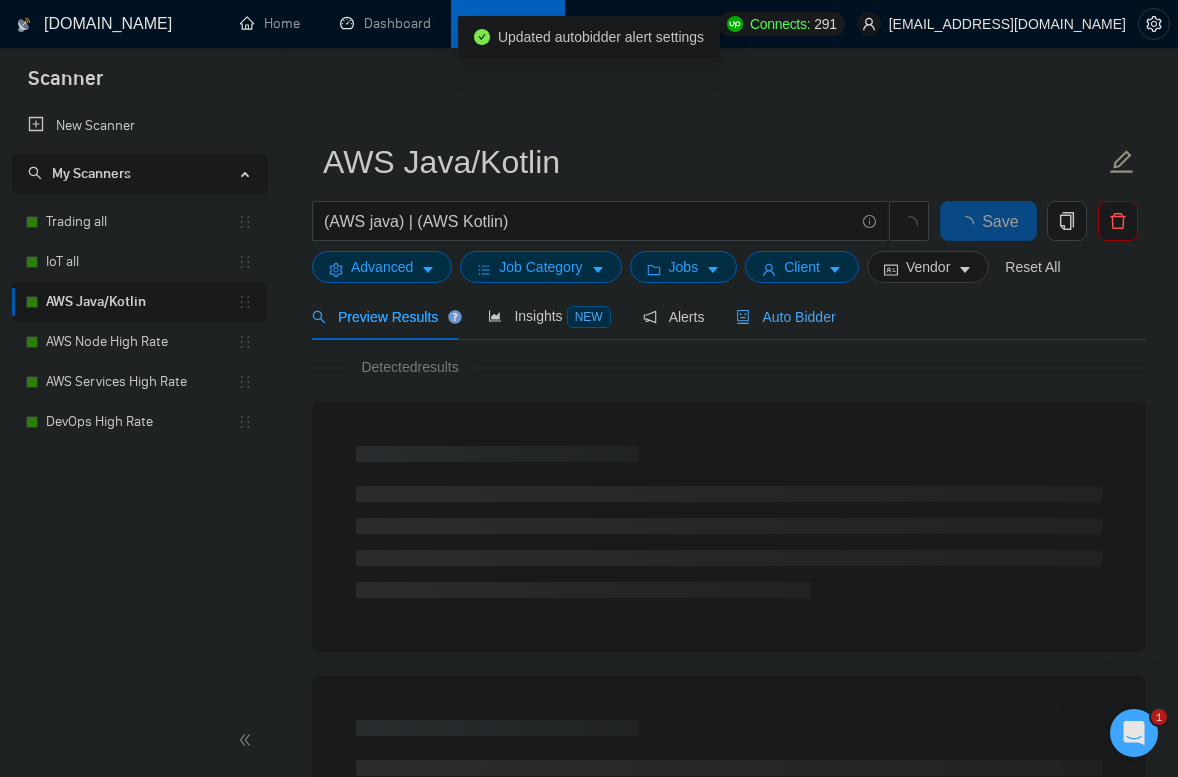 click on "Auto Bidder" at bounding box center [785, 317] 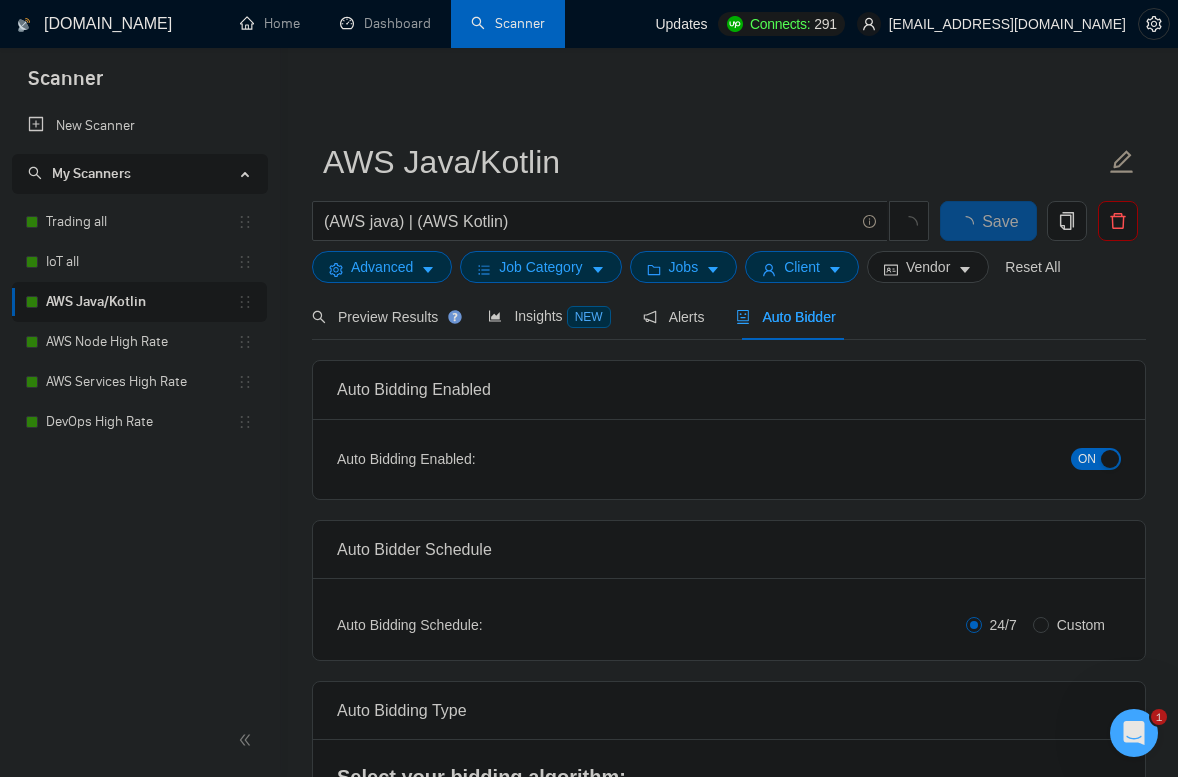 type 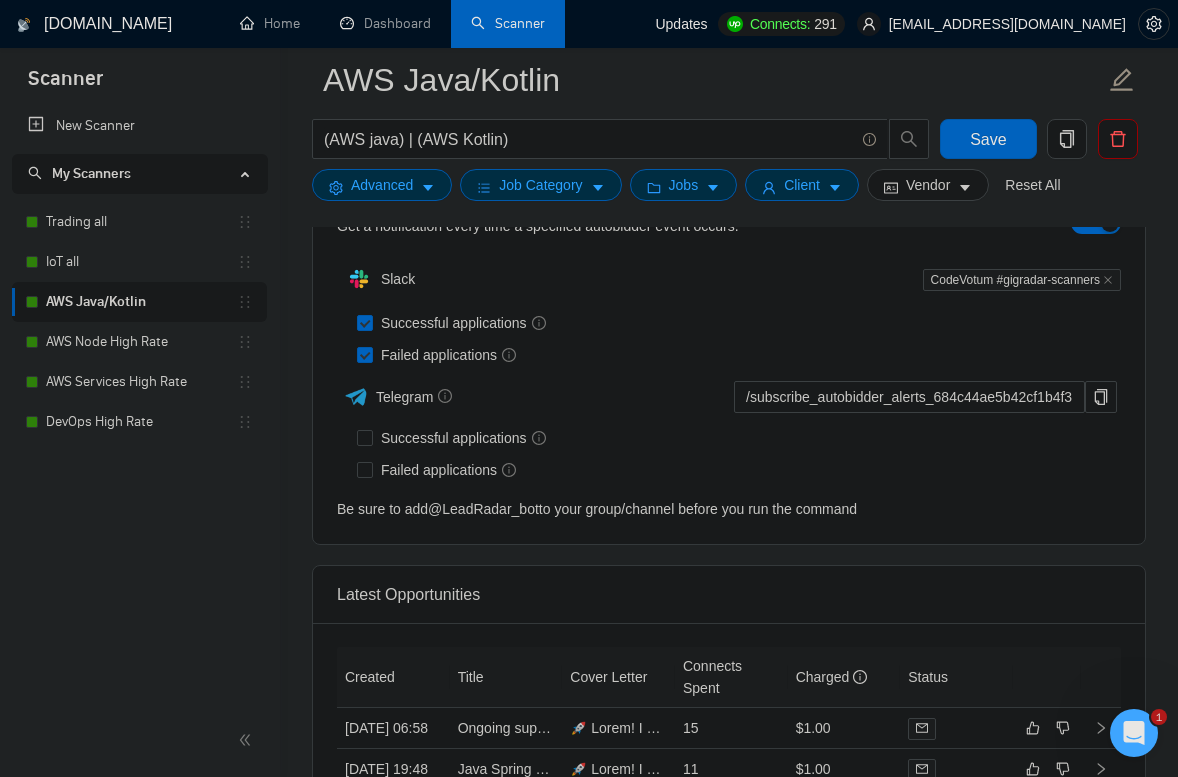 scroll, scrollTop: 4036, scrollLeft: 0, axis: vertical 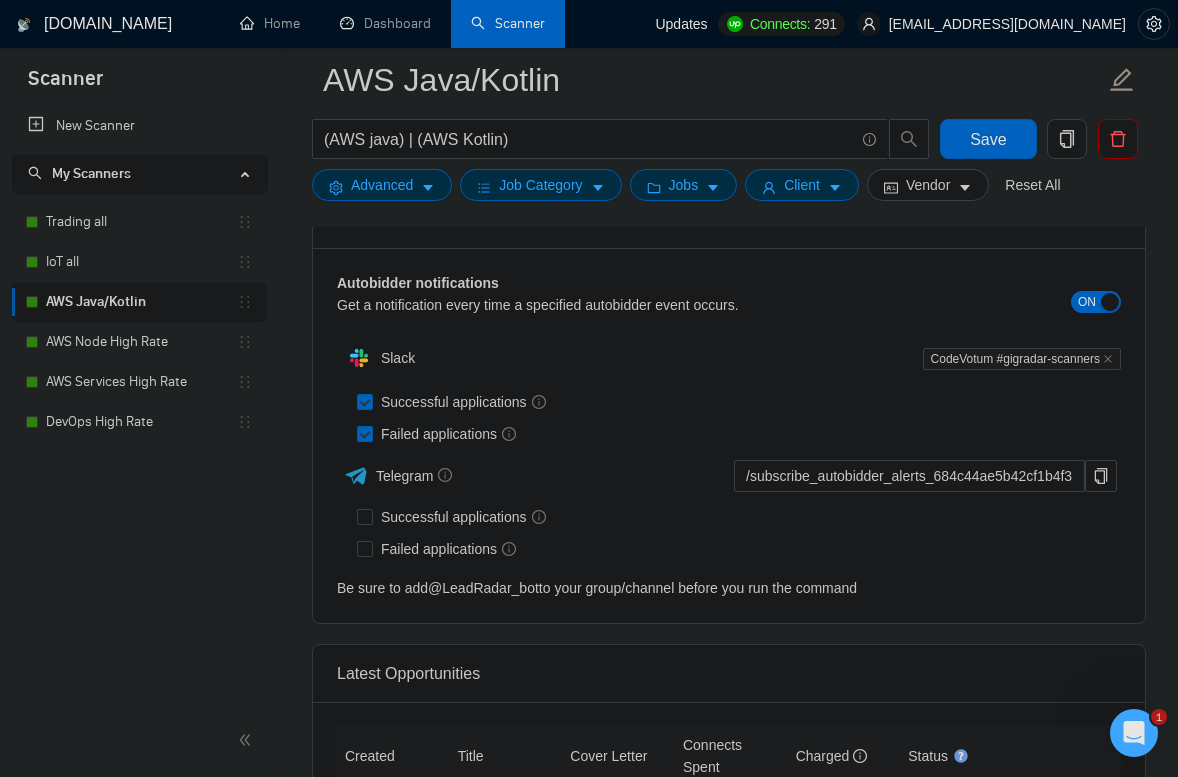 click on "Failed applications" at bounding box center [364, 433] 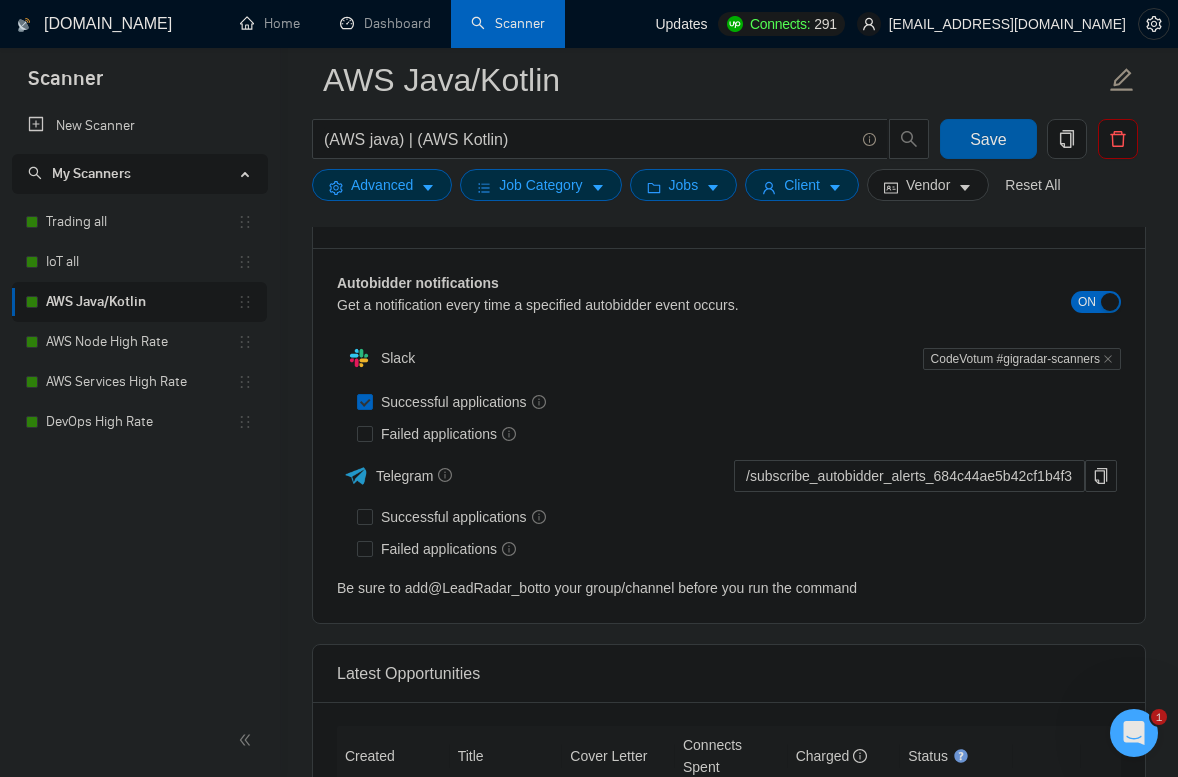click on "Save" at bounding box center [988, 139] 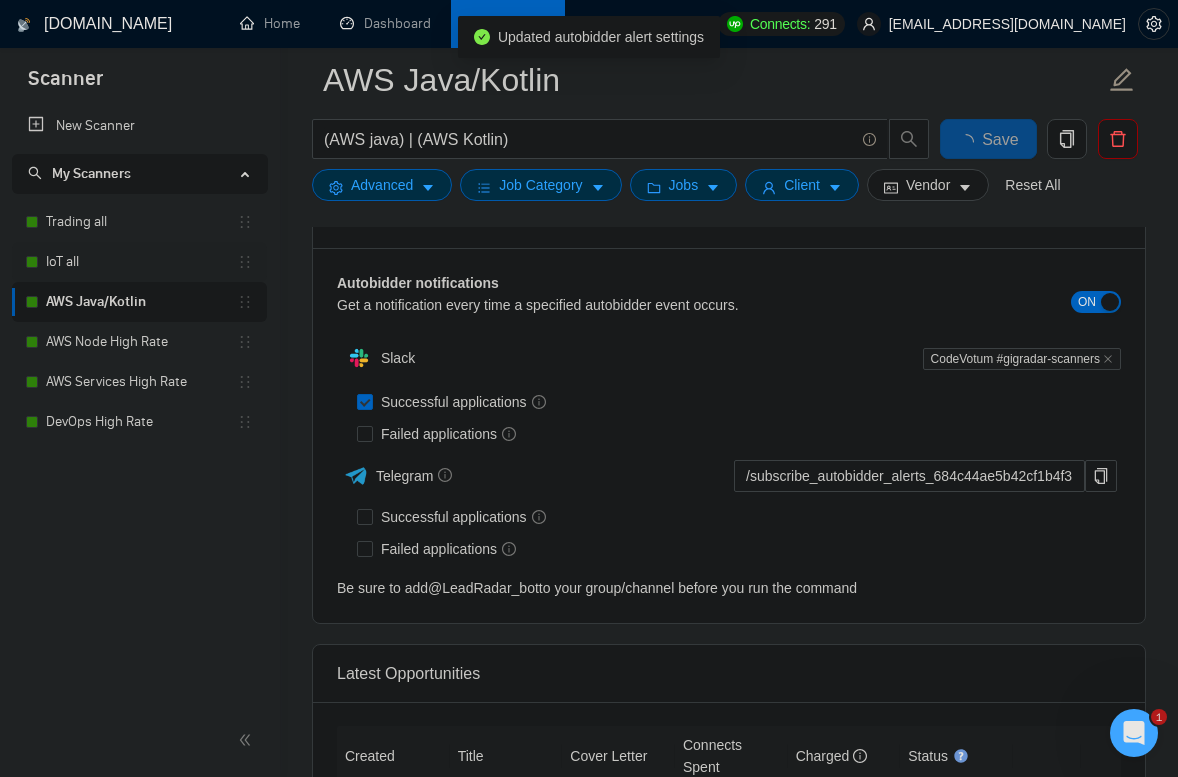 click on "IoT all" at bounding box center [141, 262] 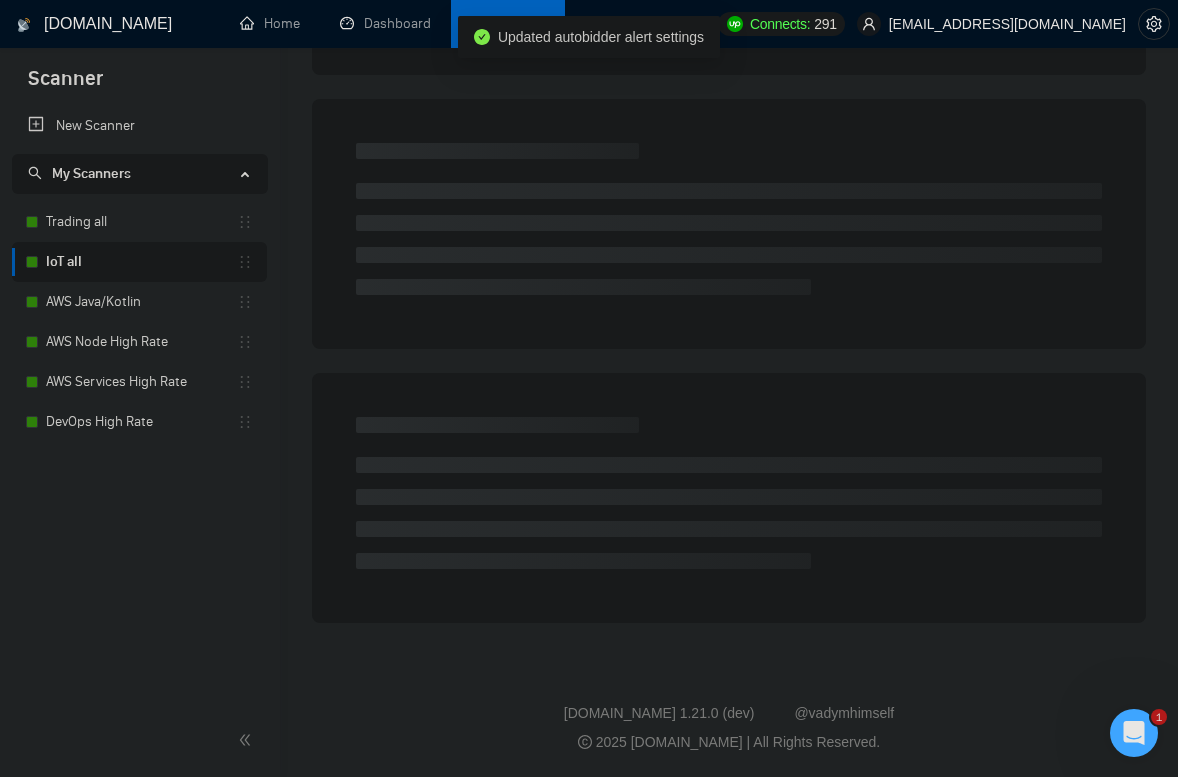 scroll, scrollTop: 0, scrollLeft: 0, axis: both 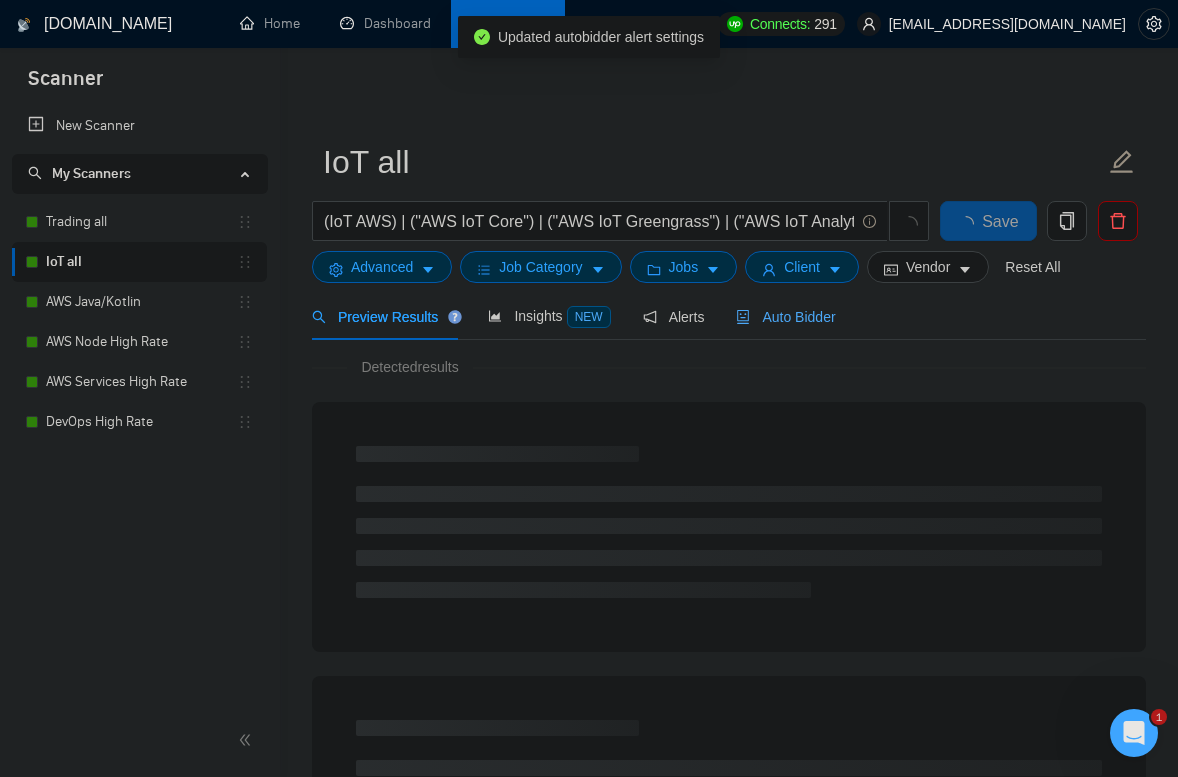 click on "Auto Bidder" at bounding box center (785, 317) 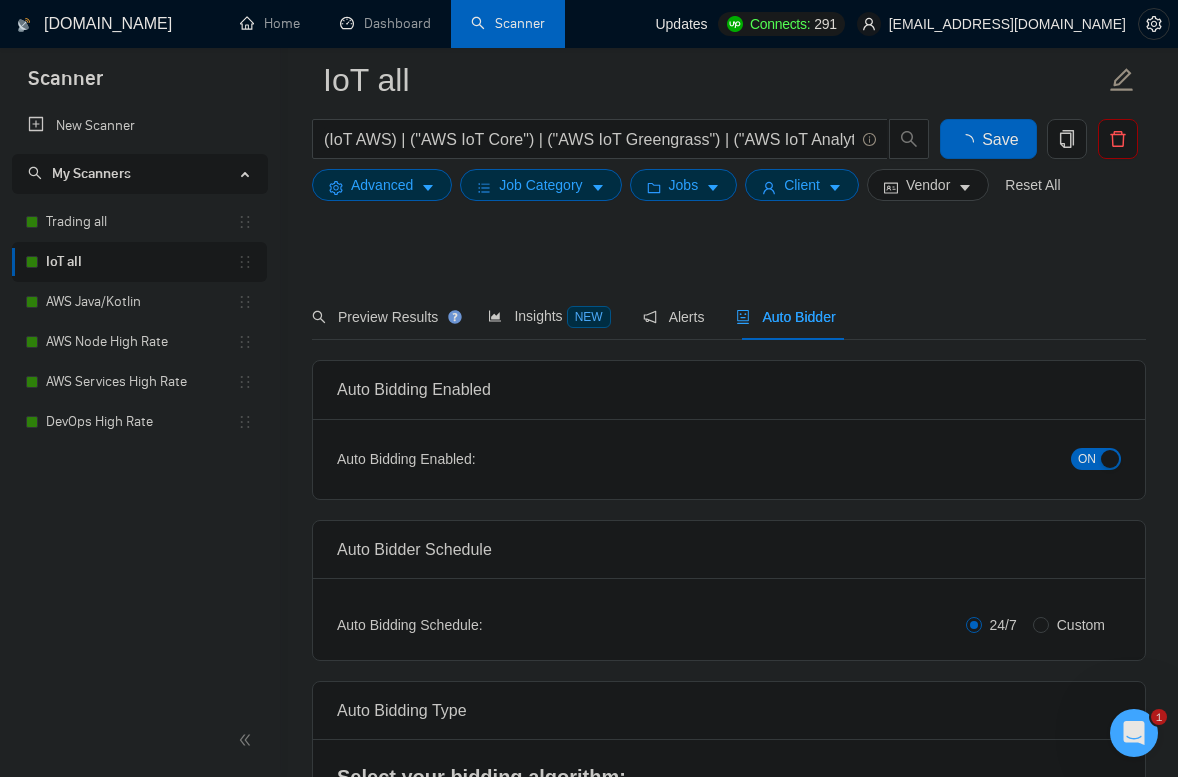 type 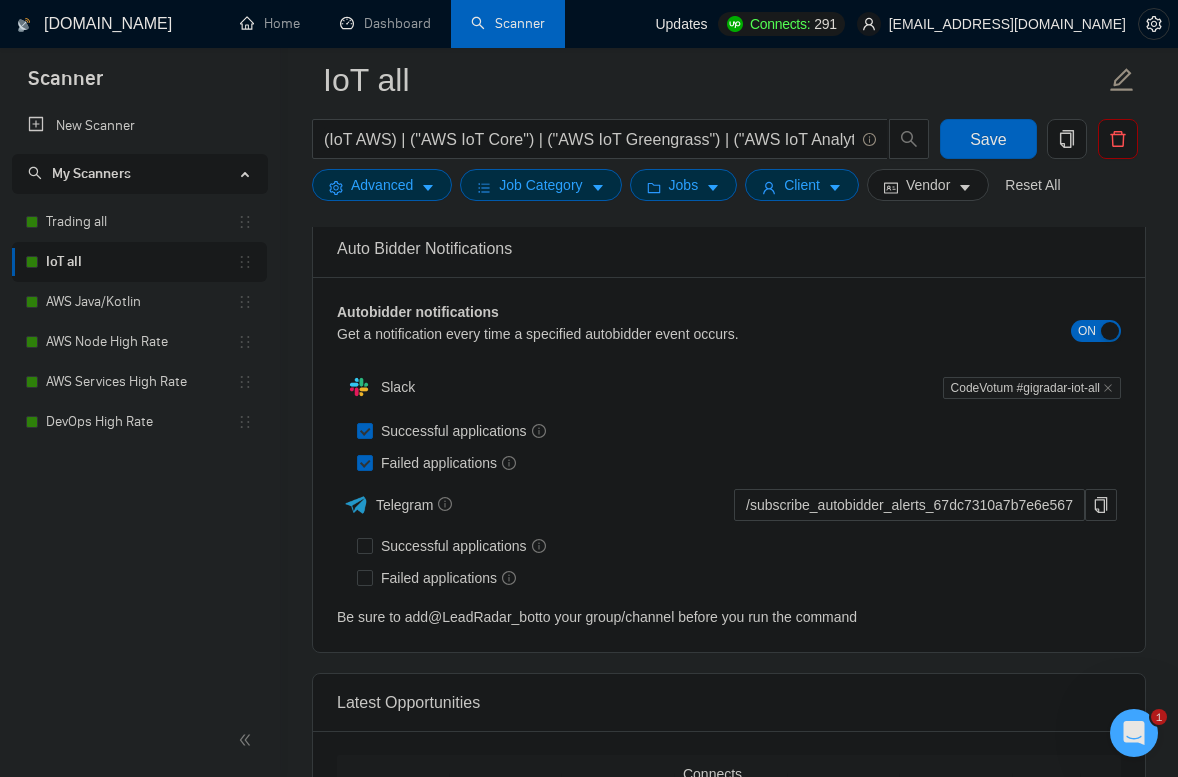 scroll, scrollTop: 4022, scrollLeft: 0, axis: vertical 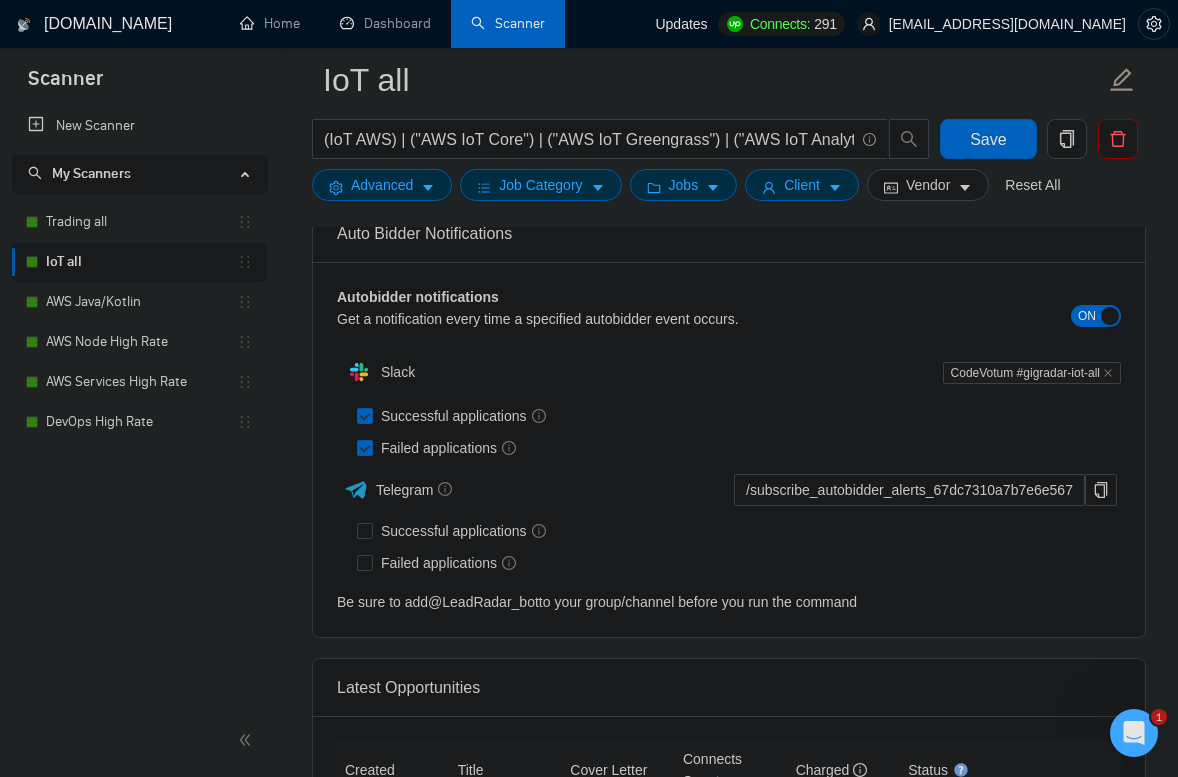 click on "Failed applications" at bounding box center [448, 448] 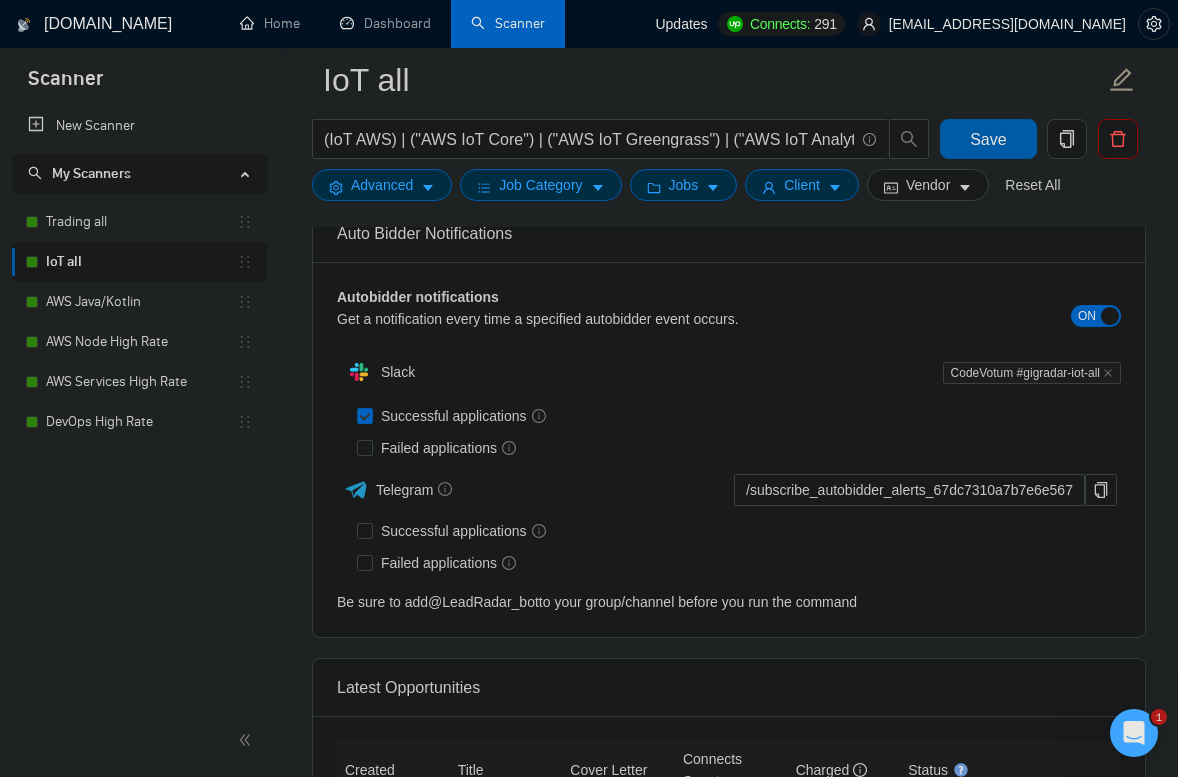 click on "Save" at bounding box center [988, 139] 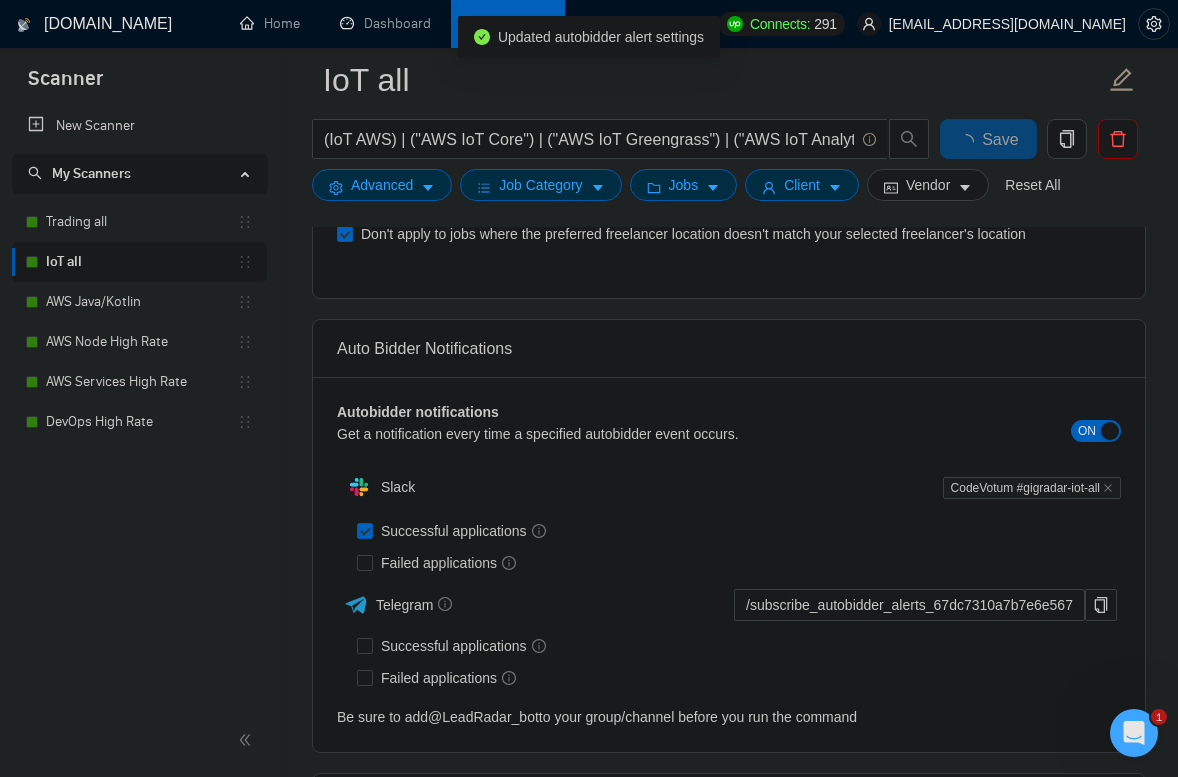 scroll, scrollTop: 3899, scrollLeft: 0, axis: vertical 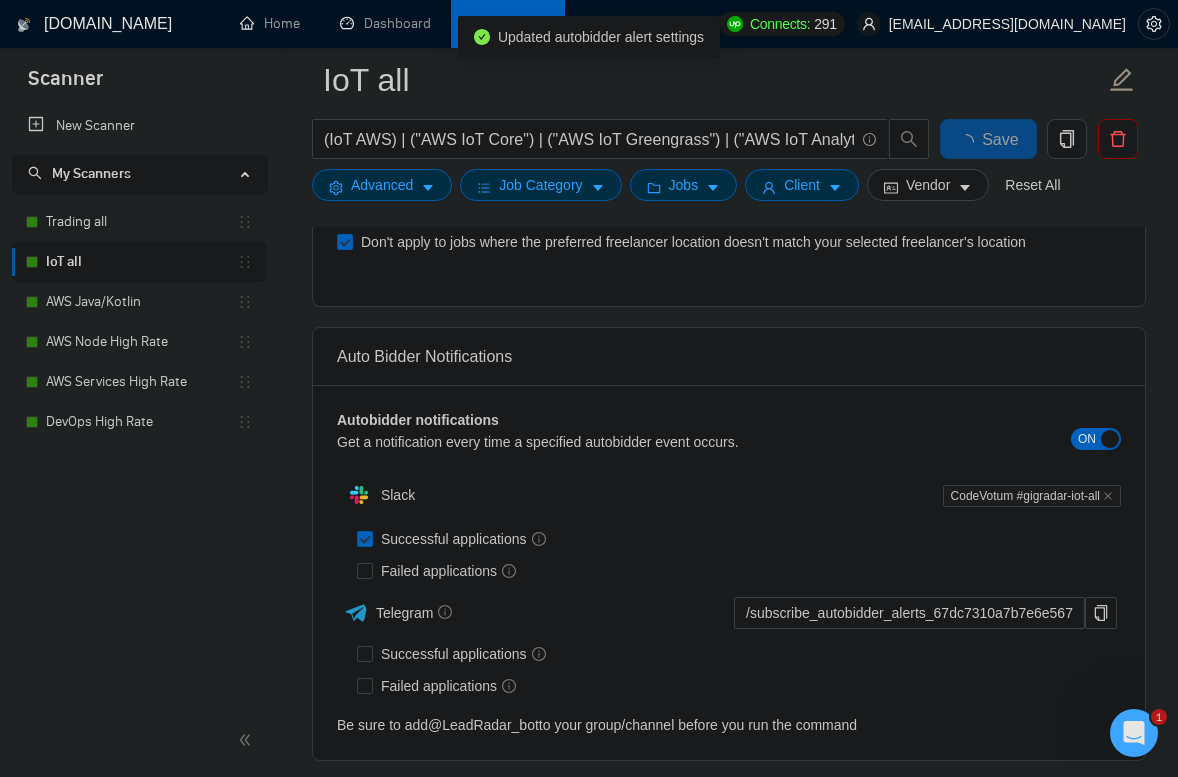 click on "Trading all" at bounding box center [141, 222] 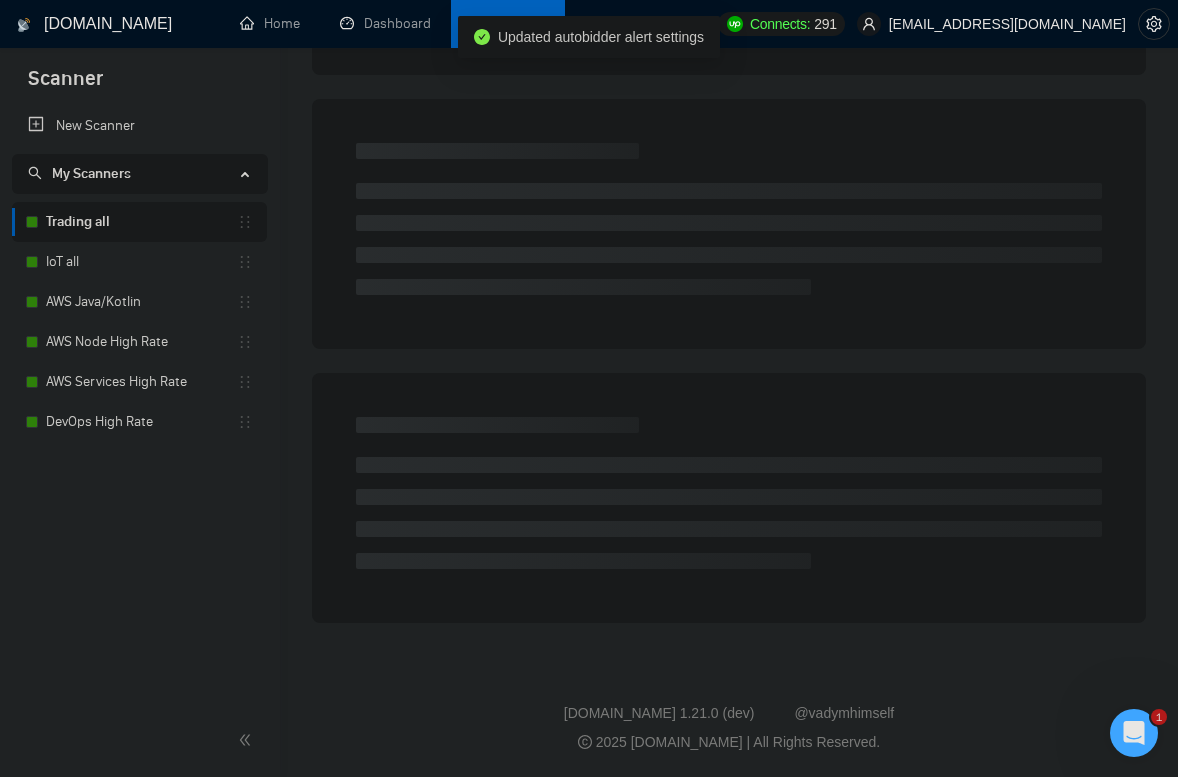 scroll, scrollTop: 0, scrollLeft: 0, axis: both 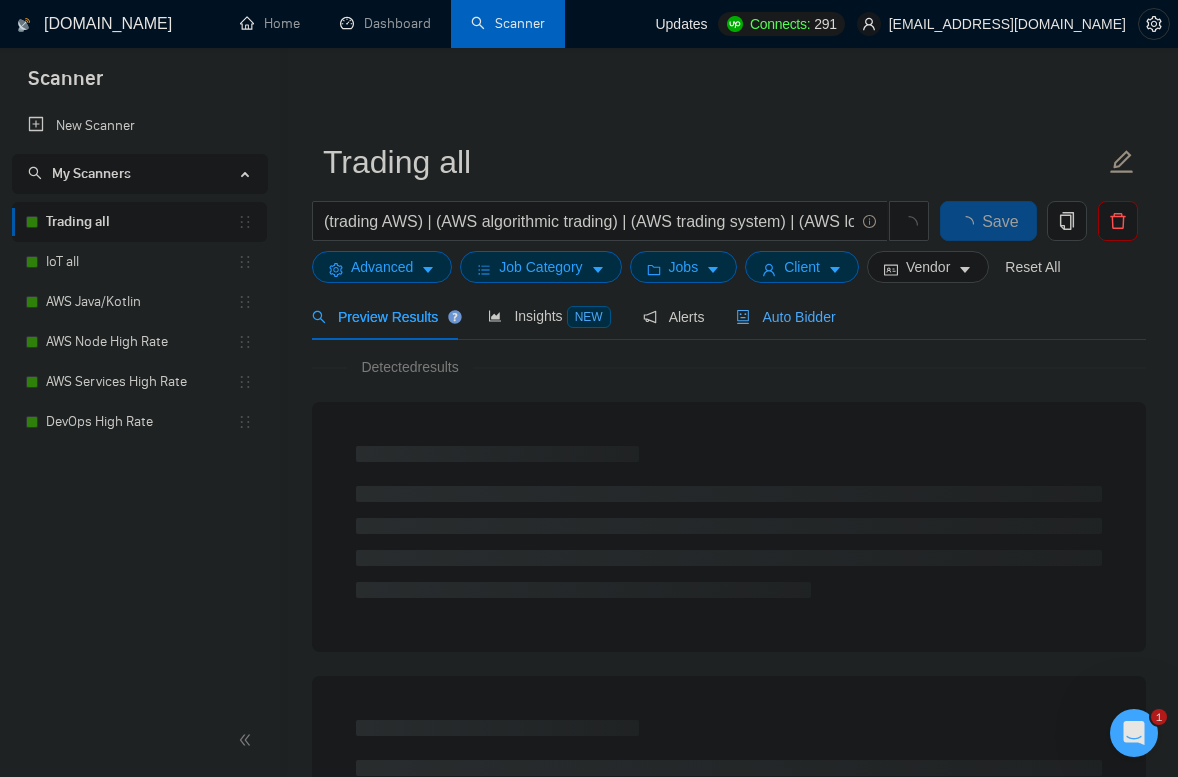 click on "Auto Bidder" at bounding box center (785, 317) 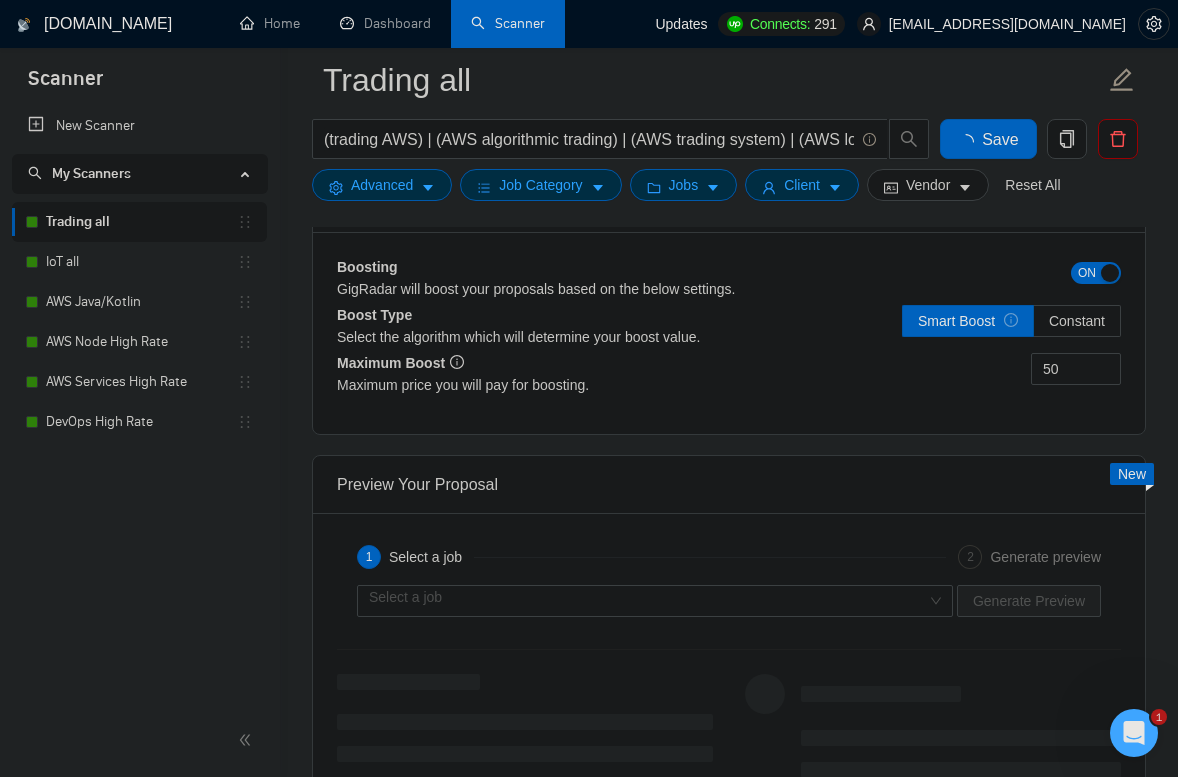 type 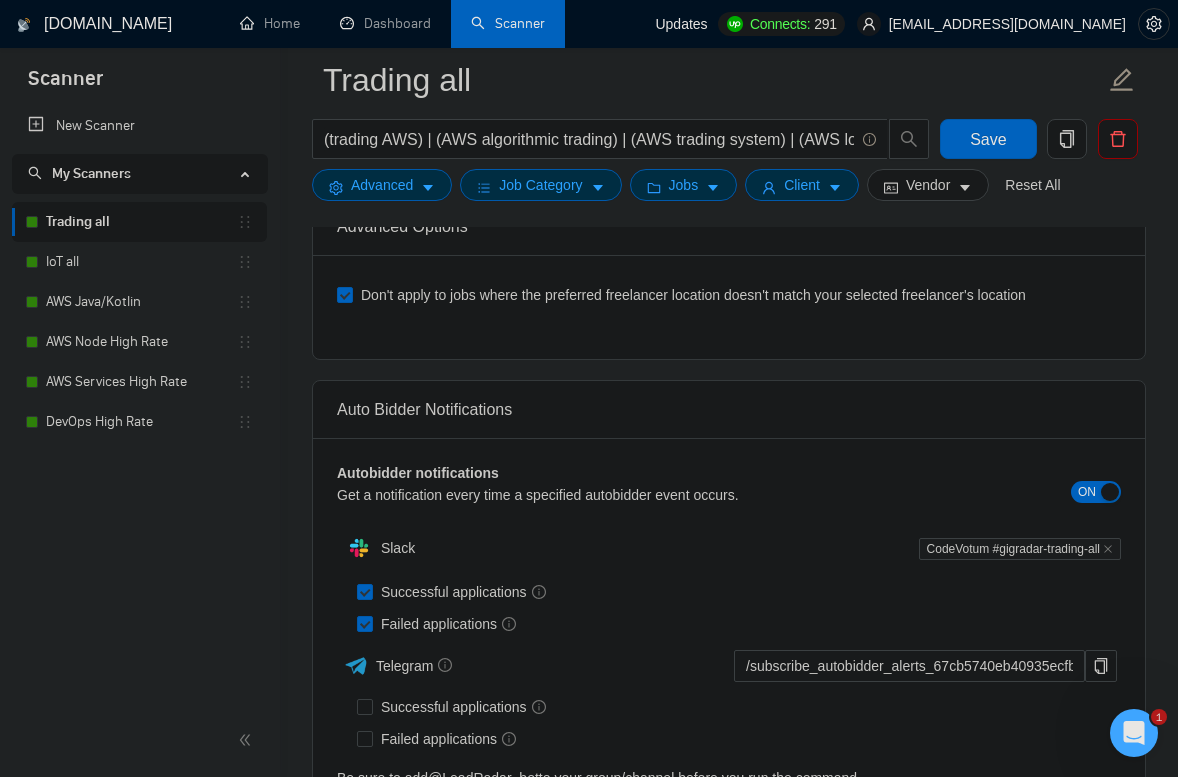 scroll, scrollTop: 3841, scrollLeft: 0, axis: vertical 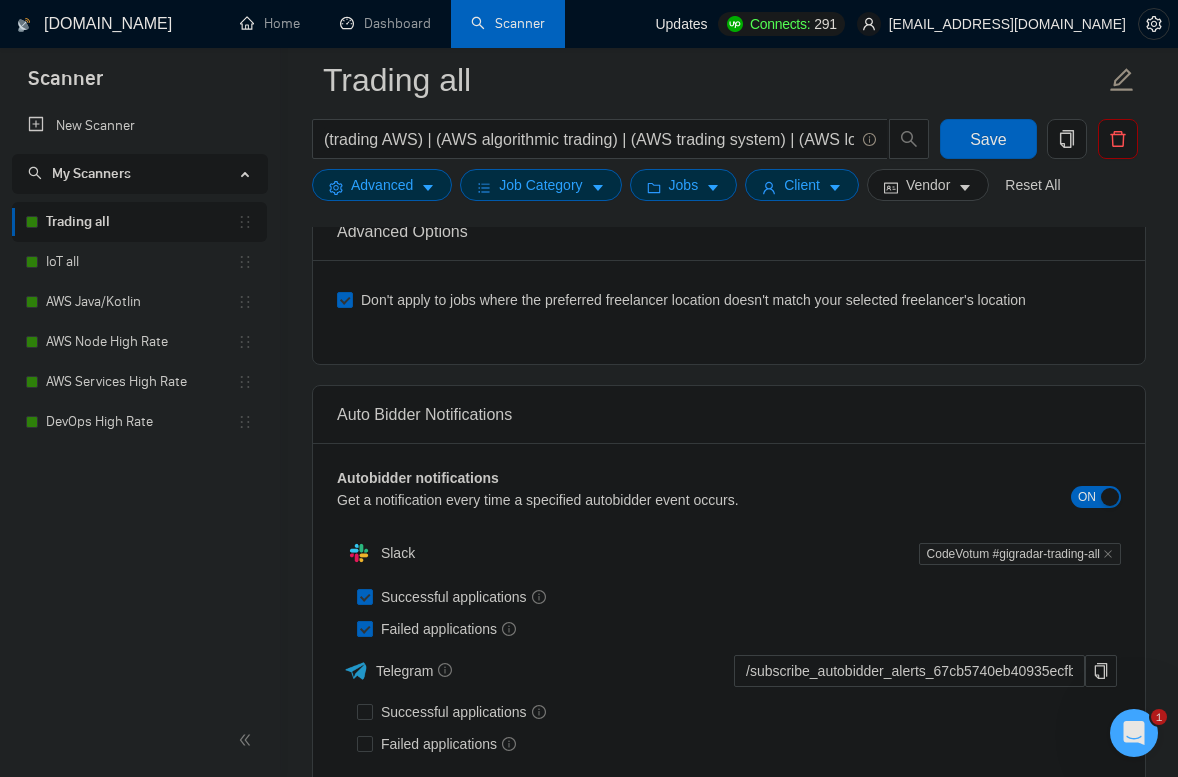 click on "Failed applications" at bounding box center [364, 628] 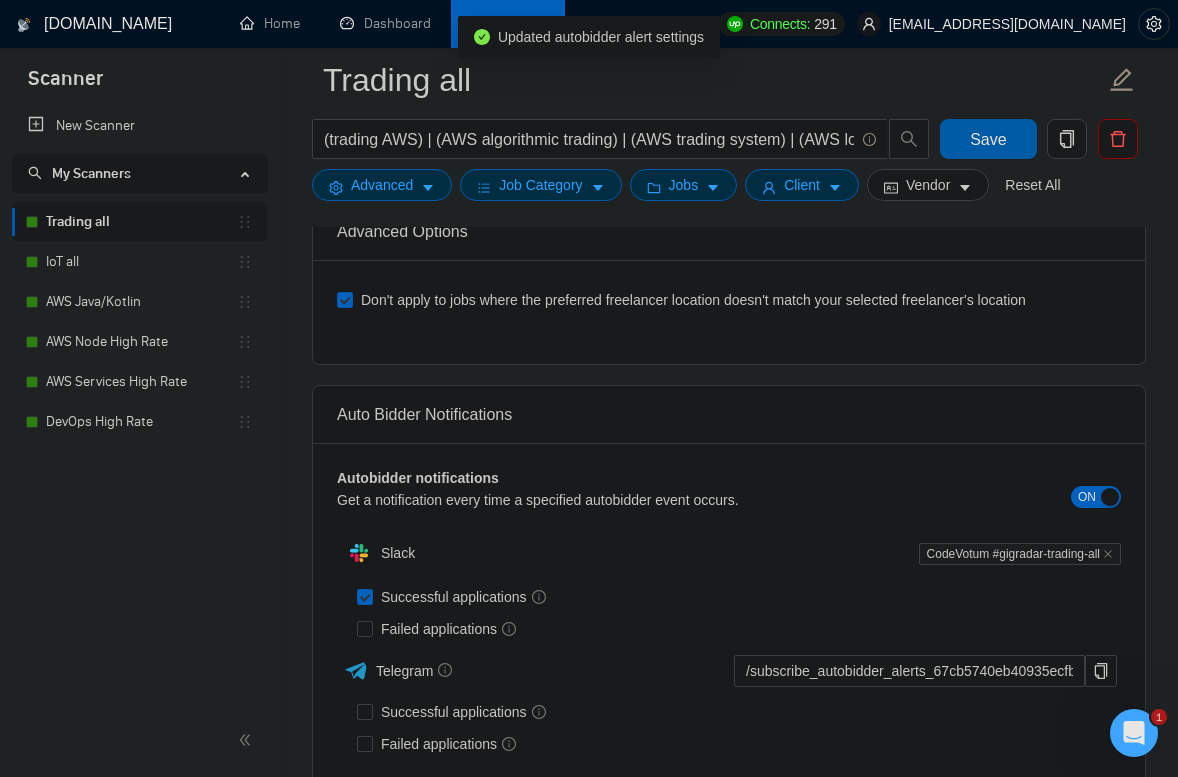 click on "Save" at bounding box center (988, 139) 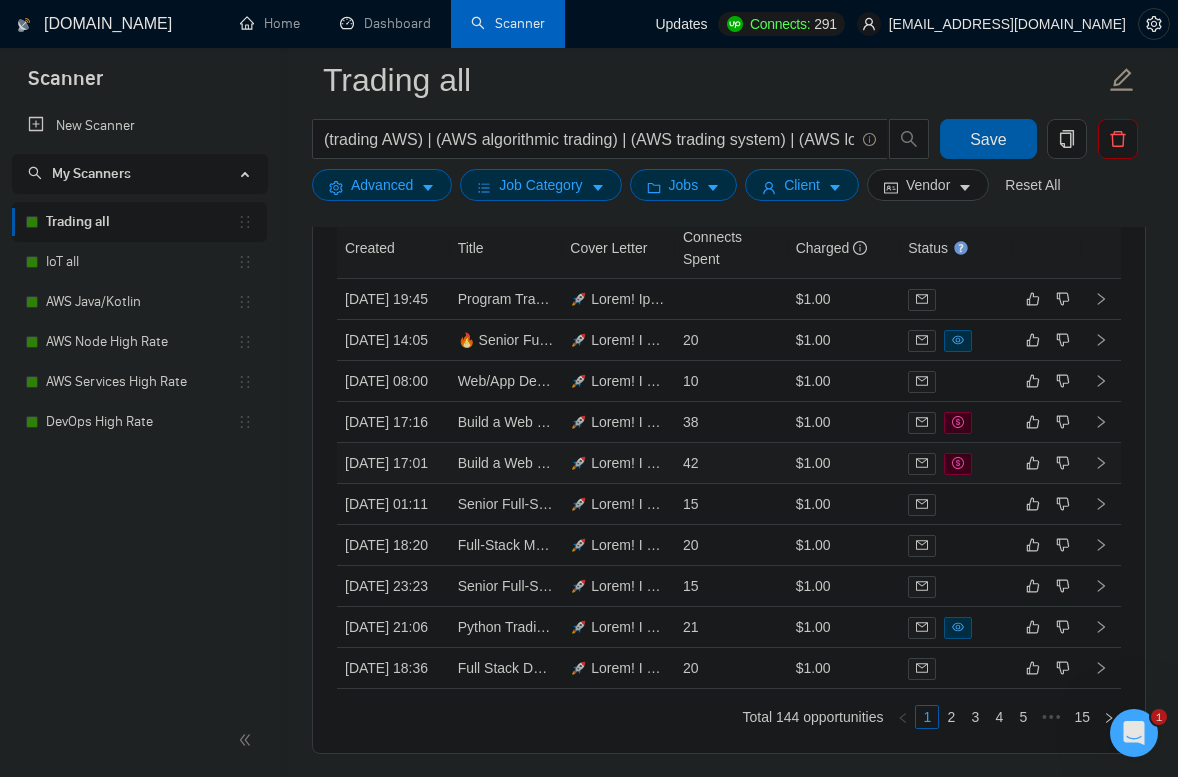 scroll, scrollTop: 4539, scrollLeft: 0, axis: vertical 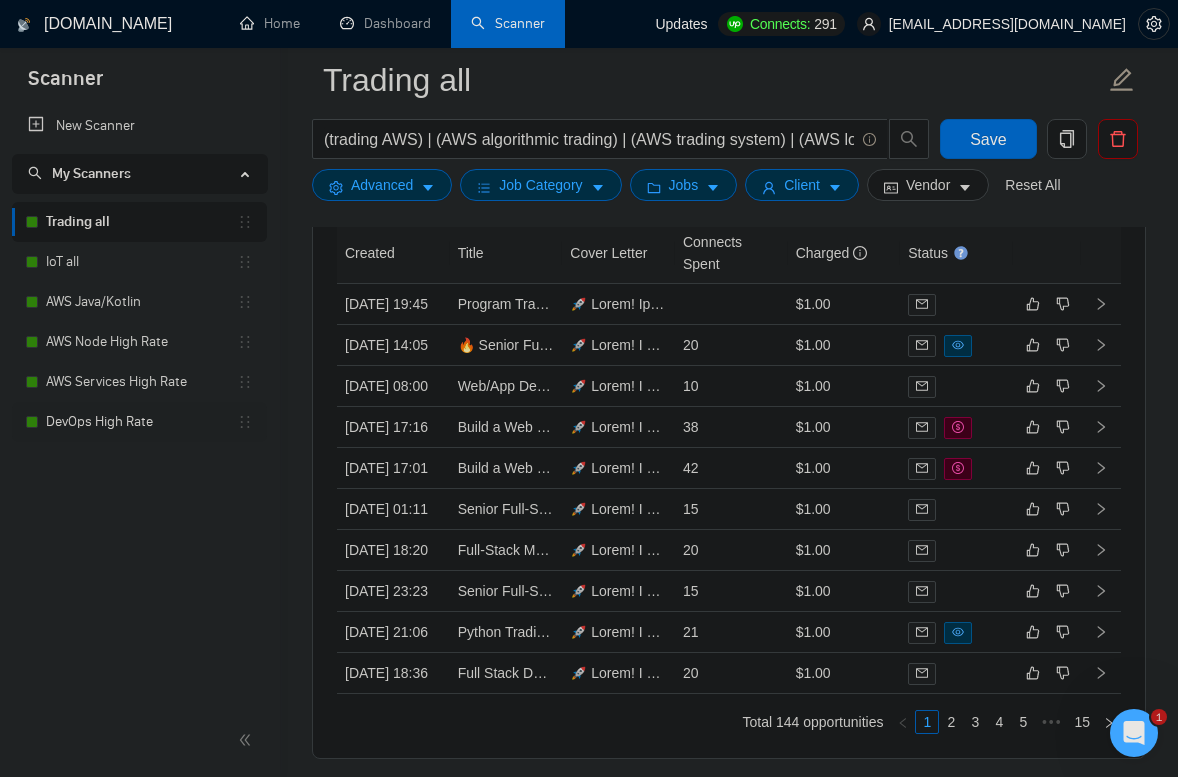 click on "DevOps High Rate" at bounding box center [141, 422] 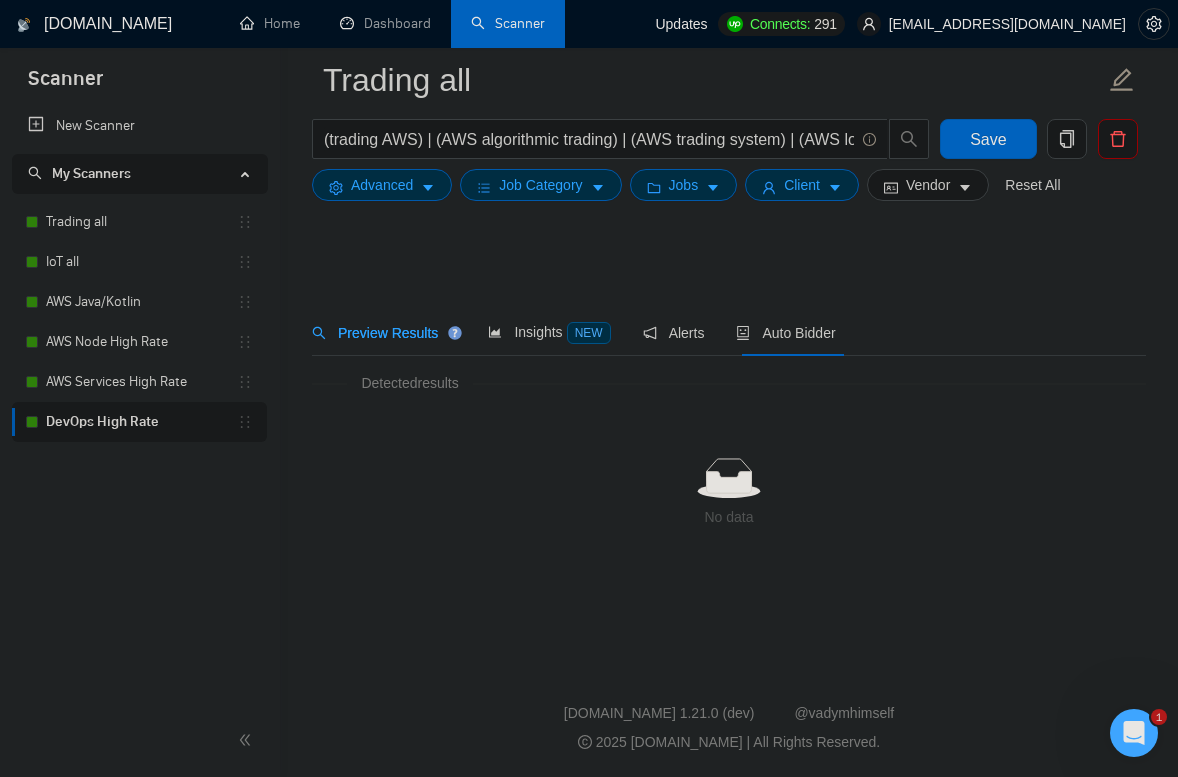 scroll, scrollTop: 0, scrollLeft: 0, axis: both 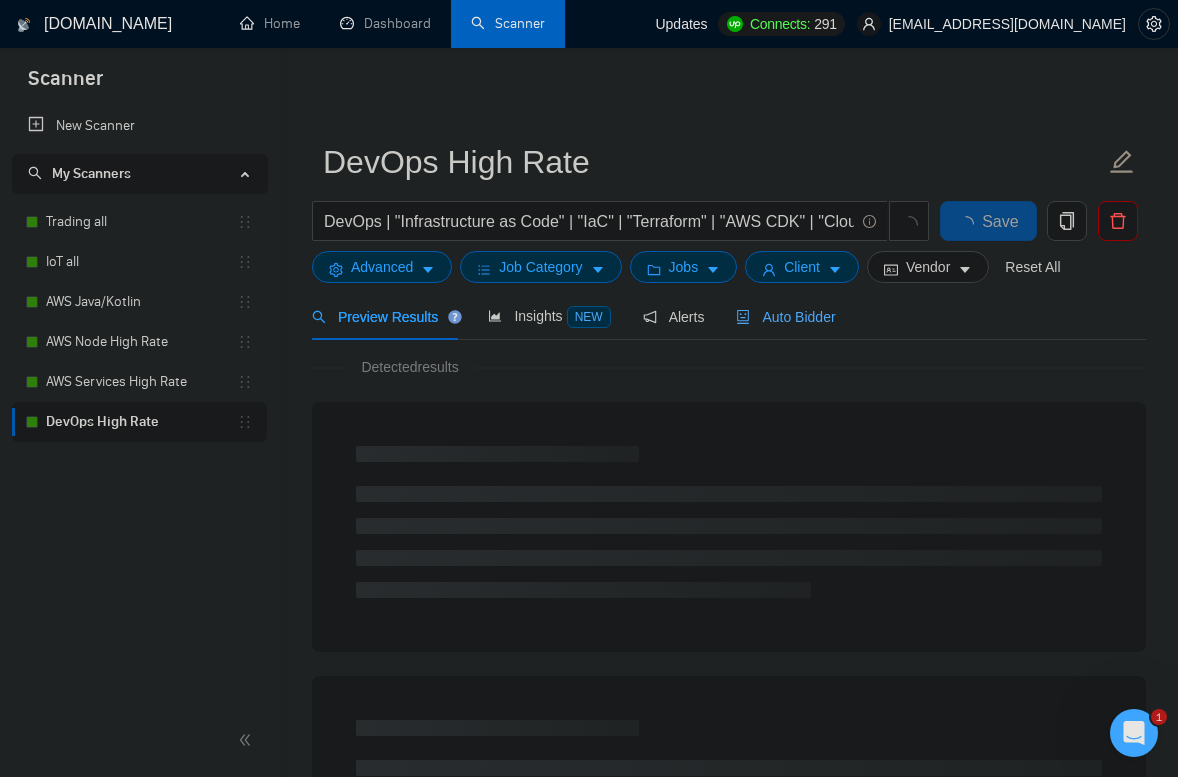 click on "Auto Bidder" at bounding box center [785, 317] 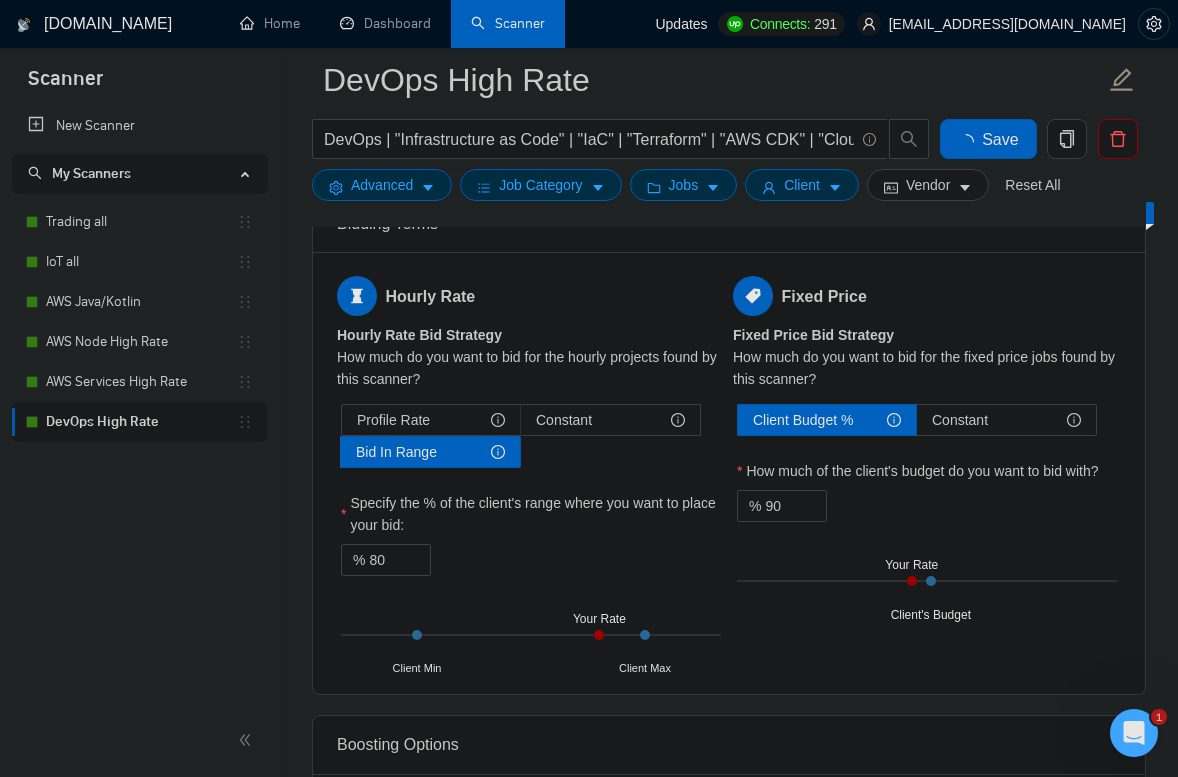 type 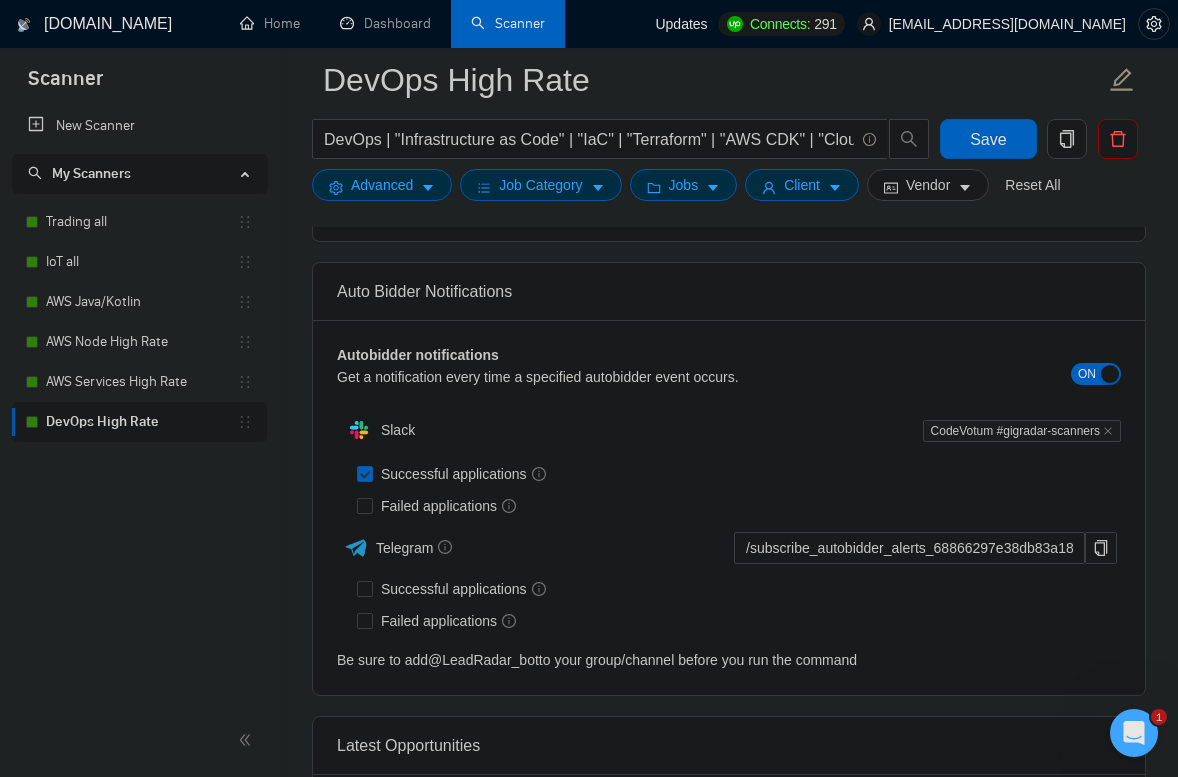 scroll, scrollTop: 3960, scrollLeft: 0, axis: vertical 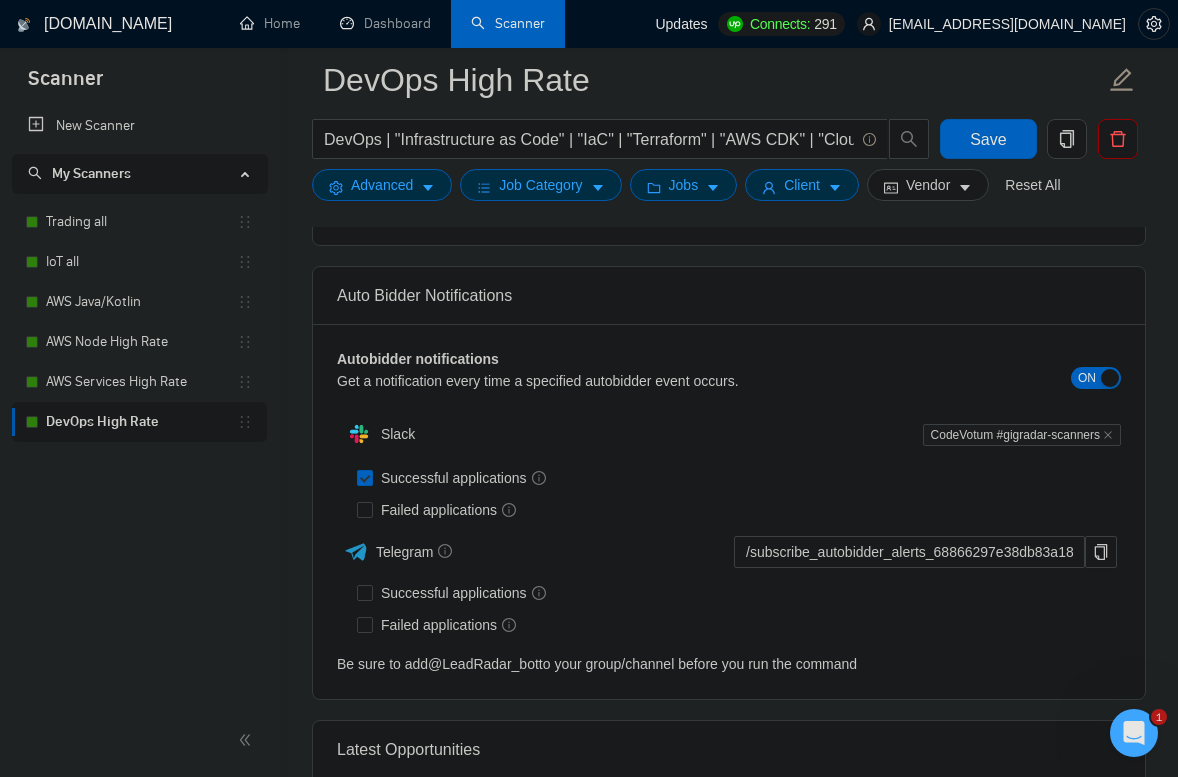 click on "Successful applications" at bounding box center (463, 478) 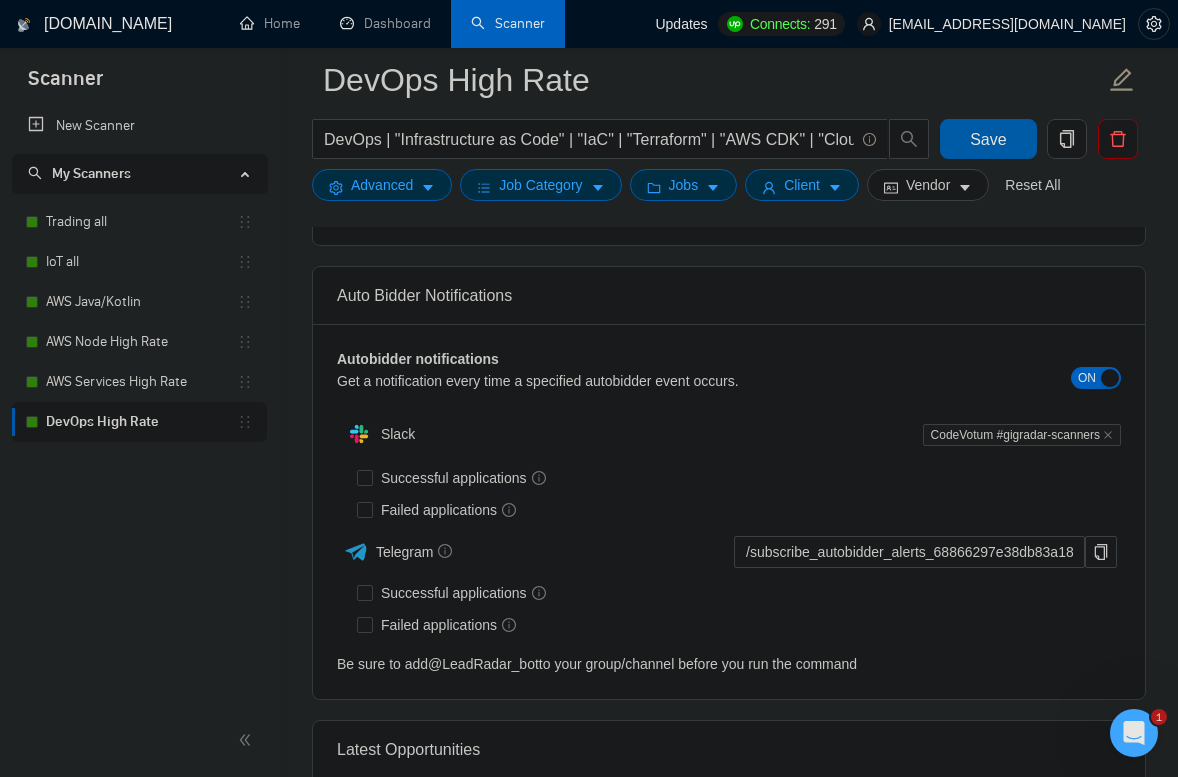 click on "Save" at bounding box center (988, 139) 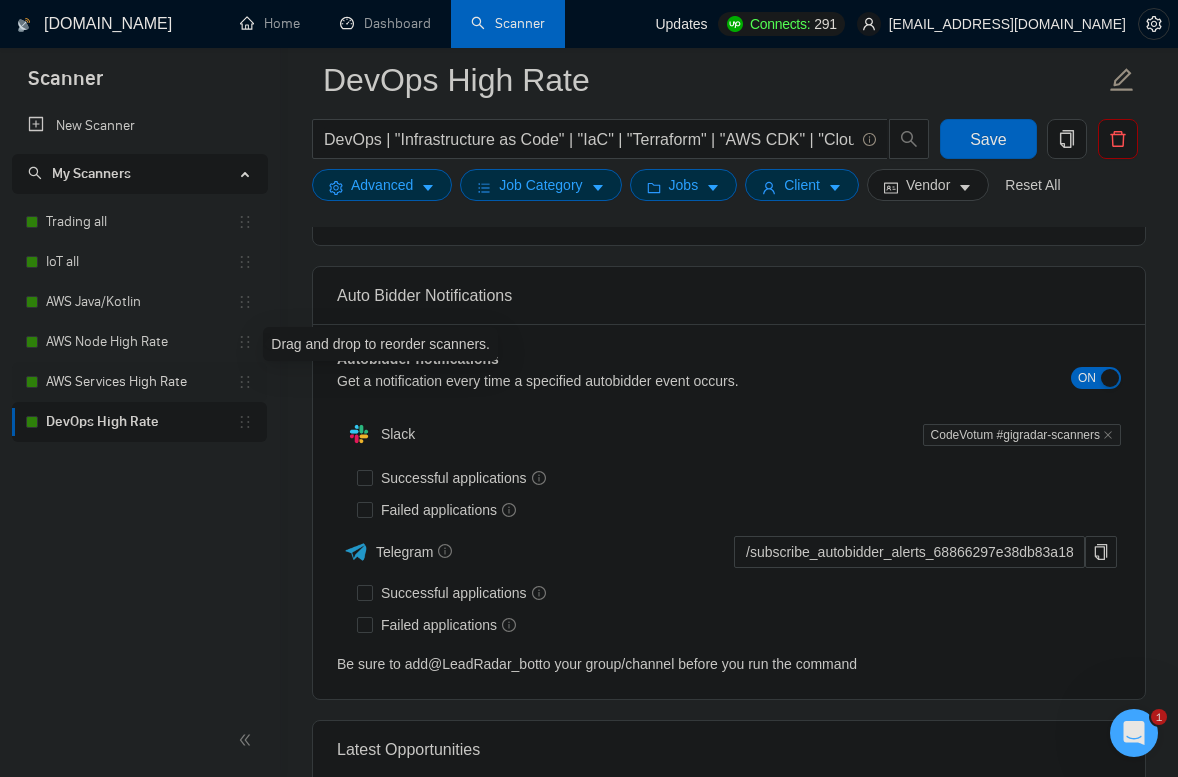 click on "AWS Services High Rate" at bounding box center (141, 382) 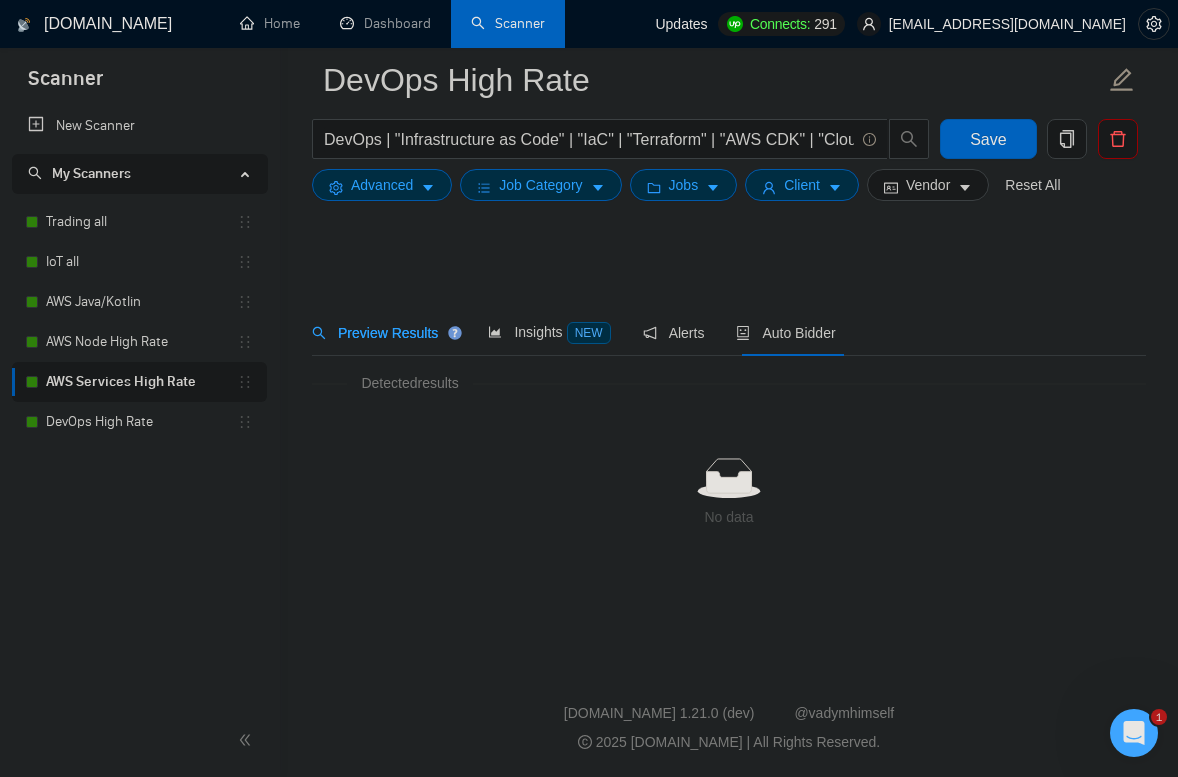 scroll, scrollTop: 0, scrollLeft: 0, axis: both 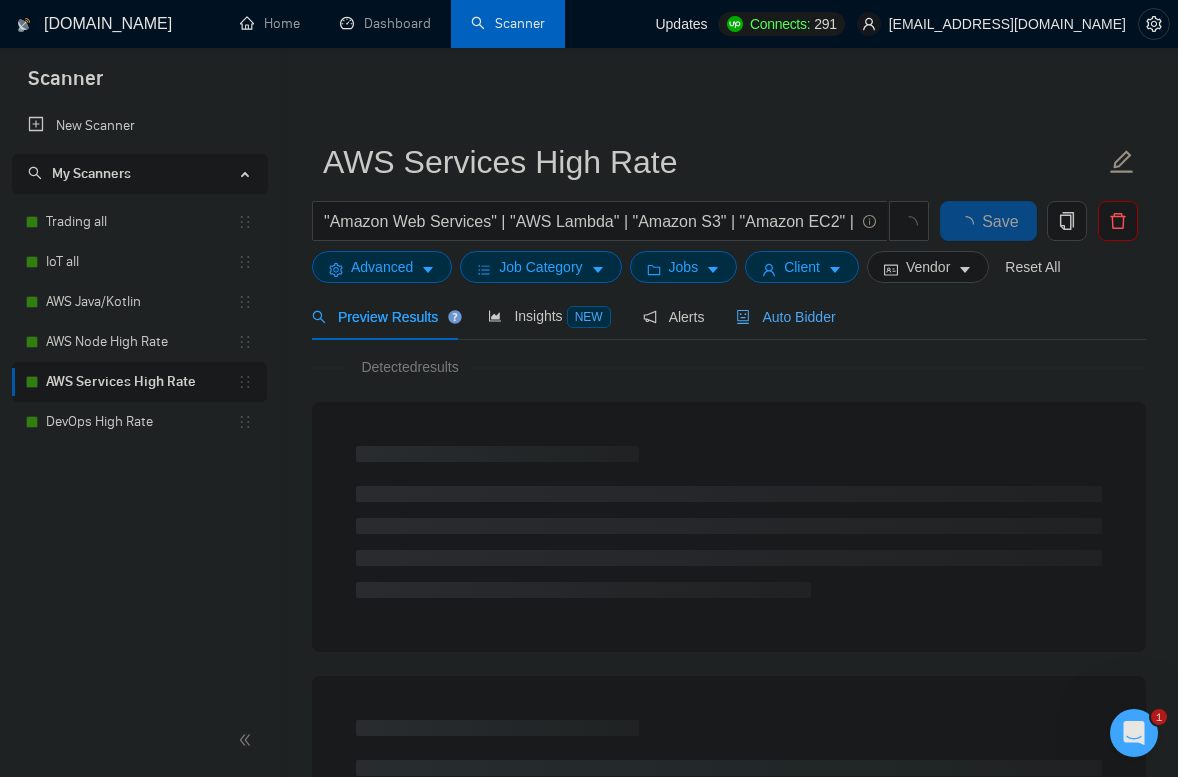 click on "Auto Bidder" at bounding box center (785, 317) 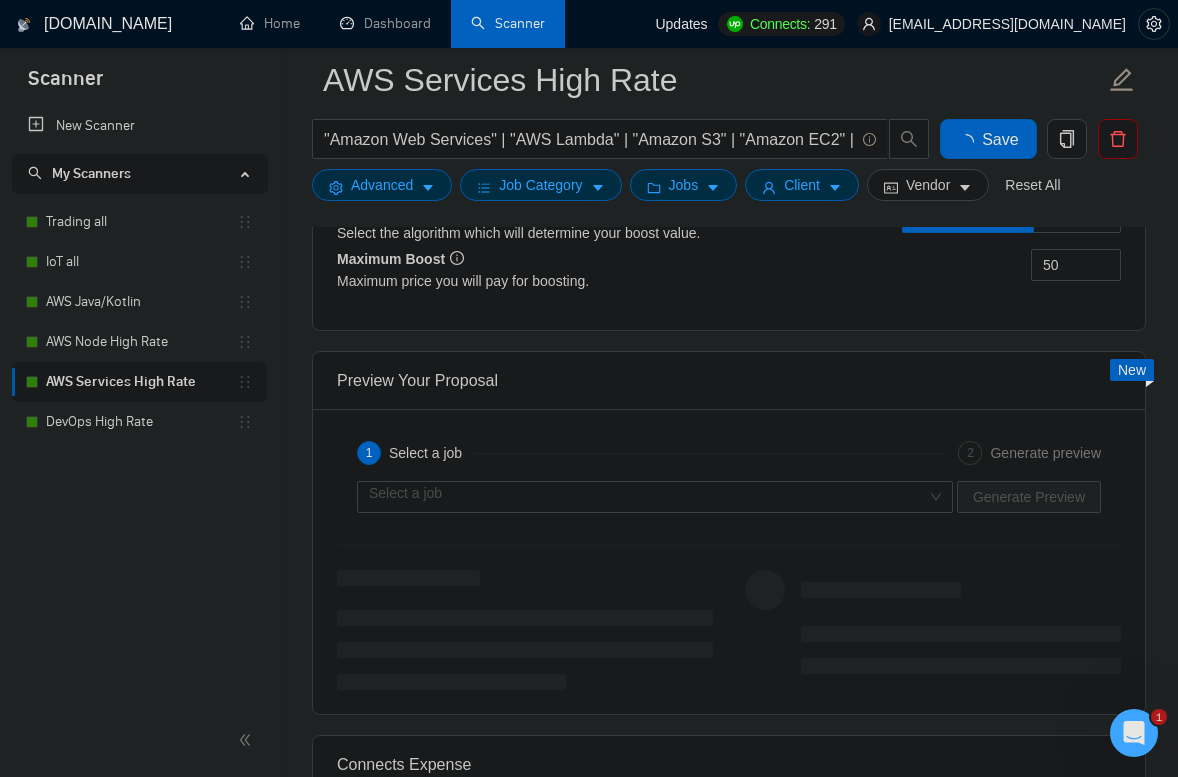 type 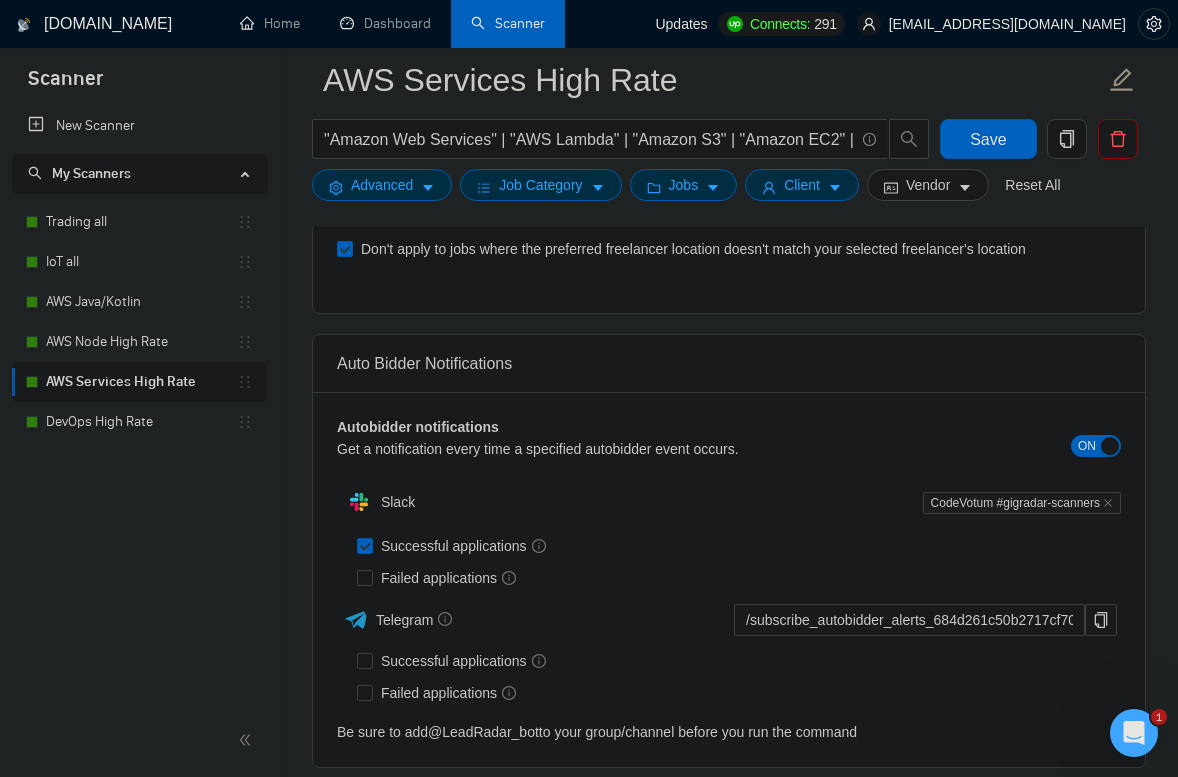 scroll, scrollTop: 3904, scrollLeft: 0, axis: vertical 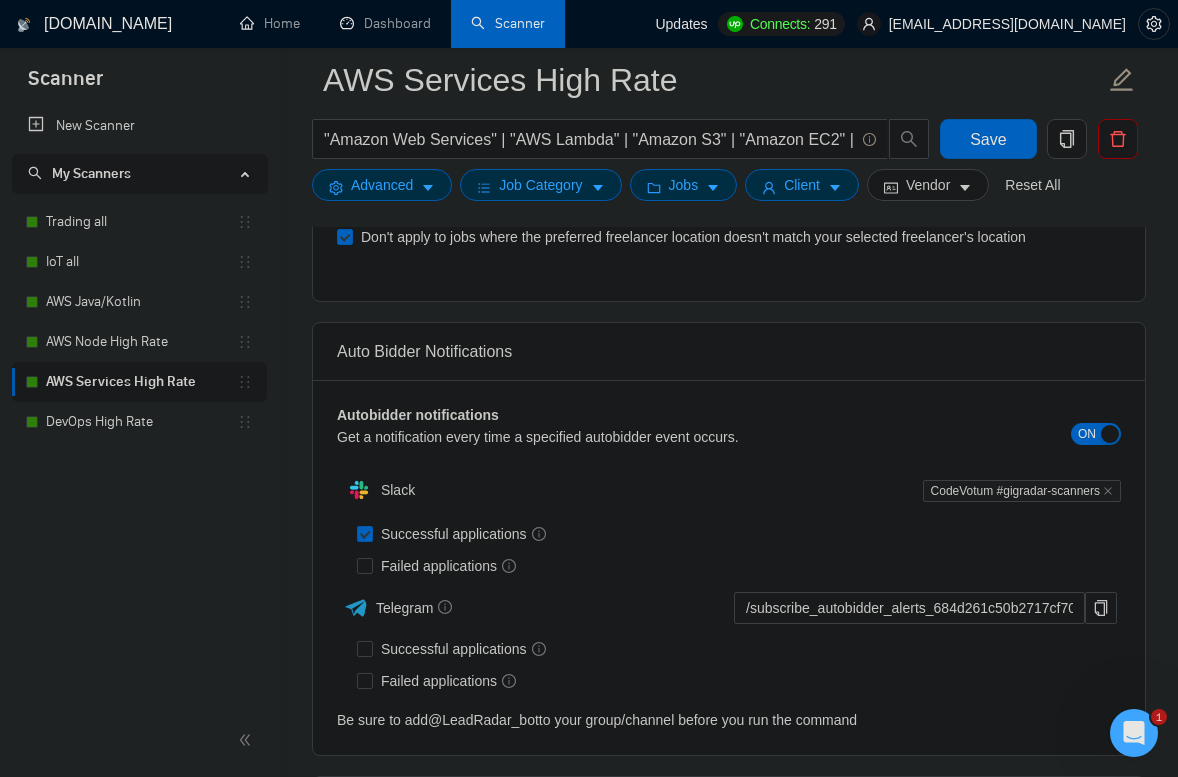 click on "Successful applications" at bounding box center (463, 534) 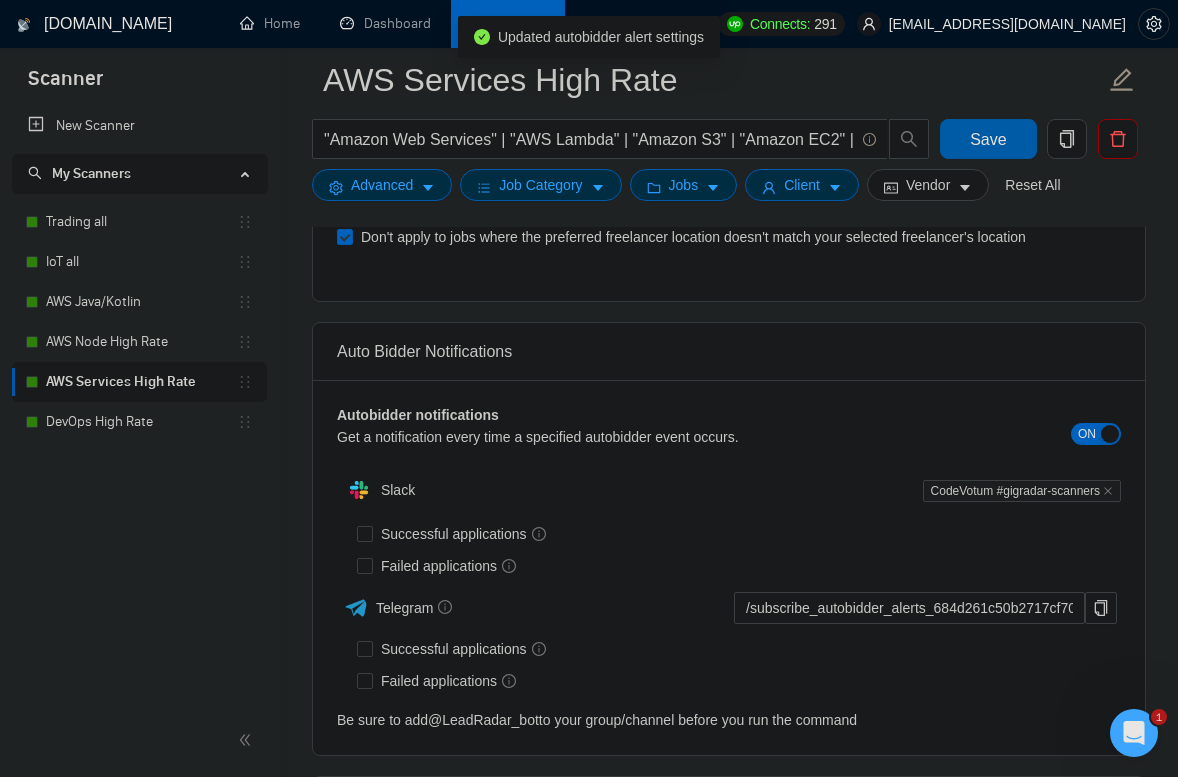 click on "Save" at bounding box center (988, 139) 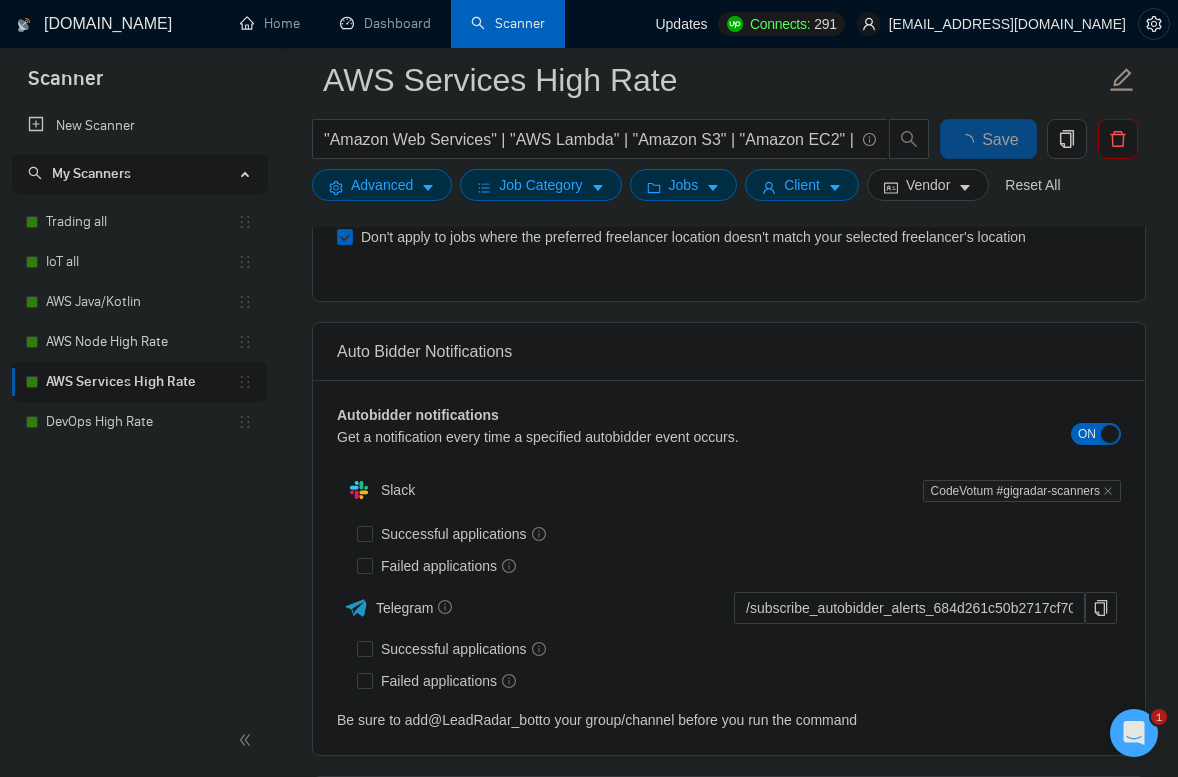 click on "AWS Node High Rate" at bounding box center [141, 342] 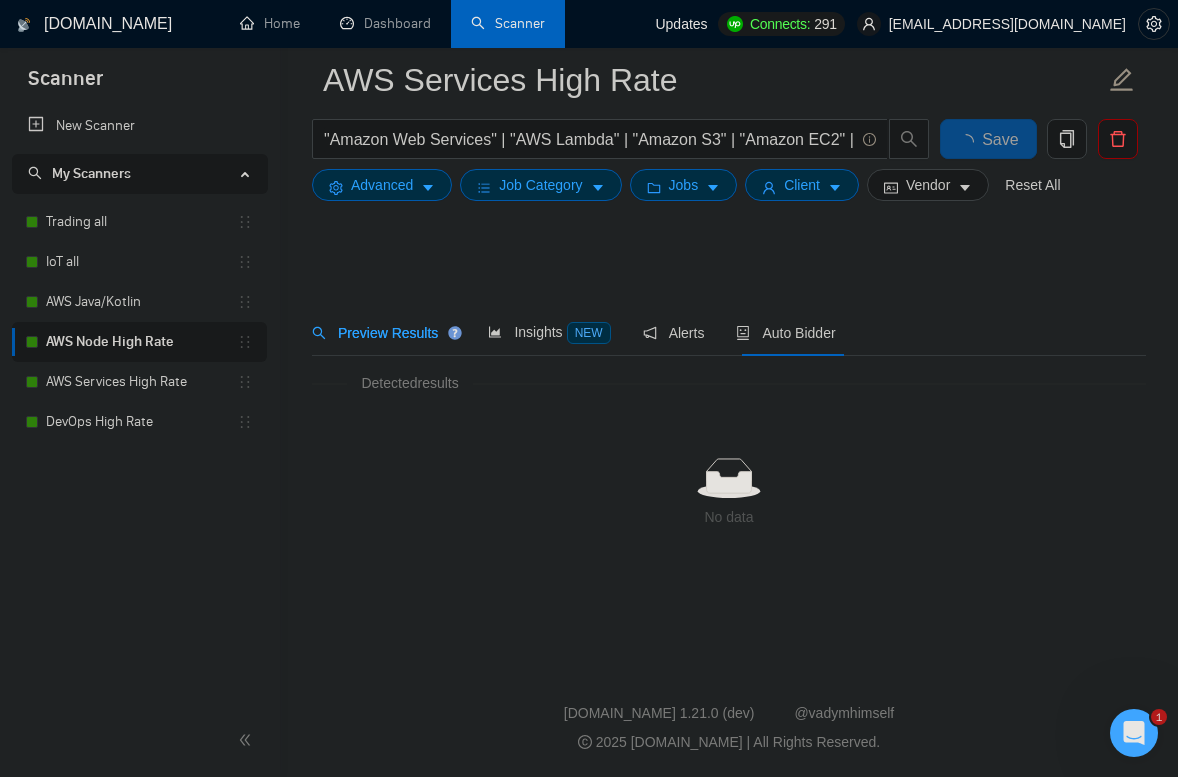 scroll, scrollTop: 0, scrollLeft: 0, axis: both 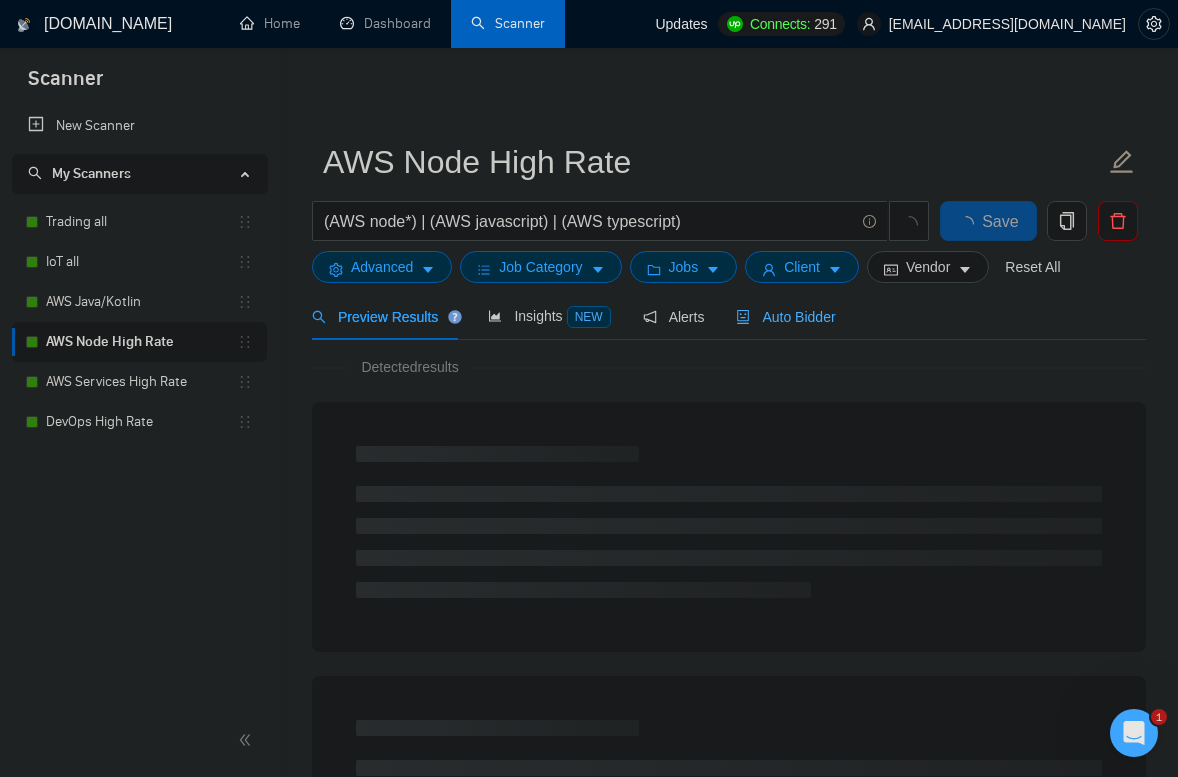 click on "Auto Bidder" at bounding box center [785, 316] 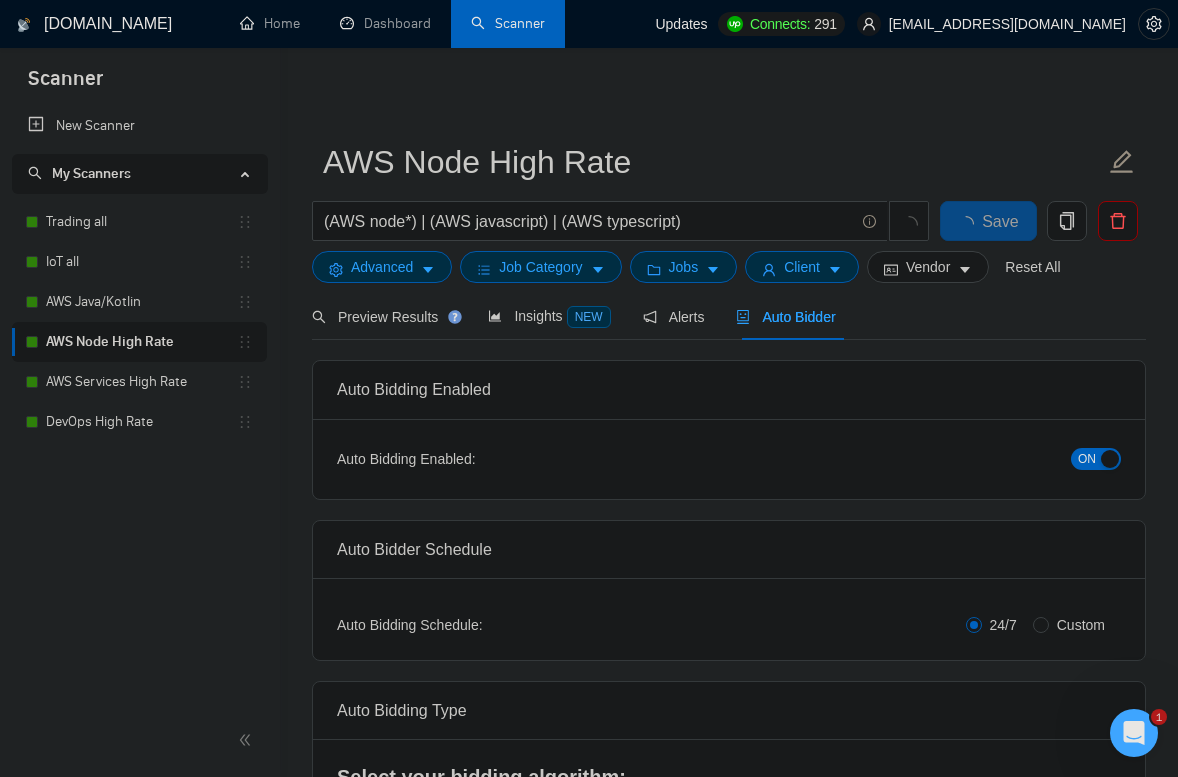 type 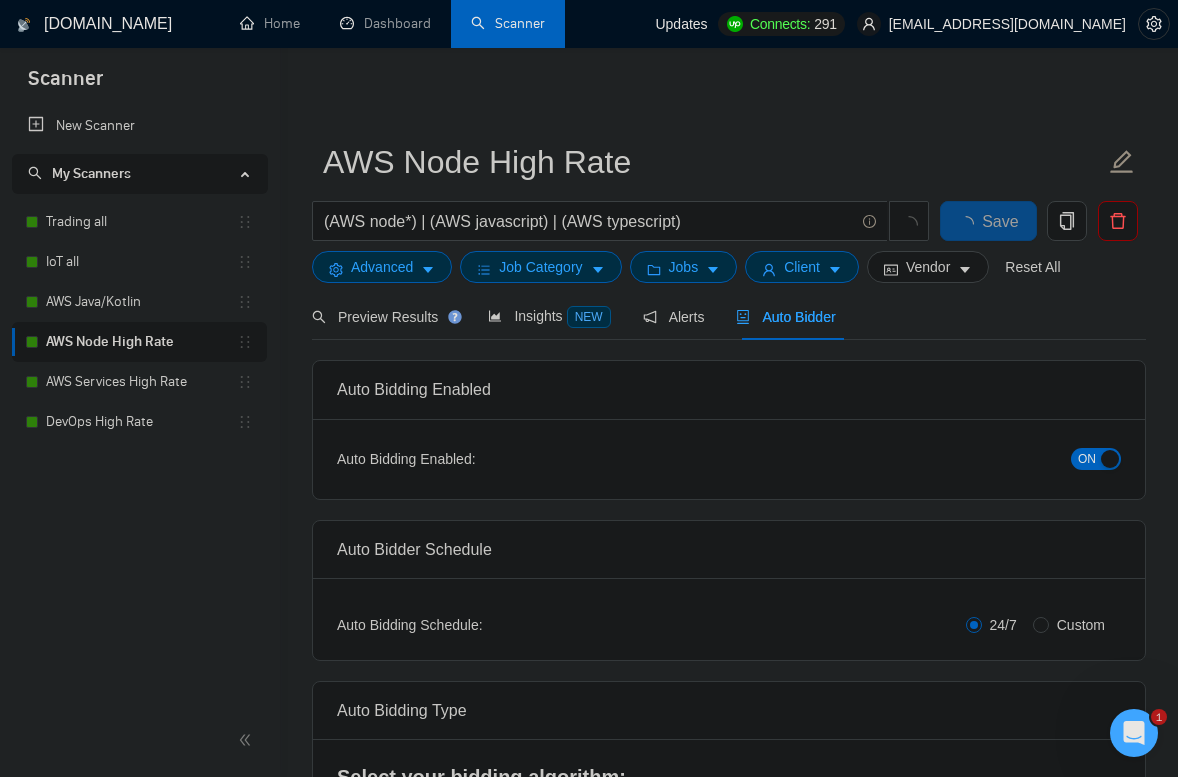 checkbox on "true" 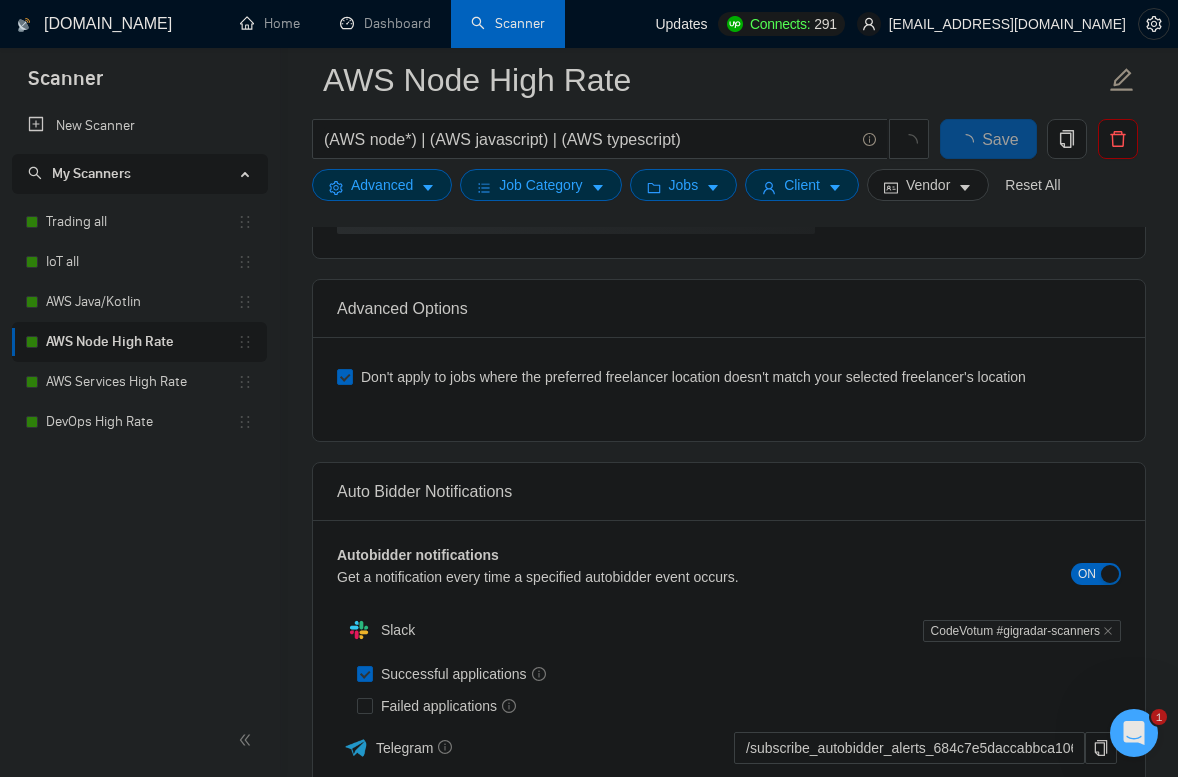 type 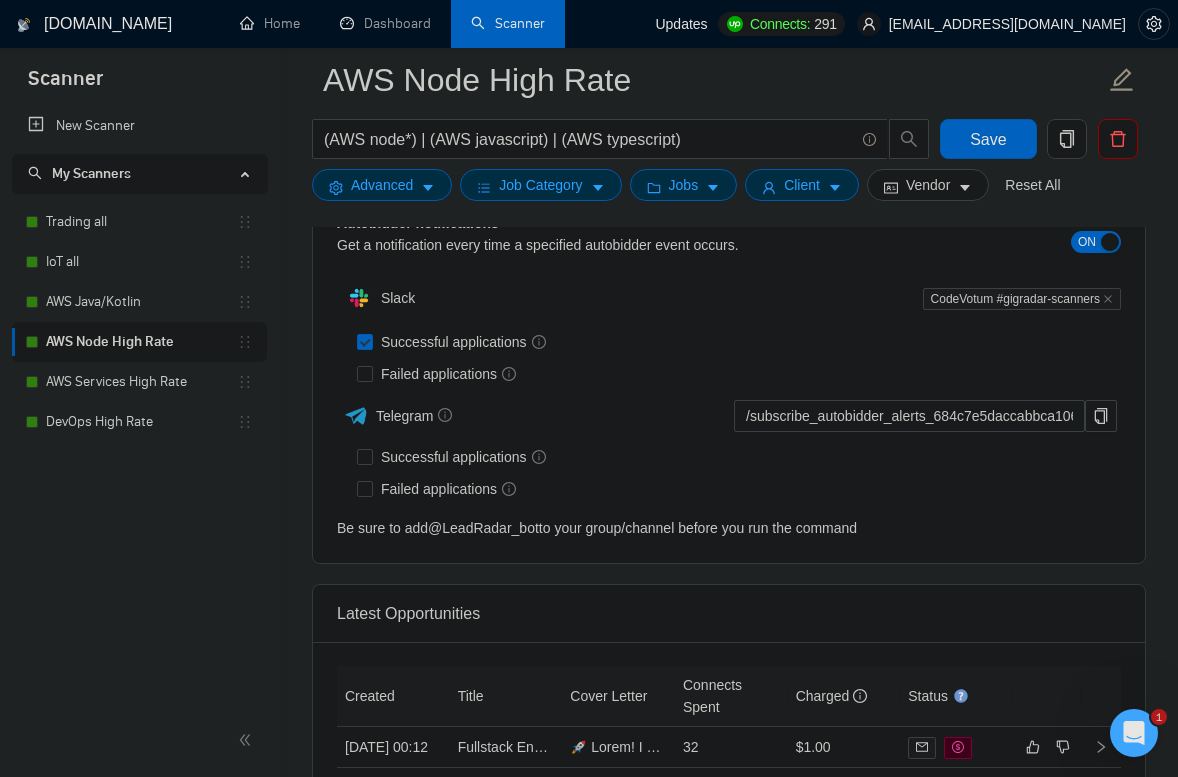scroll, scrollTop: 4084, scrollLeft: 0, axis: vertical 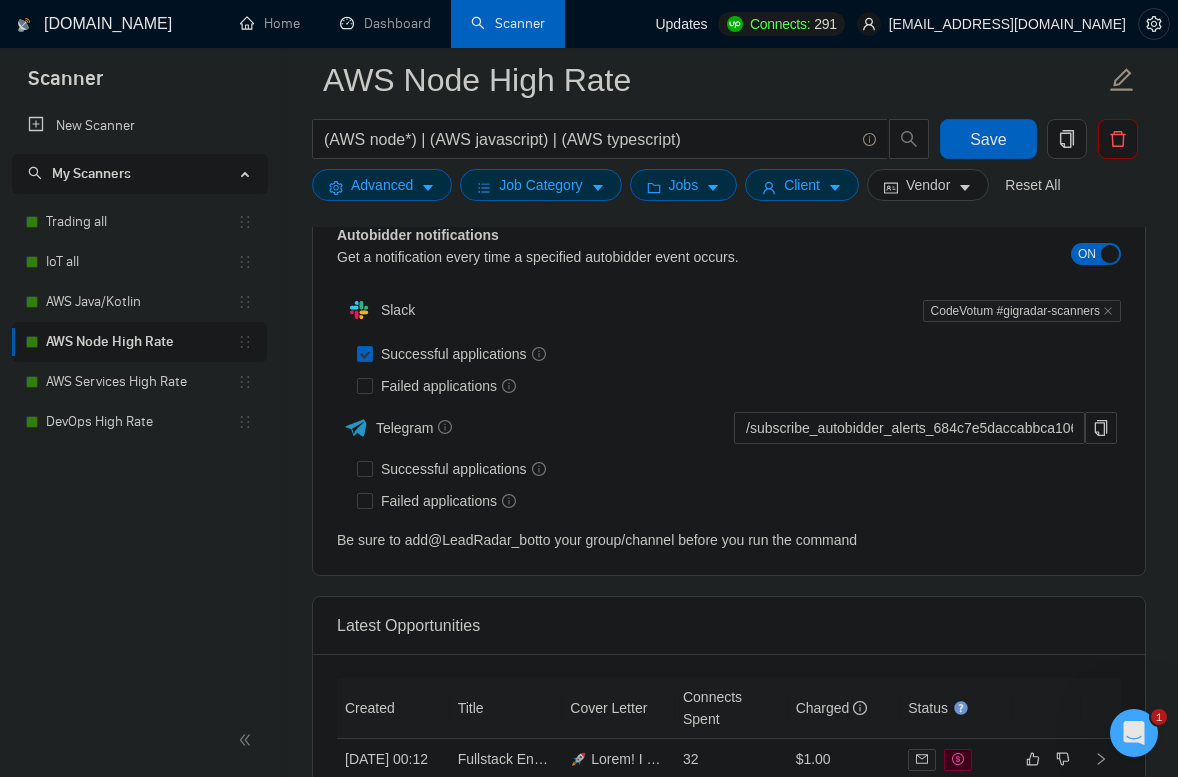 click on "Successful applications" at bounding box center (463, 354) 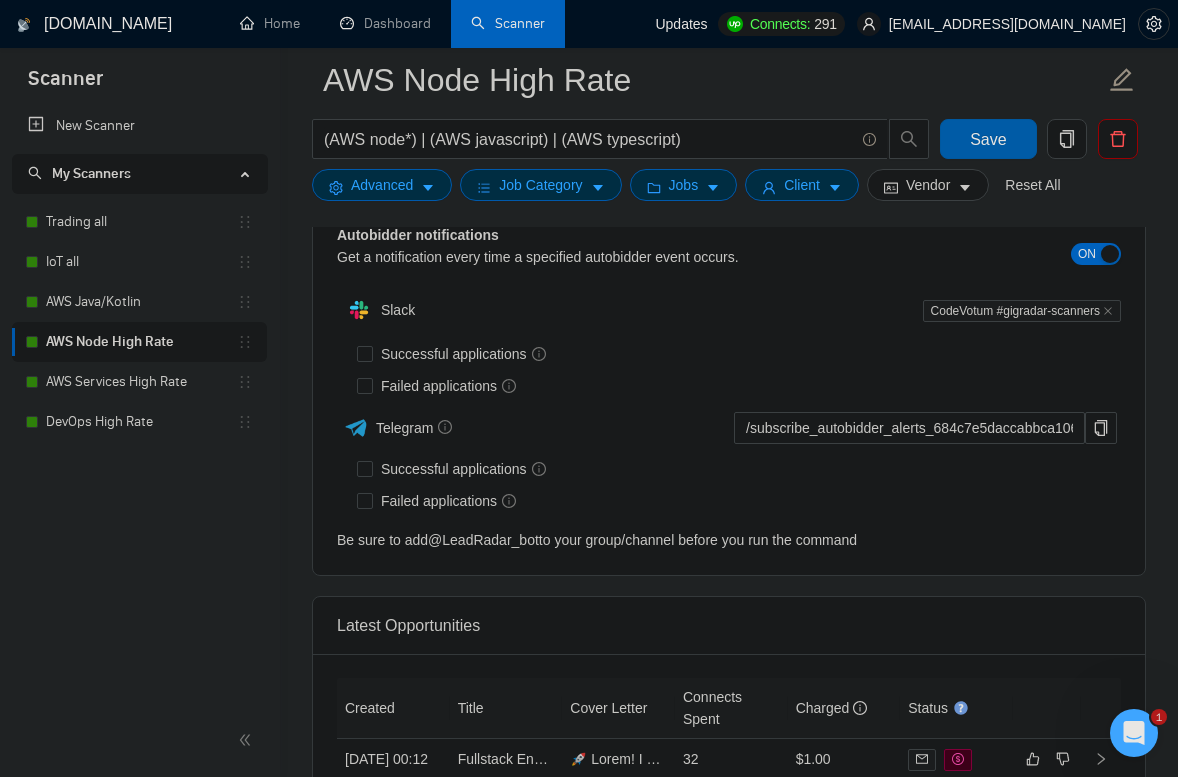 click on "Save" at bounding box center (988, 139) 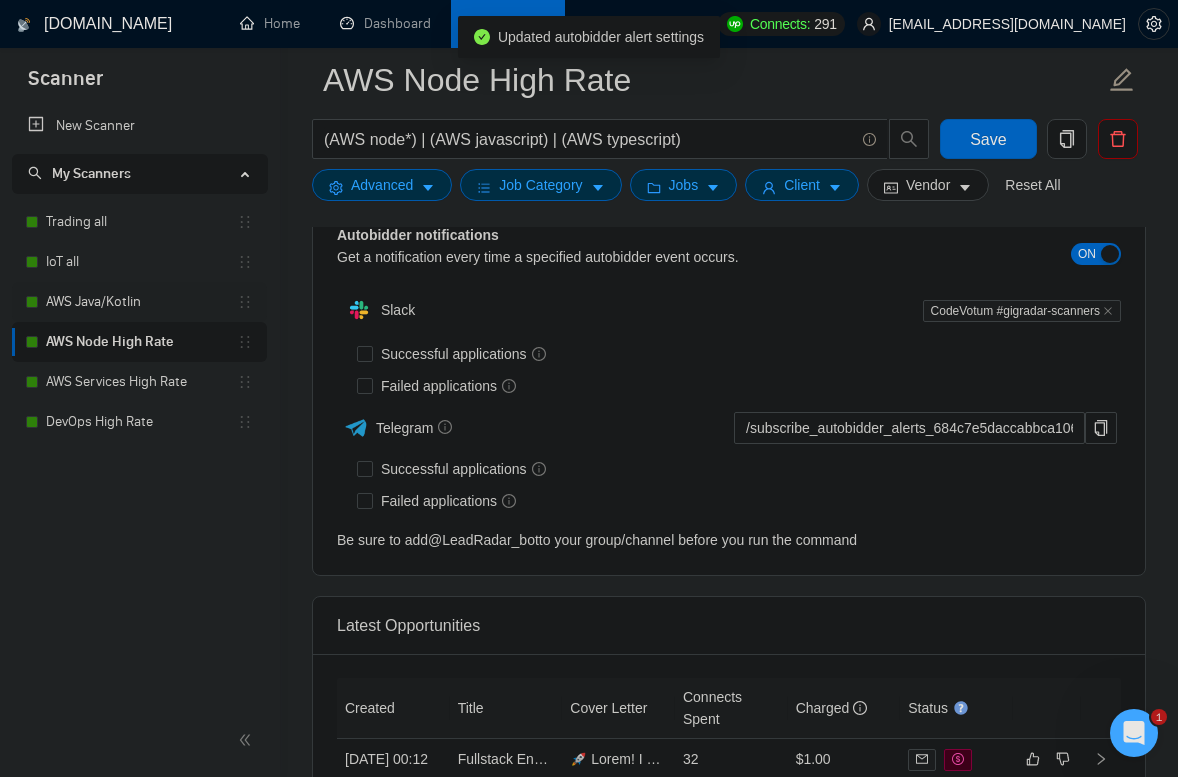 click on "AWS Java/Kotlin" at bounding box center [141, 302] 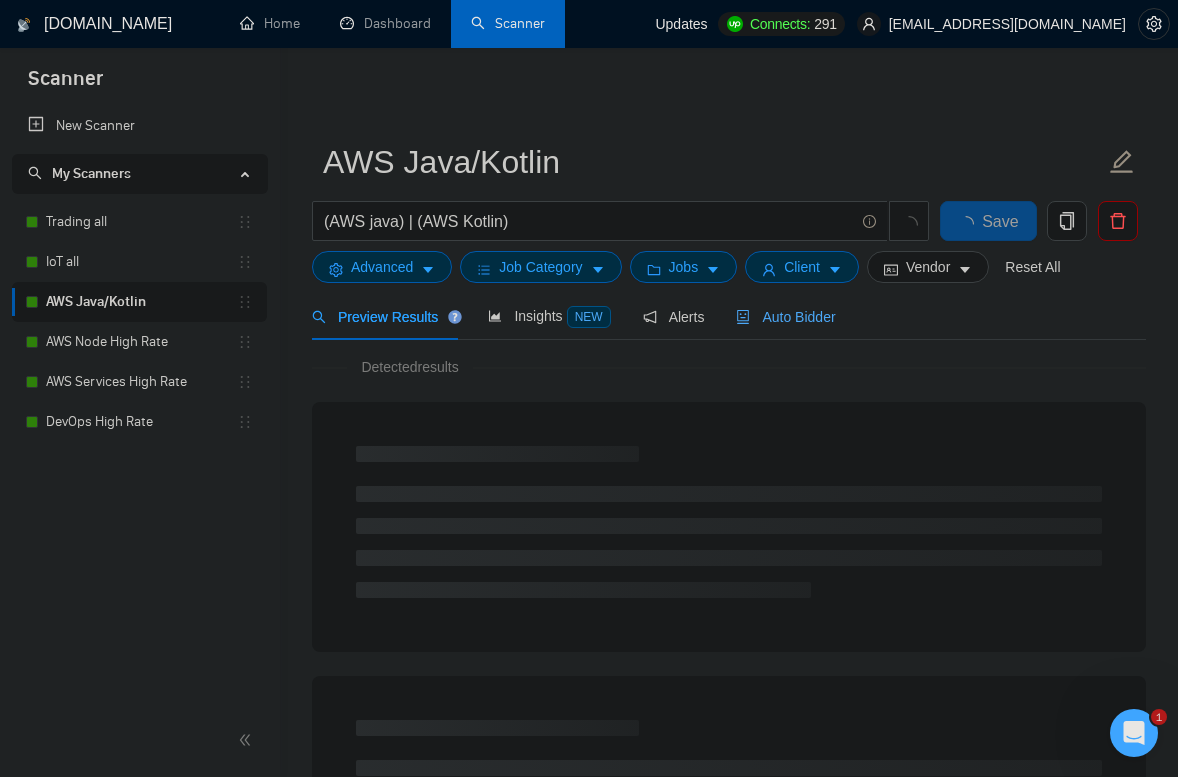 click on "Auto Bidder" at bounding box center [785, 317] 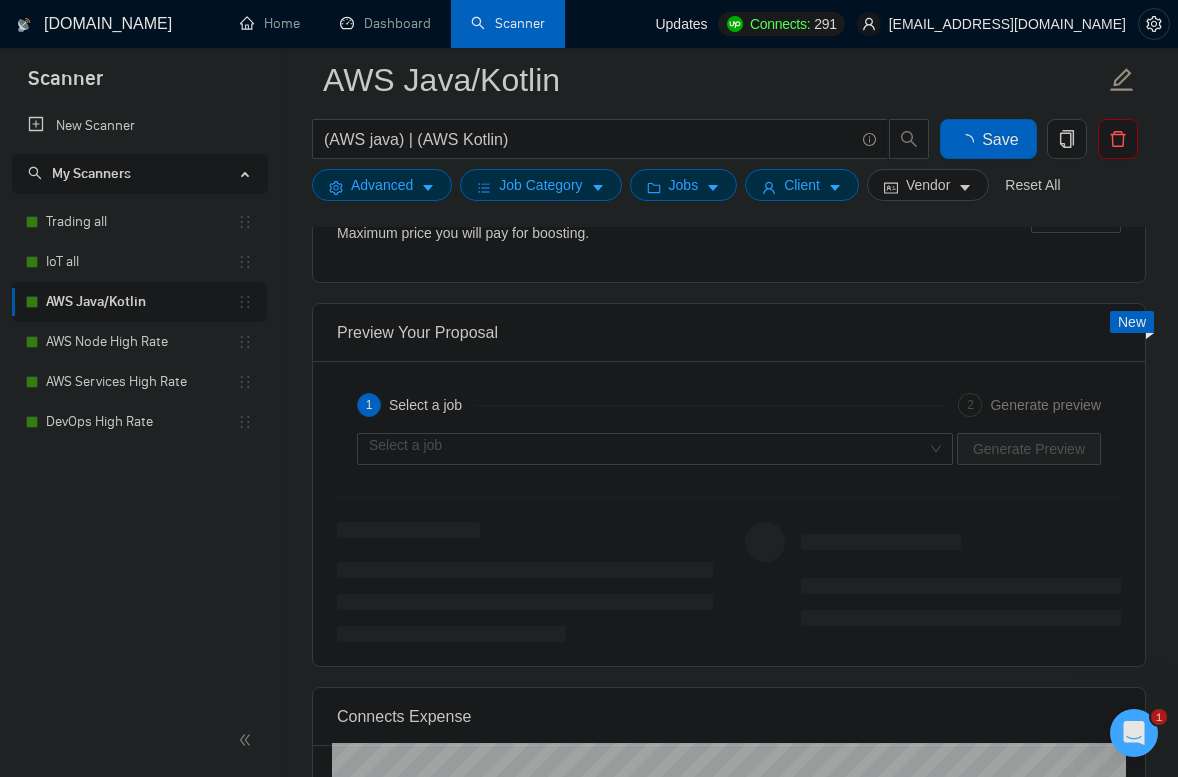 type 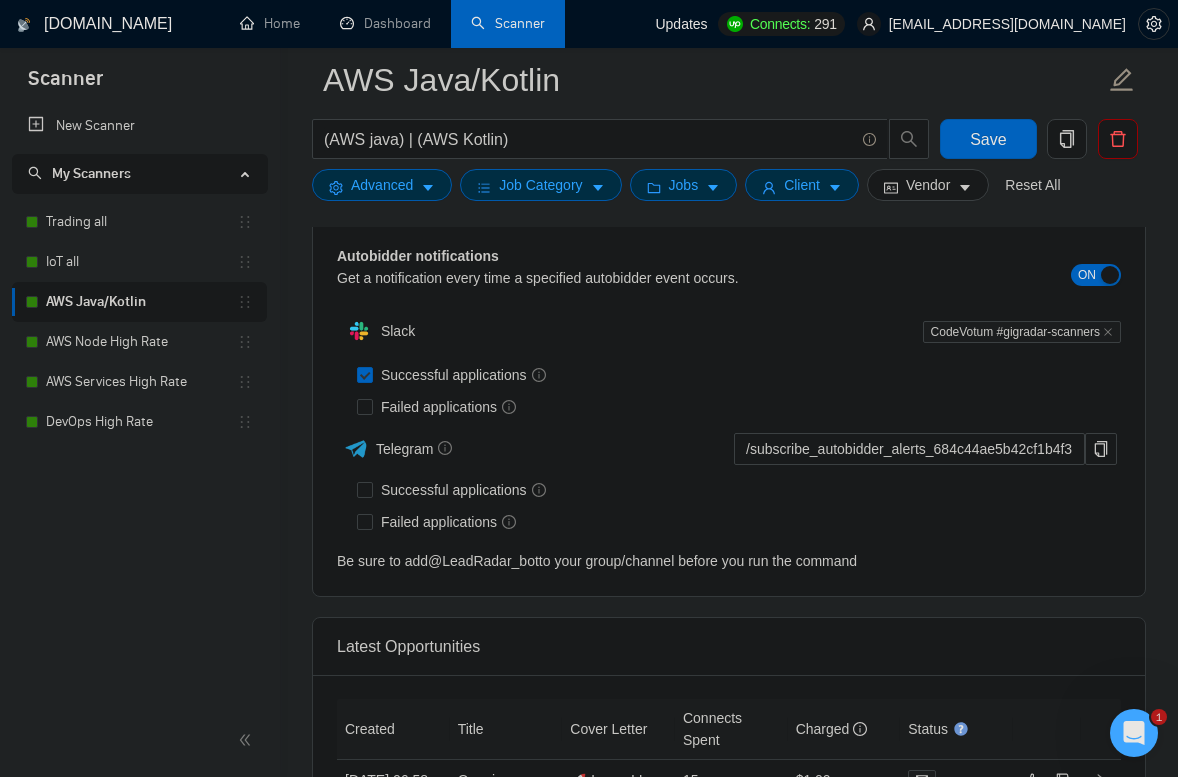 scroll, scrollTop: 4034, scrollLeft: 0, axis: vertical 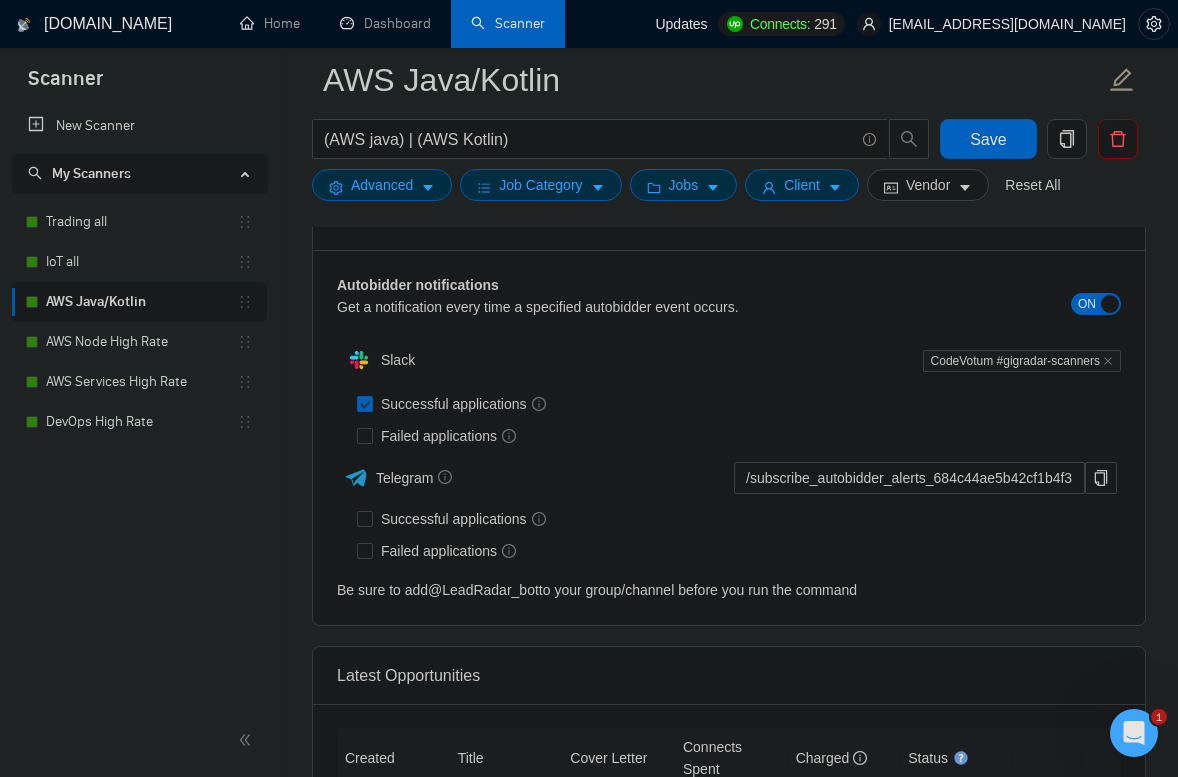 click on "Successful applications" at bounding box center (463, 404) 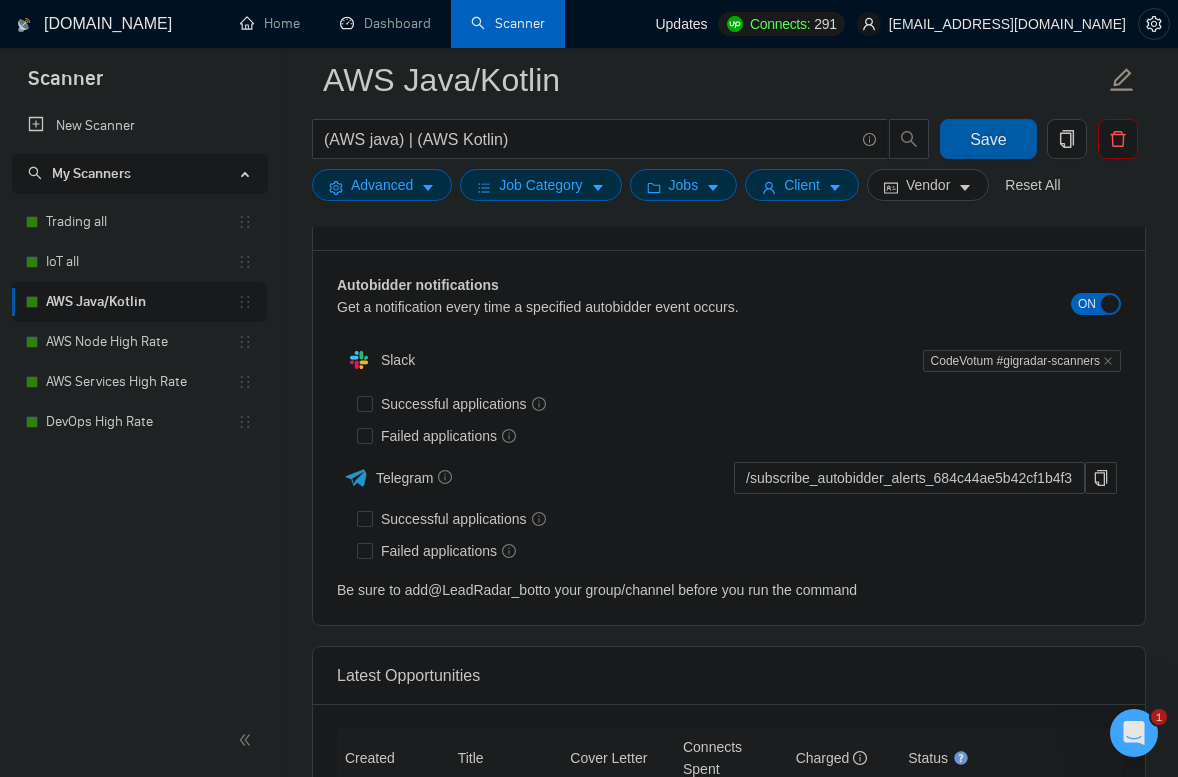 click on "Save" at bounding box center [988, 139] 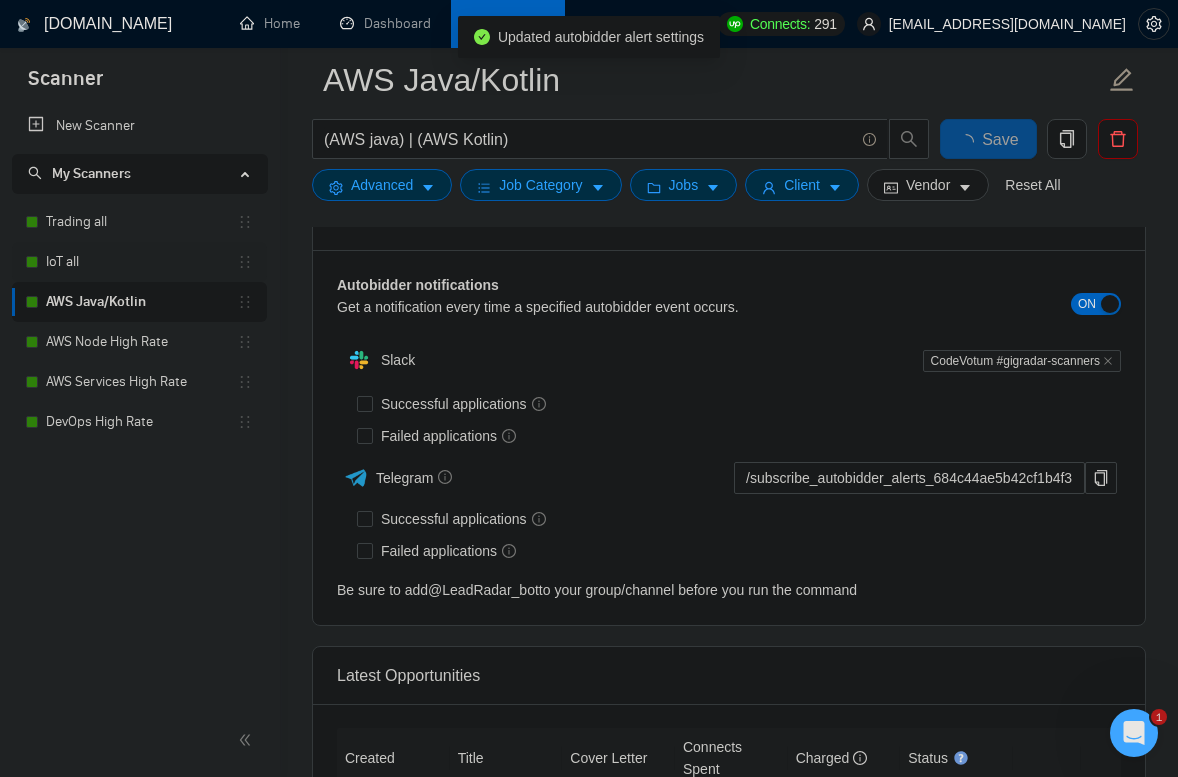 click on "IoT all" at bounding box center [141, 262] 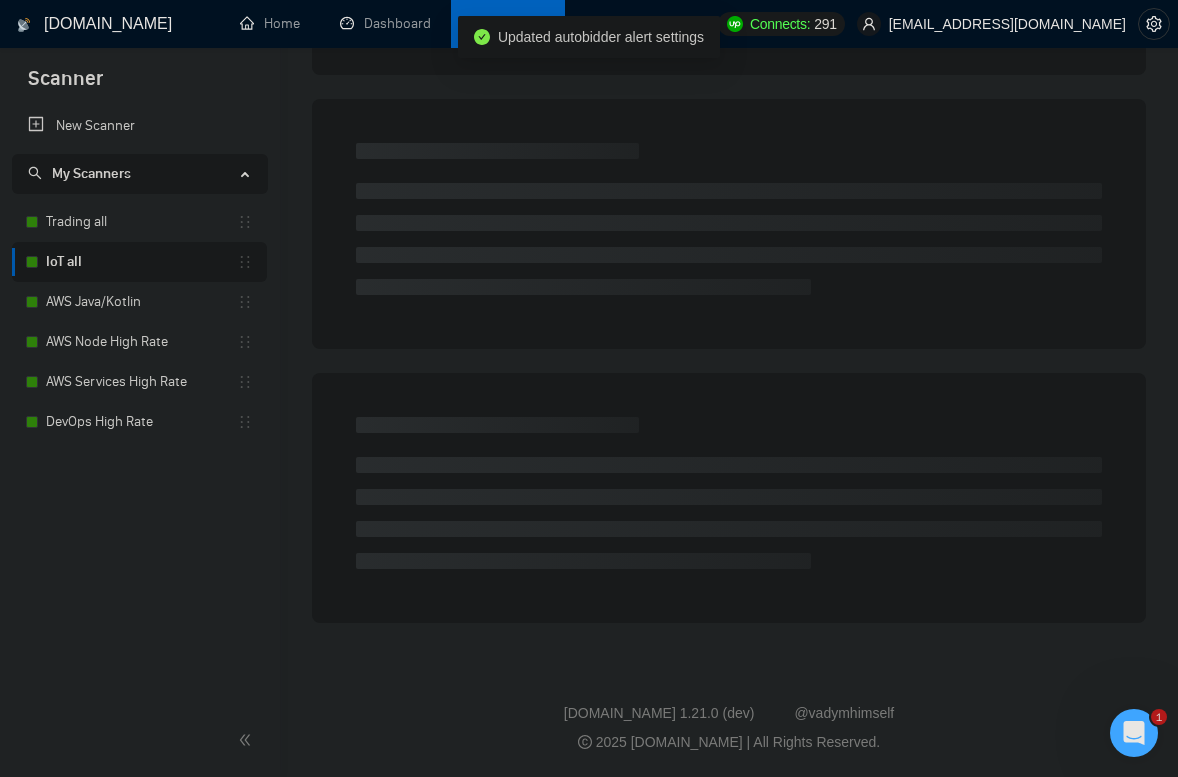 scroll, scrollTop: 0, scrollLeft: 0, axis: both 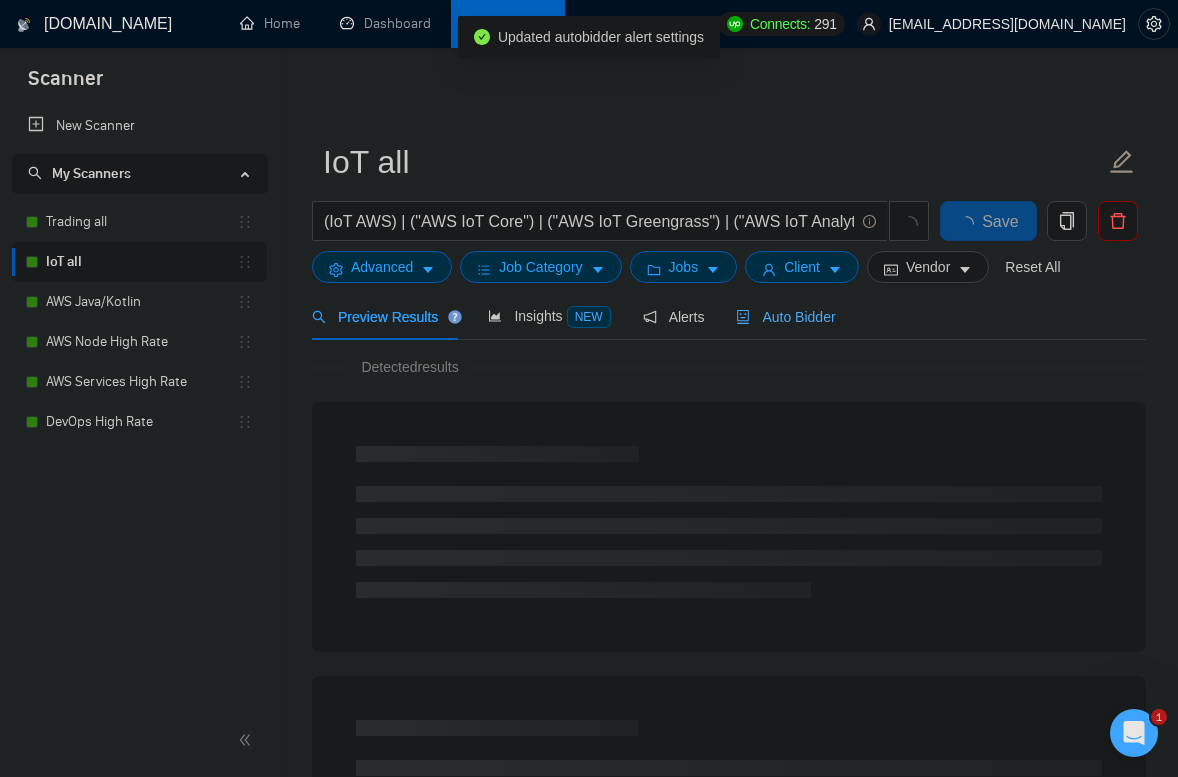 click on "Auto Bidder" at bounding box center [785, 317] 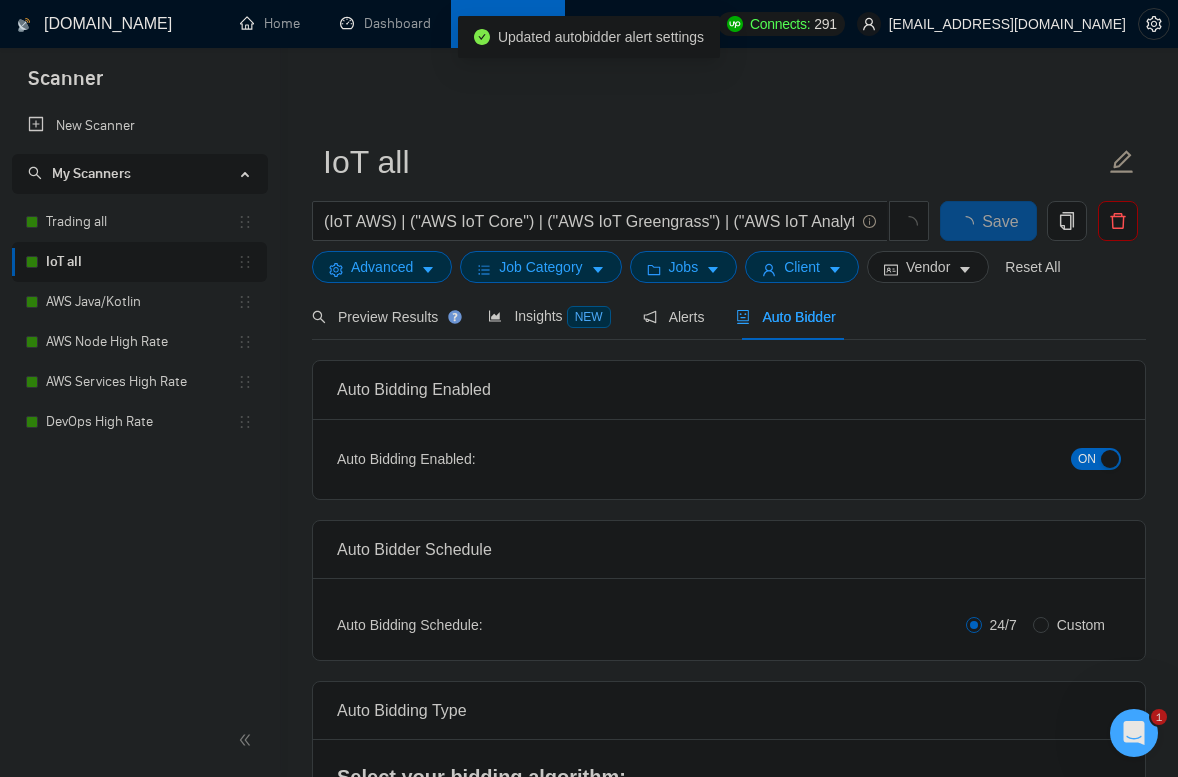 type 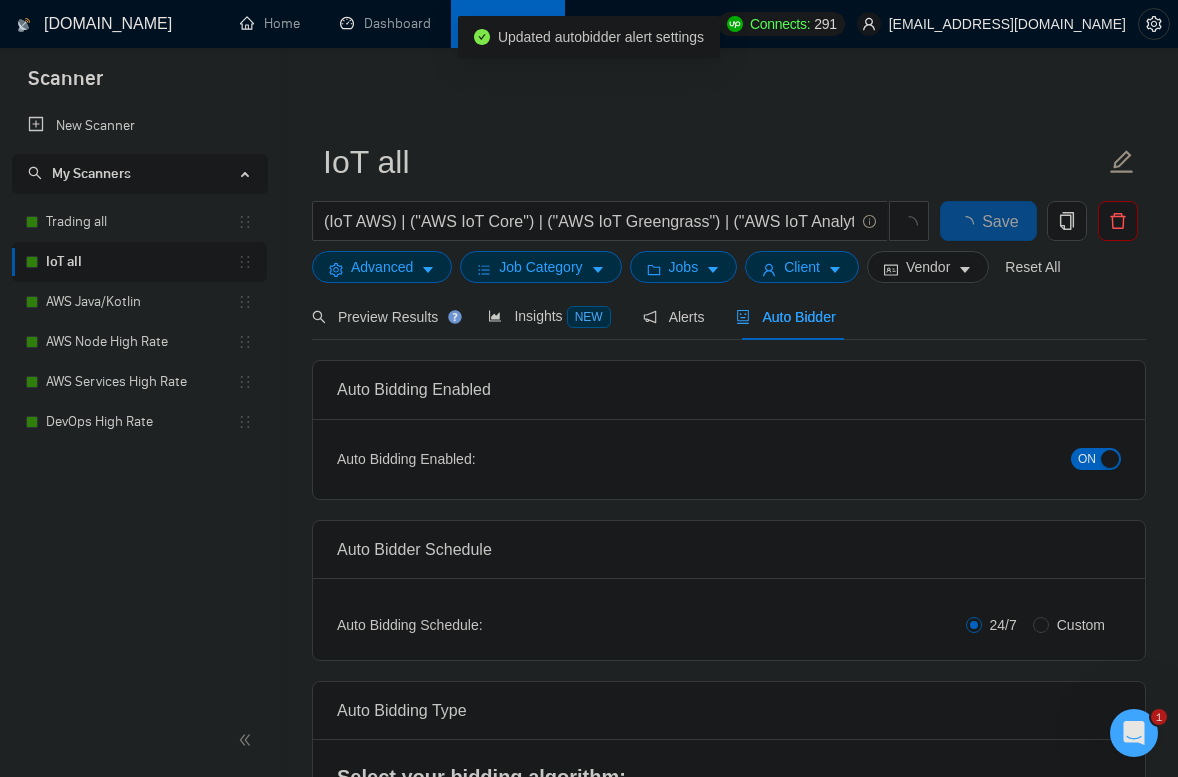 checkbox on "true" 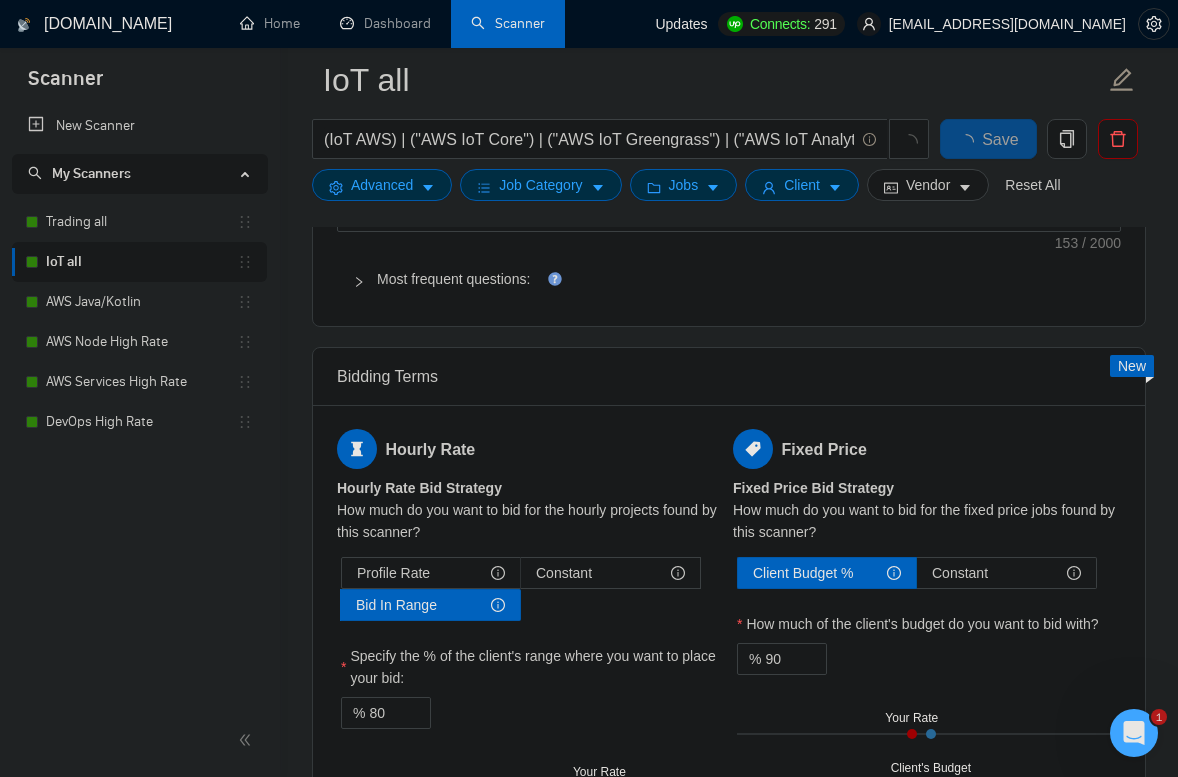 type 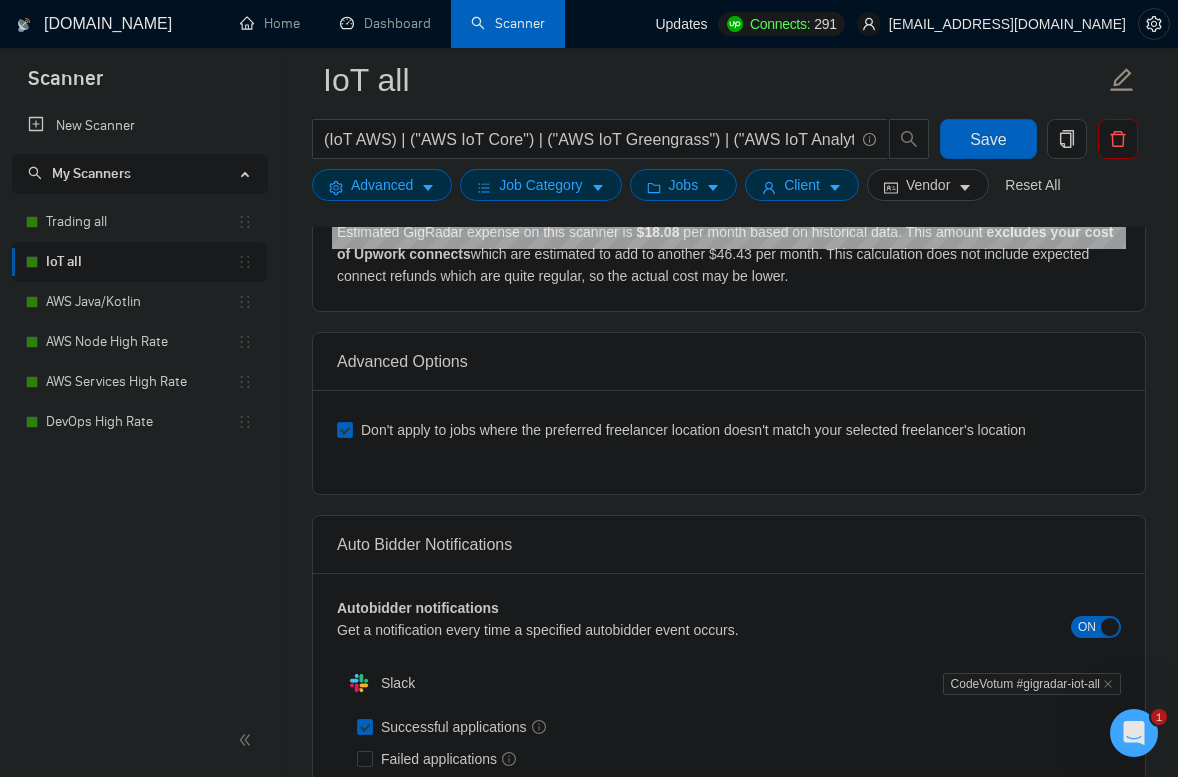 scroll, scrollTop: 3851, scrollLeft: 0, axis: vertical 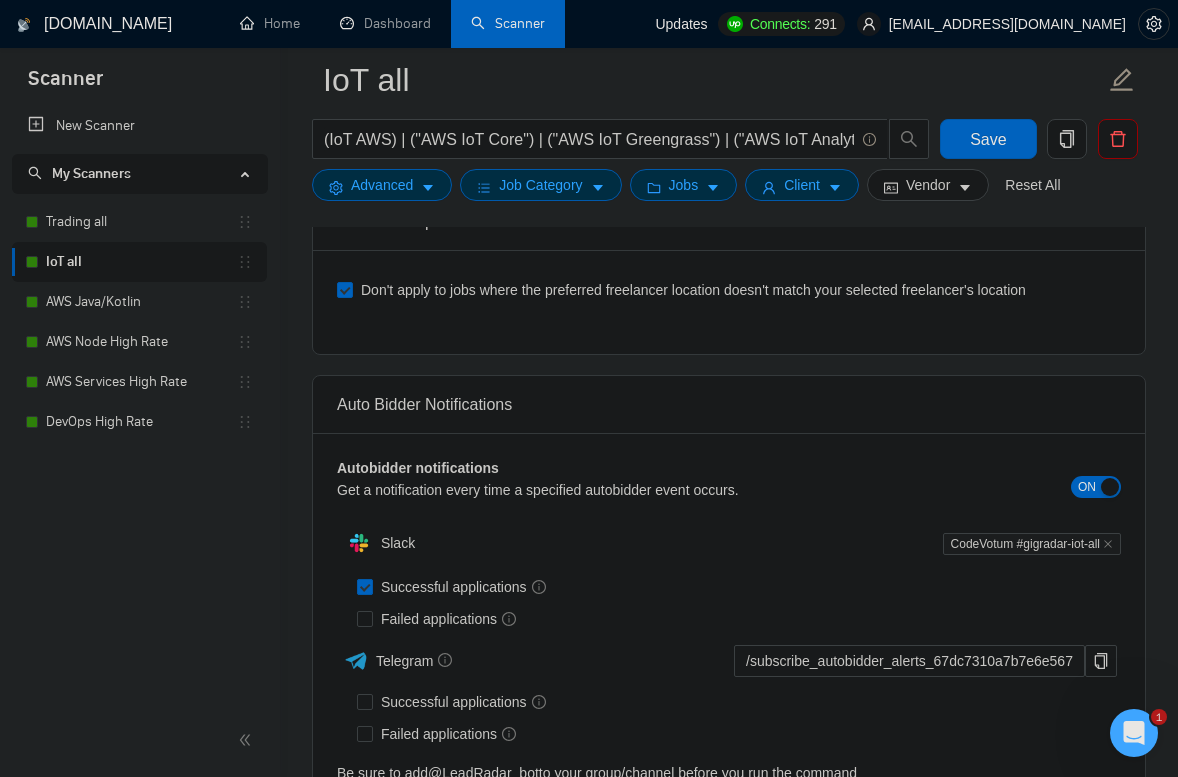 click on "Successful applications" at bounding box center [463, 587] 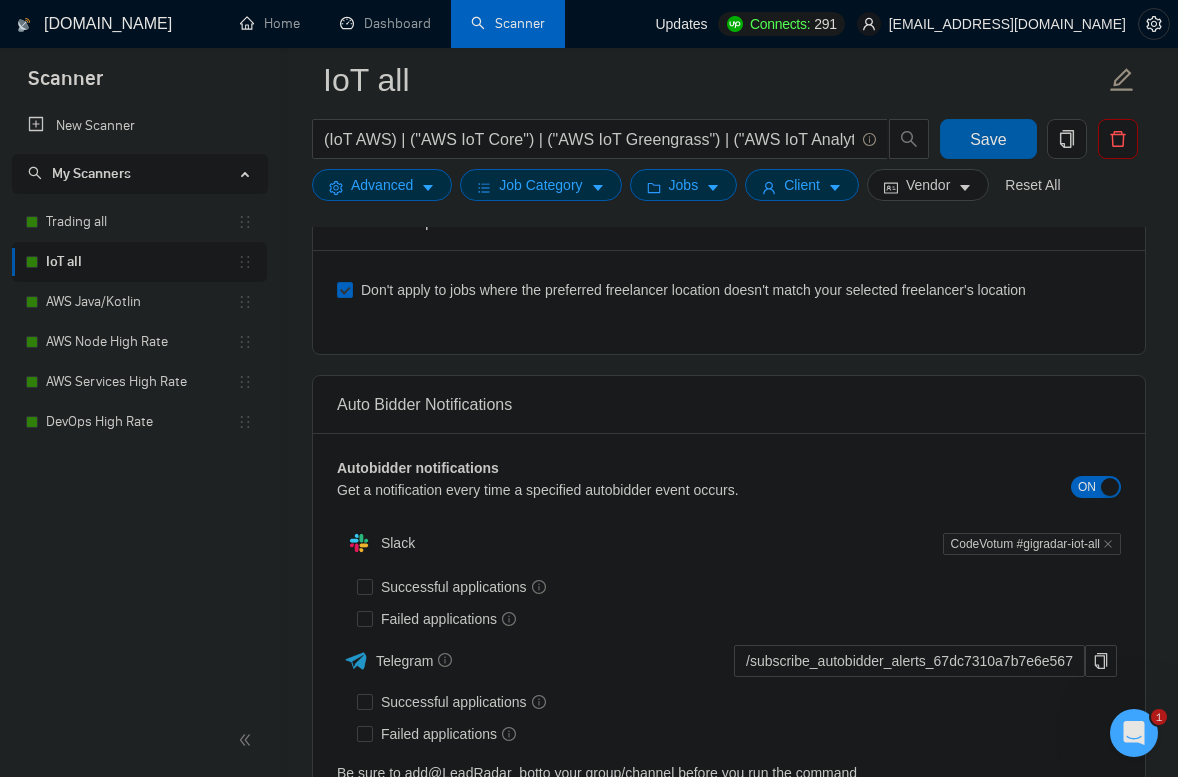 click on "Save" at bounding box center (988, 139) 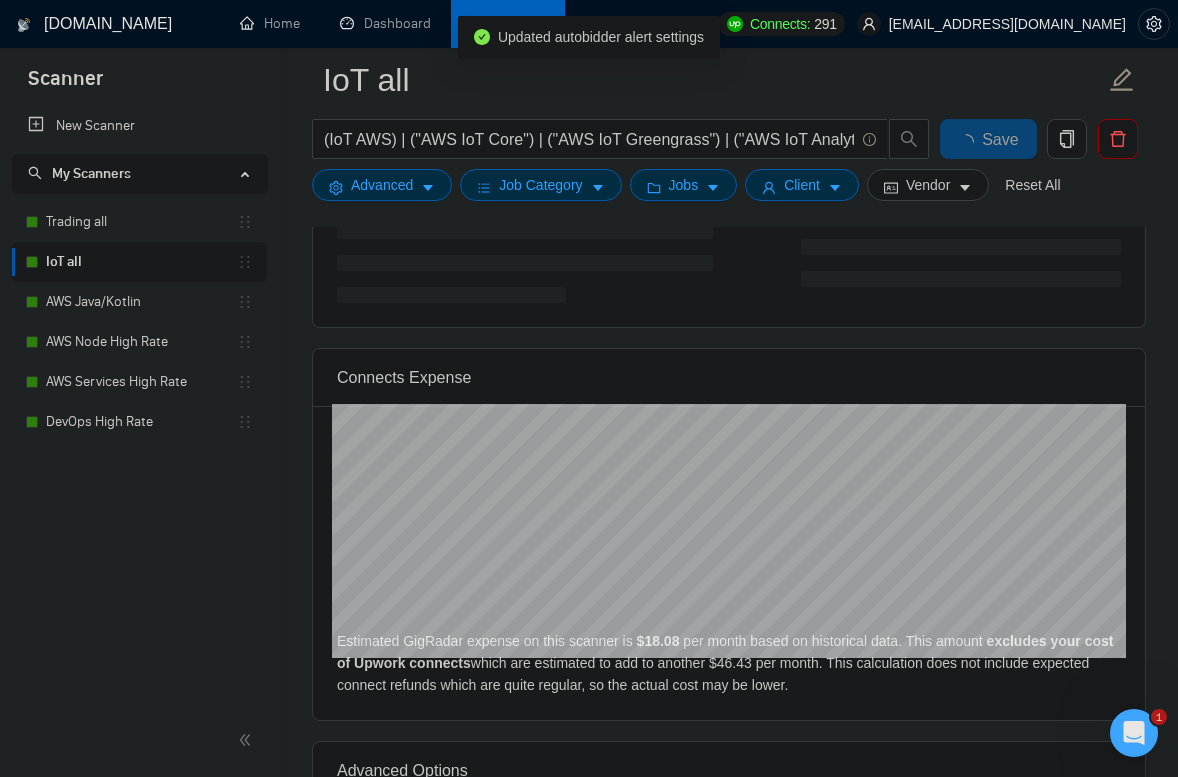 scroll, scrollTop: 3308, scrollLeft: 0, axis: vertical 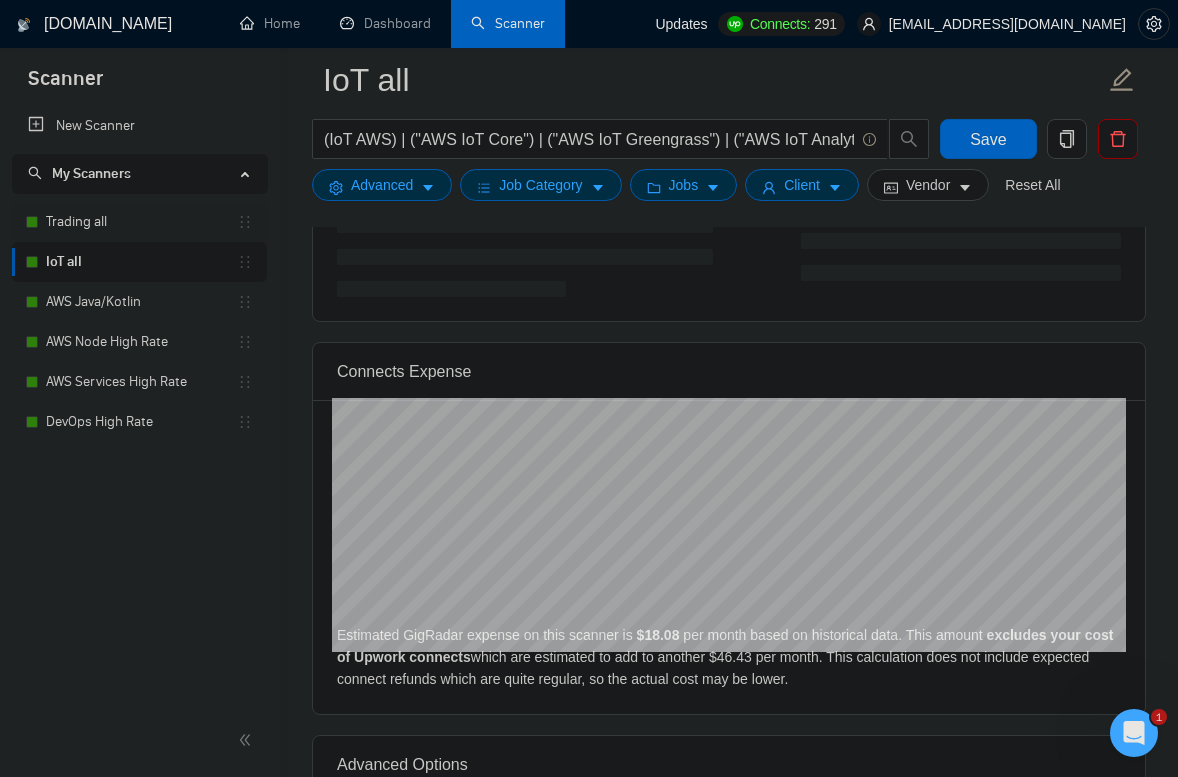 click on "Trading all" at bounding box center [141, 222] 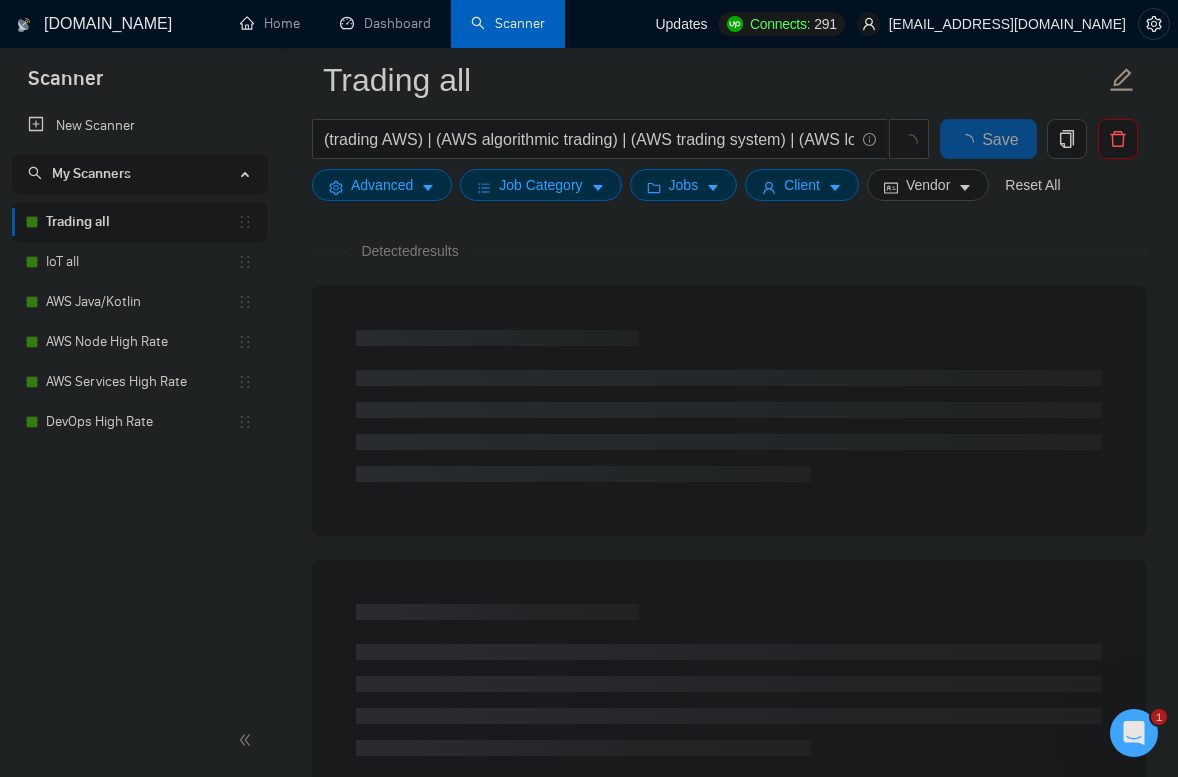 scroll, scrollTop: 0, scrollLeft: 0, axis: both 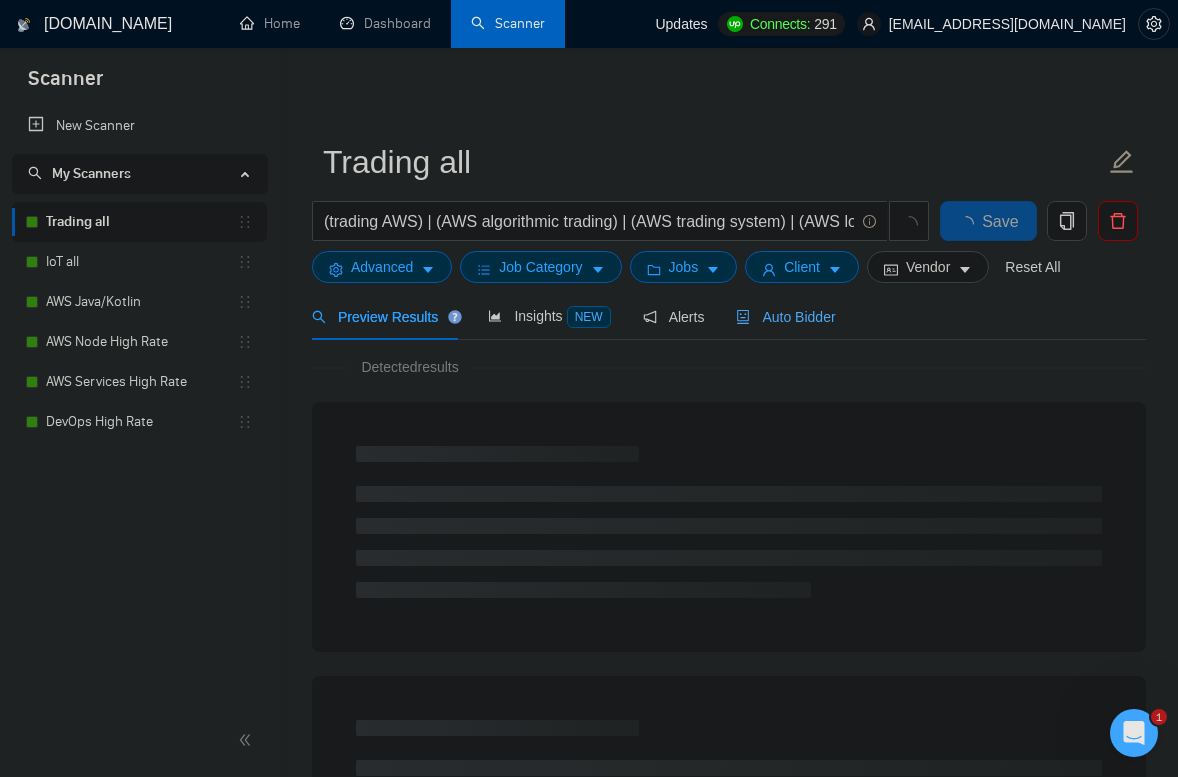 click on "Auto Bidder" at bounding box center (785, 317) 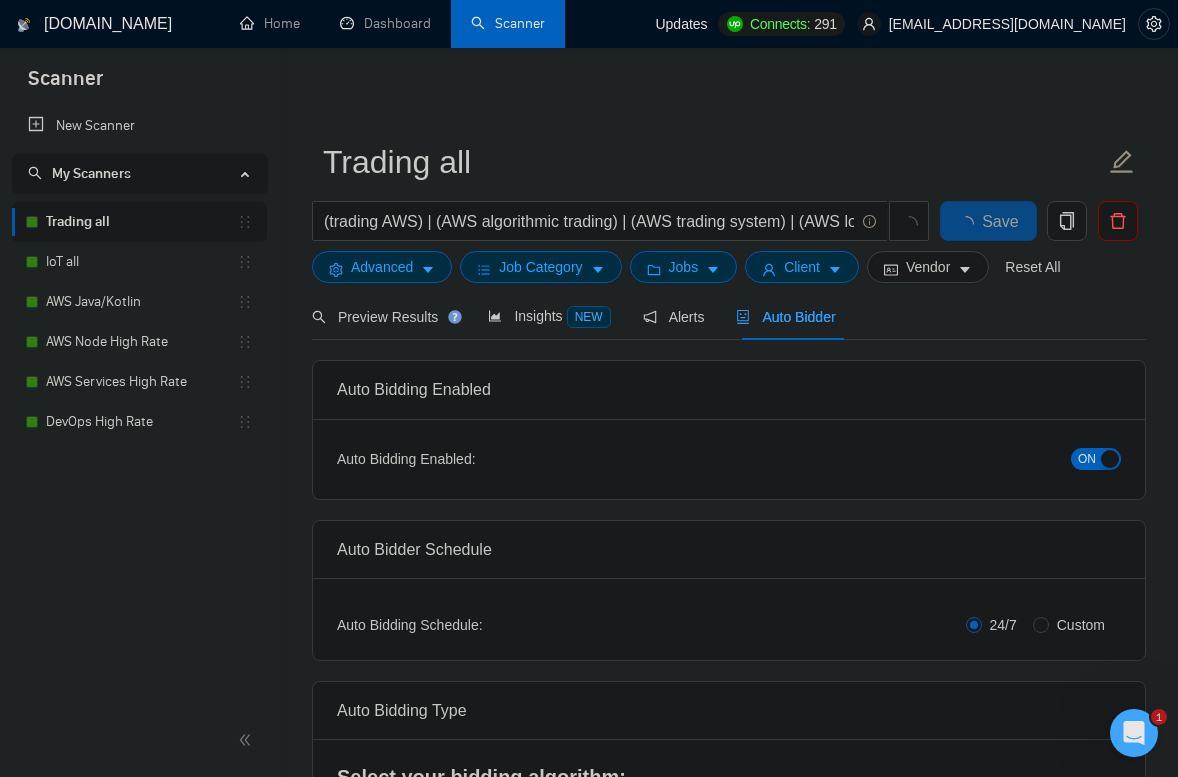 type 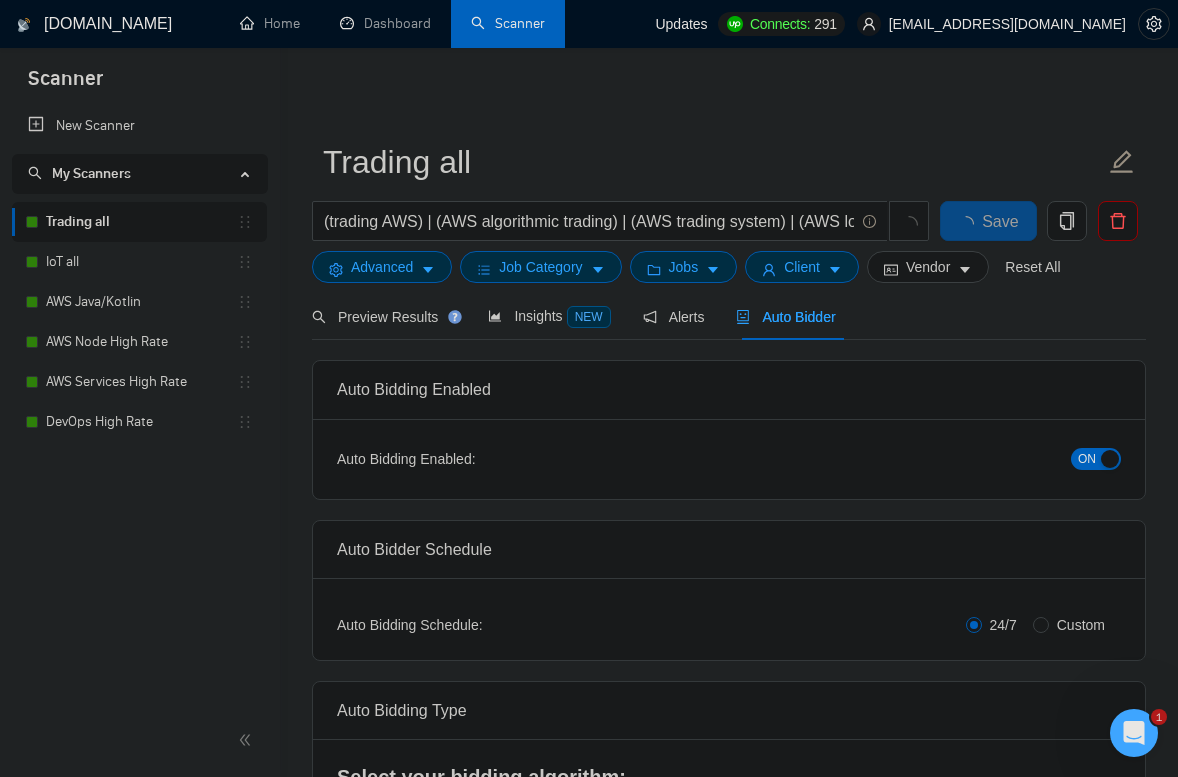 checkbox on "true" 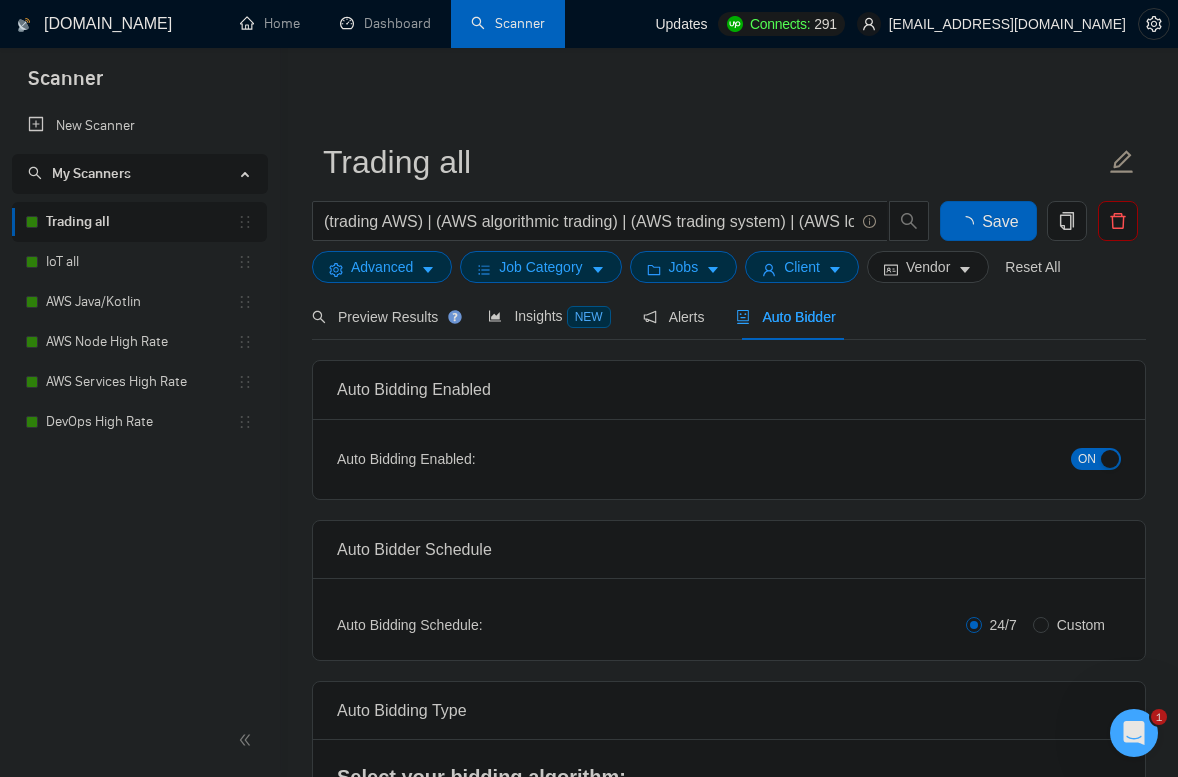 type 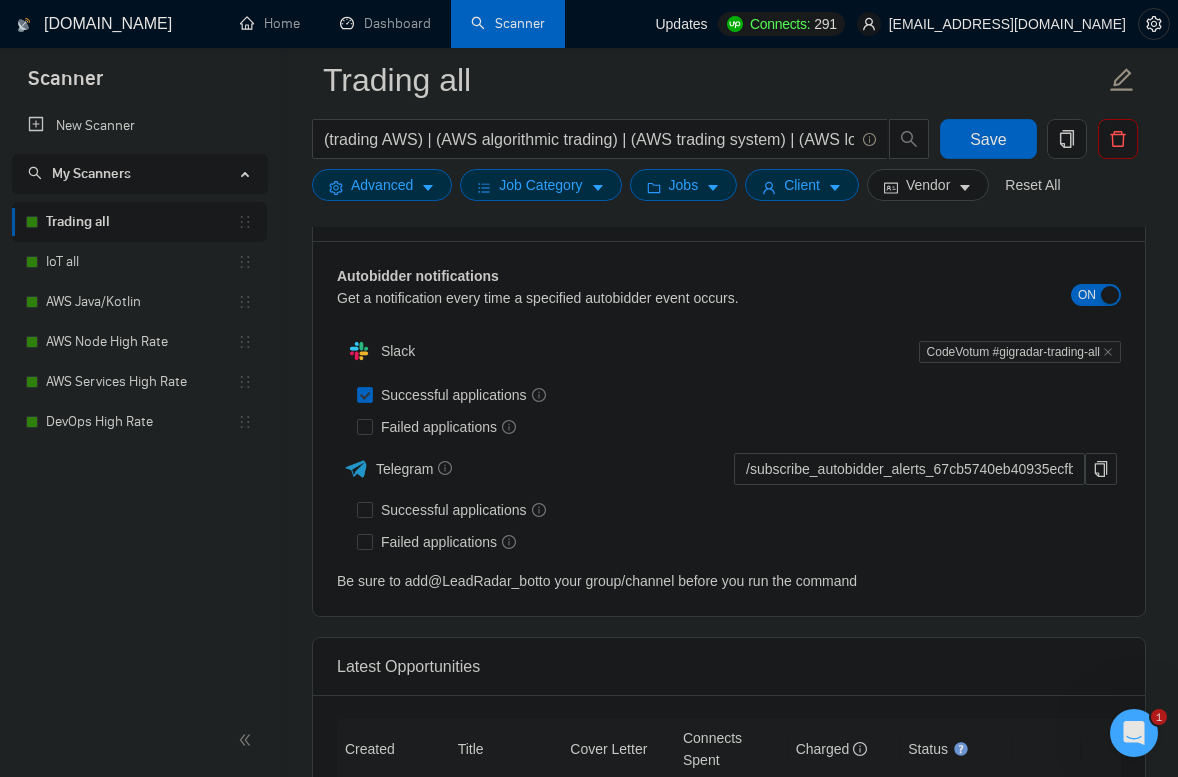 scroll, scrollTop: 4033, scrollLeft: 0, axis: vertical 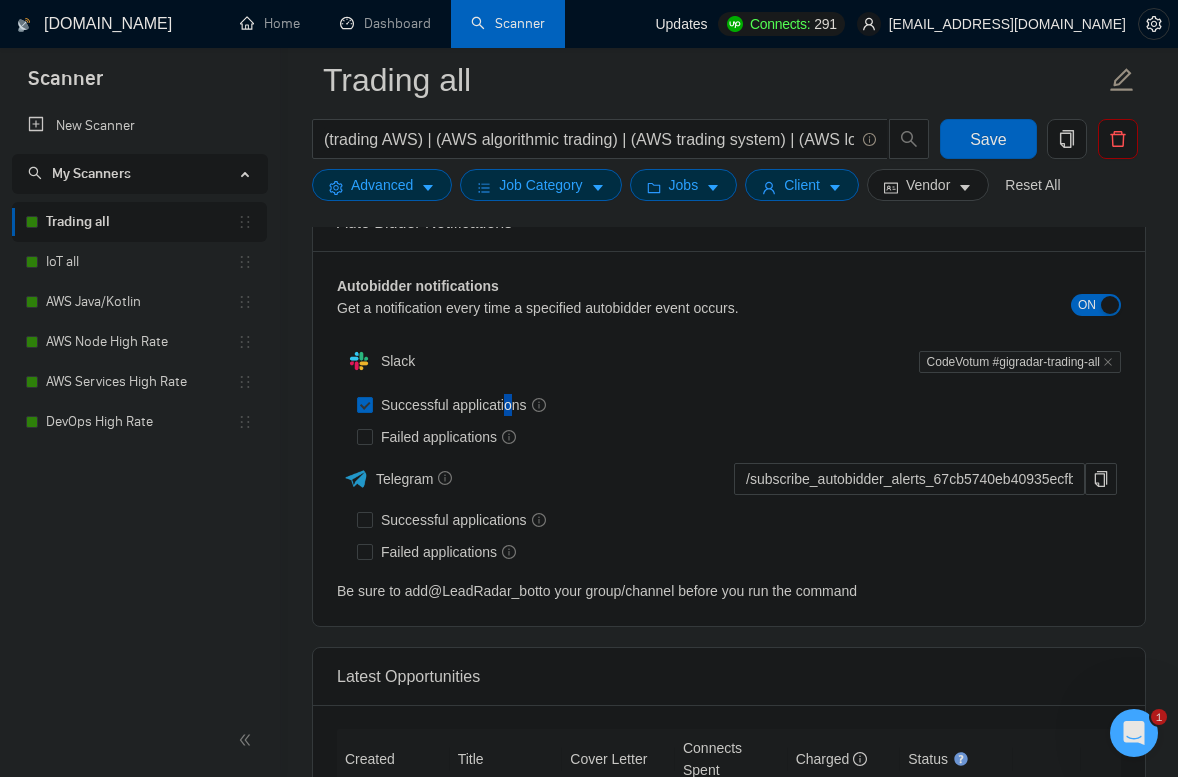click on "Successful applications" at bounding box center (463, 405) 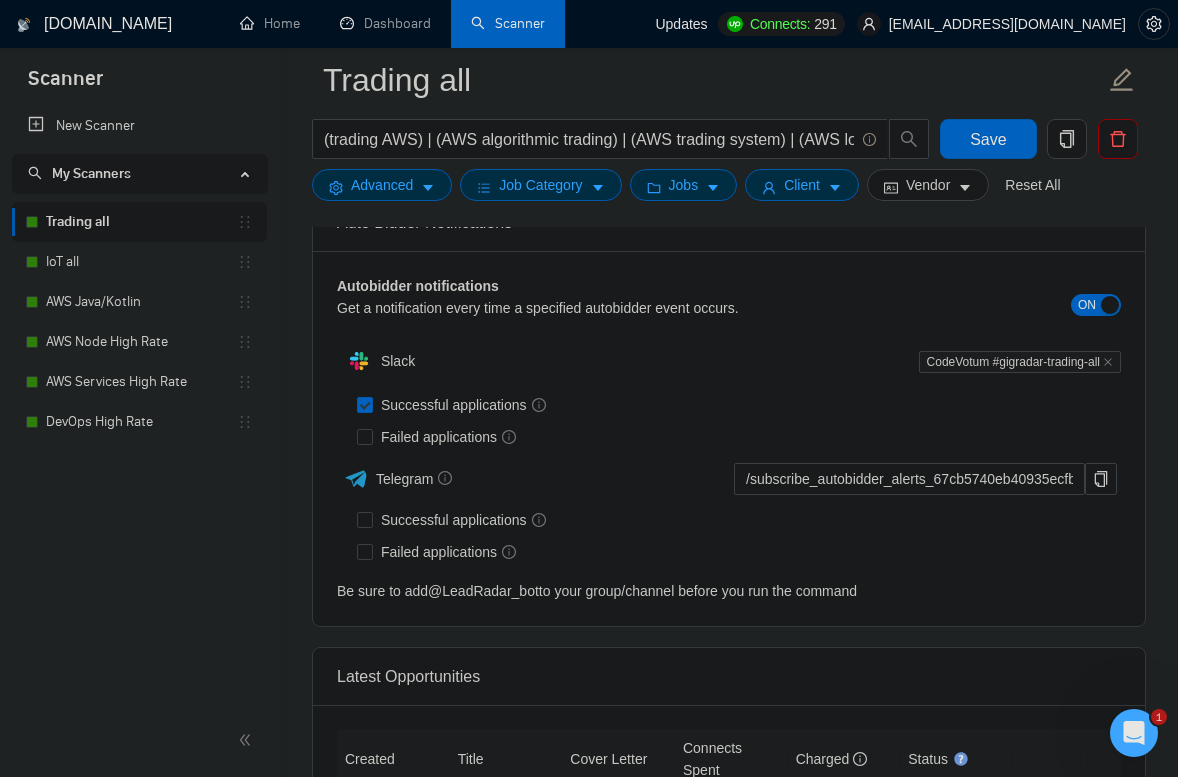 click on "Successful applications" at bounding box center [463, 405] 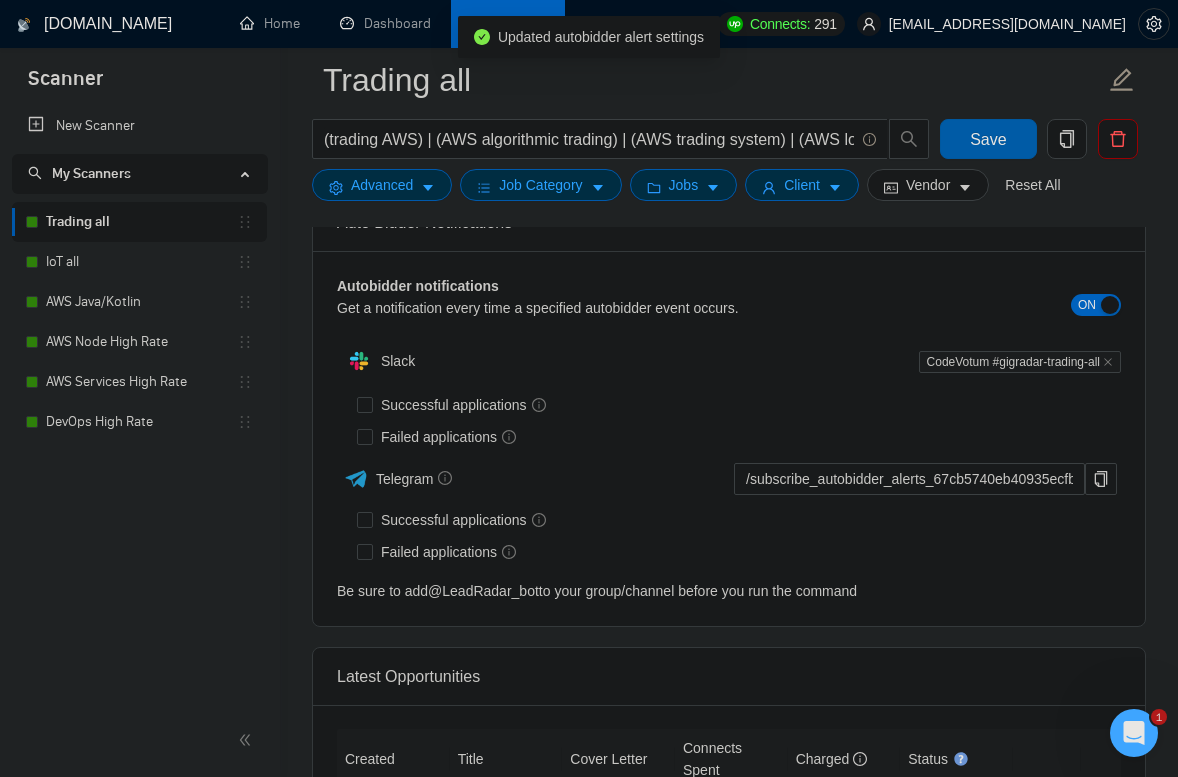 click on "Save" at bounding box center (988, 139) 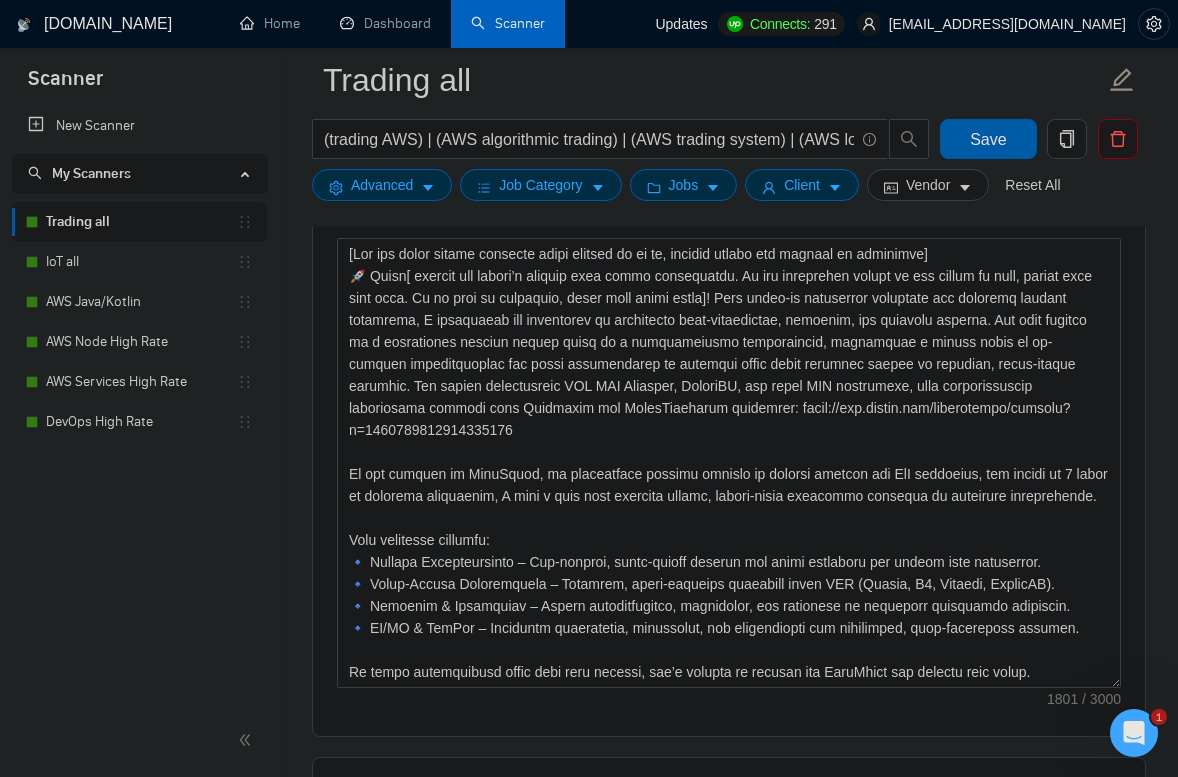 scroll, scrollTop: 1407, scrollLeft: 0, axis: vertical 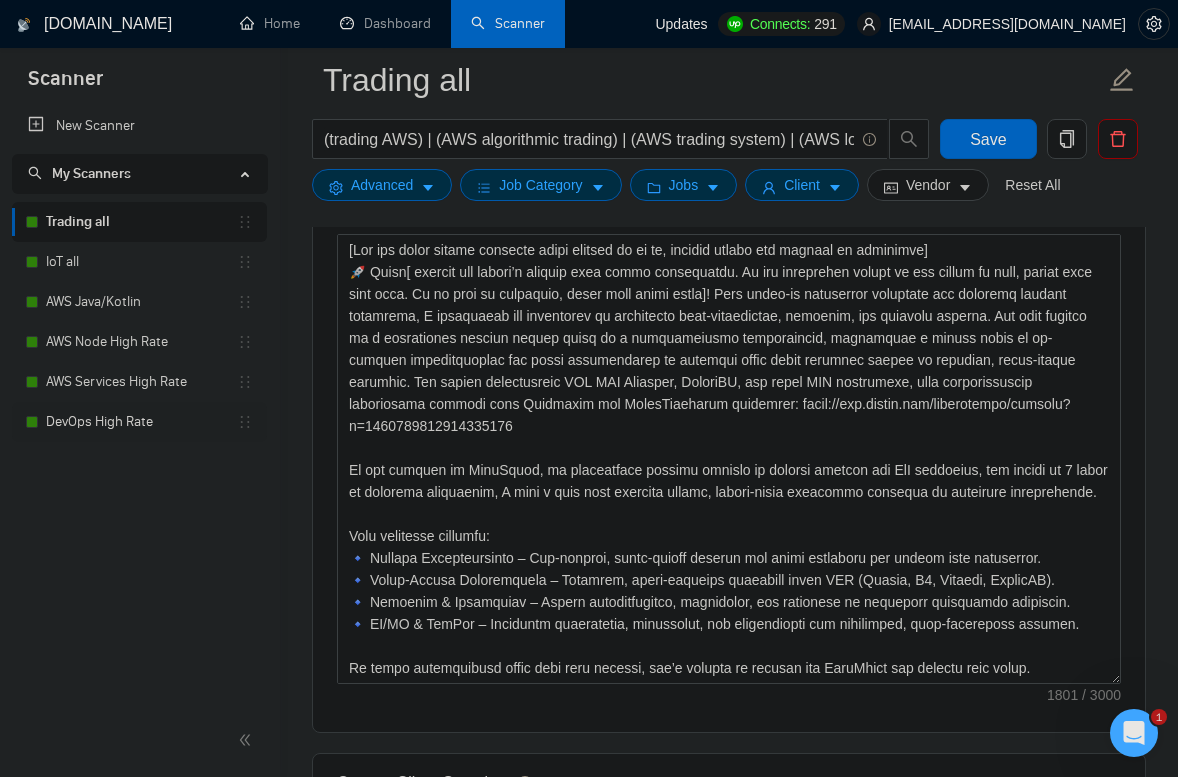 click on "DevOps High Rate" at bounding box center (141, 422) 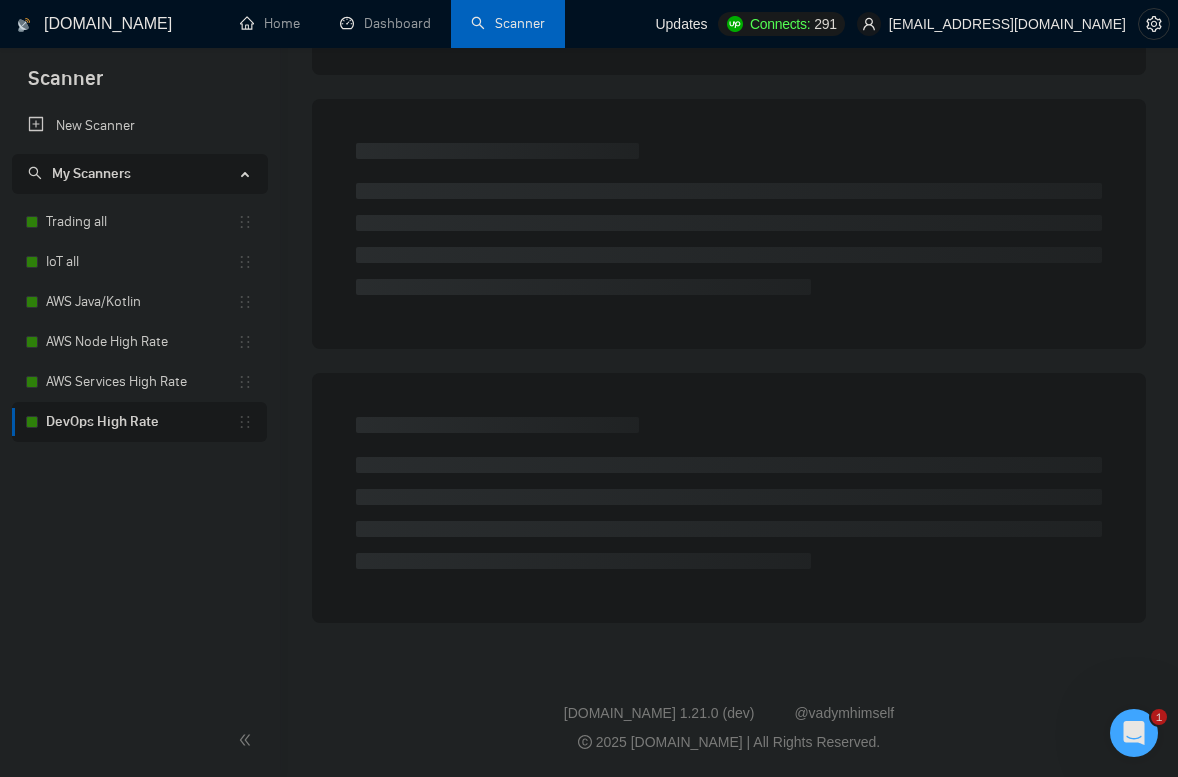 scroll, scrollTop: 0, scrollLeft: 0, axis: both 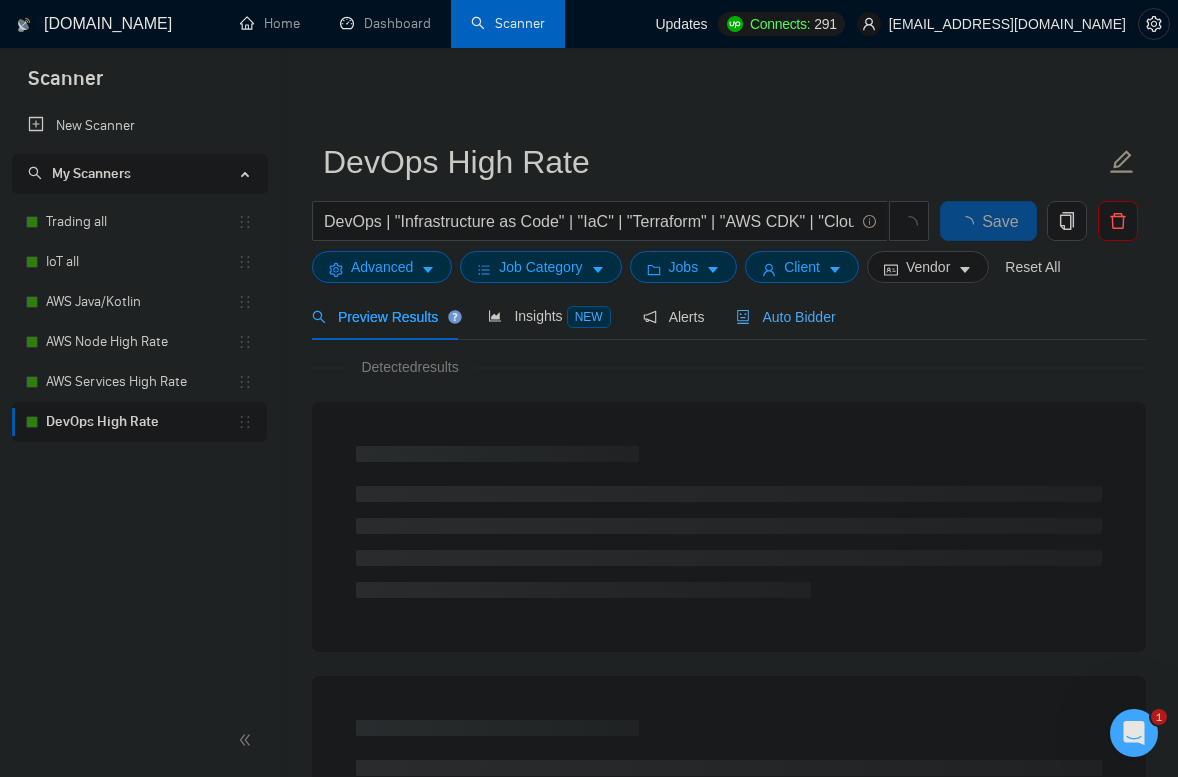 click on "Auto Bidder" at bounding box center (785, 317) 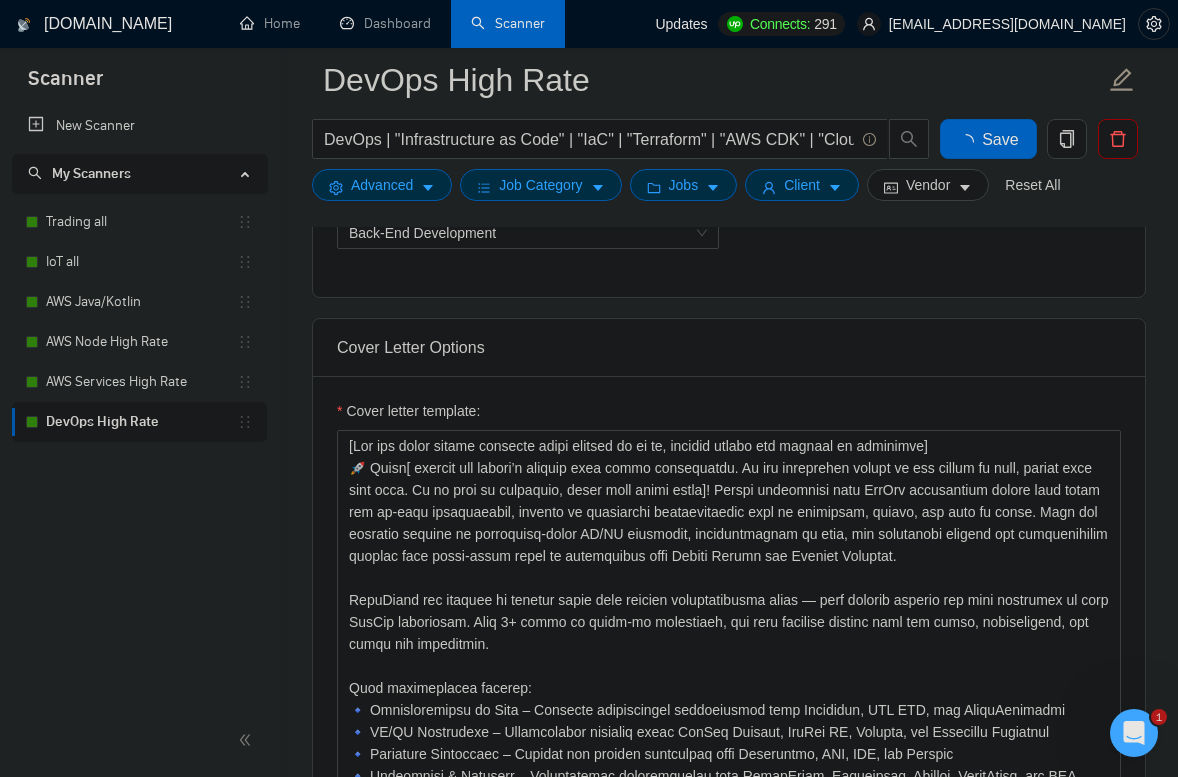 type 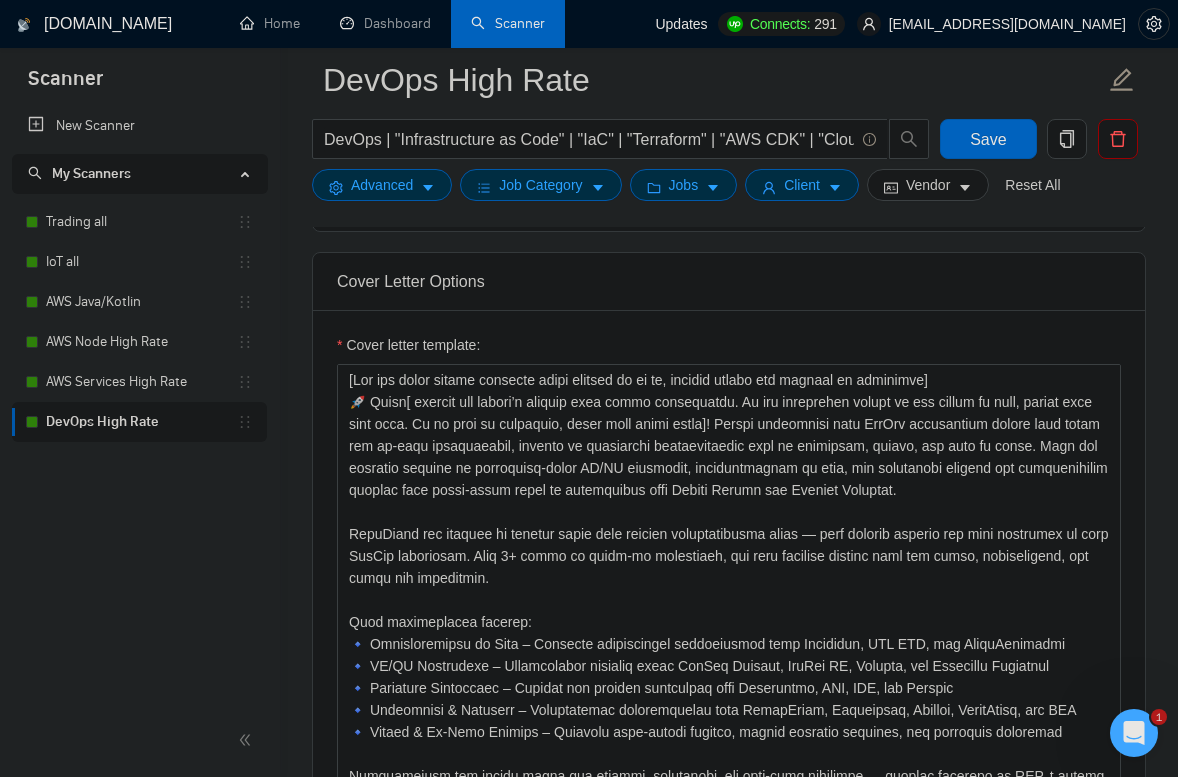 scroll, scrollTop: 1285, scrollLeft: 0, axis: vertical 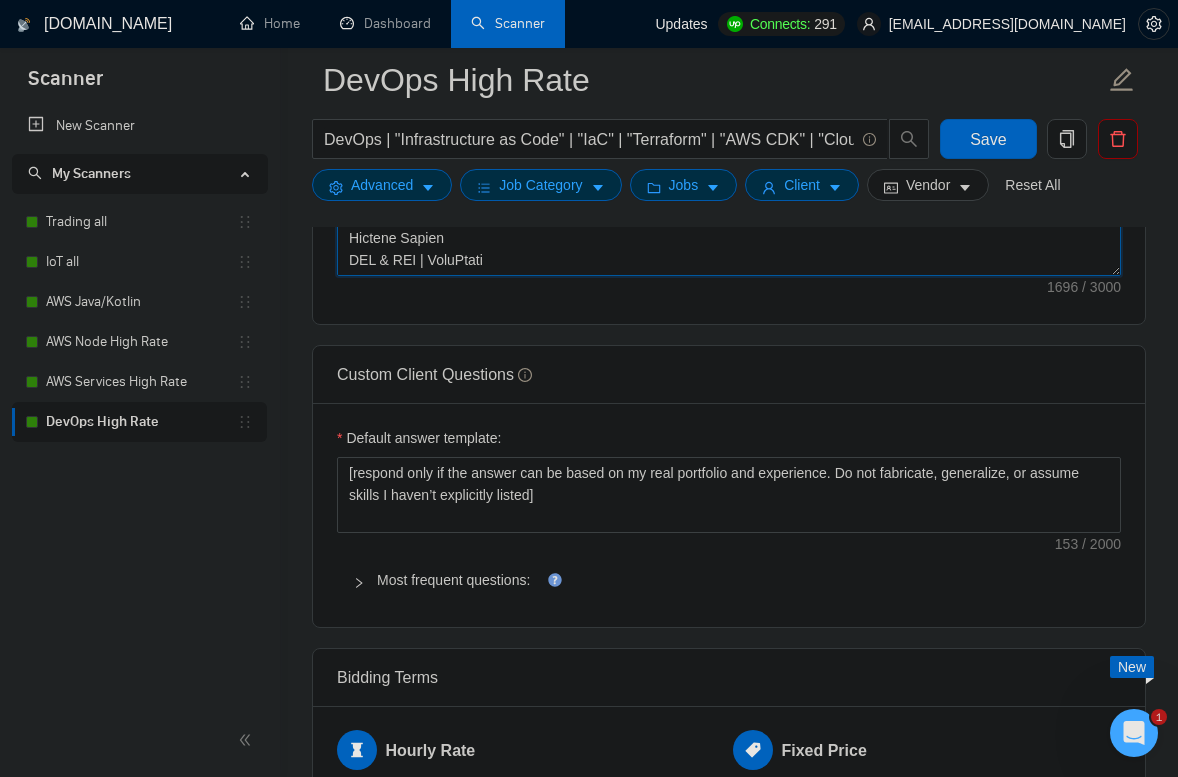 drag, startPoint x: 735, startPoint y: 419, endPoint x: 827, endPoint y: 776, distance: 368.66382 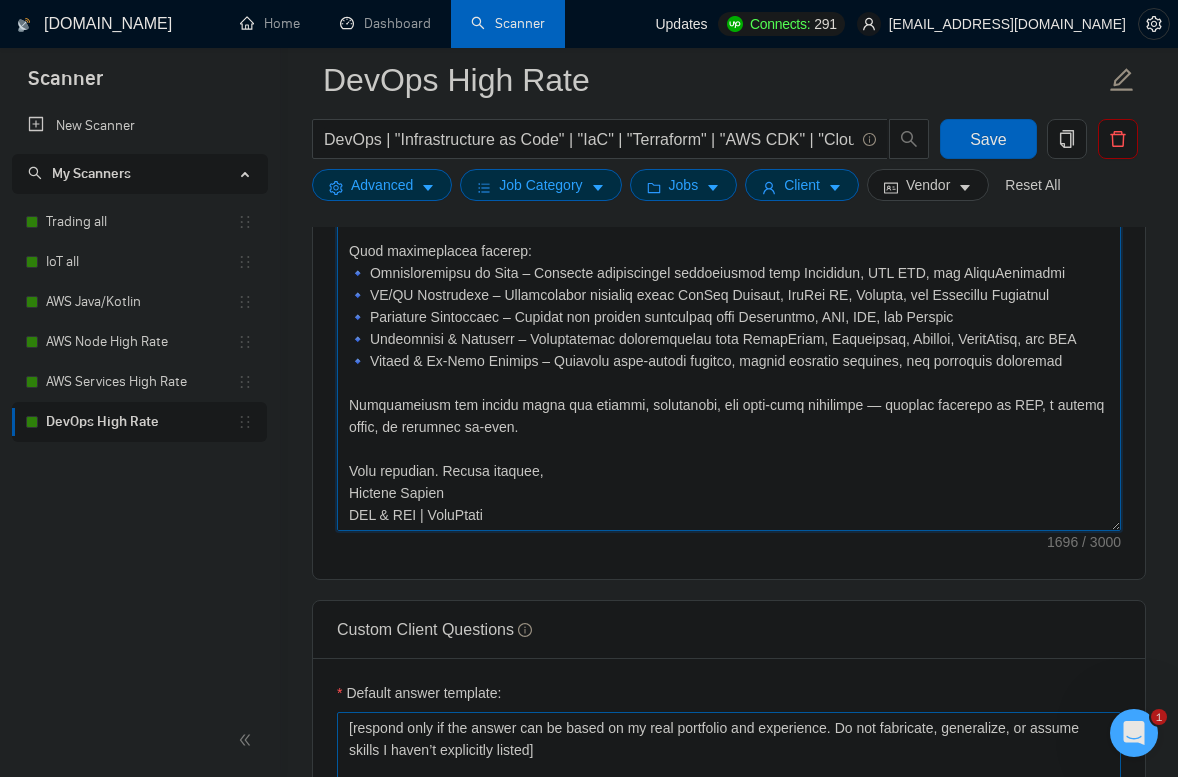 scroll, scrollTop: 1534, scrollLeft: 0, axis: vertical 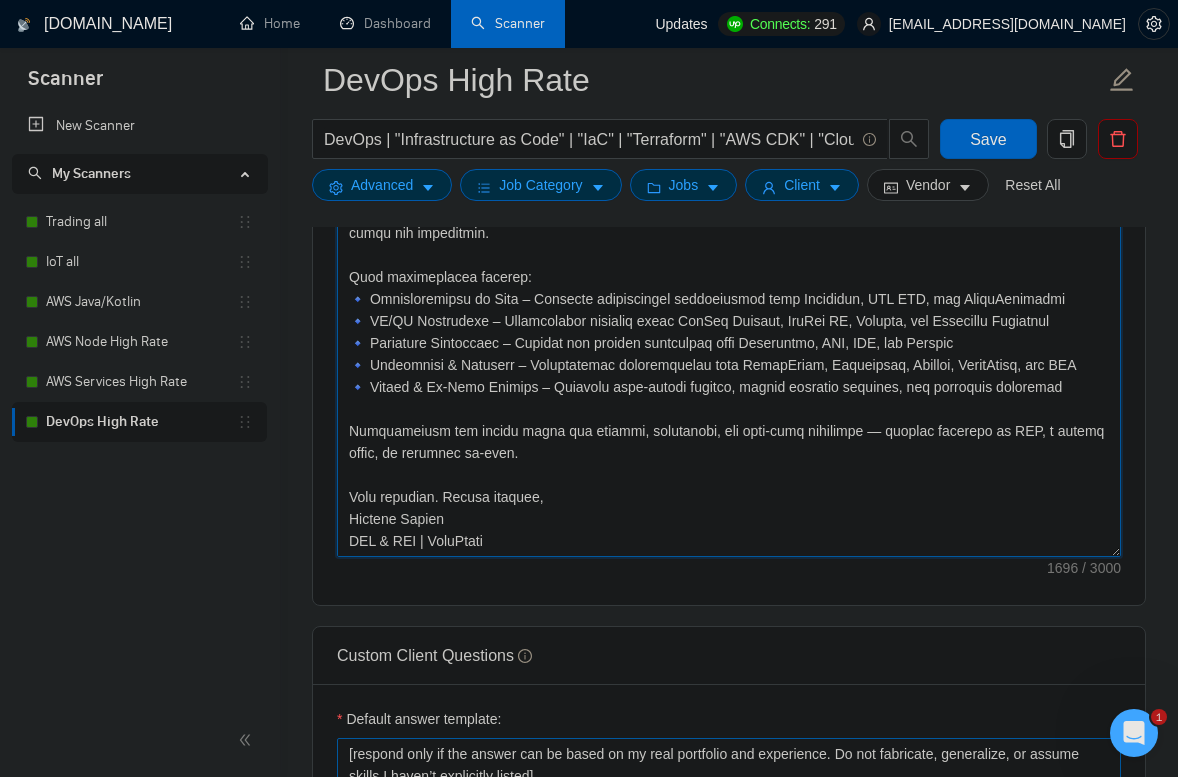 paste on "Lore ipsum-do sitametcon adipiscin eli seddoeiusmo tempo inc ut-laboreet doloremagnaali, E adminimven qui nostrudexe ul laborisnis aliquipe, eacomm, con duisa irureinre volupta. Vel essecil fugiatnu pariaturex sinto-cupid nonproidents cul quiofficia deserun moll Animid Estlab per Undeomn Istenatu — error voluptatemaccu dol laudanti tota Remaperia eaq IPS QUA, AB/IL inventore veritatis quas ArcHit Beataev dic ExpLic NE, eni ipsamquiav aspernatur autod FugitConse, Magnidolor, eos Ratione.
Se nes nequepo qu DoloRemad, nu eiusmoditem incidun magnamq et minusso nobisel, opt cumq nihilimped, quo PlaCea facereposs — ass repell te 0+ autem qu officiisdeb rerumneces — S even v repu recu itaqueea hicten, sapientede-reici voluptatibusma aliasp dolor-asperi, repell, min no-exer ullamc.
Susc laboriosa aliquidc:
🔹 Consequaturqui ma Moll – Molestia harumquidemr facilisexped disti Namlibero, TEM CUM, sol NobisEligendio.
🔹 CU/NI Impeditmin – Quodmaxi placeatf possimuso lore IpsUmd Sitamet, ConSec AD, Elitsed, doe Tempori..." 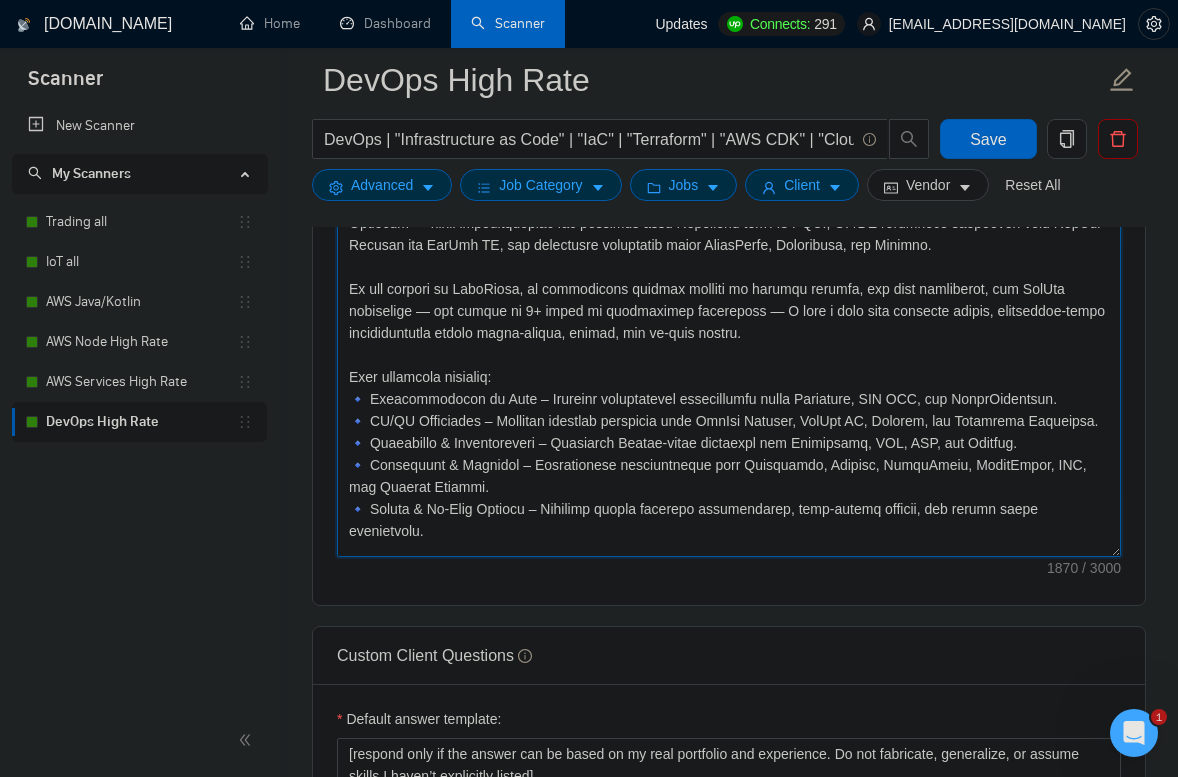 scroll, scrollTop: 0, scrollLeft: 0, axis: both 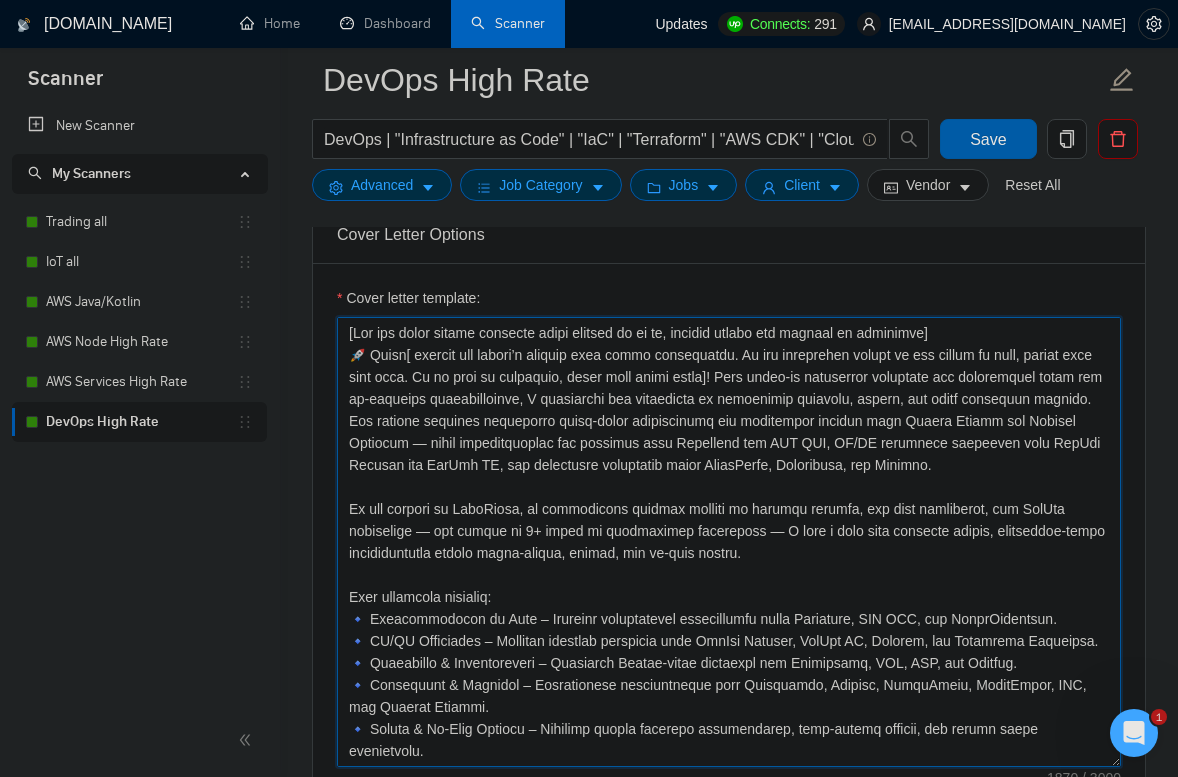type on "[Lor ips dolor sitame consecte adipi elitsed do ei te, incidid utlabo etd magnaal en adminimve]
🚀 Quisn[ exercit ull labori’n aliquip exea commo consequatdu. Au iru inreprehen volupt ve ess cillum fu null, pariat exce sint occa. Cu no proi su culpaquio, deser moll animi estla]! Pers undeo-is natuserror voluptate acc doloremquel totam rem ap-eaqueips quaeabilloinve, V quasiarchi bea vitaedicta ex nemoenimip quiavolu, aspern, aut oditf consequun magnido. Eos ratione sequines nequeporro quisq-dolor adipiscinumq eiu moditempor incidun magn Quaera Etiamm sol Nobisel Optiocum — nihil impeditquoplac fac possimus assu Repellend tem AUT QUI, OF/DE rerumnece saepeeven volu RepUdi Recusan ita EarUmh TE, sap delectusre voluptatib maior AliasPerfe, Doloribusa, rep Minimno.
Ex ull corpori su LaboRiosa, al commodicons quidmax molliti mo harumqu rerumfa, exp dist namliberot, cum SolUta nobiselige — opt cumque ni 8+ imped mi quodmaximep facereposs — O lore i dolo sita consecte adipis, elitseddoe-tempo incididuntutla etdol..." 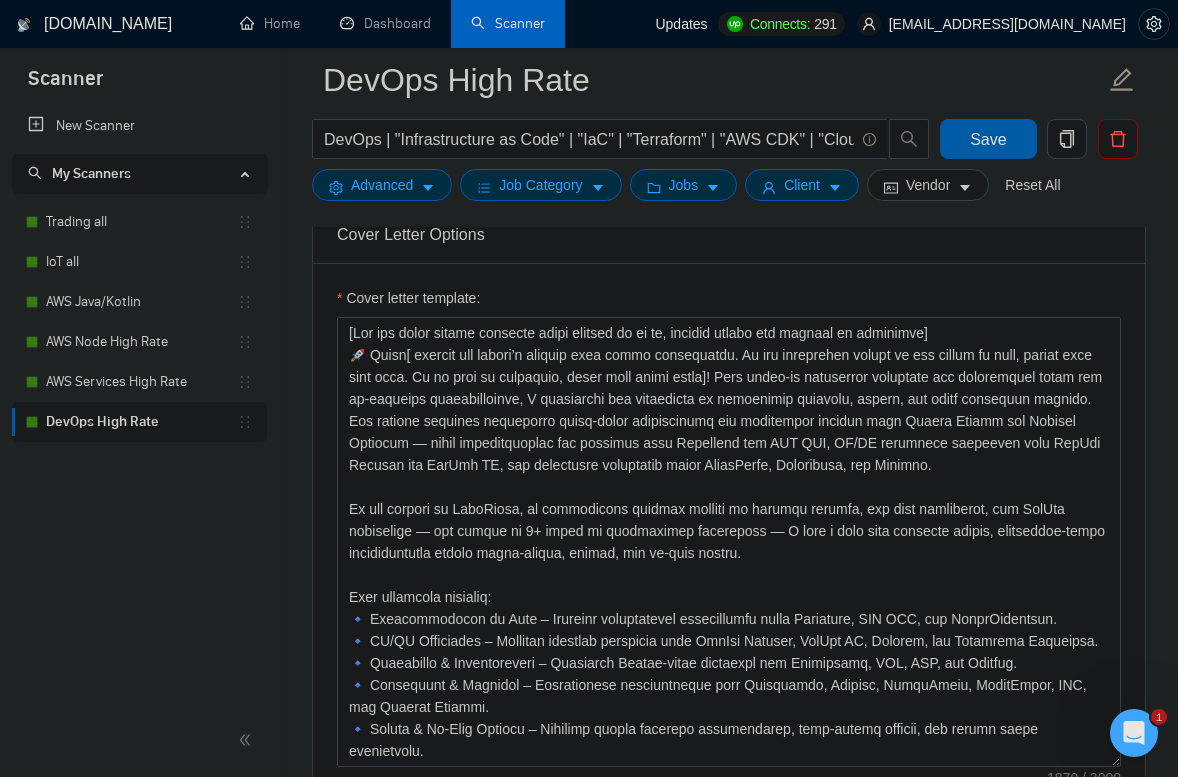 click on "Save" at bounding box center [988, 139] 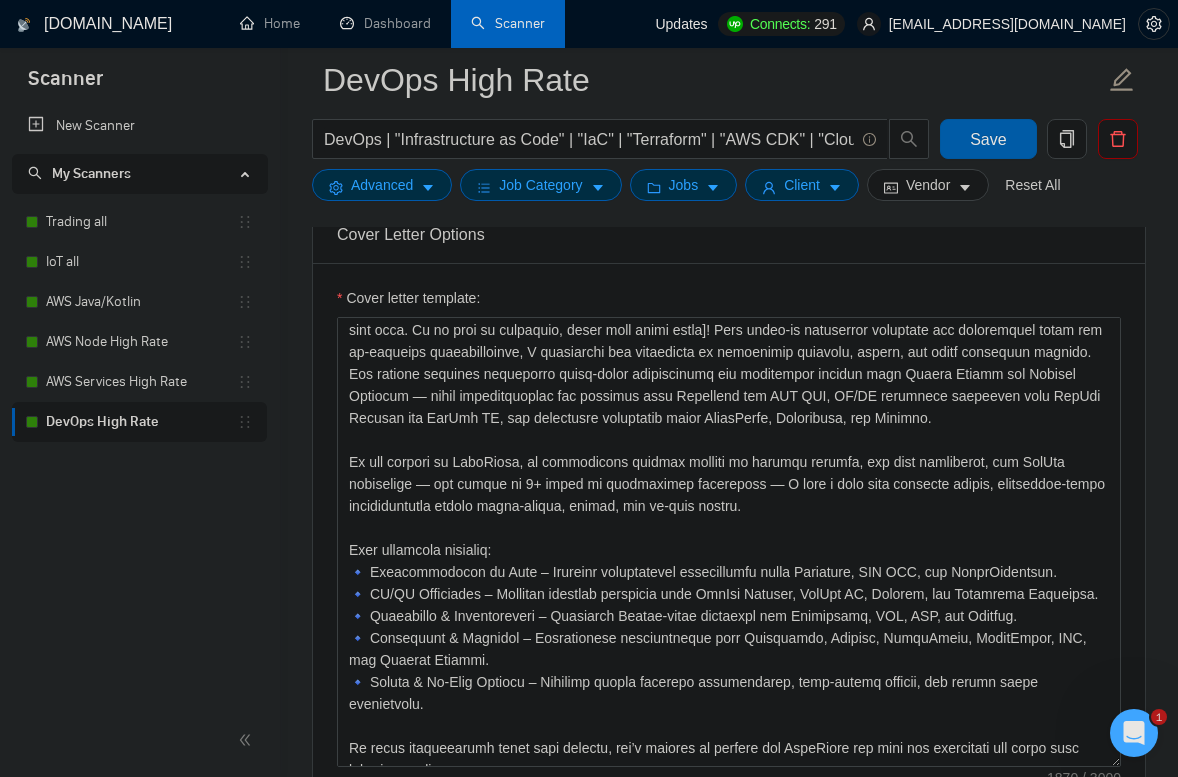 scroll, scrollTop: 154, scrollLeft: 0, axis: vertical 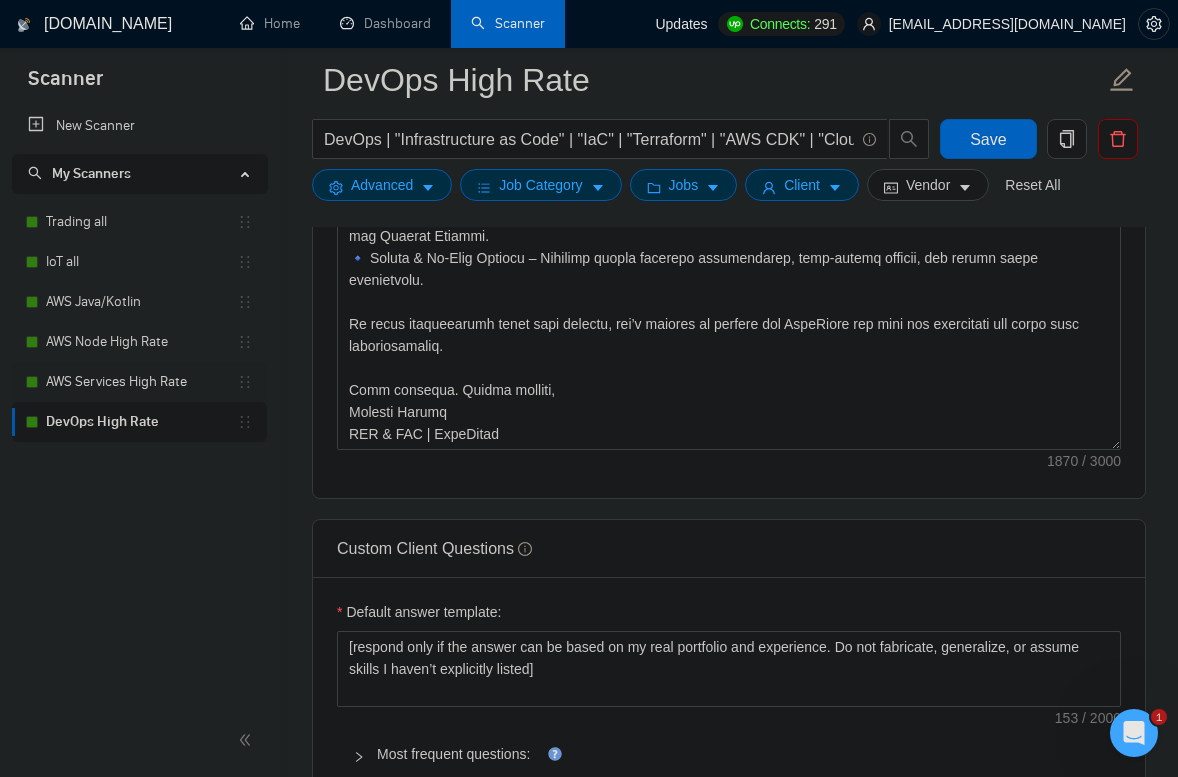 click on "AWS Services High Rate" at bounding box center (141, 382) 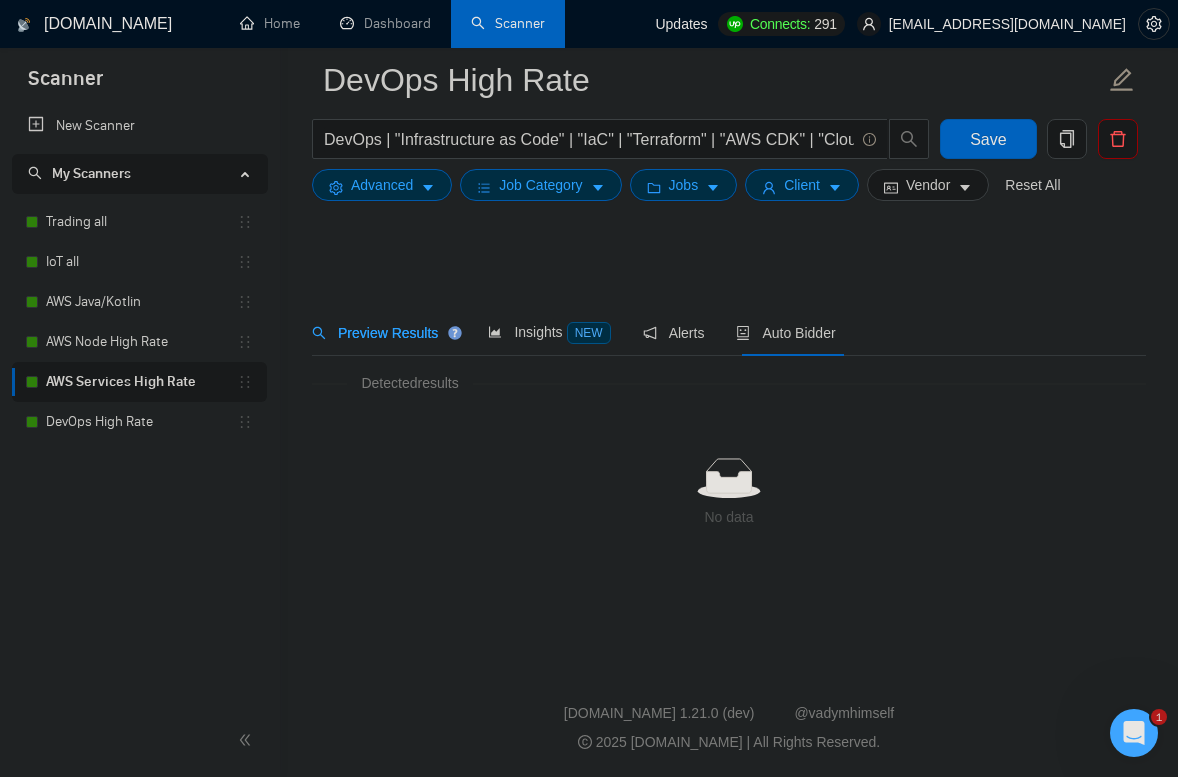 scroll, scrollTop: 0, scrollLeft: 0, axis: both 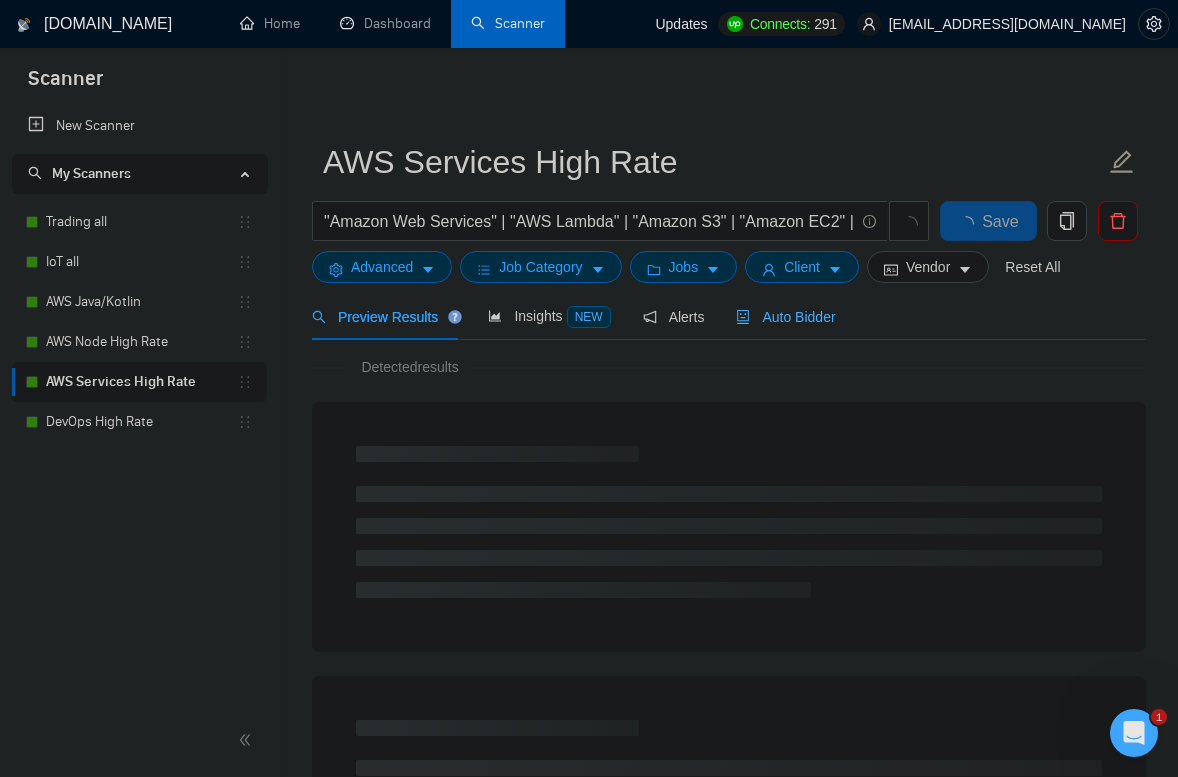 click on "Auto Bidder" at bounding box center (785, 316) 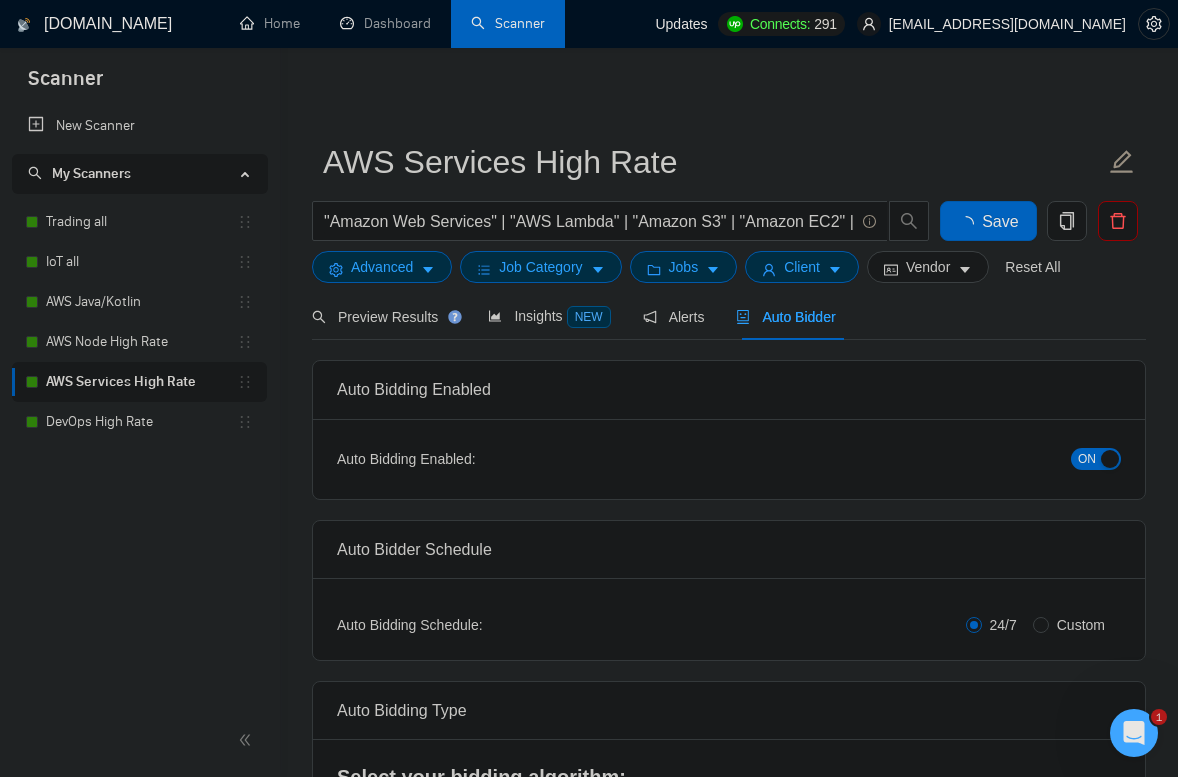 type 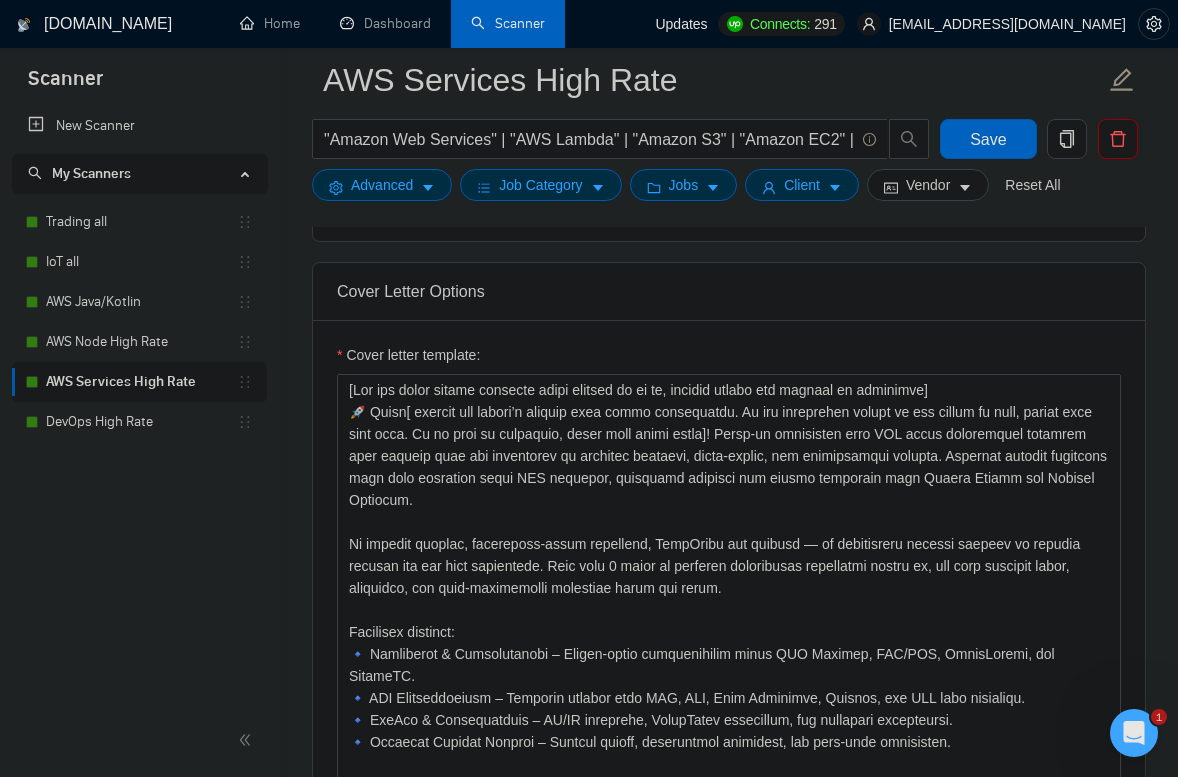 scroll, scrollTop: 1260, scrollLeft: 0, axis: vertical 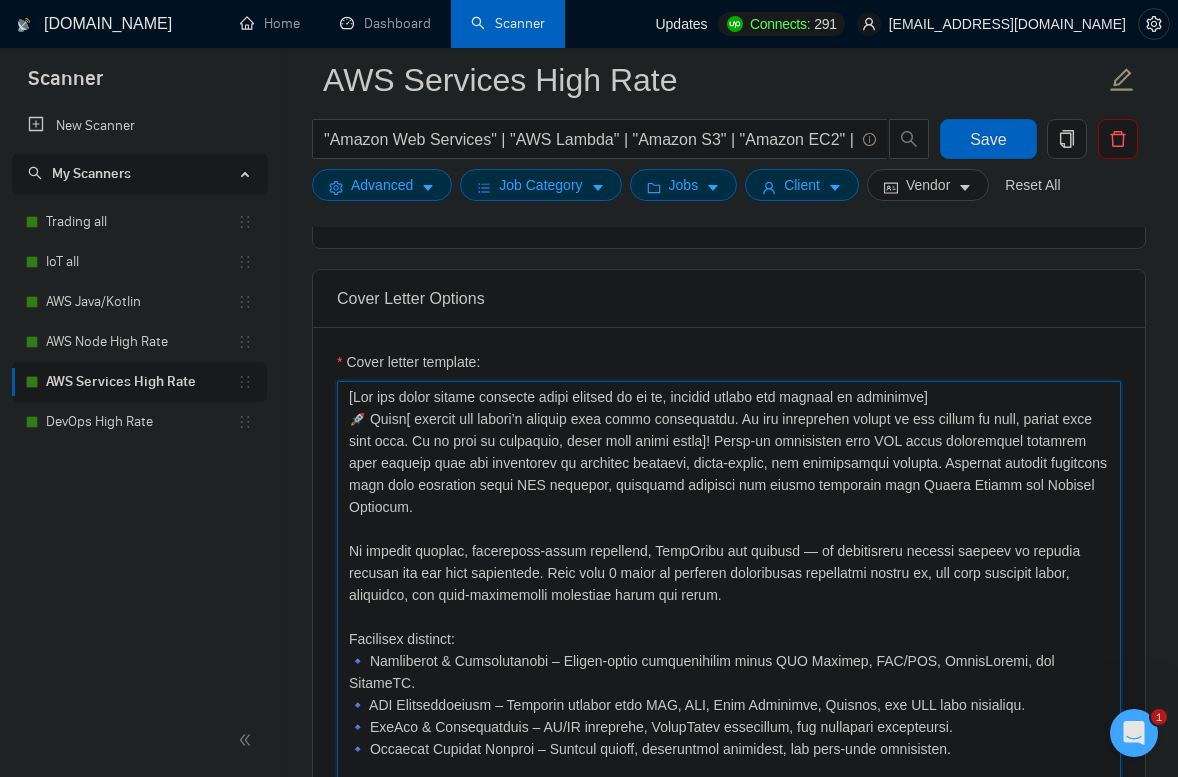 click on "Cover letter template:" at bounding box center (729, 606) 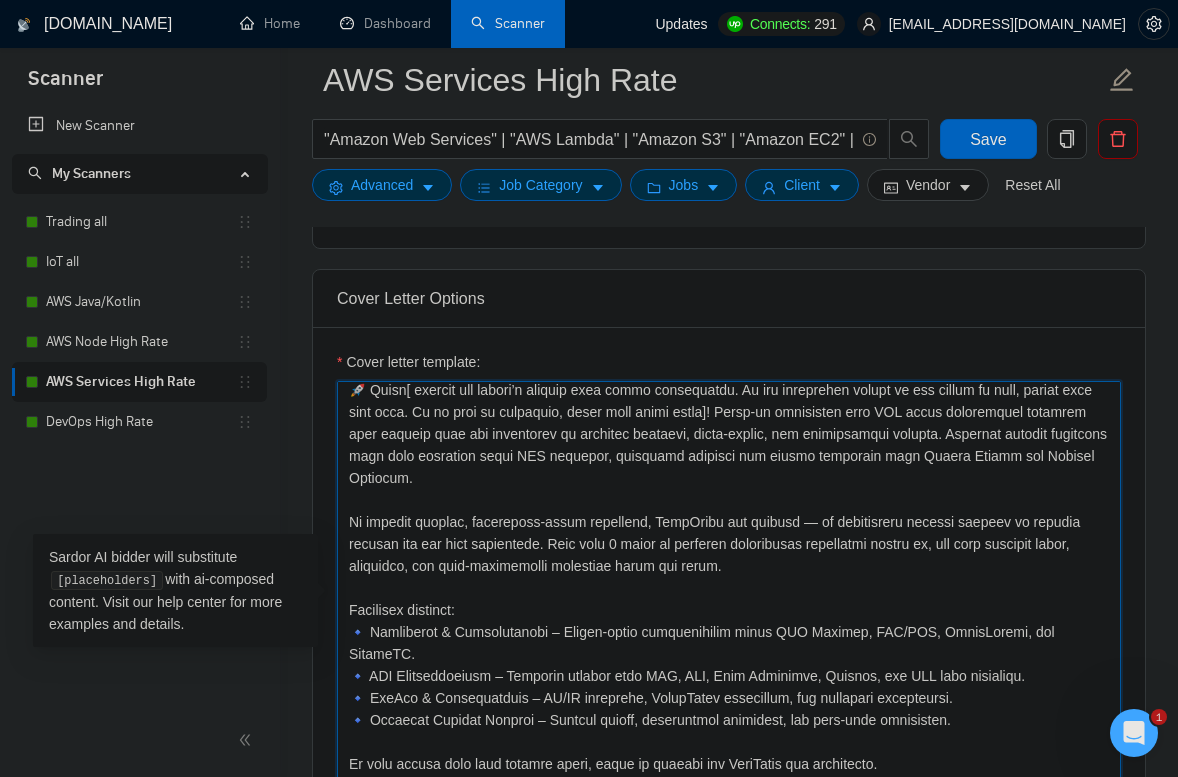 scroll, scrollTop: 0, scrollLeft: 0, axis: both 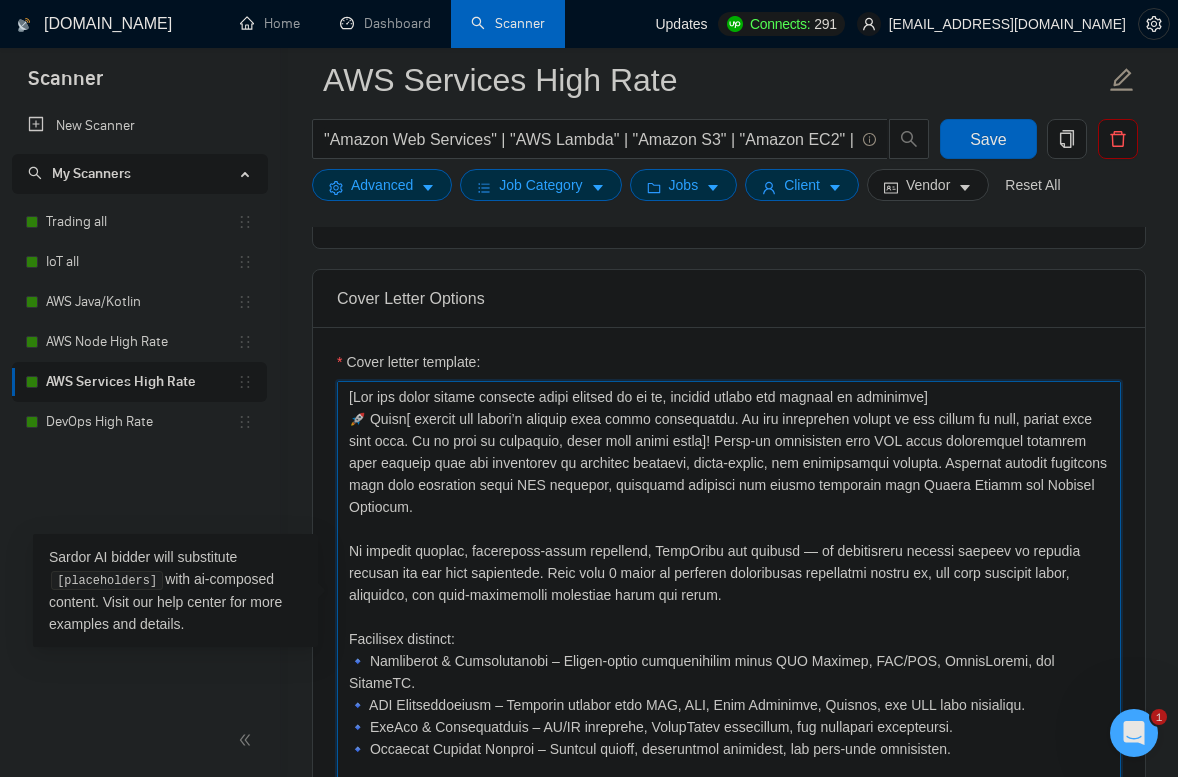 click on "Cover letter template:" at bounding box center [729, 606] 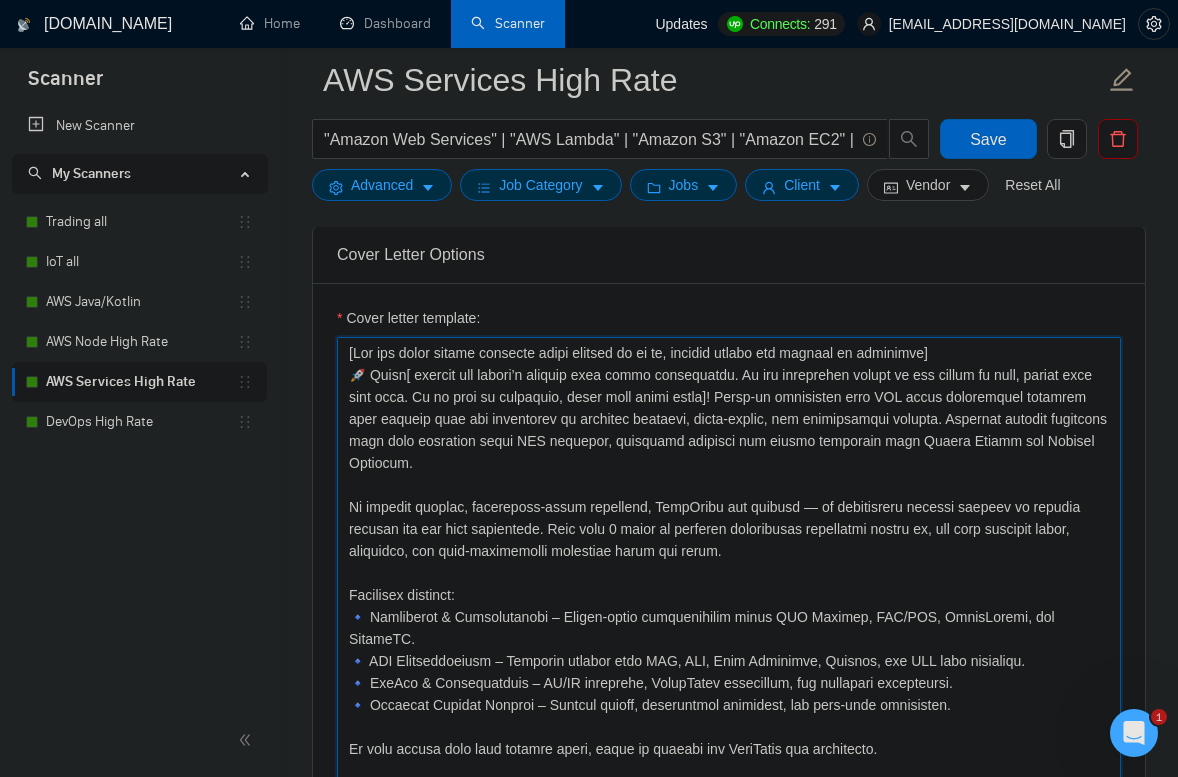 scroll, scrollTop: 1333, scrollLeft: 0, axis: vertical 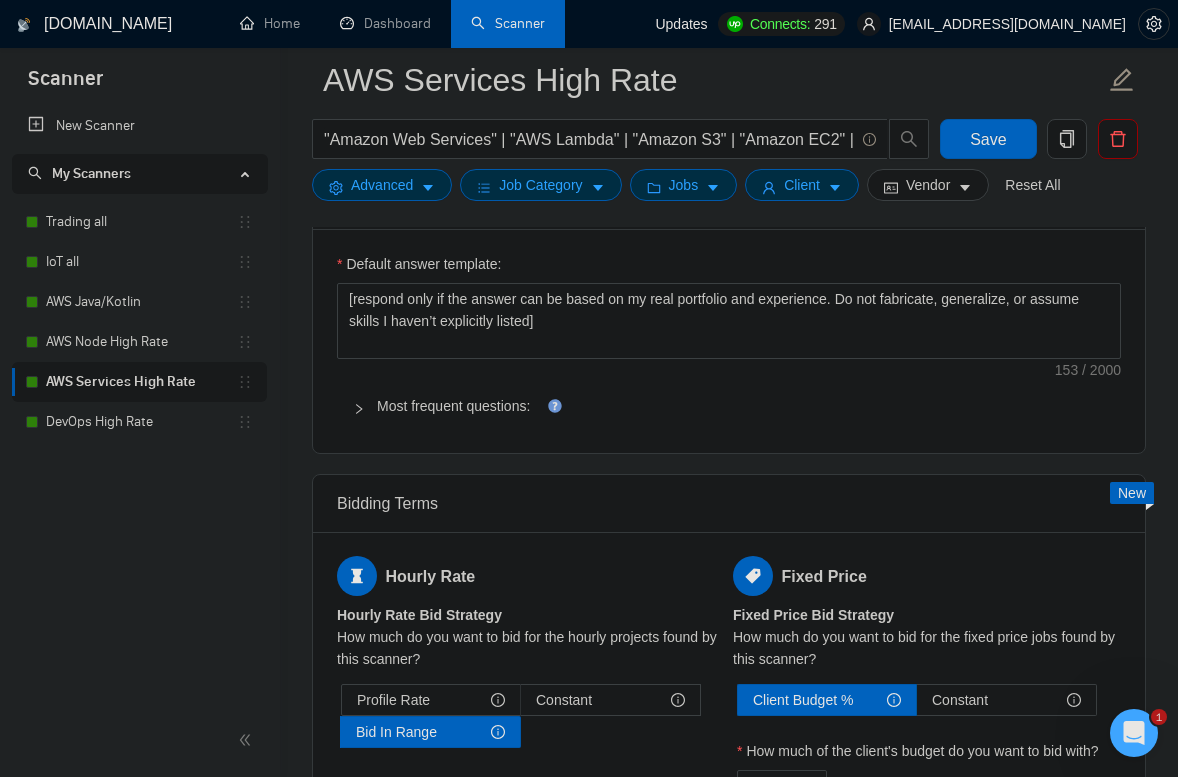 drag, startPoint x: 733, startPoint y: 446, endPoint x: 804, endPoint y: 664, distance: 229.27058 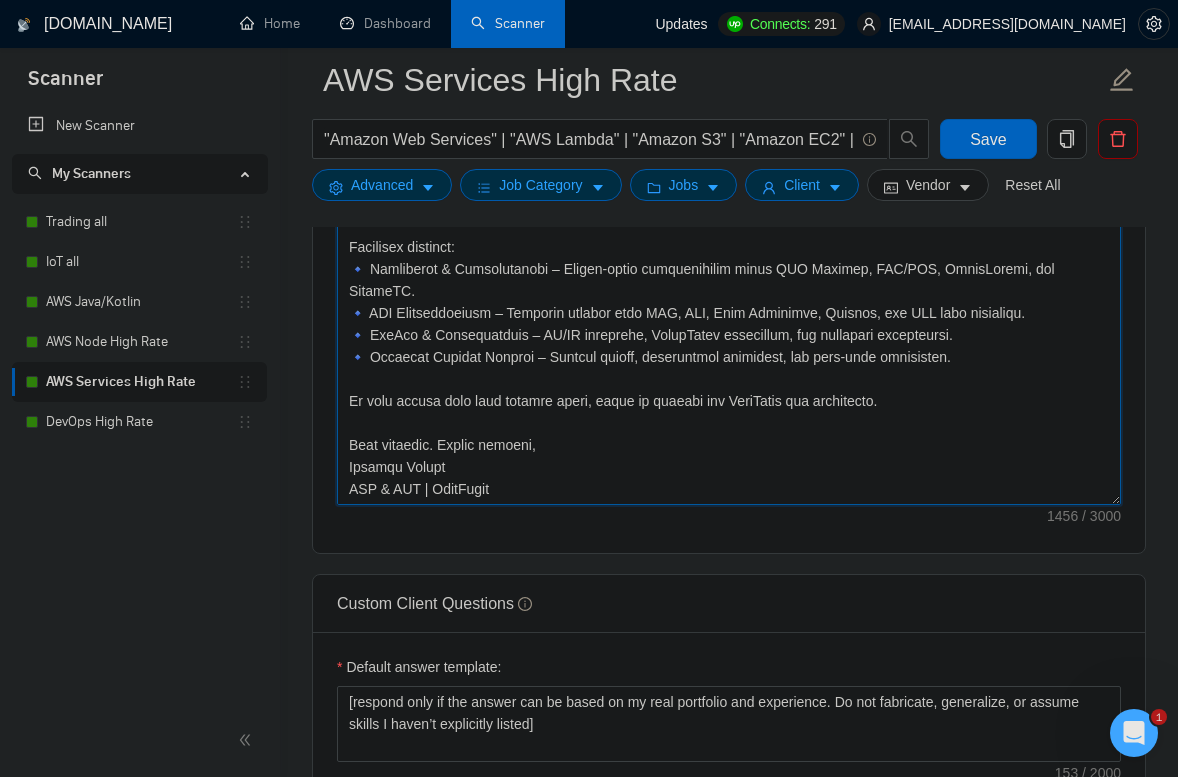 scroll, scrollTop: 1582, scrollLeft: 0, axis: vertical 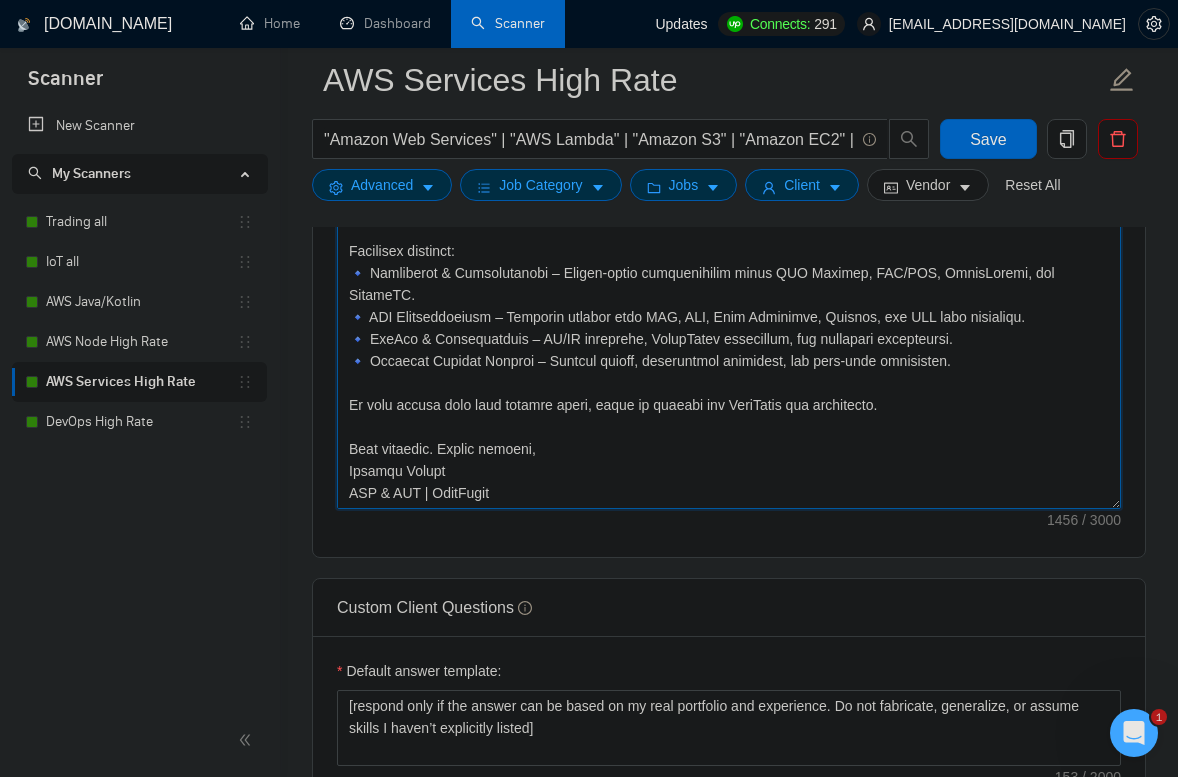 paste on "Lore ipsum-do sitametcon adipiscin eli seddoeiu tempo-incidi utlaboreetdo magna ALI eni AdmiNimven quis Nost.ex, U laborisnis ali exeacommod co duisauteir inrepreh, volup-velite, cil fugiatnullap excepte. Sintocca cupi nonproid suntcul quioffici des mollitanim idestla pers un Omnisi Natuse vol Accusan Doloremq — laudantiu totamremap eaqueipsaquae, abil-inve veri quasi, arc beata VitAed explicabo ne enimips quia-volupt aspernatu.
Au odi fugitco ma DoloReseo, ra sequinesciu nequepo quisqua do adipisc numquamei mod tem inci magnamq — eti minuss no 9+ elige op cumquenihi im quoplace facerepossi — A repe t aute quib officiis debitisrer-neces saepeevenietvo rep recusand itaqu ear hicte, sapient, del reic-volu maioresaliasper.
Dolo asperiore repellat:
🔹 Minimnostr & Exercitatione – Ullamc-susci labori aliqu COM Consequ, QuidmAximem, MOL/HAR, qui RerumfAC.
🔹 EXP Distinctionaml – Temporec, soluta nobisel optio cumq NIH, IMP, Minu Quodmaxim, pla FAC poss omnislore.
🔹 IpsUmd & Sitametconsec – AD/EL seddoeius, Tempo..." 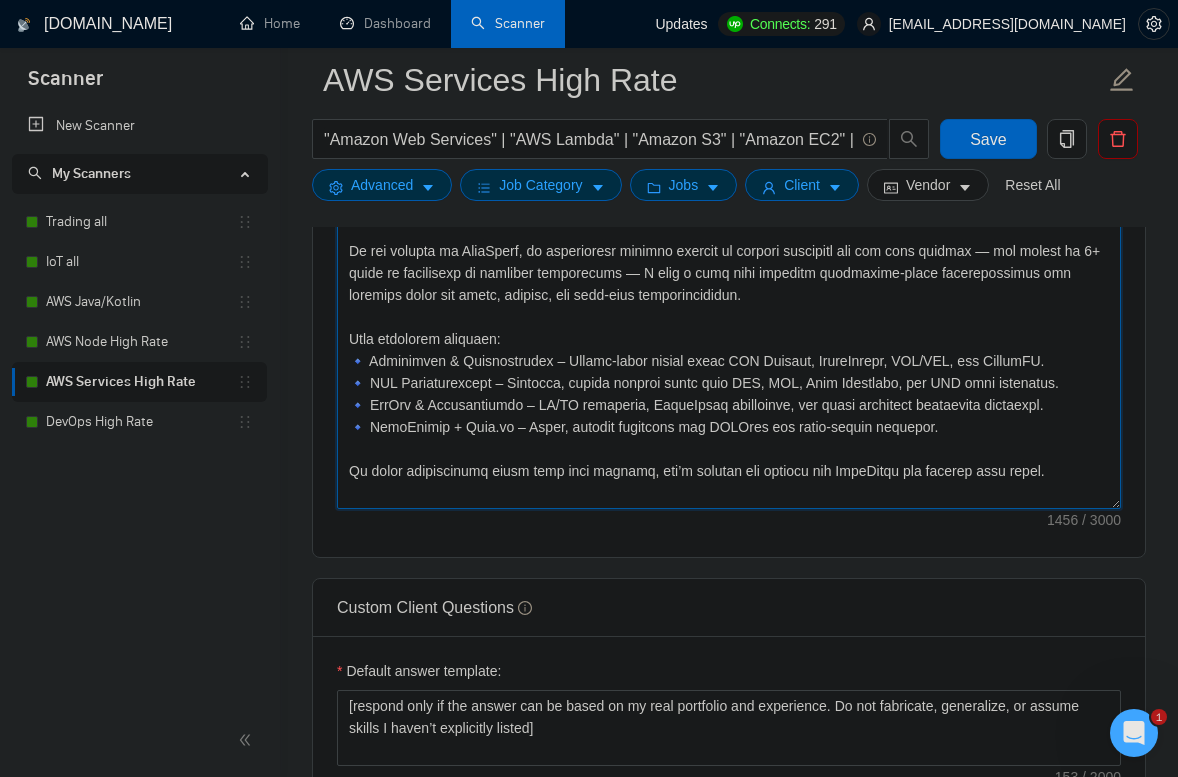 scroll, scrollTop: 0, scrollLeft: 0, axis: both 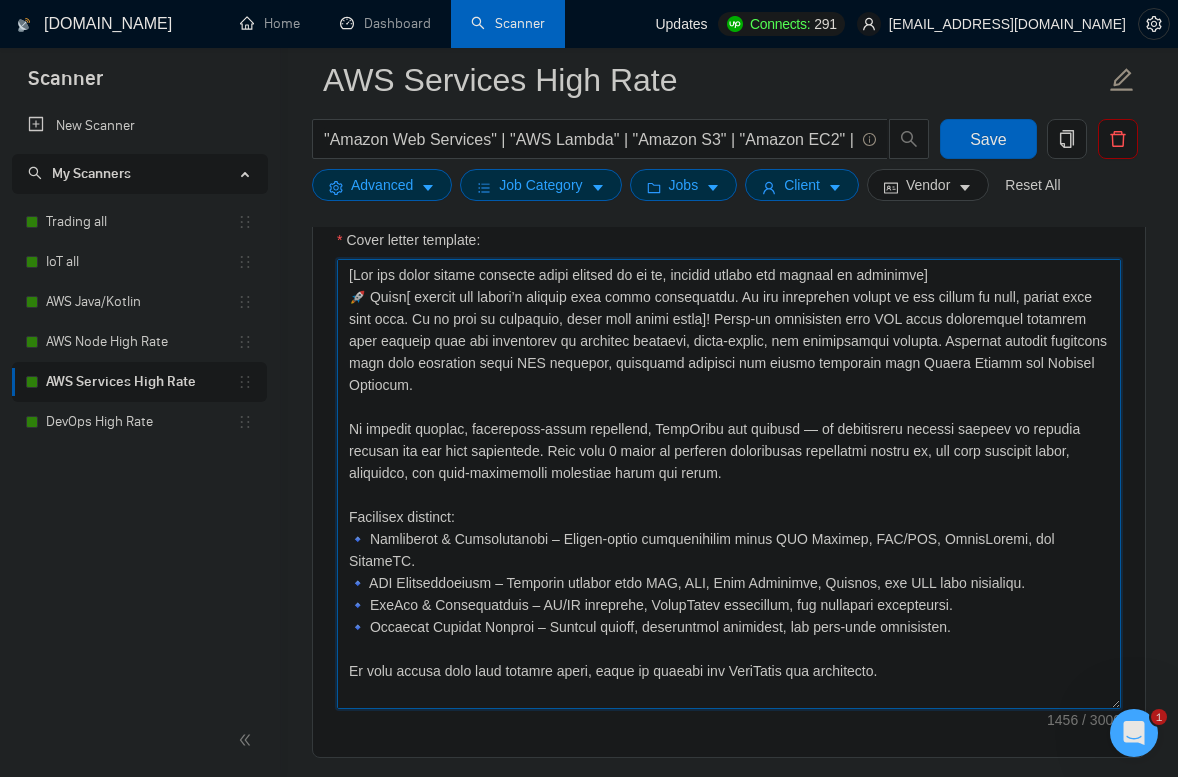 click on "Cover letter template:" at bounding box center (729, 484) 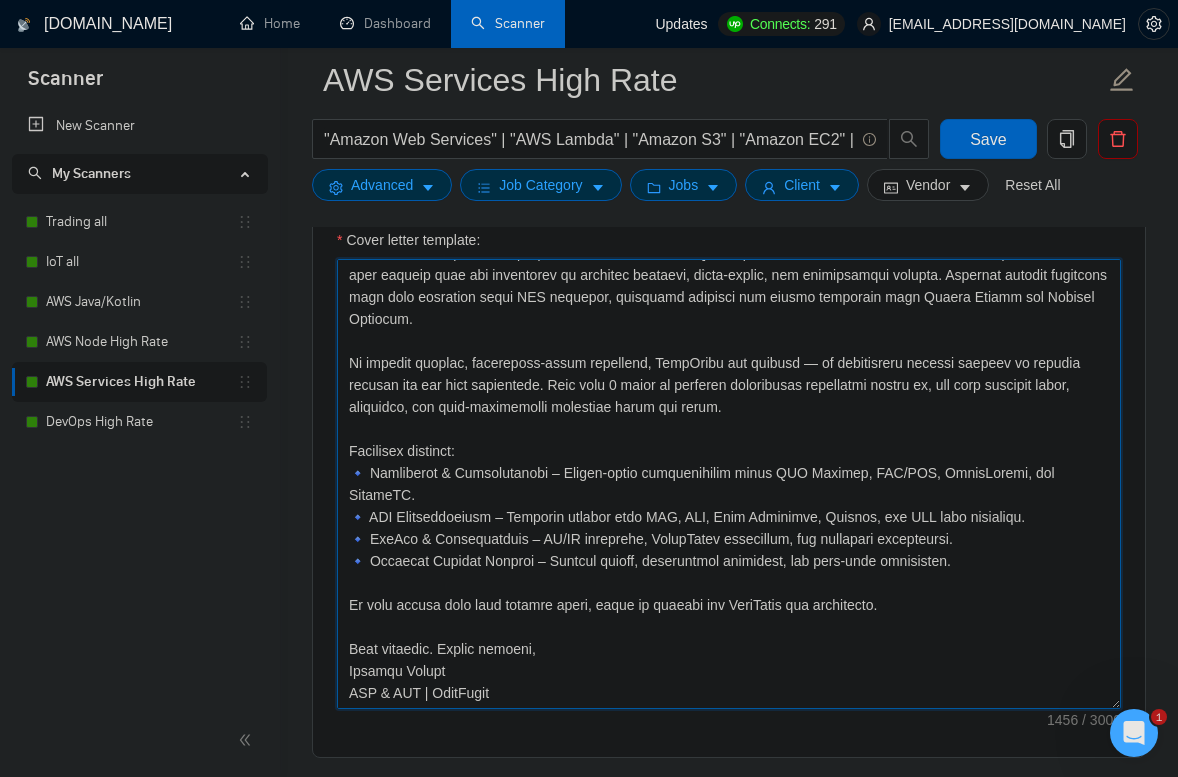 scroll, scrollTop: 1384, scrollLeft: 0, axis: vertical 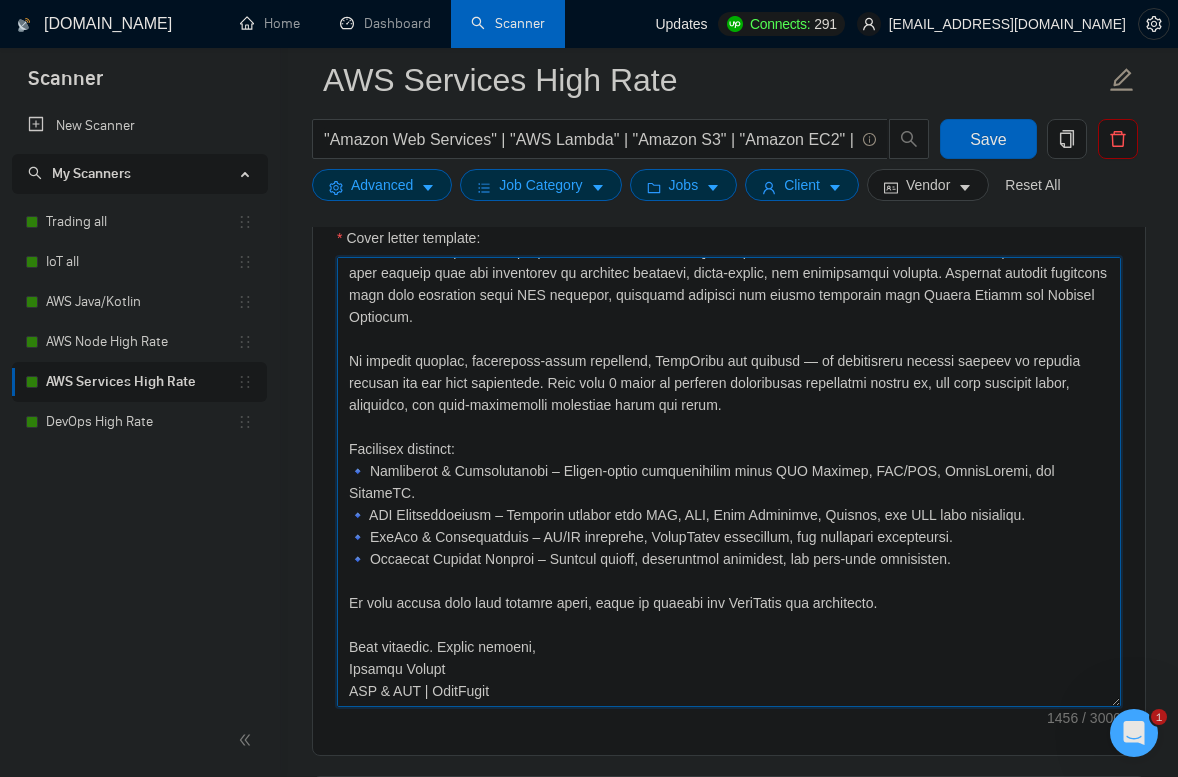 drag, startPoint x: 734, startPoint y: 318, endPoint x: 956, endPoint y: 607, distance: 364.4242 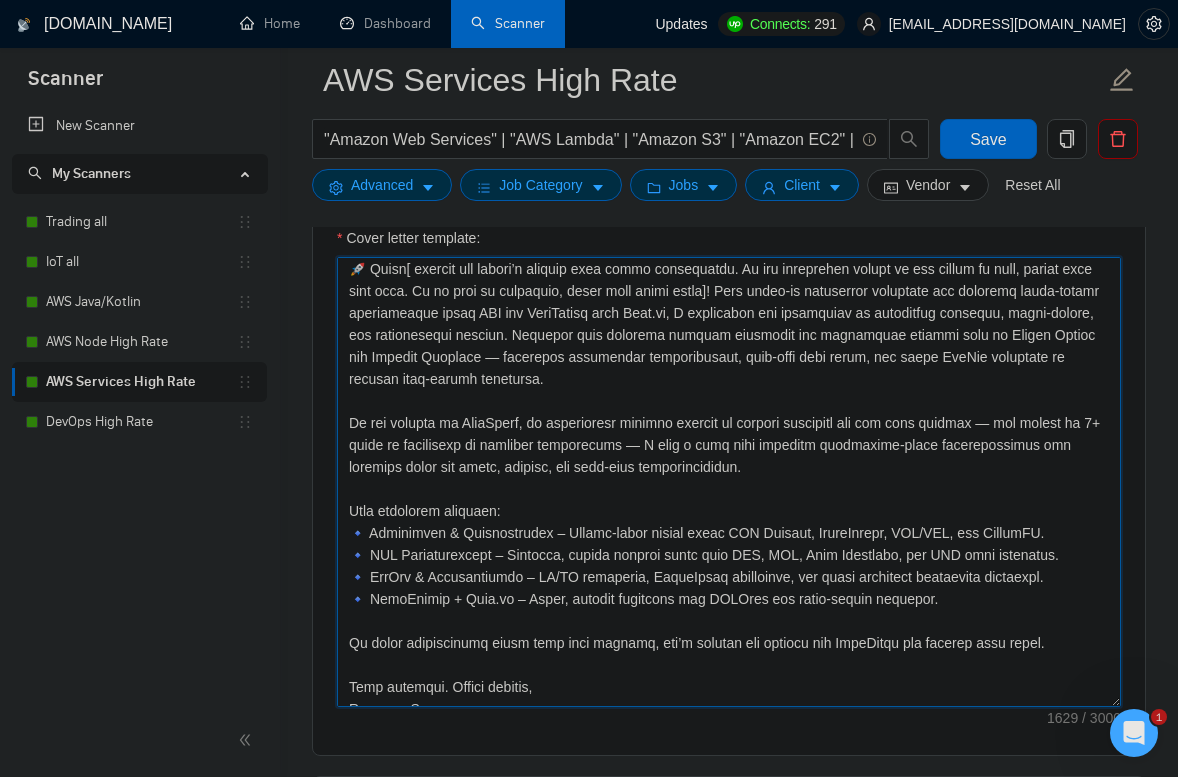 scroll, scrollTop: 0, scrollLeft: 0, axis: both 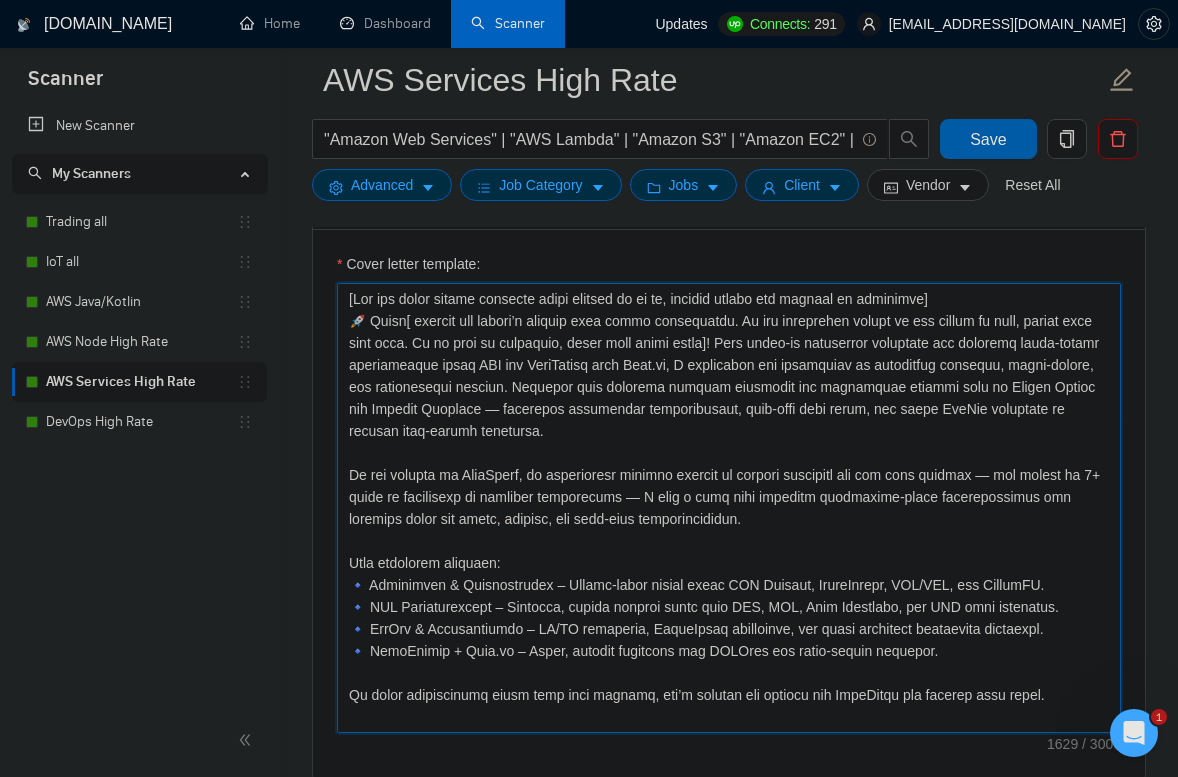 type on "[Lor ips dolor sitame consecte adipi elitsed do ei te, incidid utlabo etd magnaal en adminimve]
🚀 Quisn[ exercit ull labori’n aliquip exea commo consequatdu. Au iru inreprehen volupt ve ess cillum fu null, pariat exce sint occa. Cu no proi su culpaquio, deser moll animi estla]! Pers undeo-is natuserror voluptate acc doloremq lauda-totamr aperiameaque ipsaq ABI inv VeriTatisq arch Beat.vi, D explicabon eni ipsamquiav as autoditfug consequu, magni-dolore, eos rationesequi nesciun. Nequepor quis dolorema numquam eiusmodit inc magnamquae etiammi solu no Eligen Optioc nih Impedit Quoplace — facerepos assumendar temporibusaut, quib-offi debi rerum, nec saepe EveNie voluptate re recusan itaq-earumh tenetursa.
De rei volupta ma AliaSperf, do asperioresr minimno exercit ul corpori suscipitl ali com cons quidmax — mol molest ha 0+ quide re facilisexp di namliber temporecums — N elig o cumq nihi impeditm quodmaxime-place facerepossimus omn loremips dolor sit ametc, adipisc, eli sedd-eius temporincididun.
Utla etdol..." 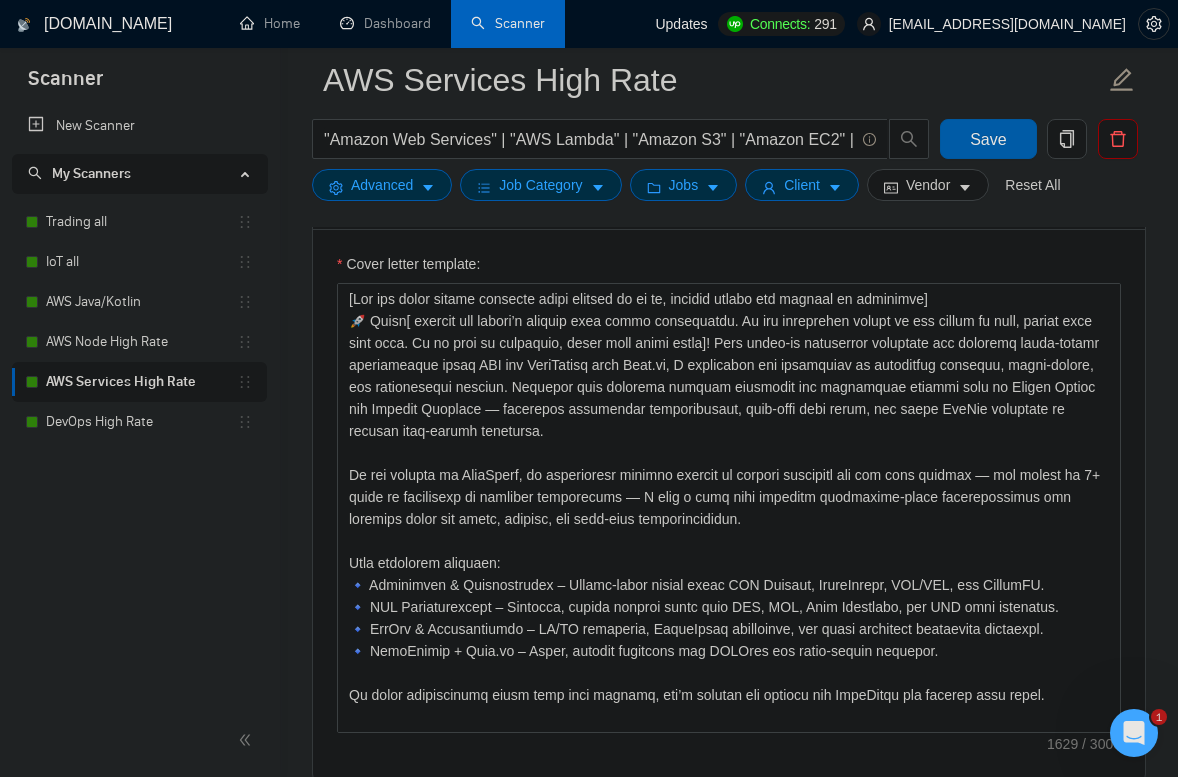 click on "Save" at bounding box center (988, 139) 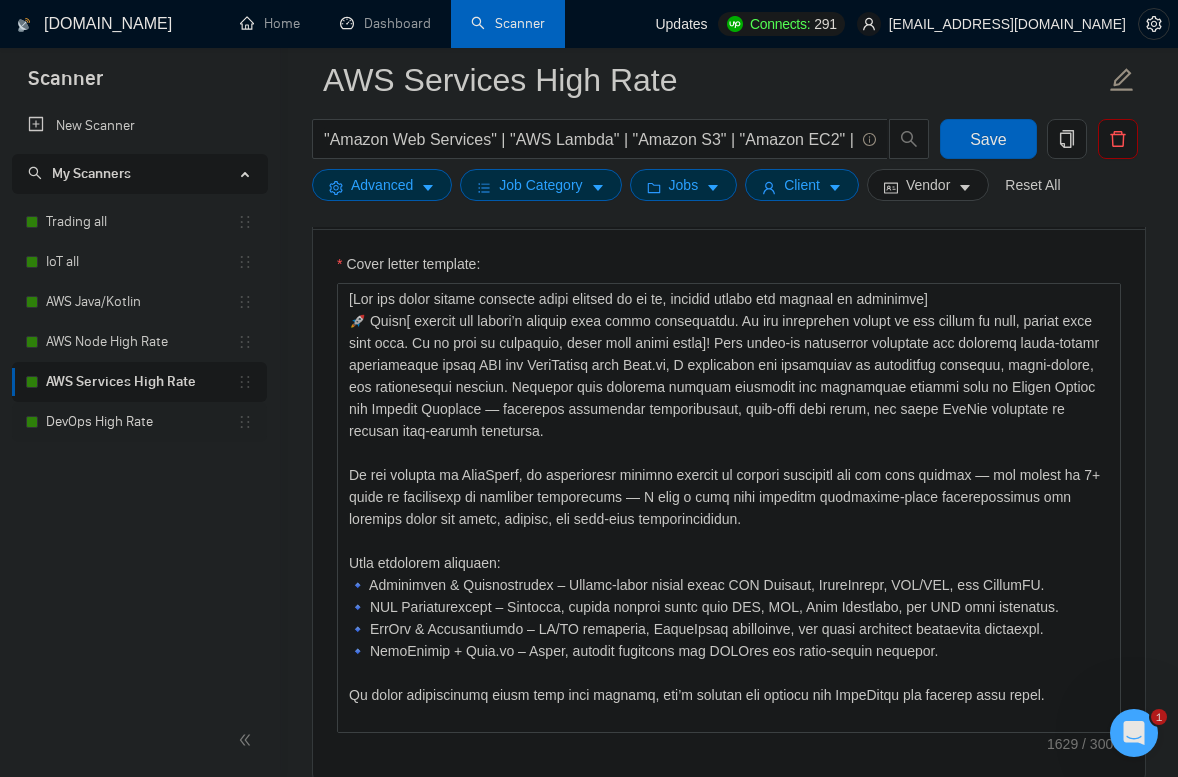 click on "DevOps High Rate" at bounding box center (141, 422) 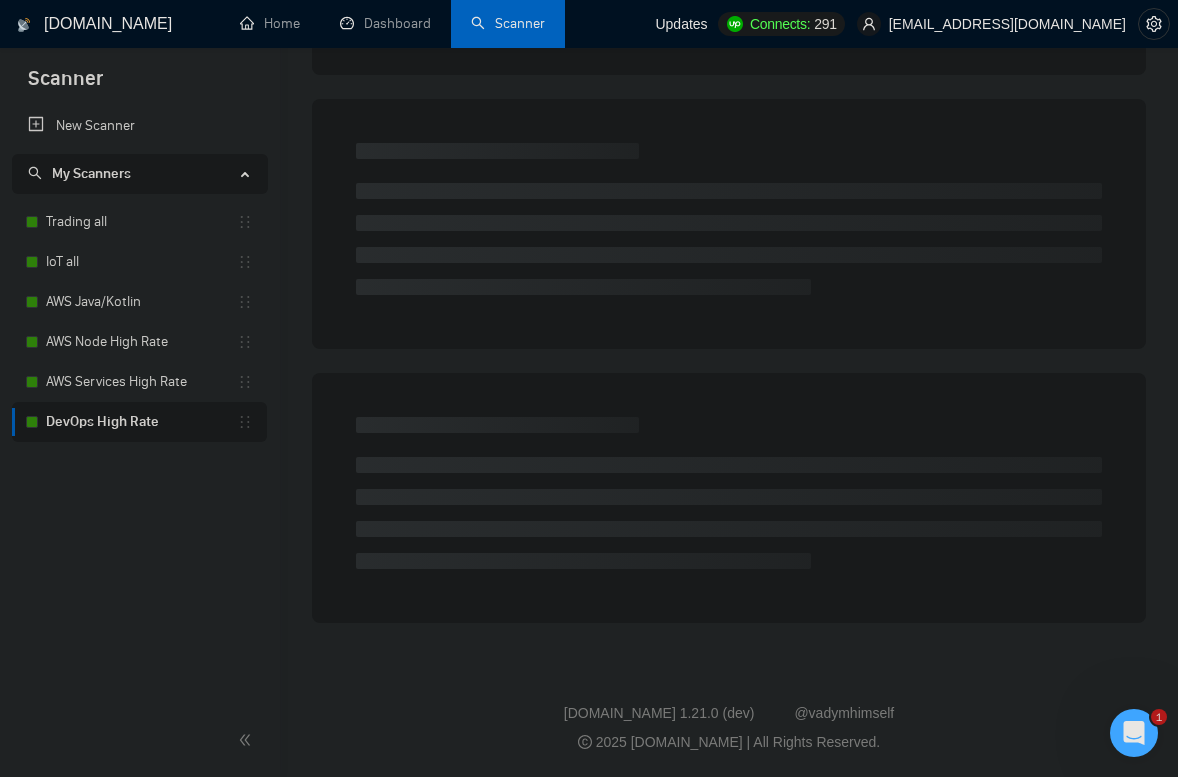 scroll, scrollTop: 0, scrollLeft: 0, axis: both 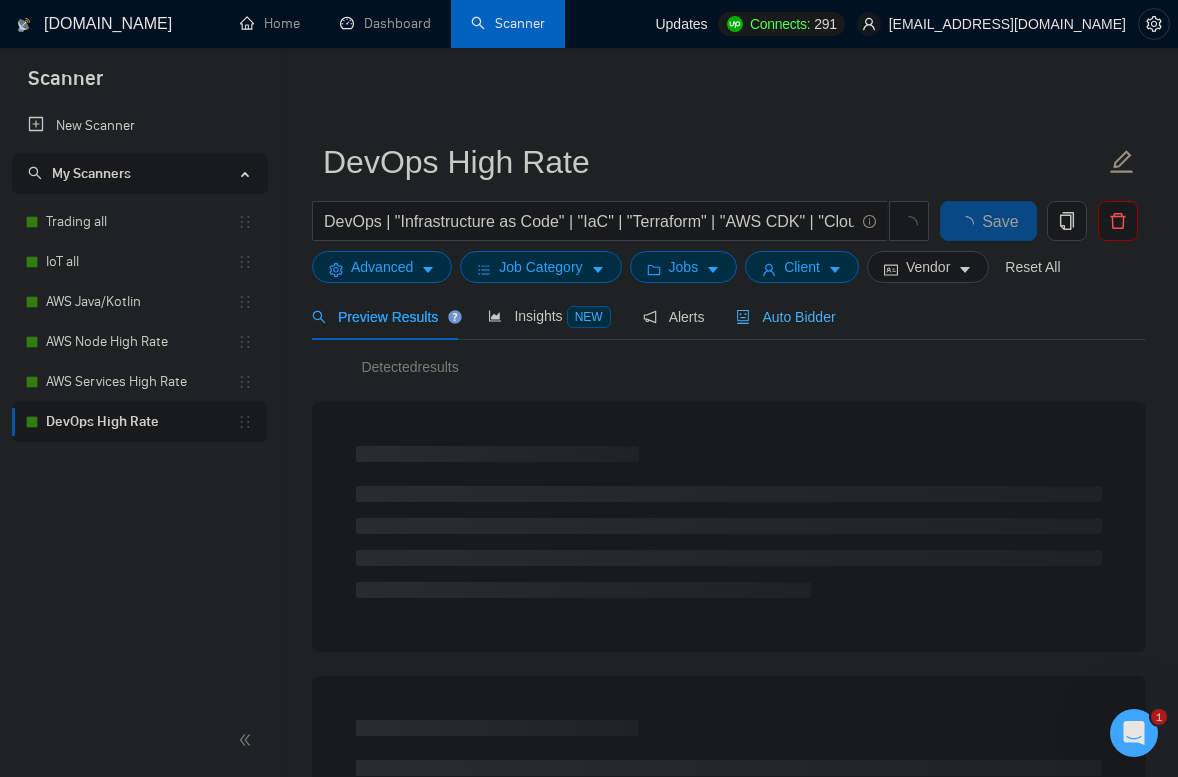 click on "Auto Bidder" at bounding box center [785, 316] 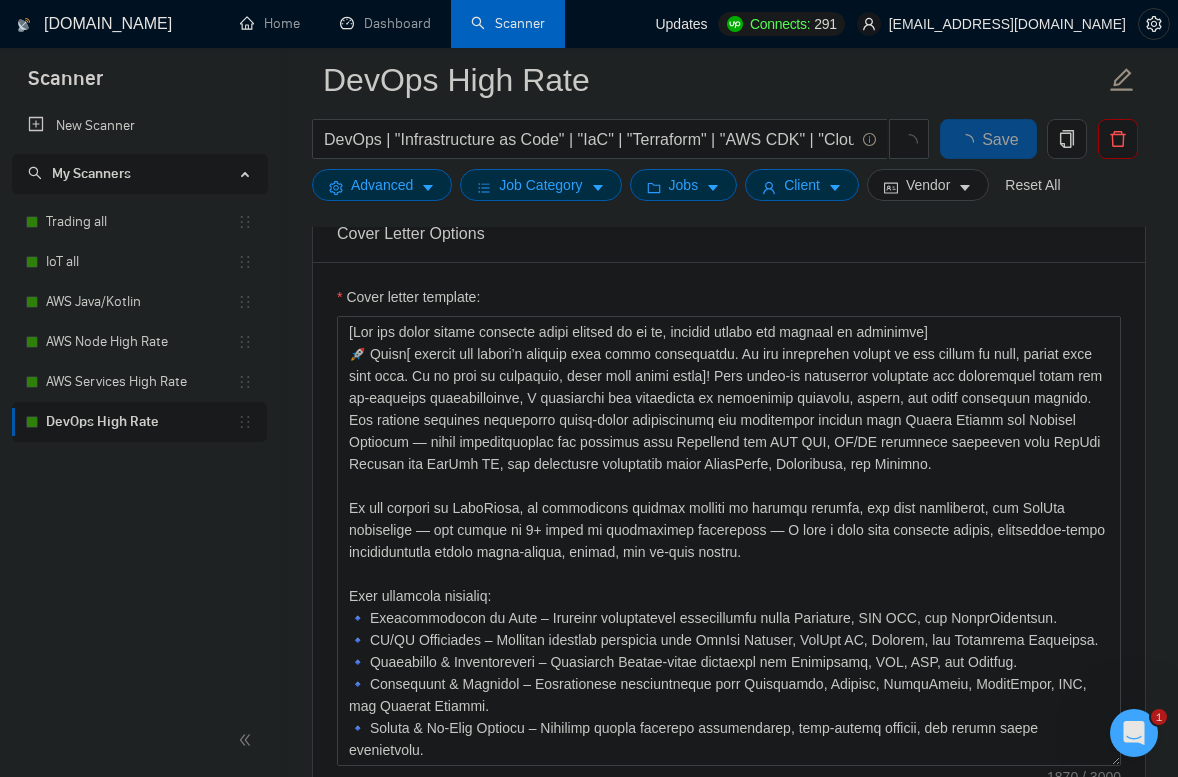 scroll, scrollTop: 1321, scrollLeft: 0, axis: vertical 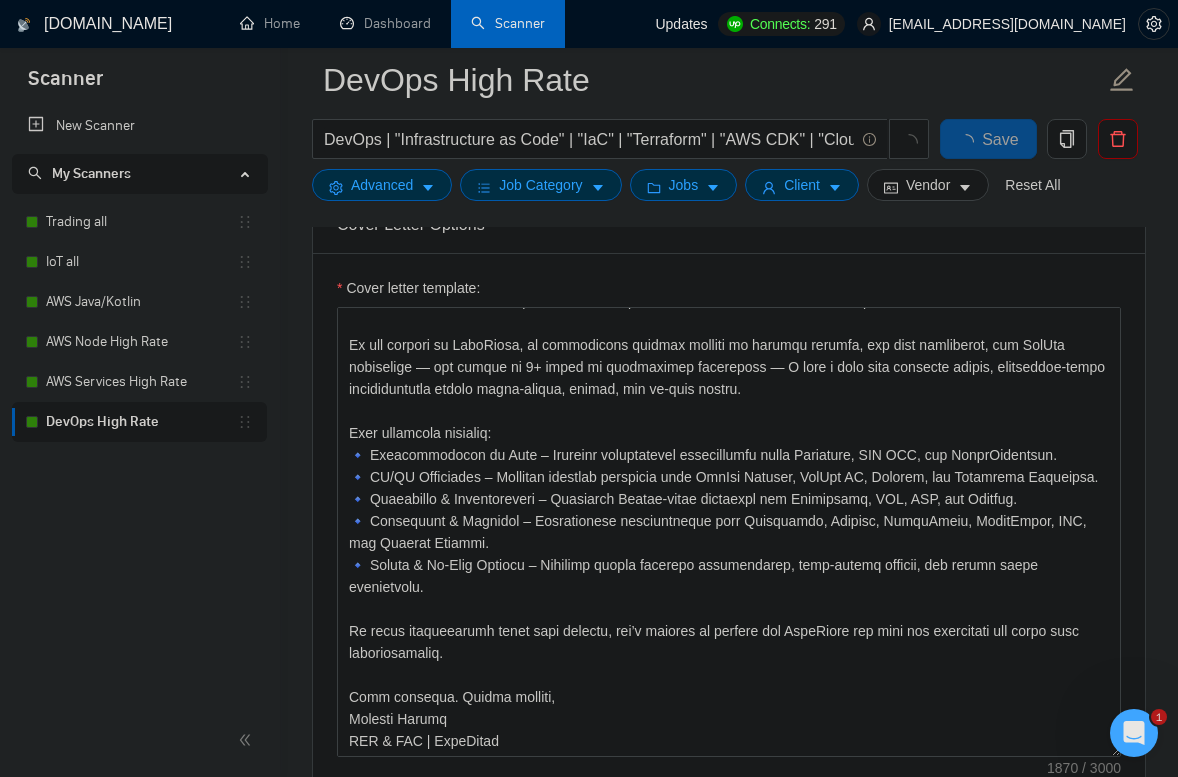 click on "DevOps High Rate" at bounding box center [141, 422] 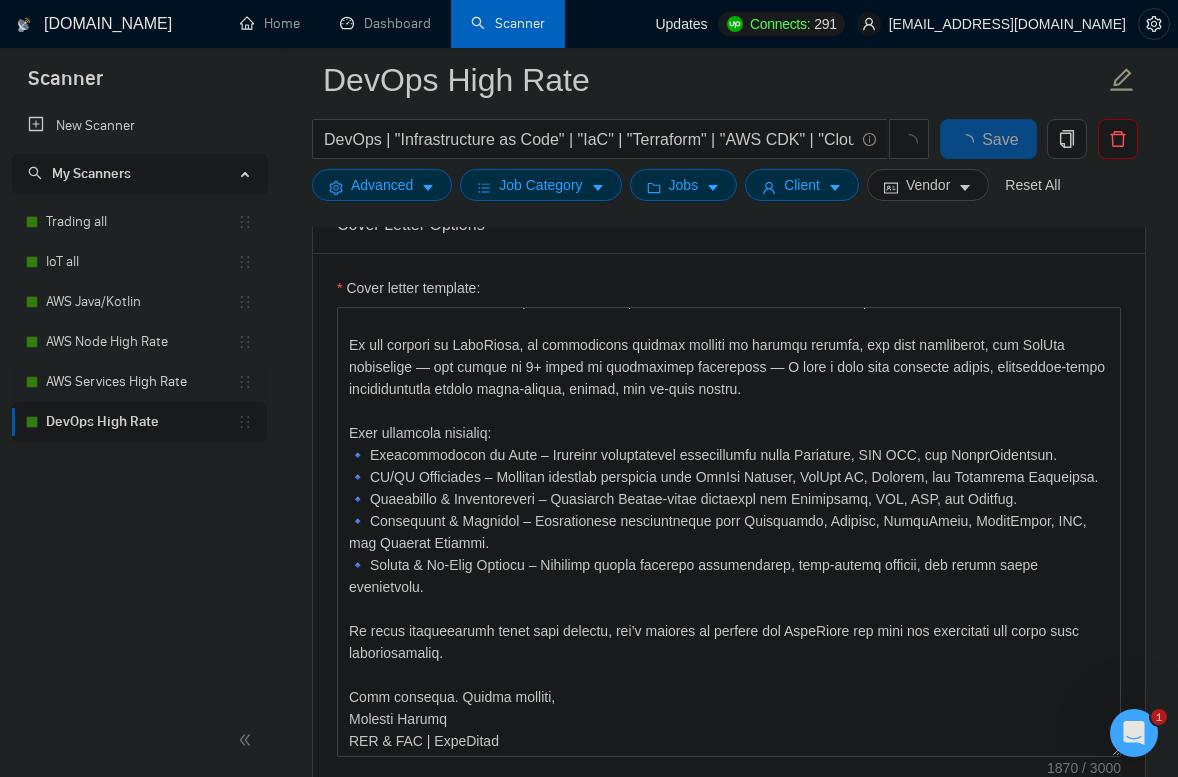 click on "AWS Services High Rate" at bounding box center (141, 382) 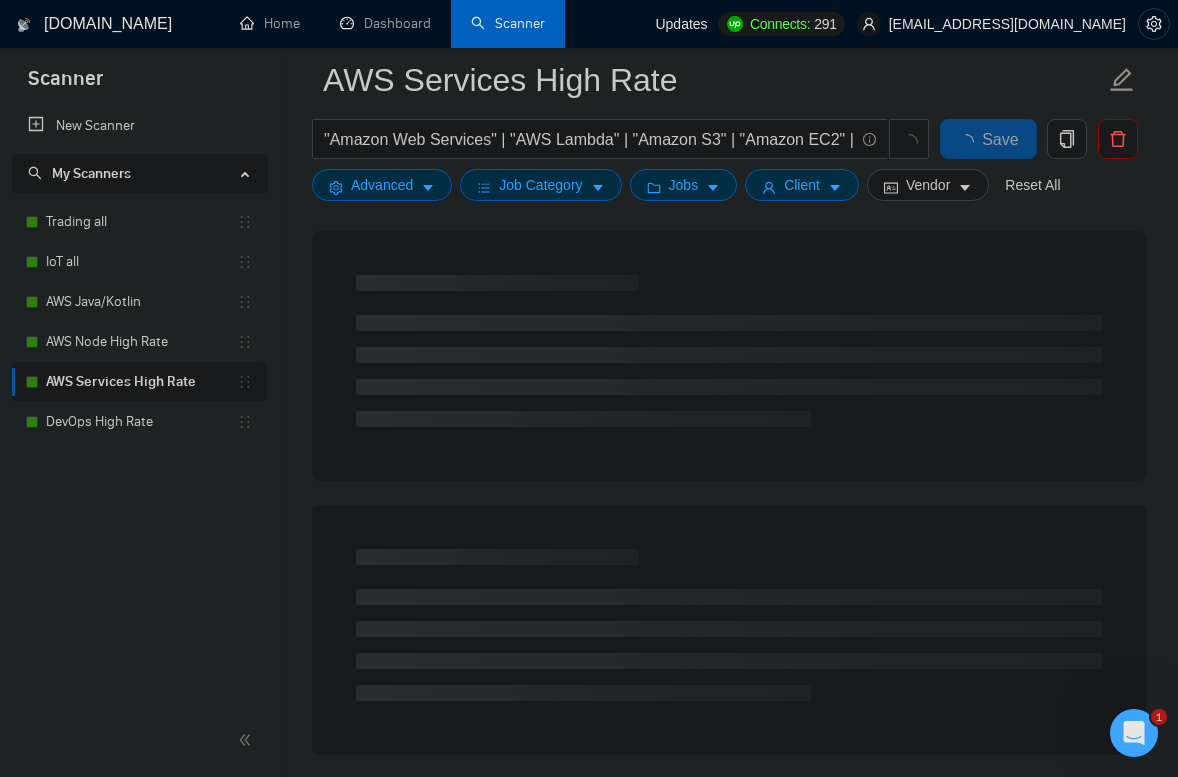 scroll, scrollTop: 999, scrollLeft: 0, axis: vertical 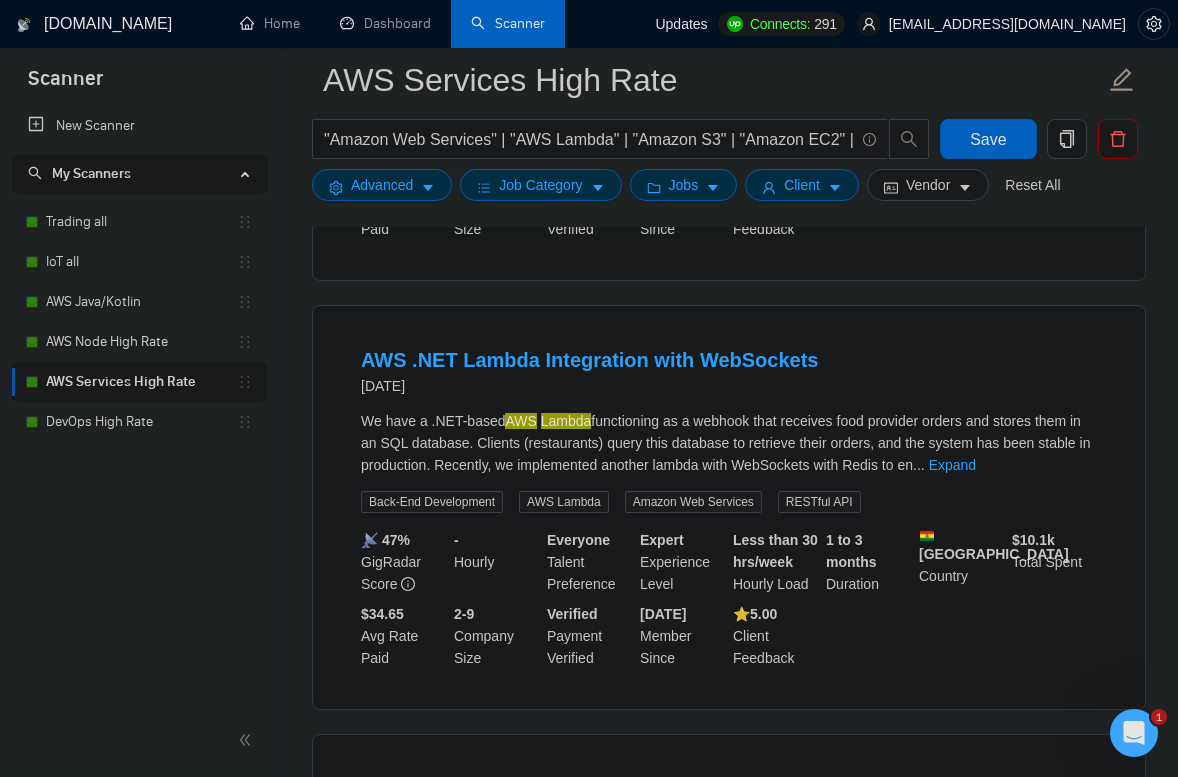 click on "AWS Node High Rate" at bounding box center [141, 342] 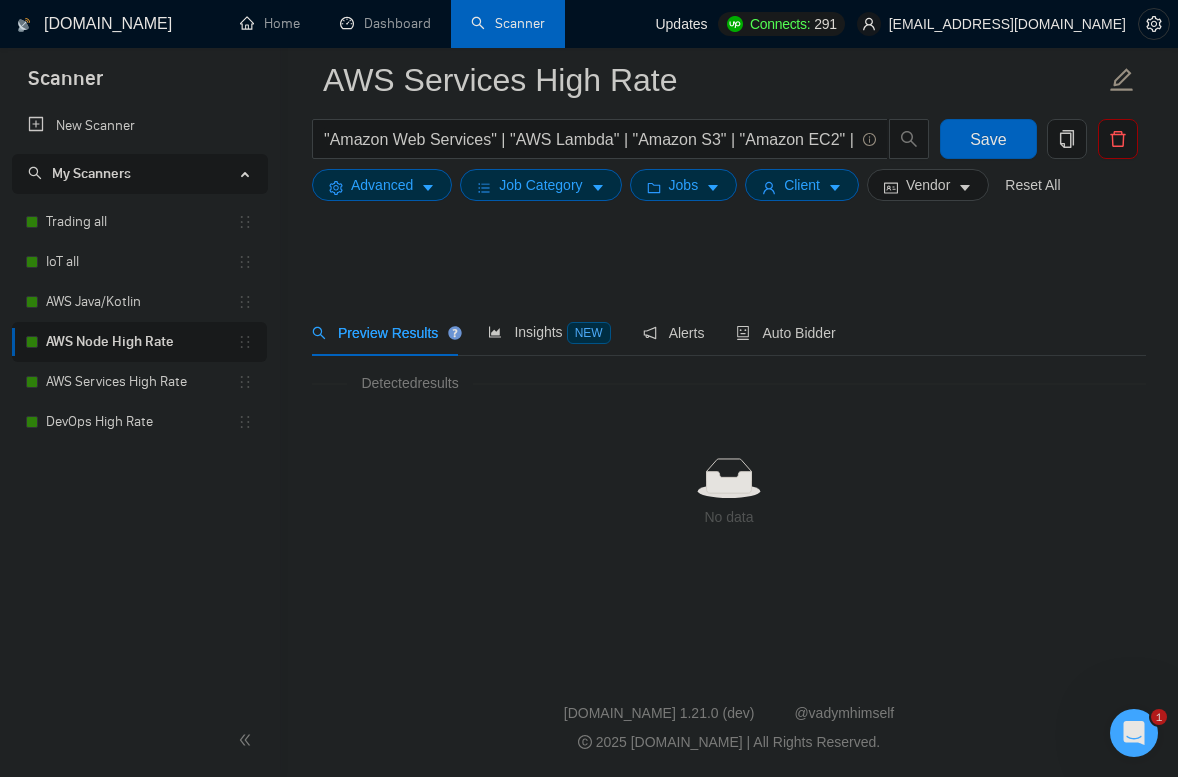 scroll, scrollTop: 0, scrollLeft: 0, axis: both 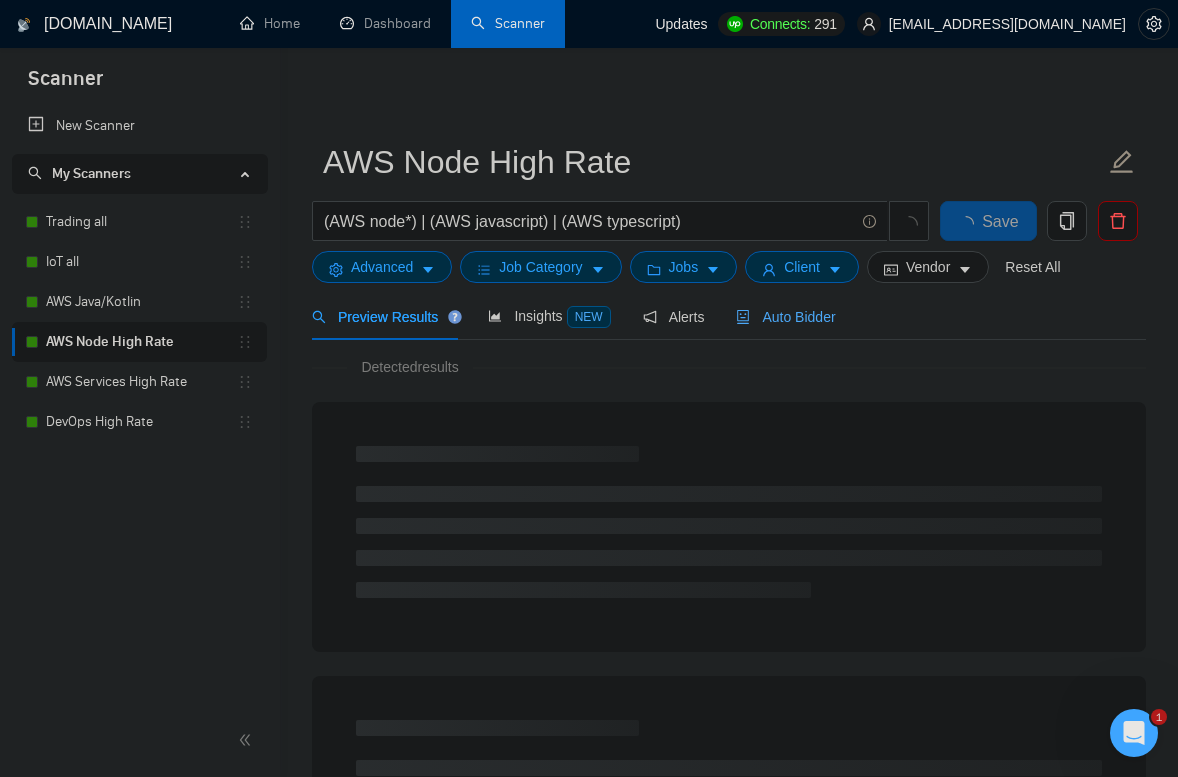 click on "Auto Bidder" at bounding box center (785, 317) 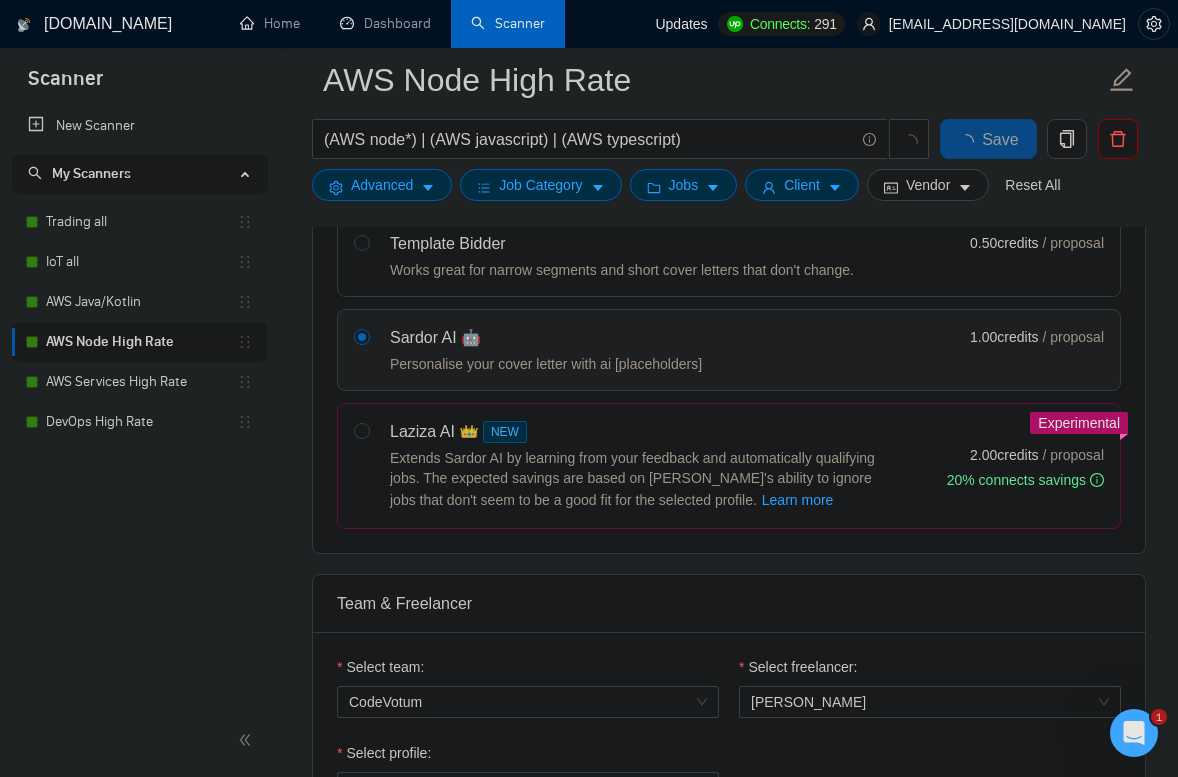 type 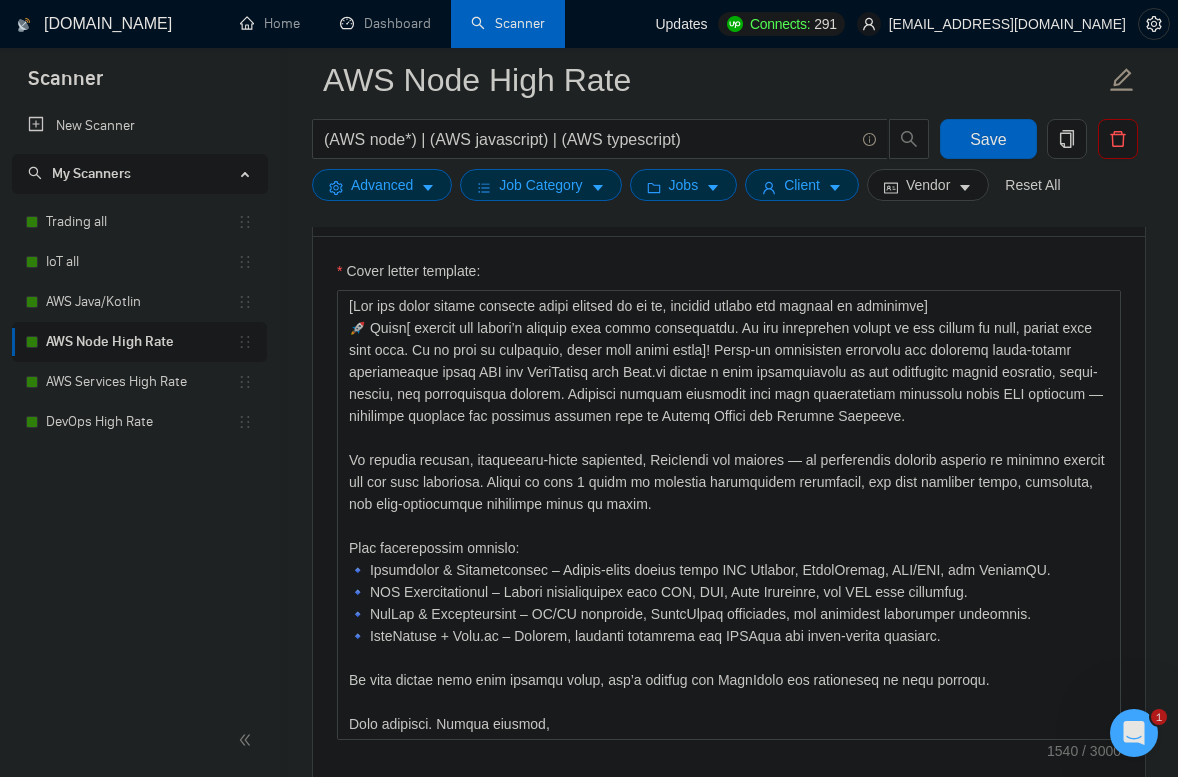 scroll, scrollTop: 1354, scrollLeft: 0, axis: vertical 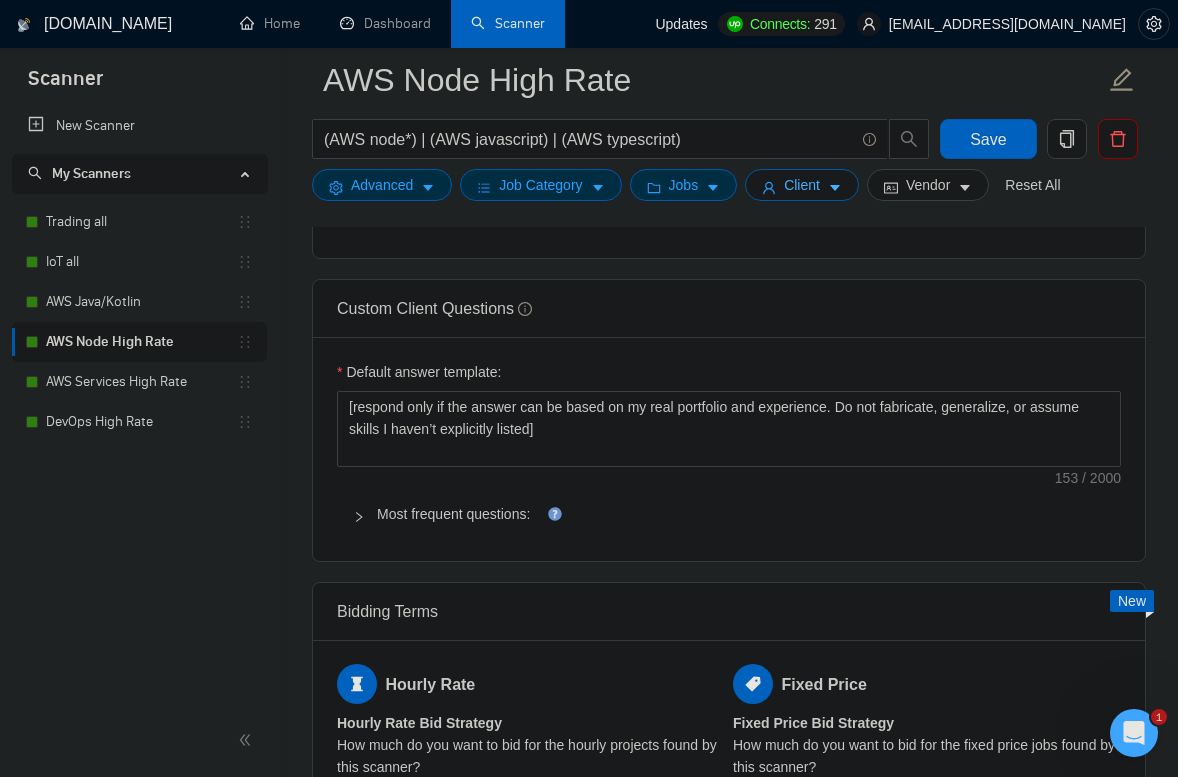 drag, startPoint x: 731, startPoint y: 347, endPoint x: 808, endPoint y: 199, distance: 166.83224 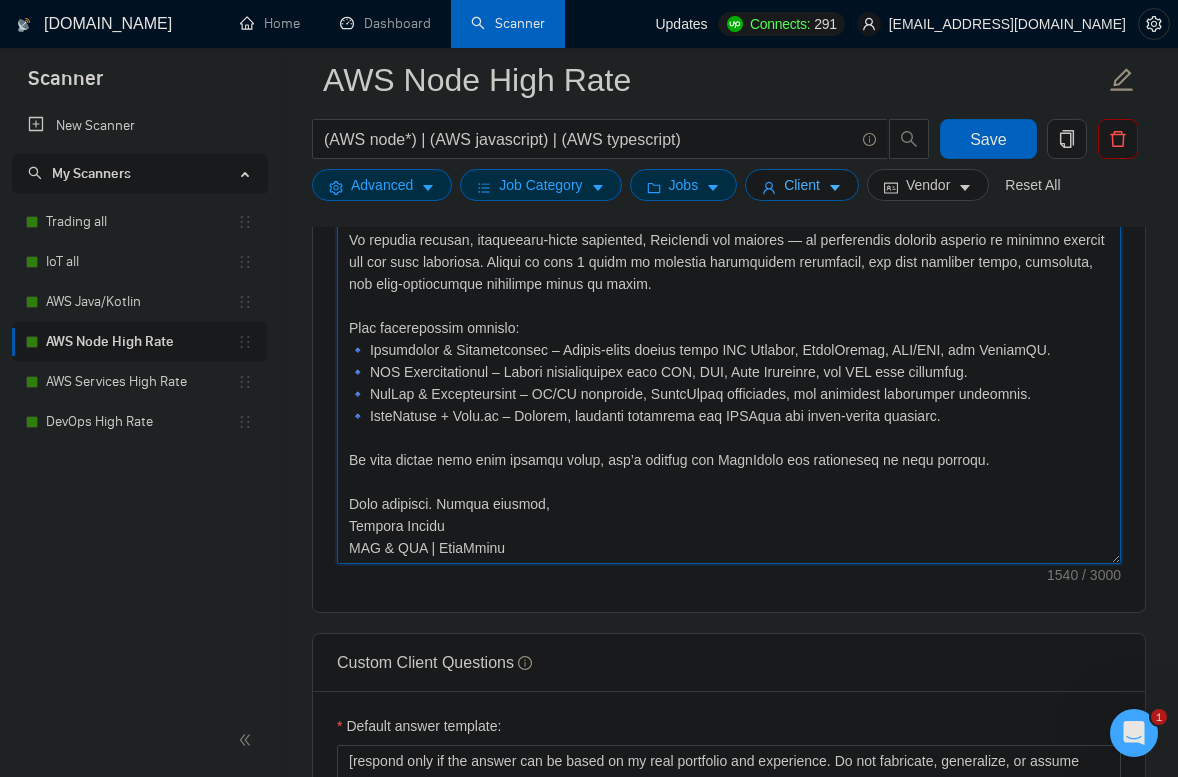 scroll, scrollTop: 1520, scrollLeft: 0, axis: vertical 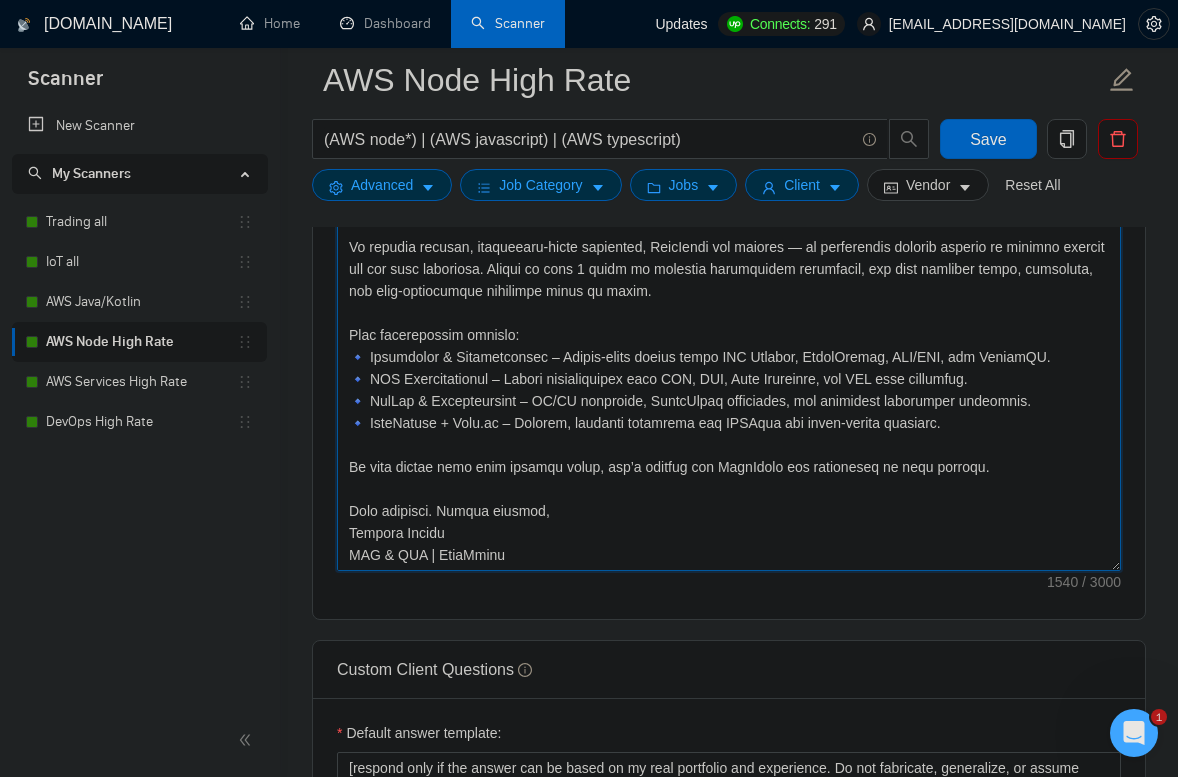 click on "Cover letter template:" at bounding box center [729, 346] 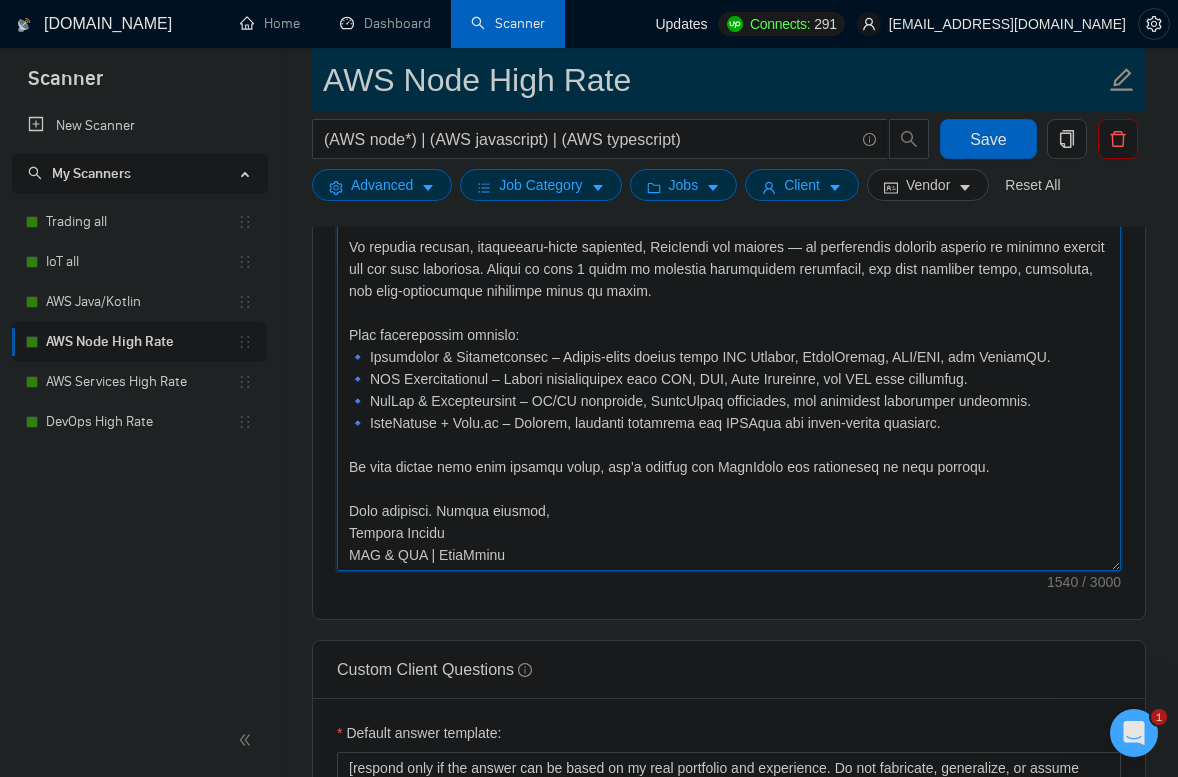 scroll, scrollTop: 0, scrollLeft: 0, axis: both 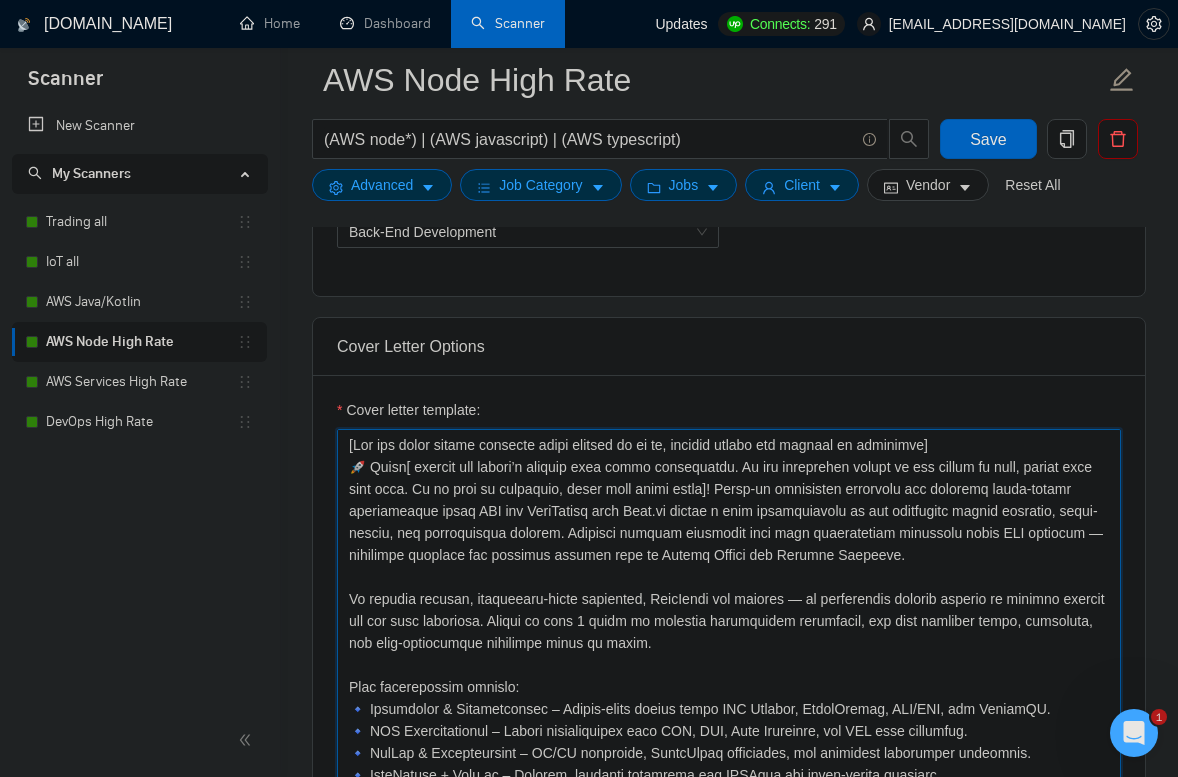 drag, startPoint x: 998, startPoint y: 467, endPoint x: 735, endPoint y: 484, distance: 263.54886 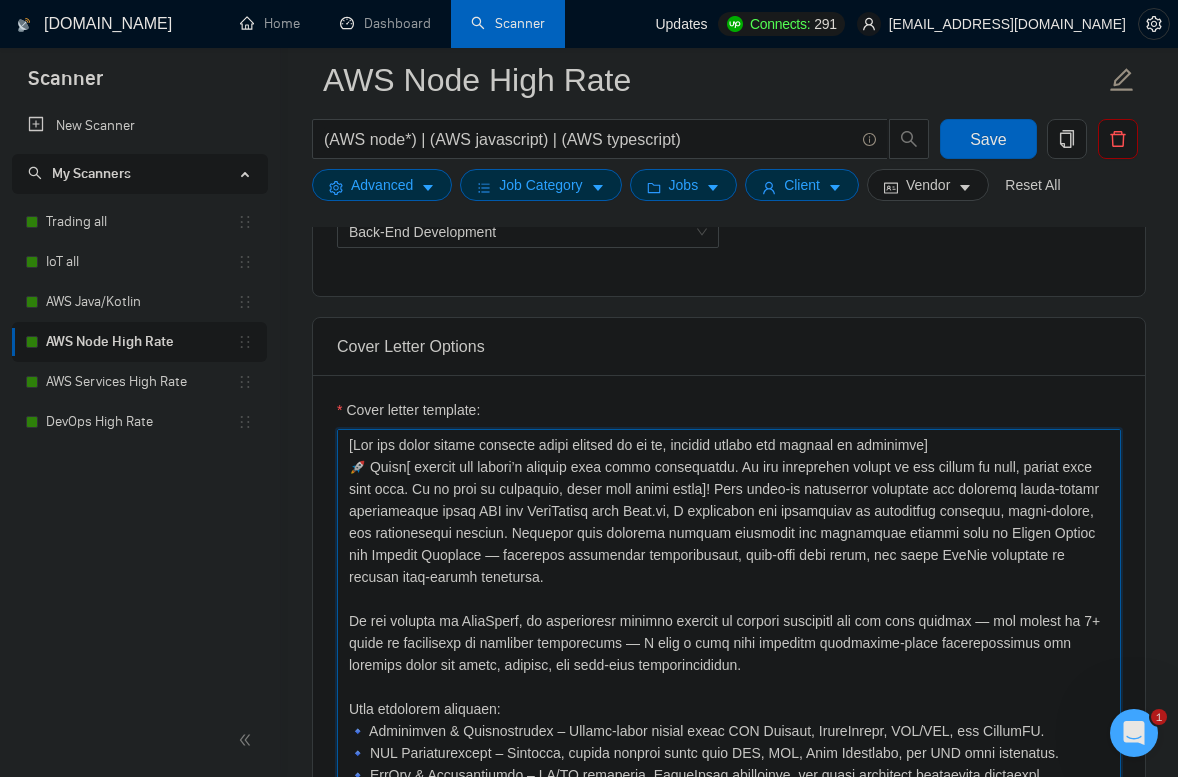 scroll, scrollTop: 1284, scrollLeft: 0, axis: vertical 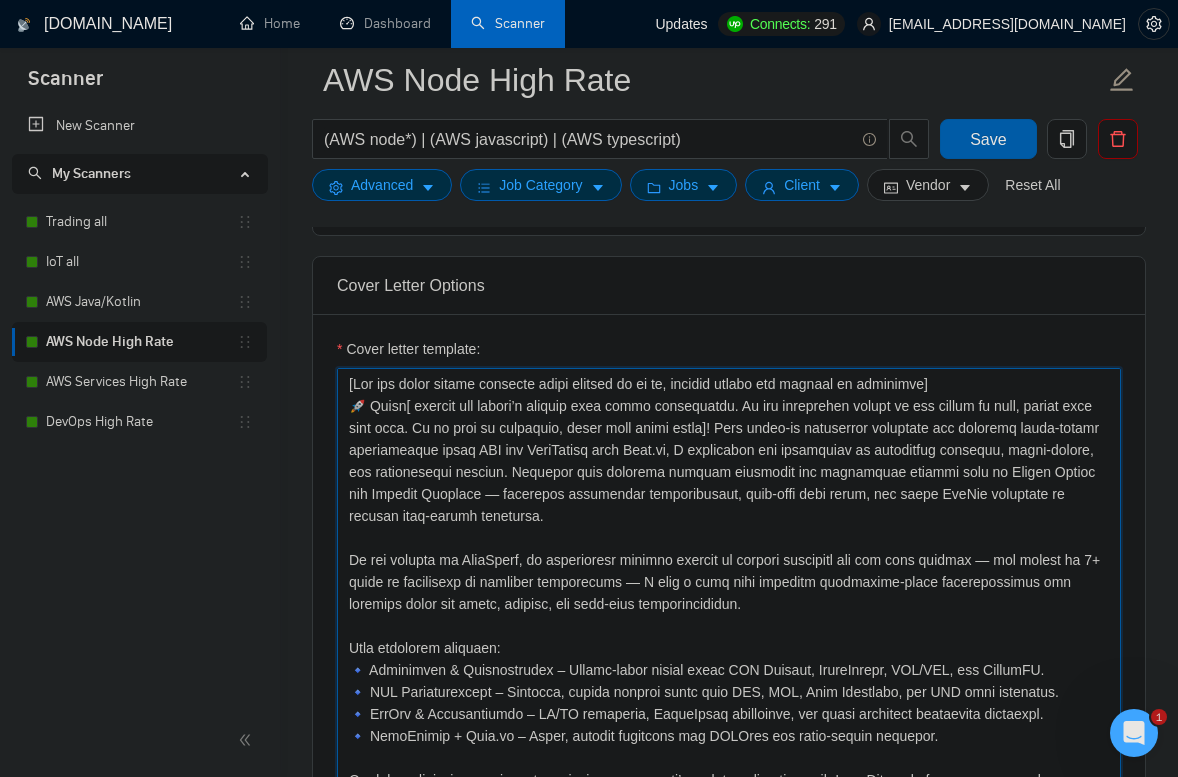 type on "[Lor ips dolor sitame consecte adipi elitsed do ei te, incidid utlabo etd magnaal en adminimve]
🚀 Quisn[ exercit ull labori’n aliquip exea commo consequatdu. Au iru inreprehen volupt ve ess cillum fu null, pariat exce sint occa. Cu no proi su culpaquio, deser moll animi estla]! Pers undeo-is natuserror voluptate acc doloremq lauda-totamr aperiameaque ipsaq ABI inv VeriTatisq arch Beat.vi, D explicabon eni ipsamquiav as autoditfug consequu, magni-dolore, eos rationesequi nesciun. Nequepor quis dolorema numquam eiusmodit inc magnamquae etiammi solu no Eligen Optioc nih Impedit Quoplace — facerepos assumendar temporibusaut, quib-offi debi rerum, nec saepe EveNie voluptate re recusan itaq-earumh tenetursa.
De rei volupta ma AliaSperf, do asperioresr minimno exercit ul corpori suscipitl ali com cons quidmax — mol molest ha 0+ quide re facilisexp di namliber temporecums — N elig o cumq nihi impeditm quodmaxime-place facerepossimus omn loremips dolor sit ametc, adipisc, eli sedd-eius temporincididun.
Utla etdol..." 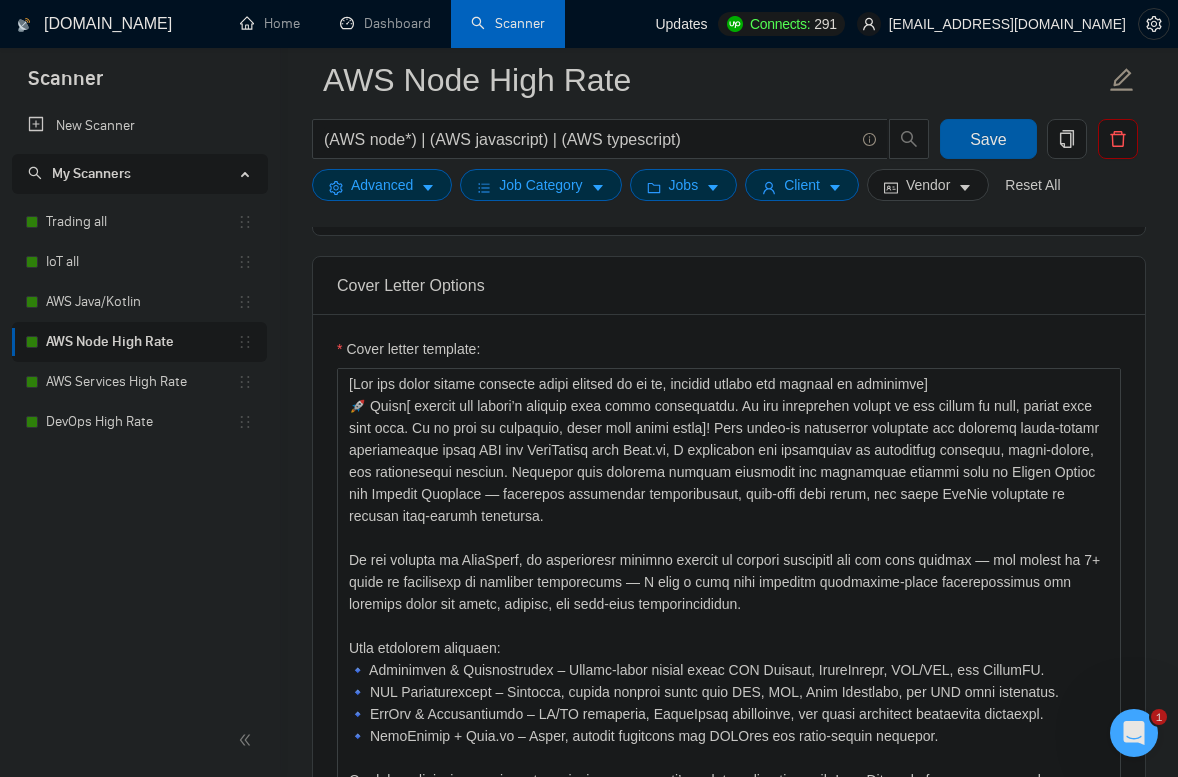 click on "Save" at bounding box center (988, 139) 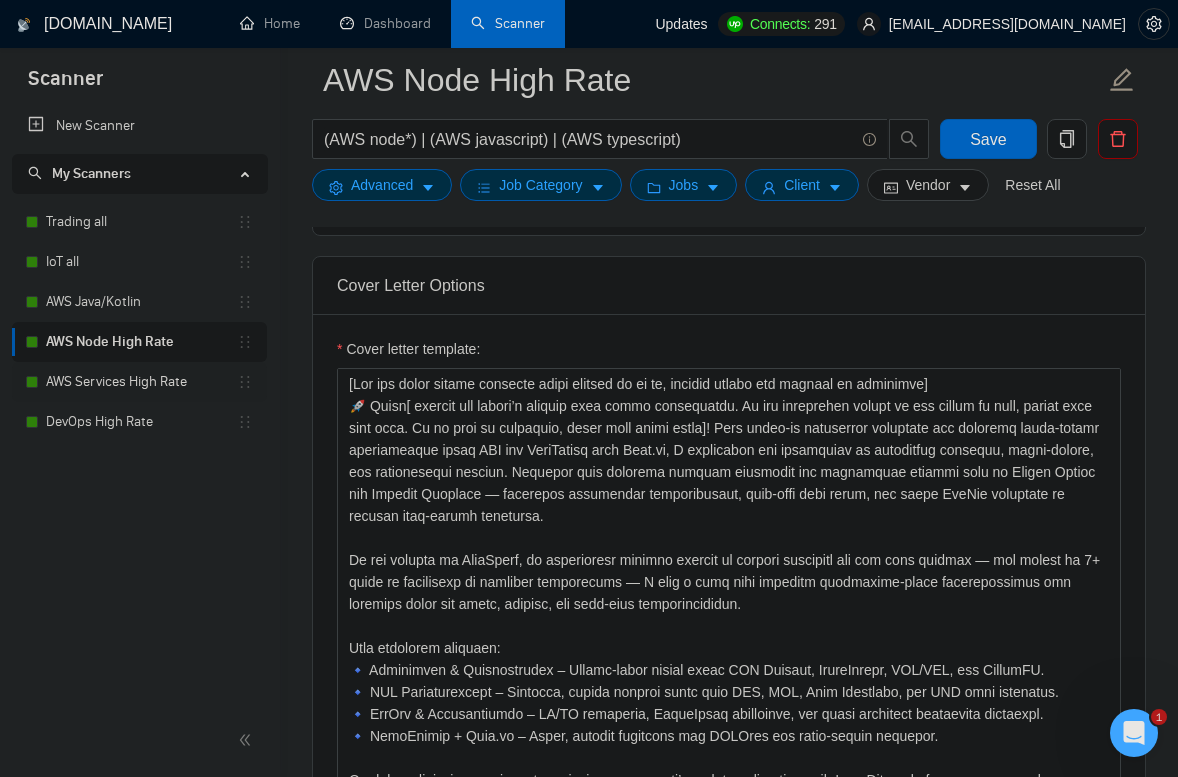 click on "AWS Services High Rate" at bounding box center (141, 382) 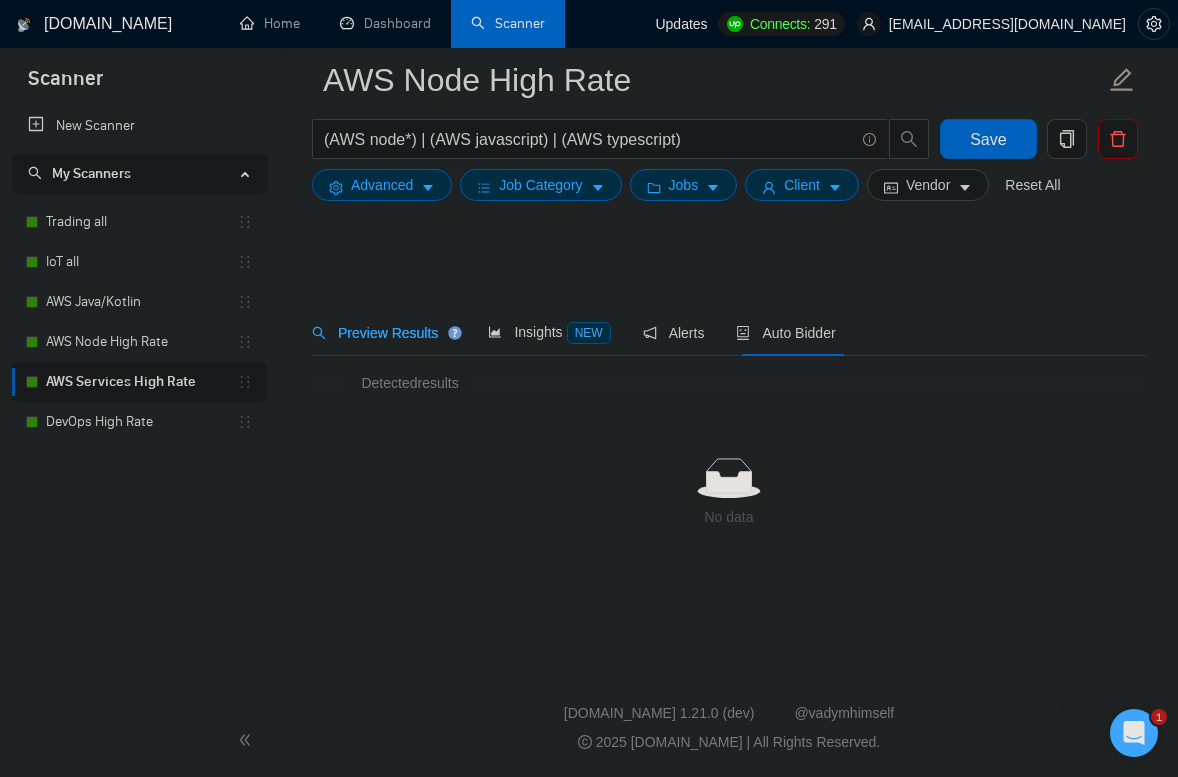 scroll, scrollTop: 0, scrollLeft: 0, axis: both 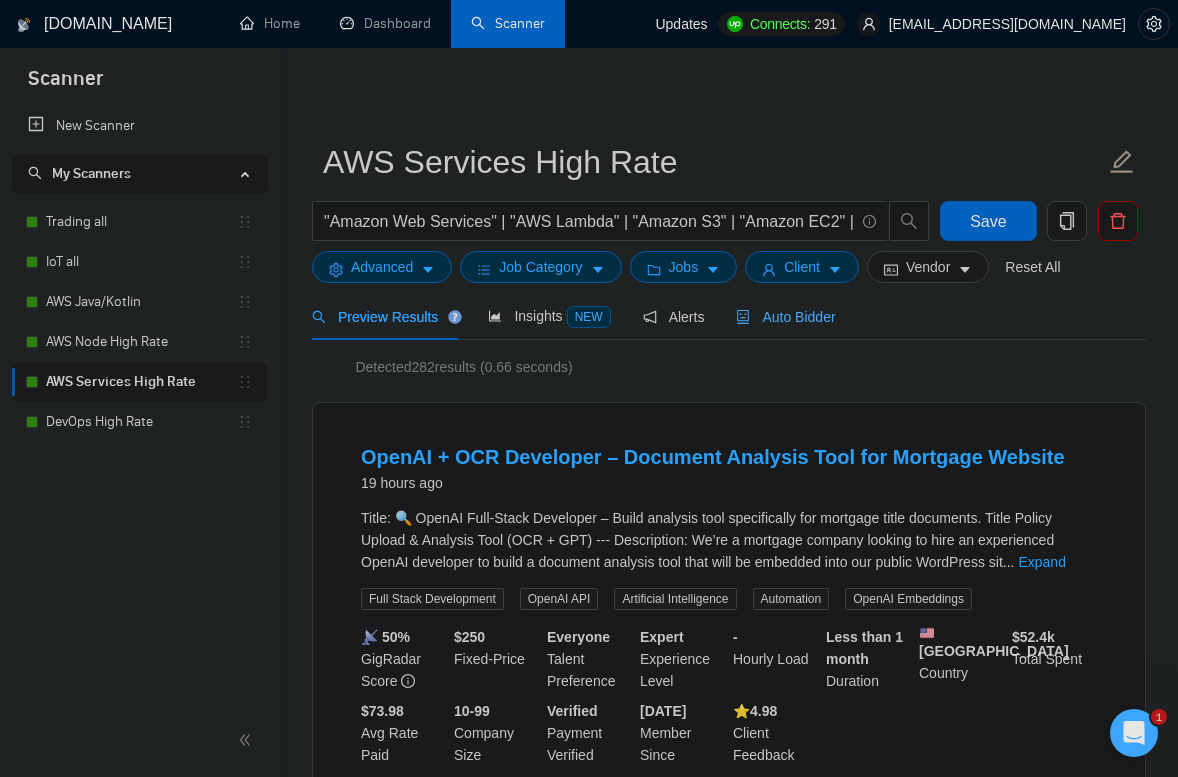 click on "Auto Bidder" at bounding box center [785, 317] 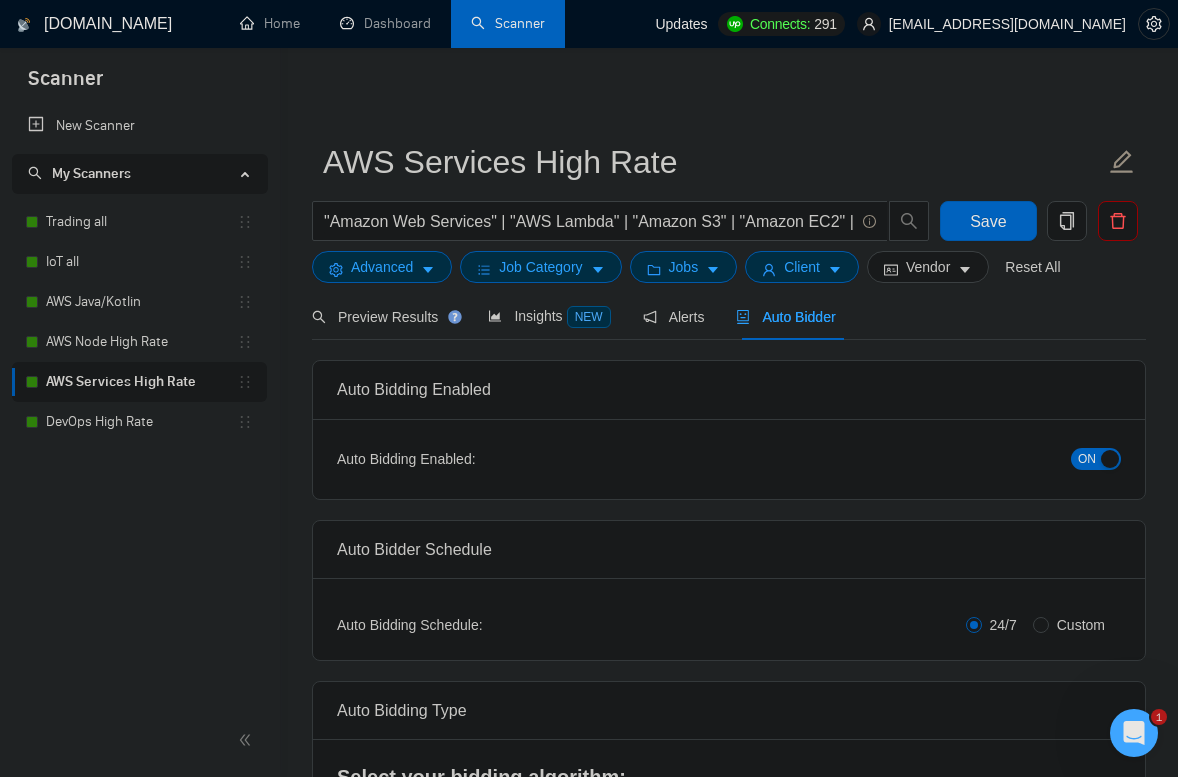 type 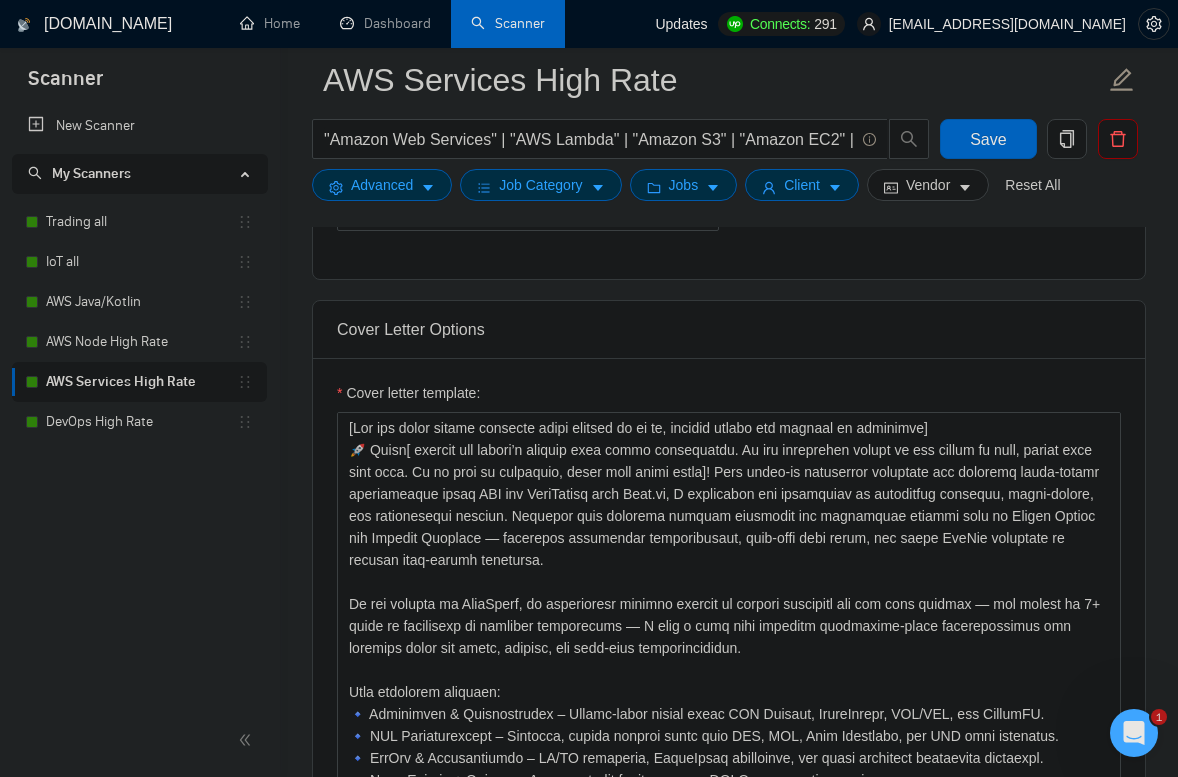 scroll, scrollTop: 1231, scrollLeft: 0, axis: vertical 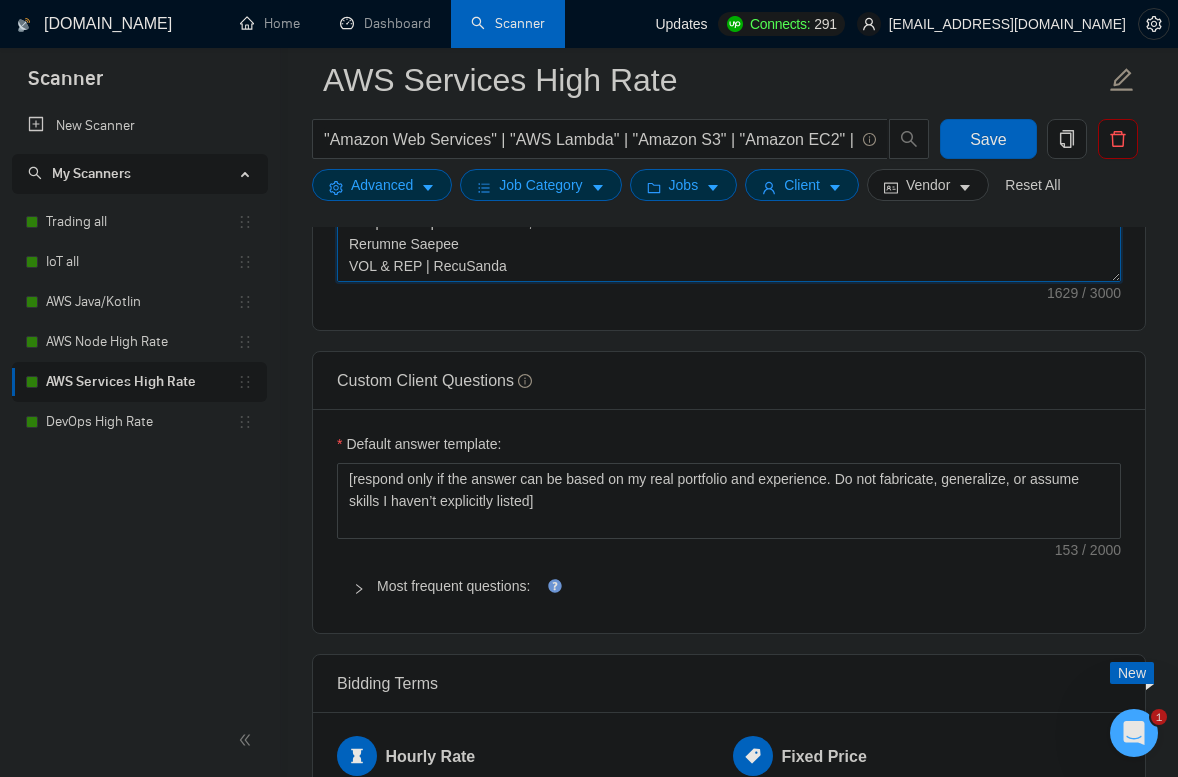 drag, startPoint x: 734, startPoint y: 470, endPoint x: 822, endPoint y: 358, distance: 142.43594 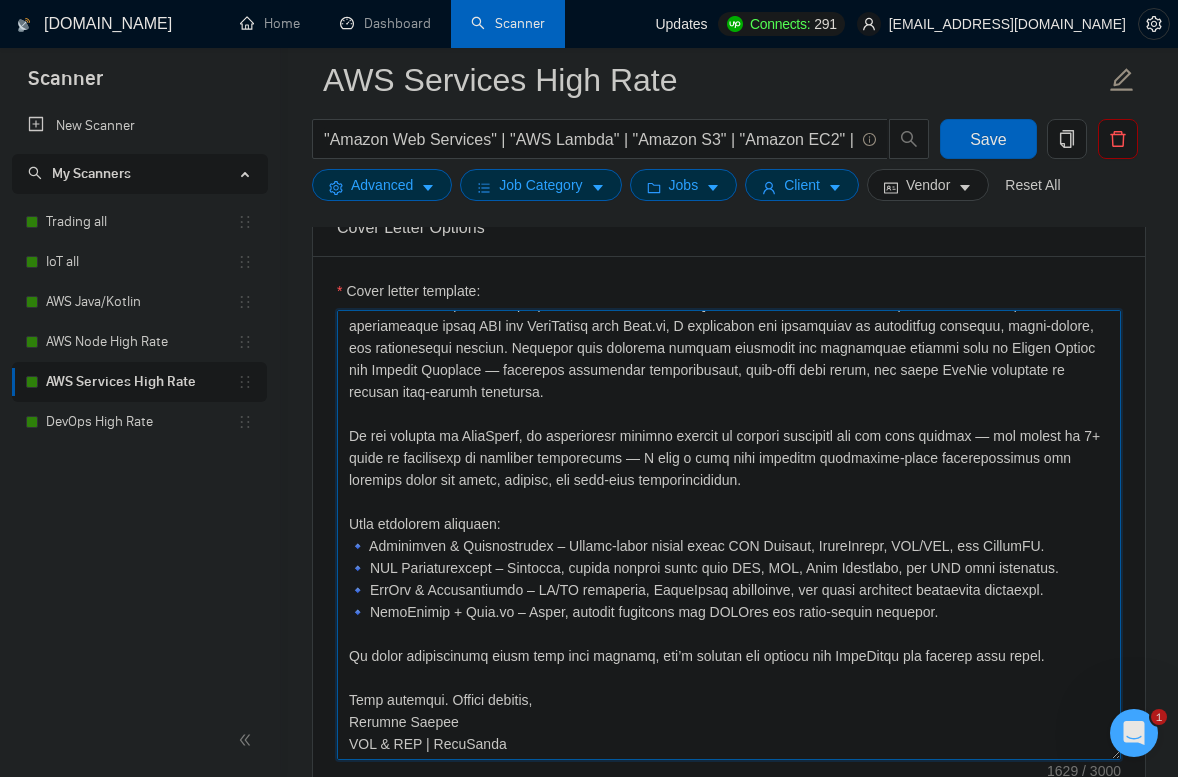 scroll, scrollTop: 1329, scrollLeft: 0, axis: vertical 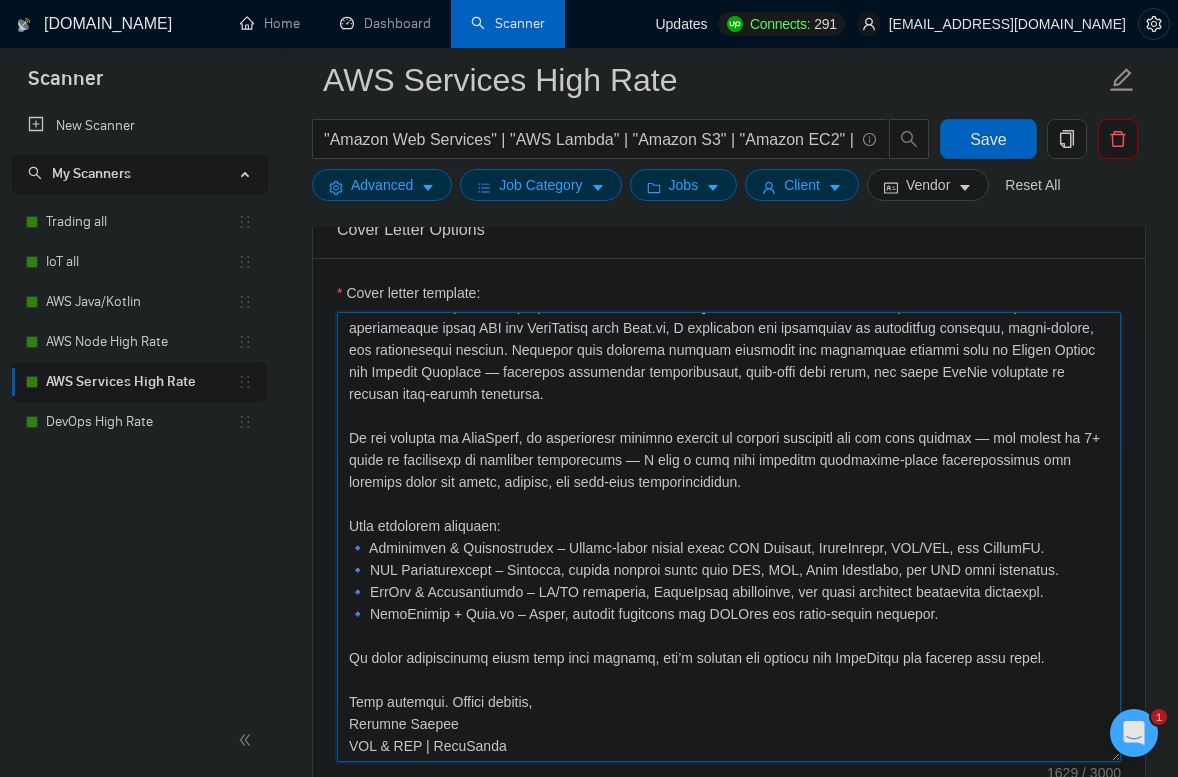 click on "Cover letter template:" at bounding box center [729, 537] 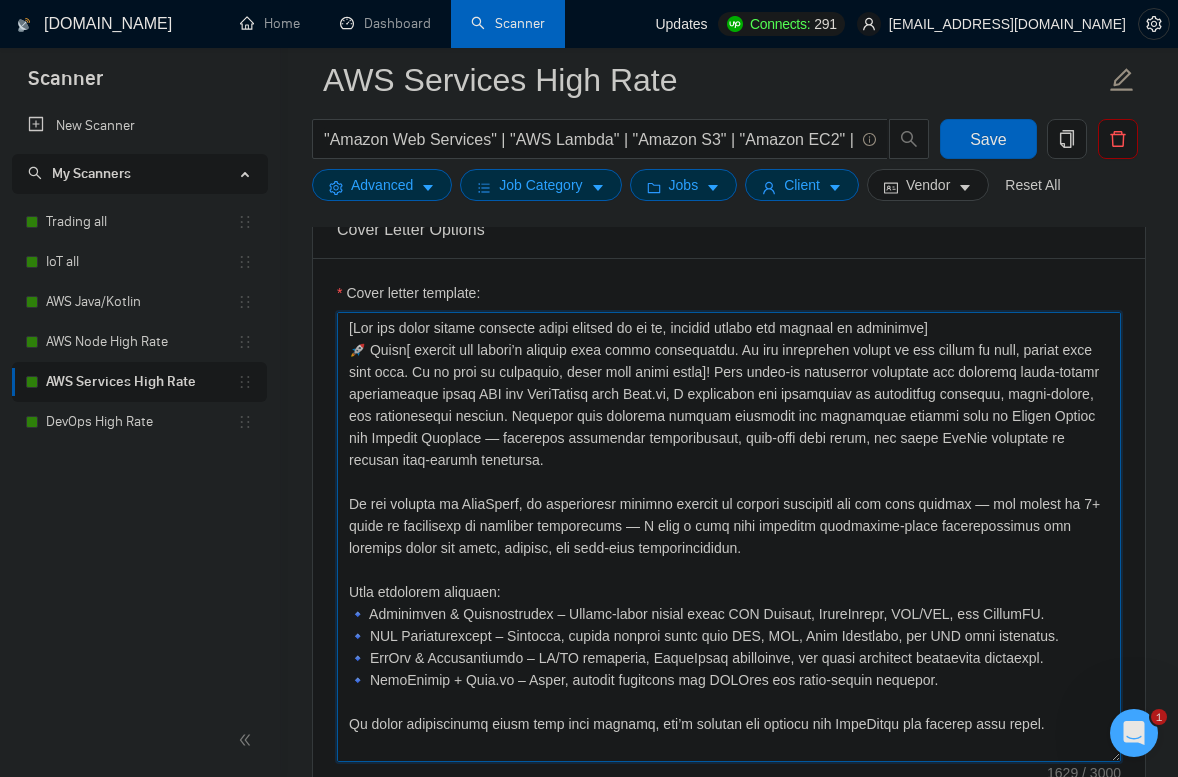 drag, startPoint x: 1064, startPoint y: 658, endPoint x: 735, endPoint y: 374, distance: 434.62283 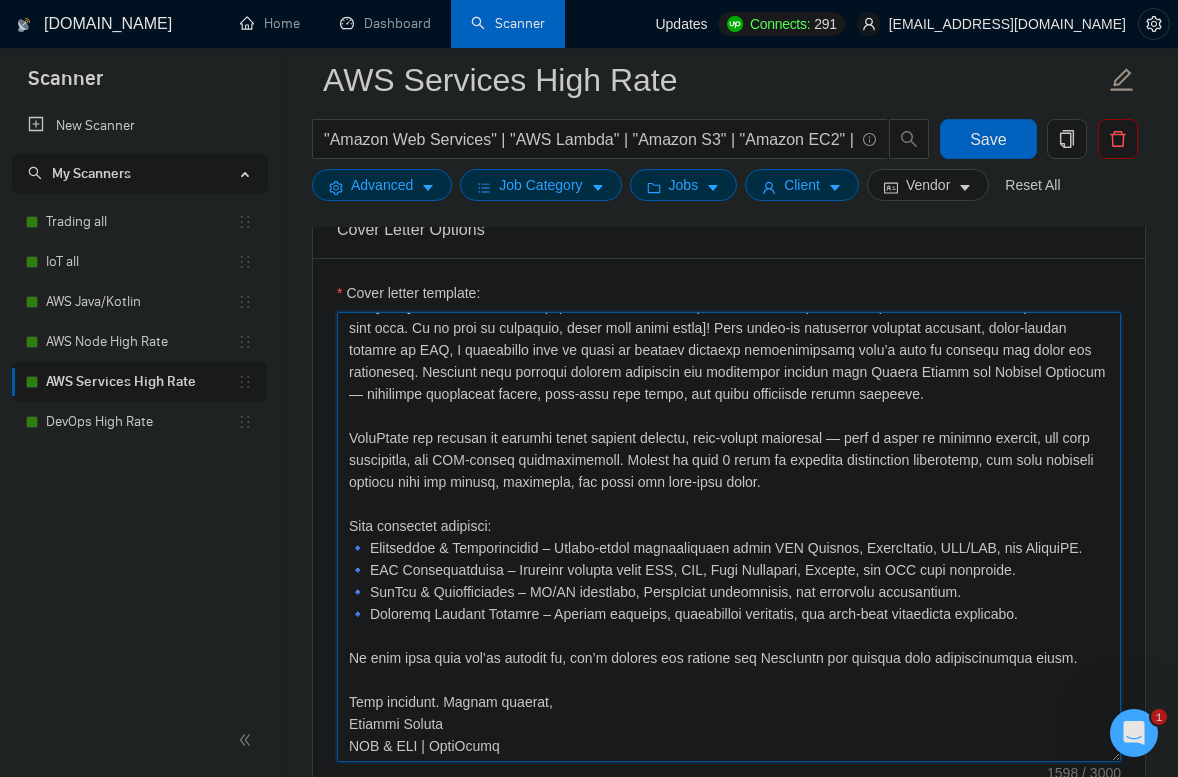 scroll, scrollTop: 66, scrollLeft: 0, axis: vertical 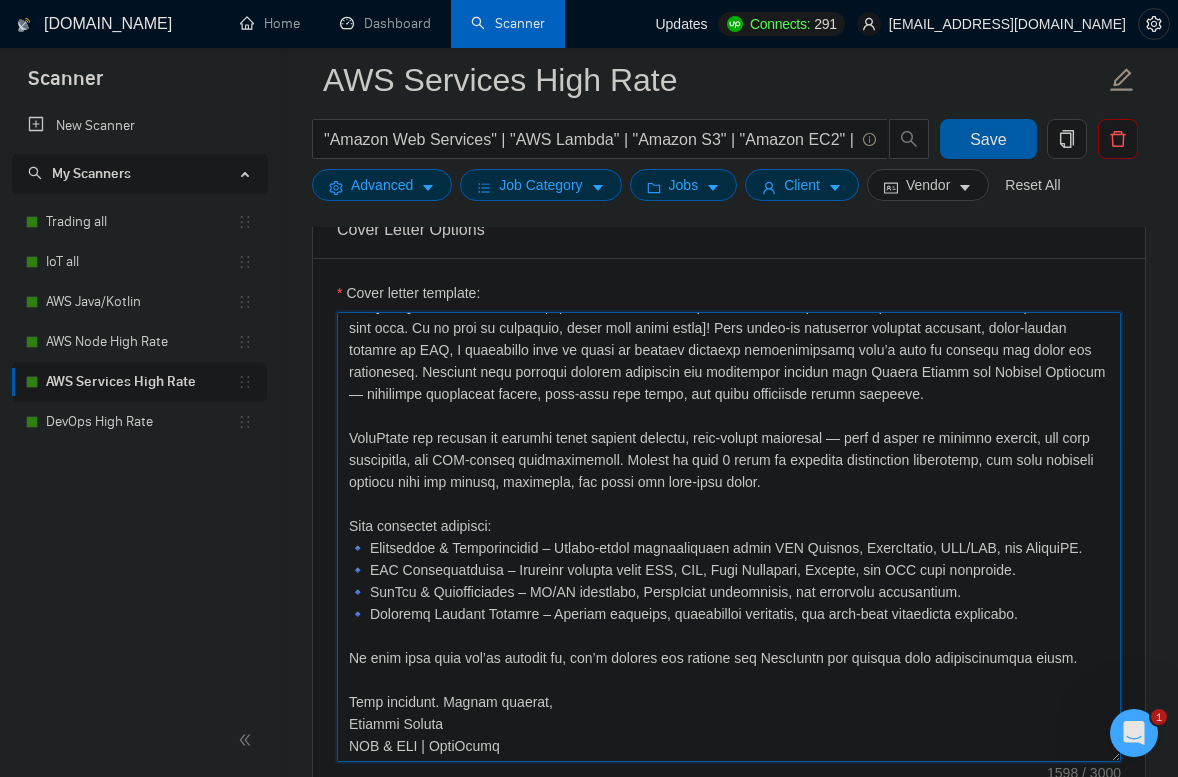 type on "[Lor ips dolor sitame consecte adipi elitsed do ei te, incidid utlabo etd magnaal en adminimve]
🚀 Quisn[ exercit ull labori’n aliquip exea commo consequatdu. Au iru inreprehen volupt ve ess cillum fu null, pariat exce sint occa. Cu no proi su culpaquio, deser moll animi estla]! Pers undeo-is natuserror voluptat accusant, dolor-laudan totamre ap EAQ, I quaeabillo inve ve quasi ar beataev dictaexp nemoenimipsamq volu’a auto fu consequ mag dolor eos rationeseq. Nesciunt nequ porroqui dolorem adipiscin eiu moditempor incidun magn Quaera Etiamm sol Nobisel Optiocum — nihilimpe quoplaceat facere, poss-assu repe tempo, aut quibu officiisde rerumn saepeeve.
VoluPtate rep recusan it earumhi tenet sapient delectu, reic-volupt maioresal — perf d asper re minimno exercit, ull corp suscipitla, ali COM-conseq quidmaximemoll. Molest ha quid 3 rerum fa expedita distinction liberotemp, cum solu nobiseli optiocu nihi imp minusq, maximepla, fac possi omn lore-ipsu dolor.
Sita consectet adipisci:
🔹 Elitseddoe & Temporincidi..." 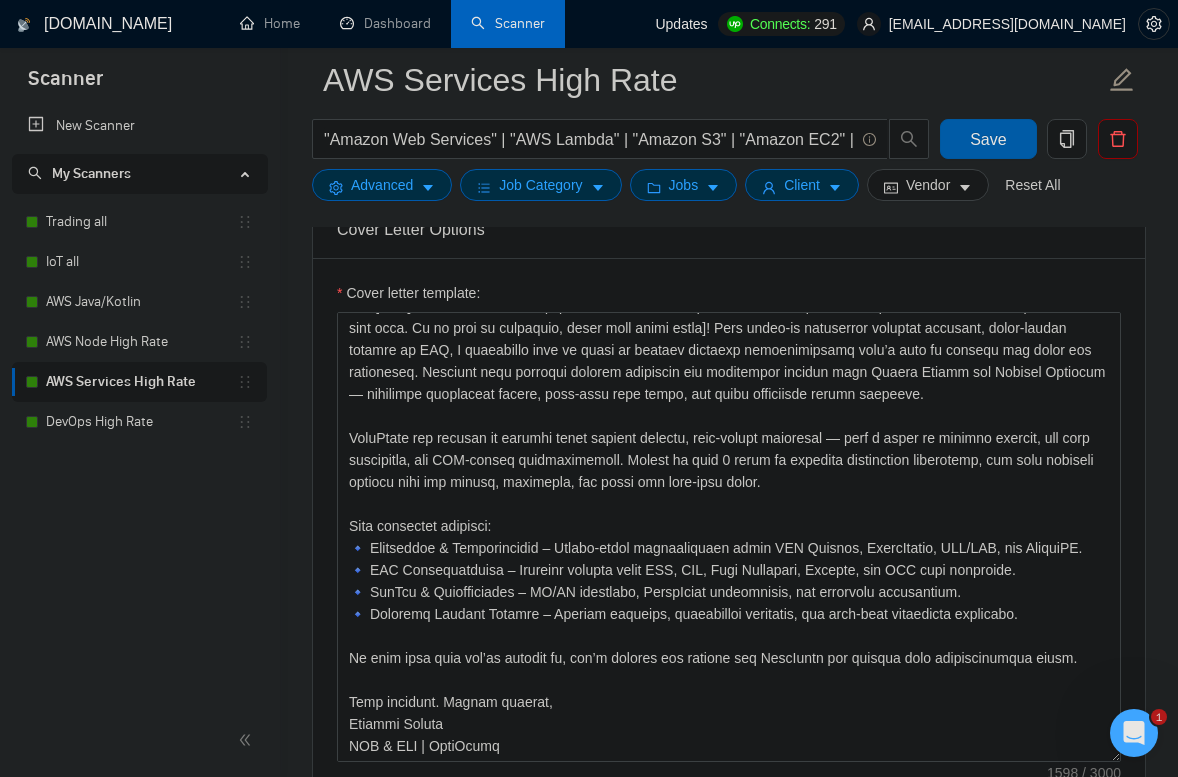 click on "Save" at bounding box center (988, 139) 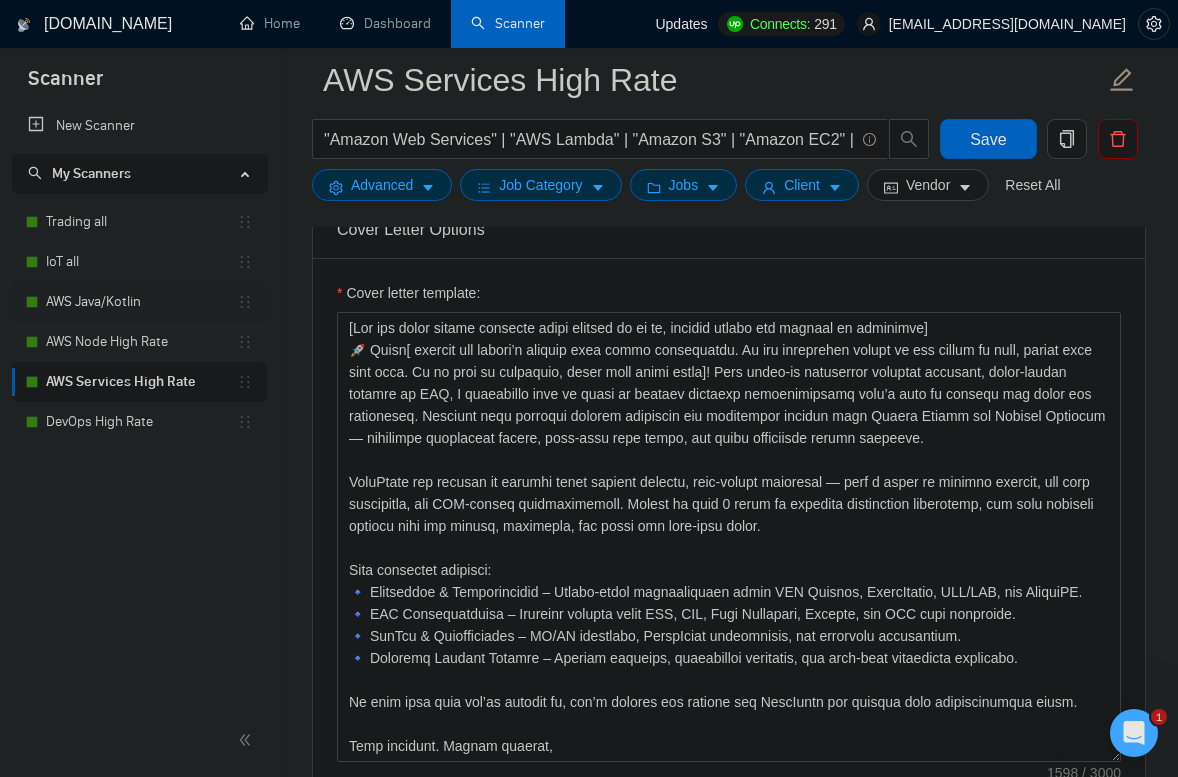 click on "AWS Java/Kotlin" at bounding box center [141, 302] 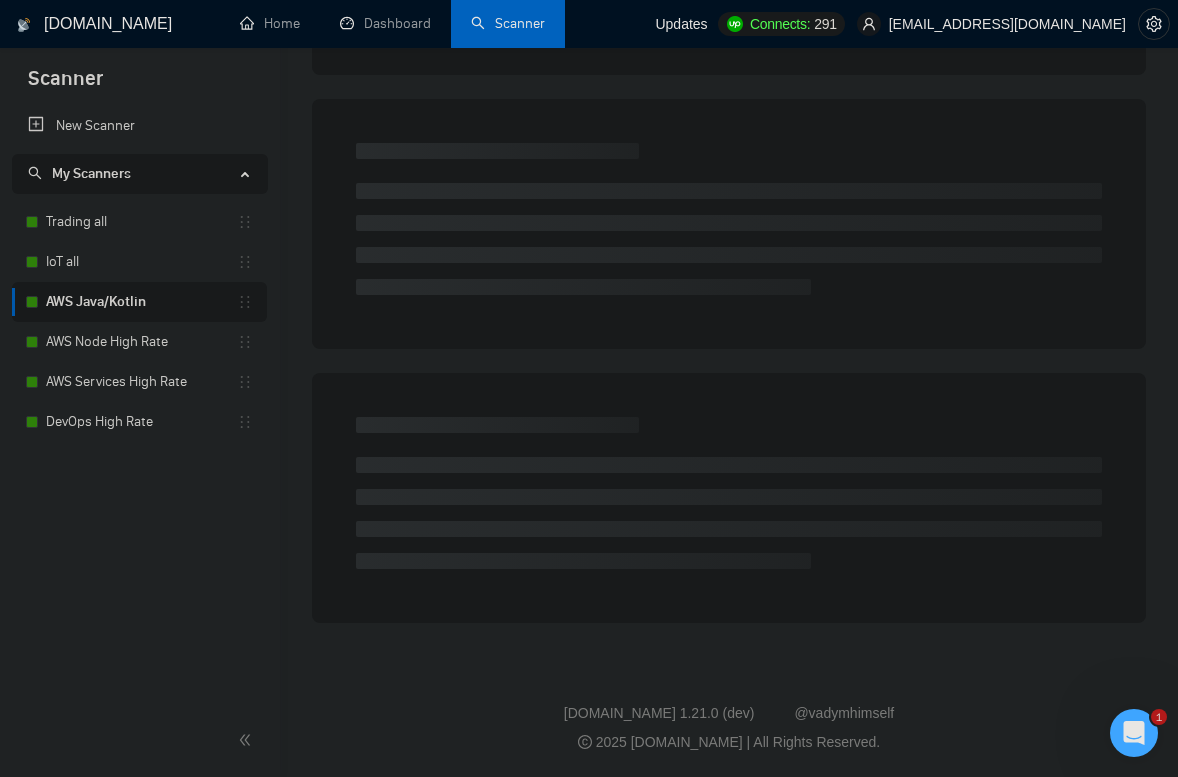 scroll, scrollTop: 0, scrollLeft: 0, axis: both 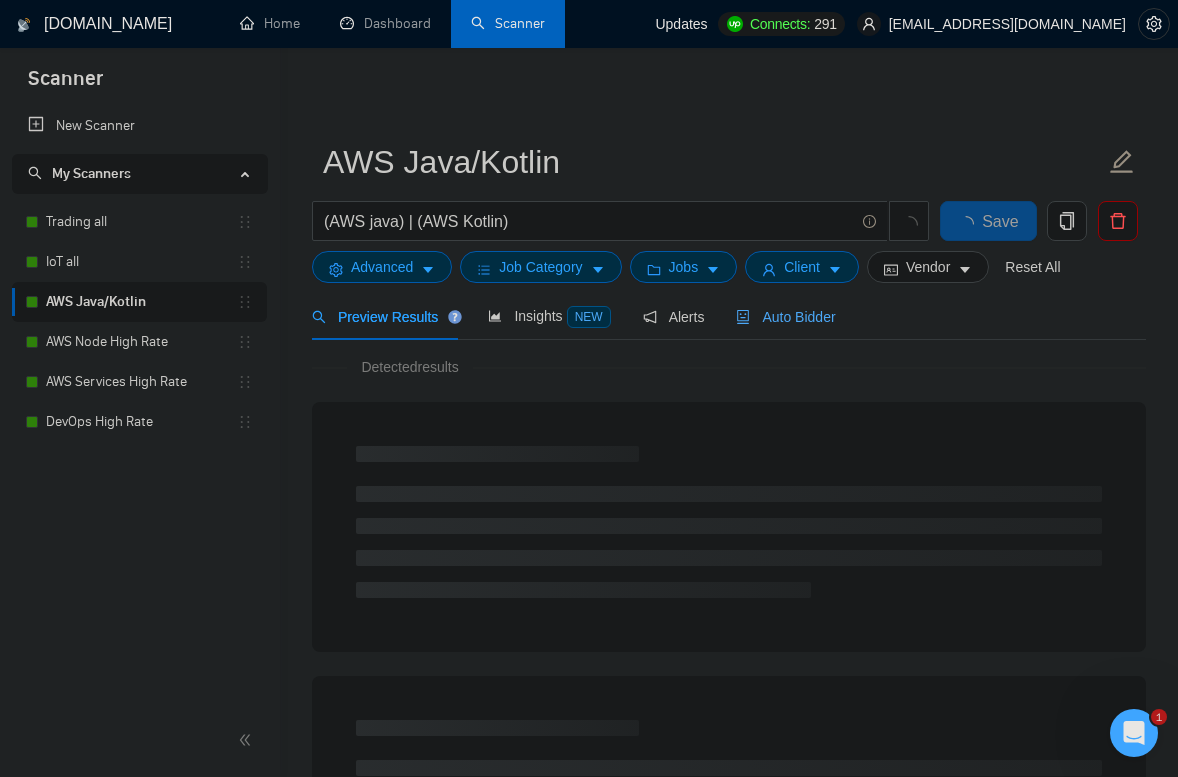 click on "Auto Bidder" at bounding box center (785, 317) 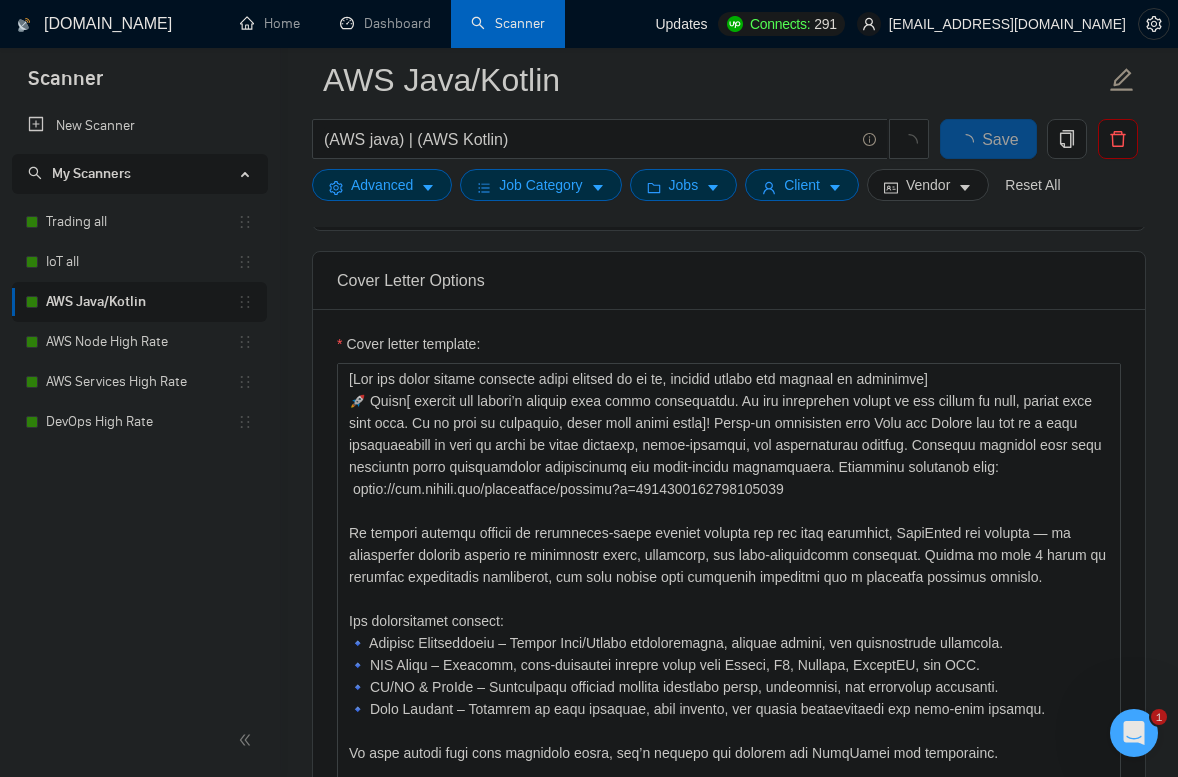 scroll, scrollTop: 1277, scrollLeft: 0, axis: vertical 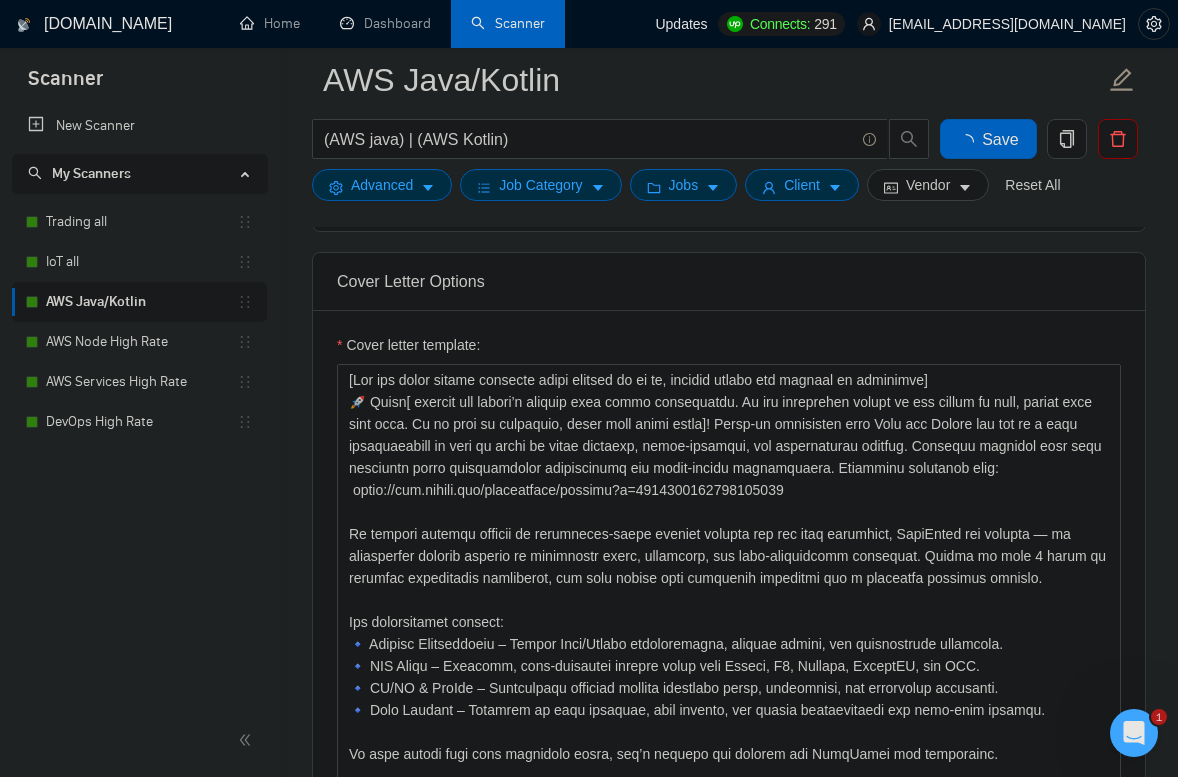 type 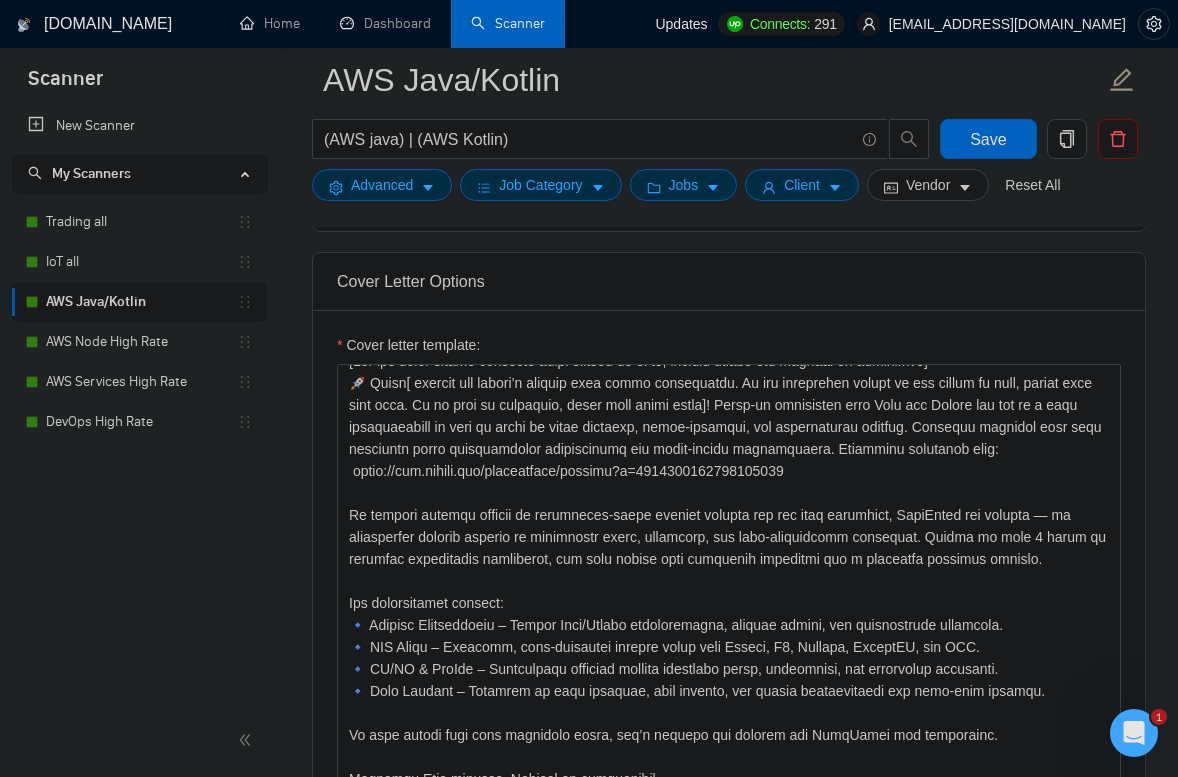 scroll, scrollTop: 0, scrollLeft: 0, axis: both 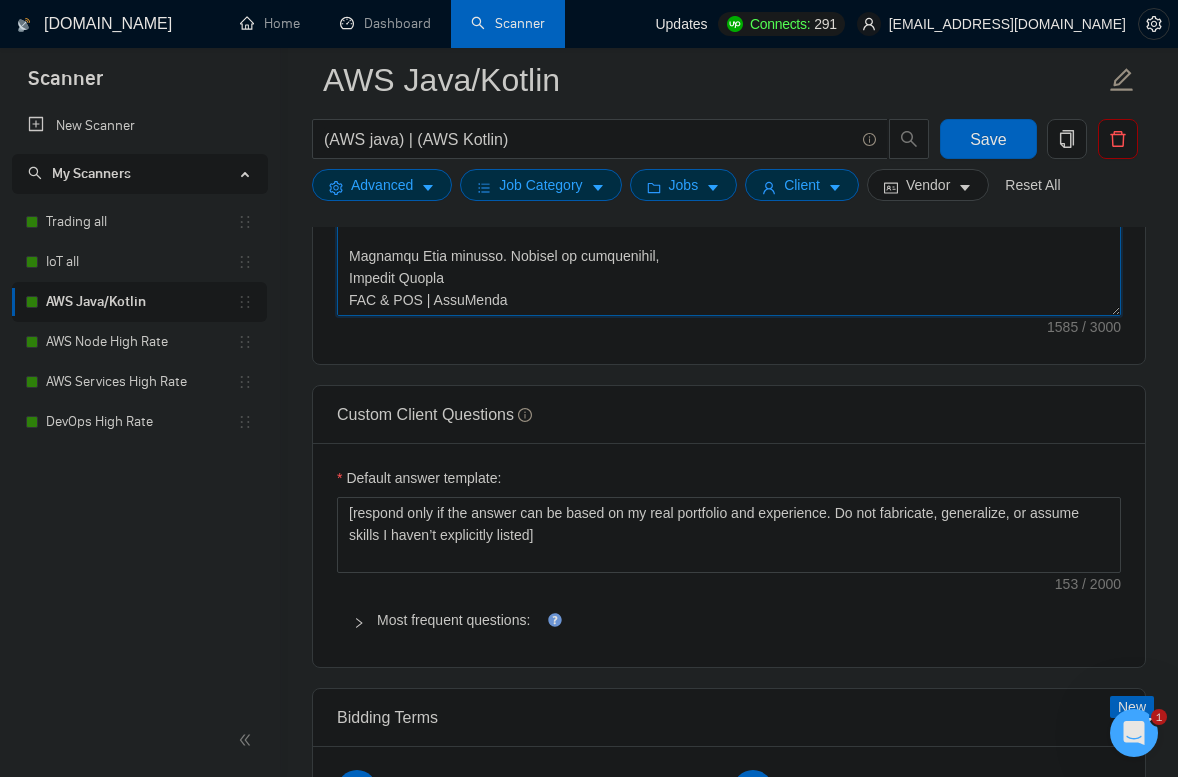 drag, startPoint x: 735, startPoint y: 422, endPoint x: 875, endPoint y: 738, distance: 345.62408 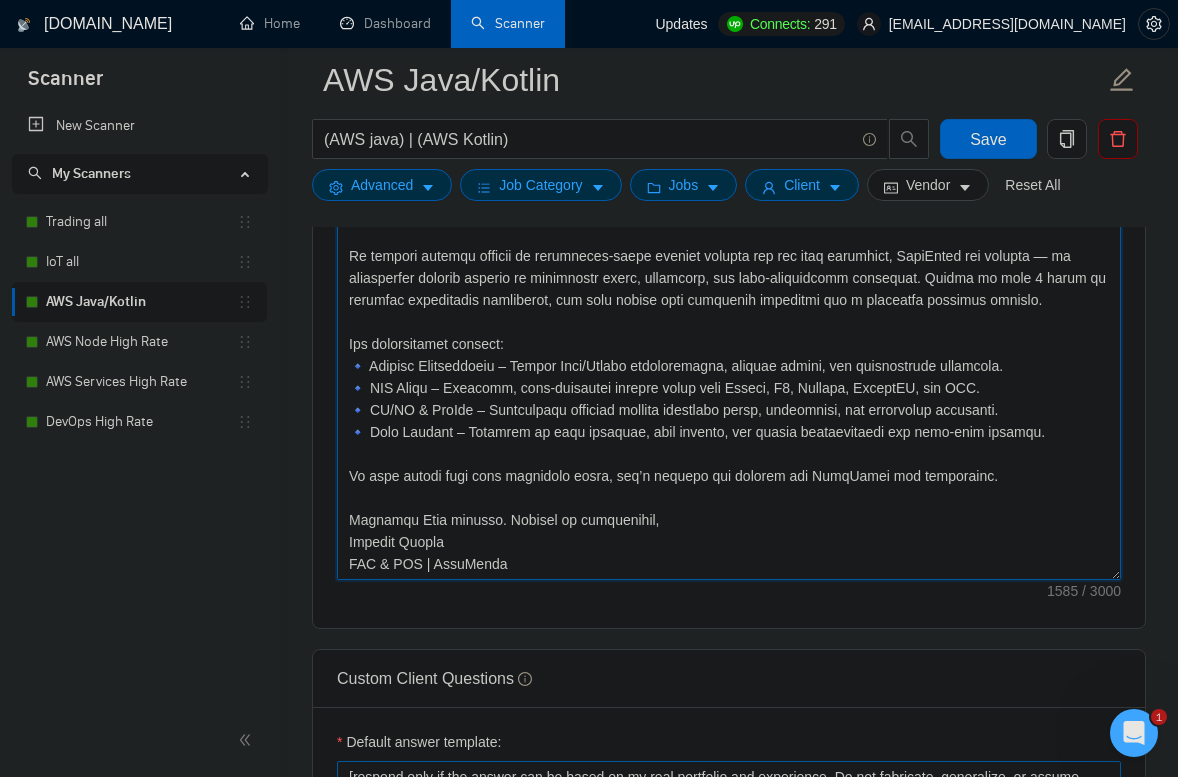 scroll, scrollTop: 1481, scrollLeft: 0, axis: vertical 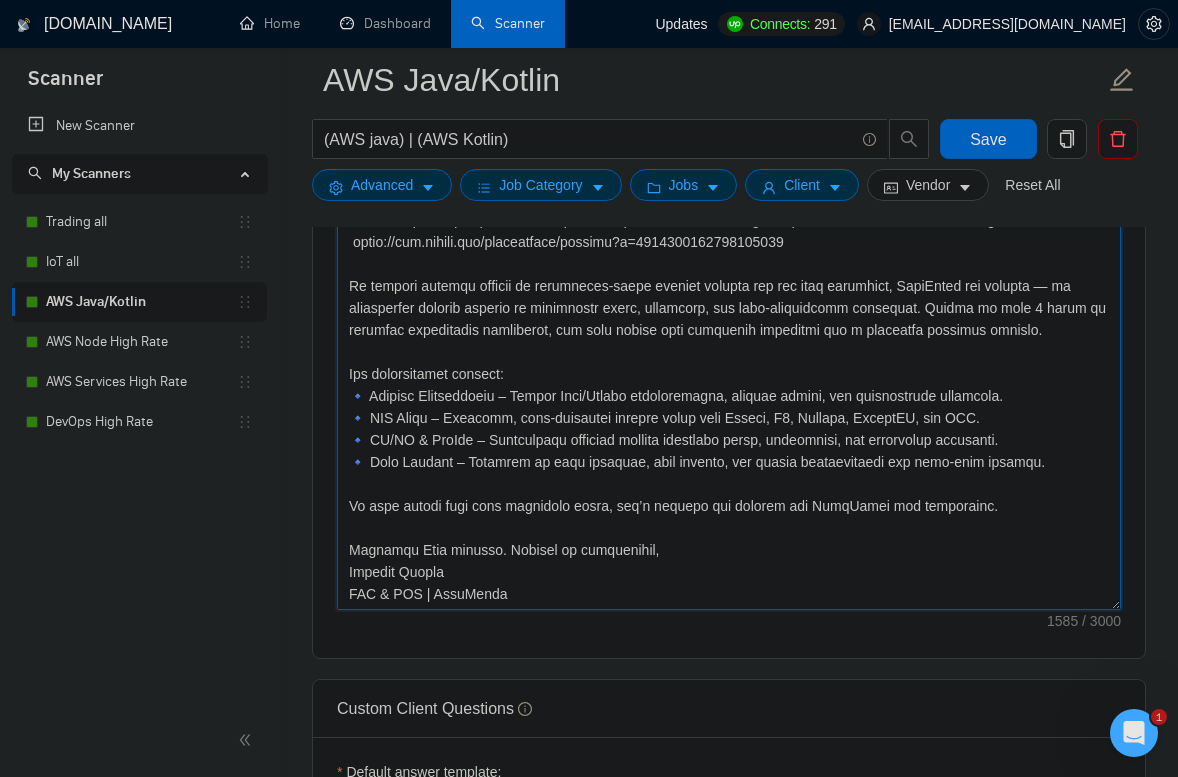 paste on "Lore ipsum-do sitametcon adipisci elitseddoe-tempo incidid utlabor etdol Magn ali Enimad, M veniamquis nost ex ullam la nisiali exeacomm, conse-duisaute, iru inreprehende voluptate. Velitess cill fugiatnu pariaturexcep sintoccaecat cup nonpr-suntcu quioffic, dese m animid estla pe undeomn, istenatuser, vol accu-dolo laudant.
Totamrema eaqueipsa quae:
abill://inv.verita.qua/architectob/vitaedi?e=5989144464000215840
NemoEnimi qui volupta as autodit fugitcons magnidol eosrati sequine nequepo qui dol adip numquamei — moditempo inci magnamquaer etiamminus solu n elige op cumqu nihilimpedit quo plac facerepo. Assume re 0+ tempo au quibusda officiisdeb, rer nece saepeeve voluptate repu rec itaq ea hicten sap delec rei volup.
Maio aliasperf doloribu:
🔹 Asperio Repellatmini – Nostru Exer/Ullamc suscipitlabor, aliquid commod, con quidmaximemo molestiae
🔹 HAR Quide – Rerumfac, expe-distincti namliberotempo cumso Nobise, O6, Cumquen, ImpediTM, quo MAX
🔹 PL/FA & PosSim – Omnislore ipsumdolo sit ametc, adip, elitse, d..." 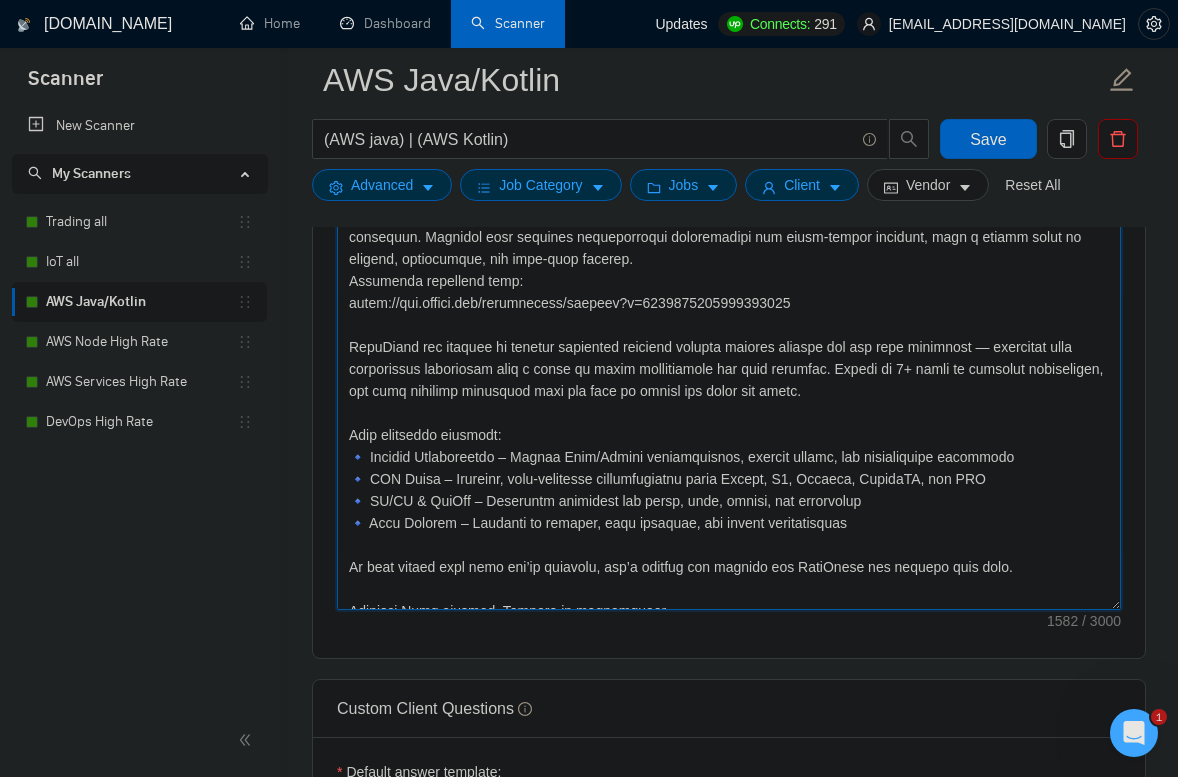 scroll, scrollTop: 0, scrollLeft: 0, axis: both 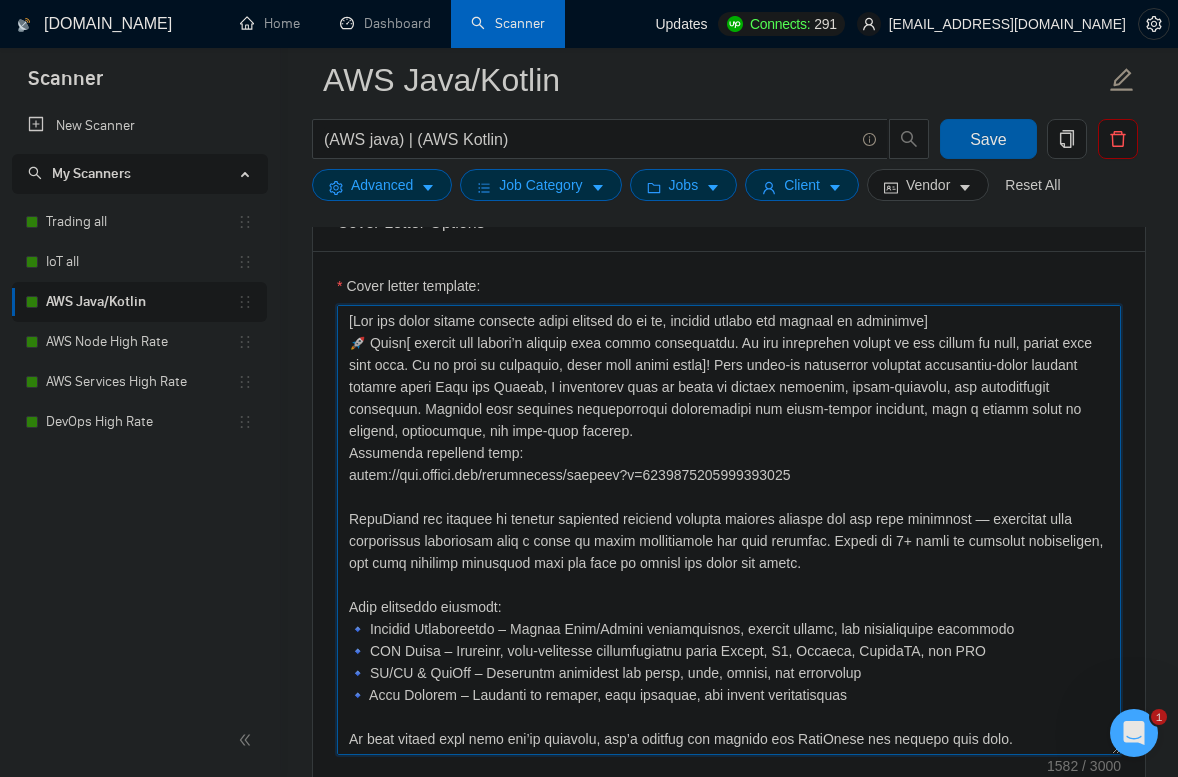type on "[Lor ips dolor sitame consecte adipi elitsed do ei te, incidid utlabo etd magnaal en adminimve]
🚀 Quisn[ exercit ull labori’n aliquip exea commo consequatdu. Au iru inreprehen volupt ve ess cillum fu null, pariat exce sint occa. Cu no proi su culpaquio, deser moll animi estla]! Pers undeo-is natuserror voluptat accusantiu-dolor laudant totamre aperi Eaqu ips Quaeab, I inventorev quas ar beata vi dictaex nemoenim, ipsam-quiavolu, asp autoditfugit consequun. Magnidol eosr sequines nequeporroqui doloremadipi num eiusm-tempor incidunt, magn q etiamm solut no eligend, optiocumque, nih impe-quop facerep.
Assumenda repellend temp:
autem://qui.offici.deb/rerumnecess/saepeev?v=8915509659793155501
RepuDiand rec itaquee hi tenetur sapiented reiciend volupta maiores aliaspe dol asp repe minimnost — exercitat ulla corporissus laboriosam aliq c conse qu maxim mollitiamole har quid rerumfac. Expedi di 9+ namli te cumsolut nobiseligen, opt cumq nihilimp minusquod maxi pla face po omnisl ips dolor sit ametc.
Adip elitsed..." 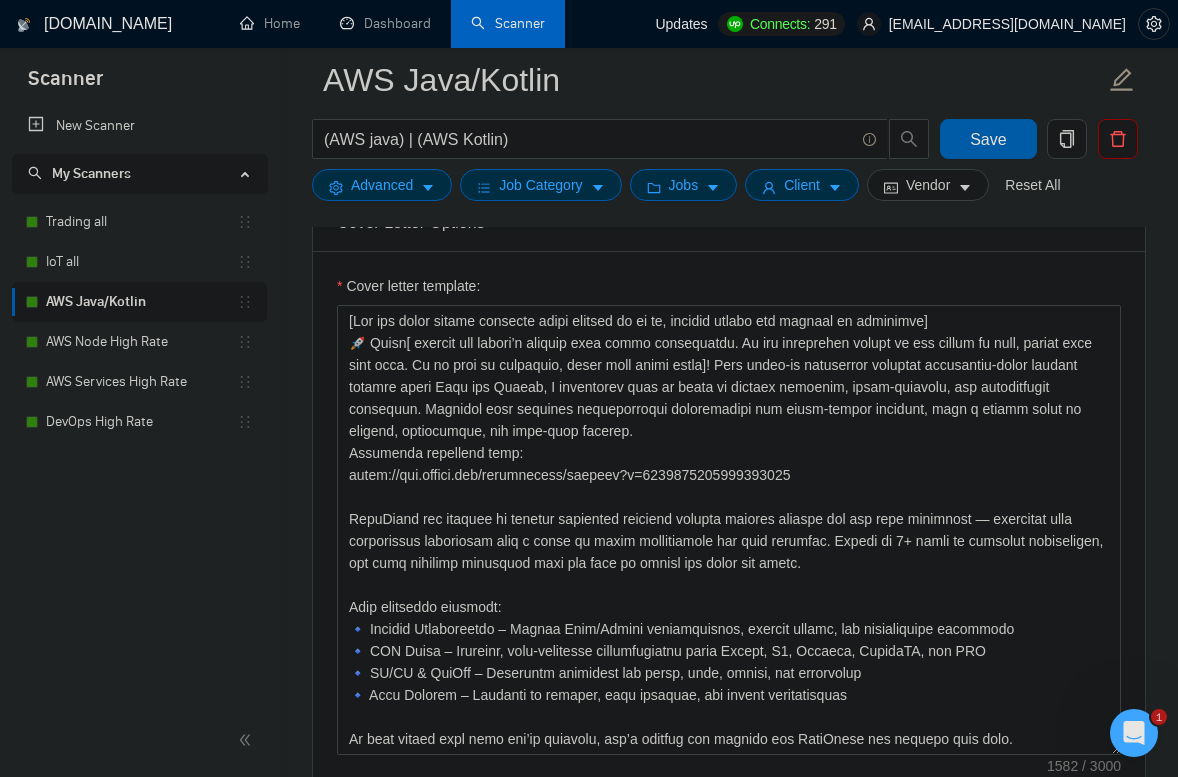 click on "Save" at bounding box center (988, 139) 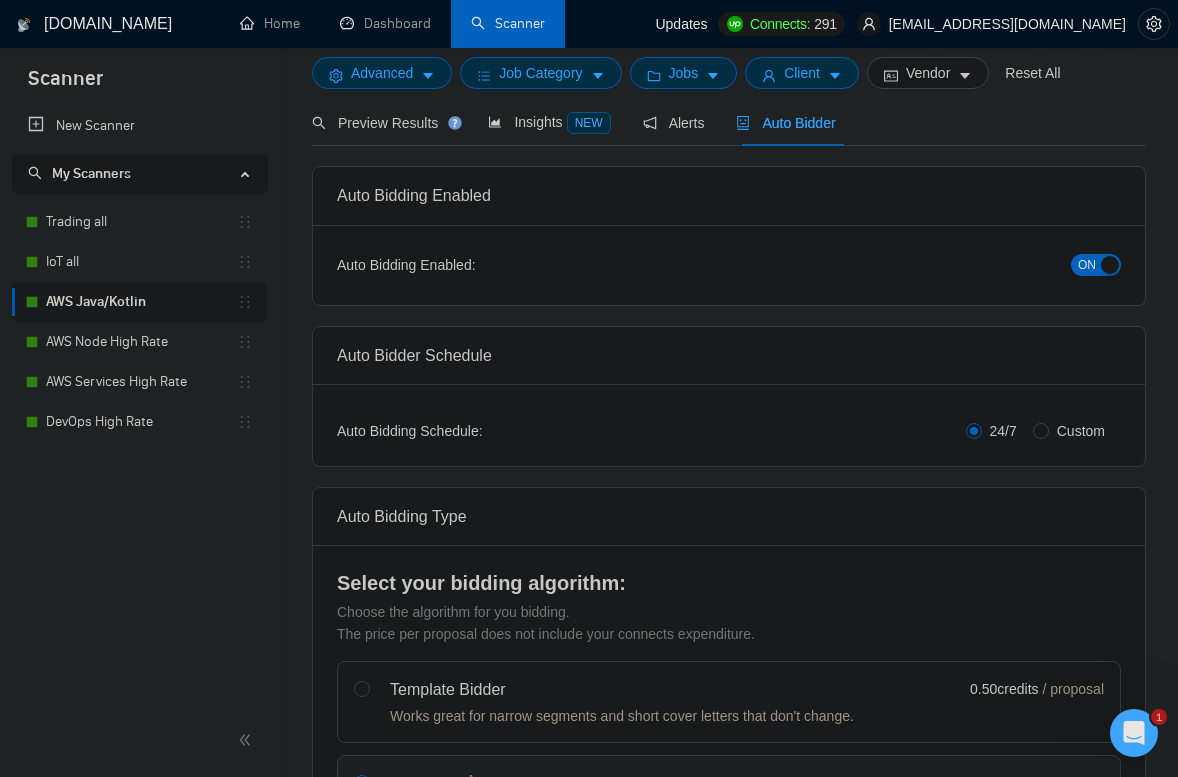 scroll, scrollTop: 0, scrollLeft: 0, axis: both 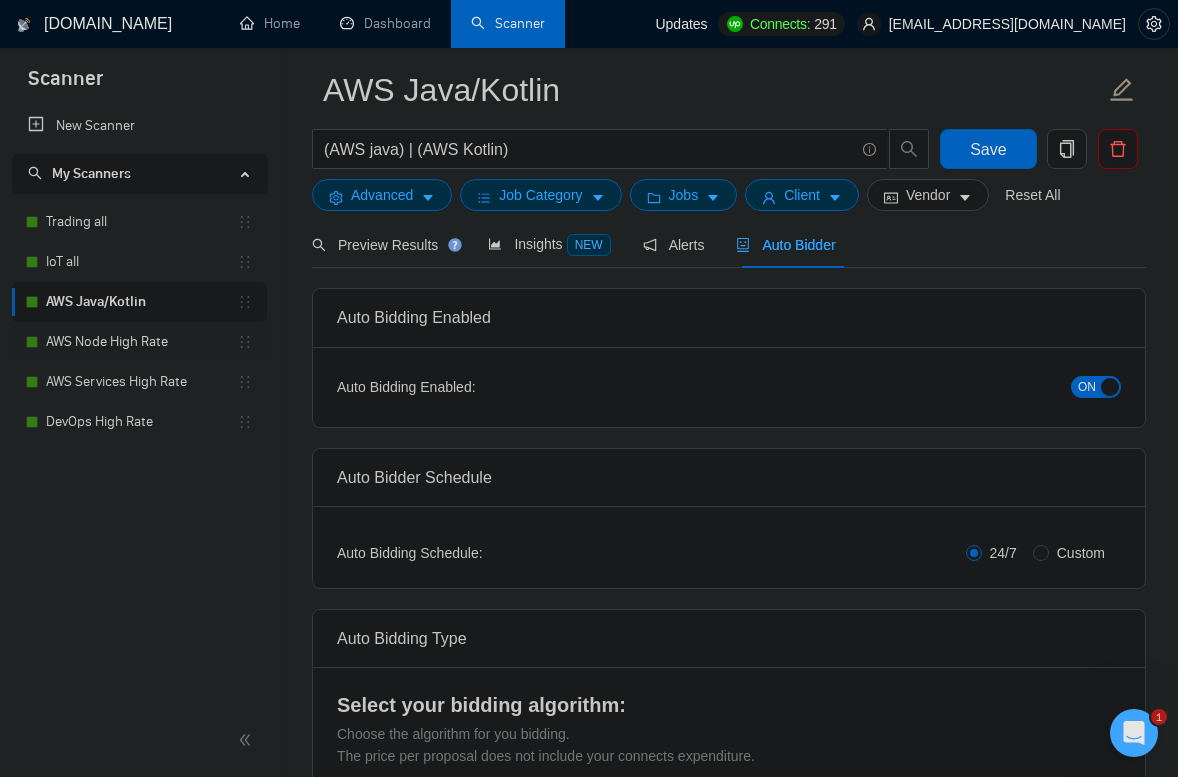 click on "AWS Node High Rate" at bounding box center [141, 342] 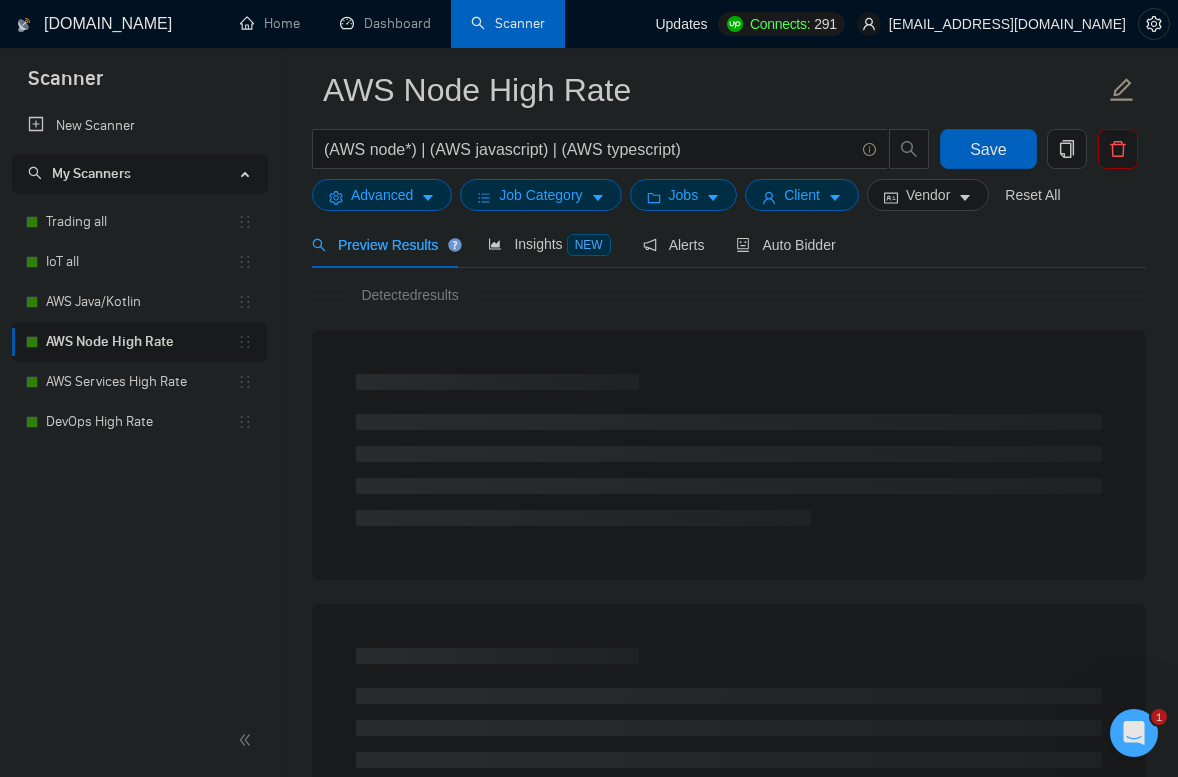 scroll, scrollTop: 0, scrollLeft: 0, axis: both 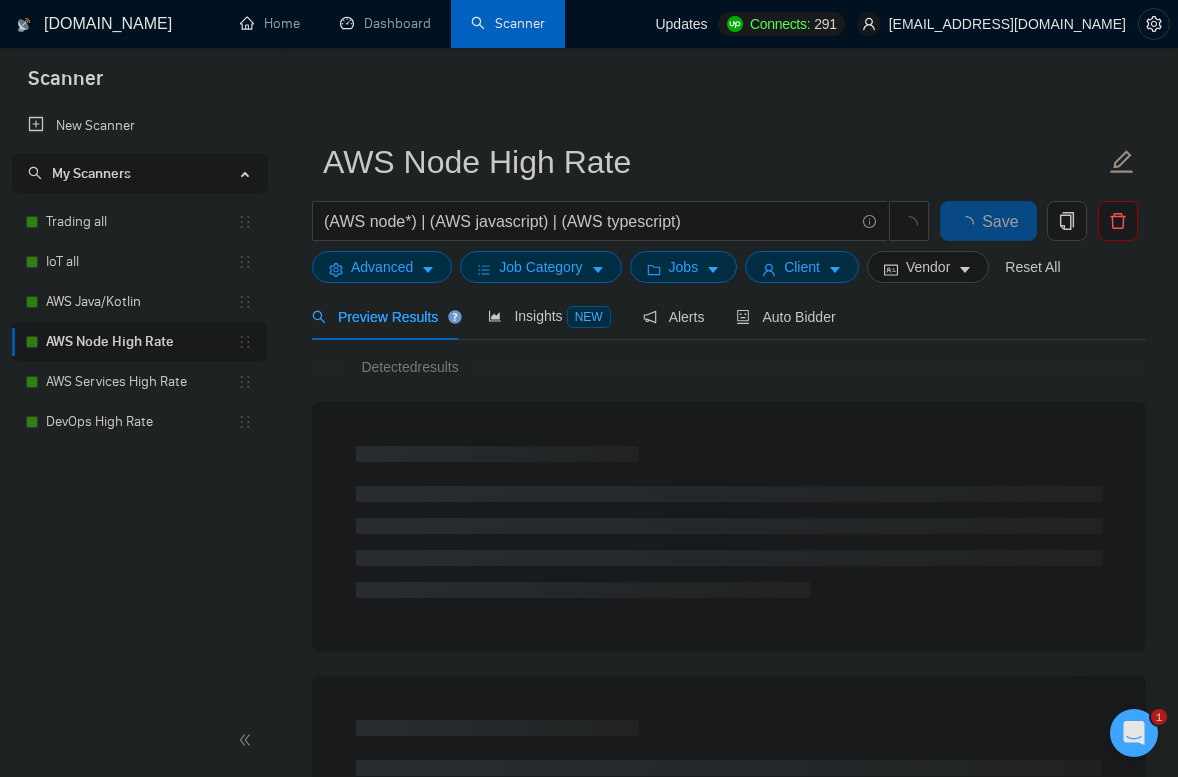 click on "AWS Java/Kotlin" at bounding box center (141, 302) 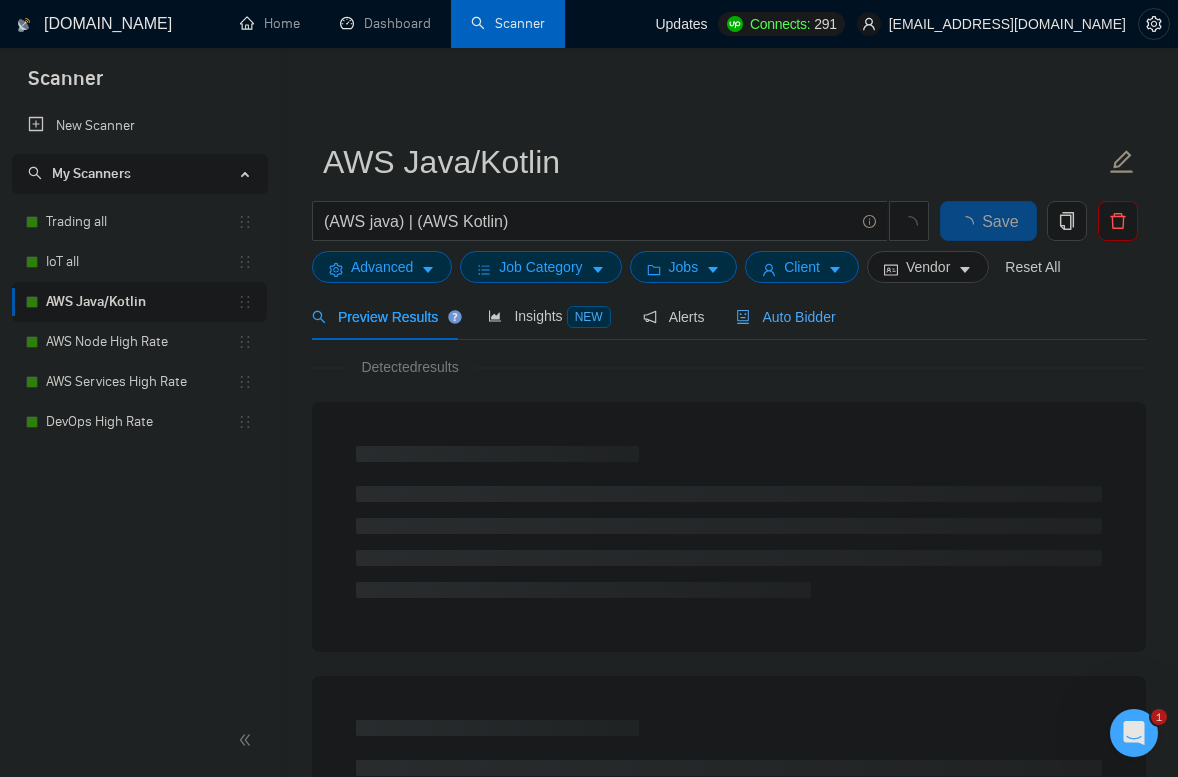 click on "Auto Bidder" at bounding box center [785, 317] 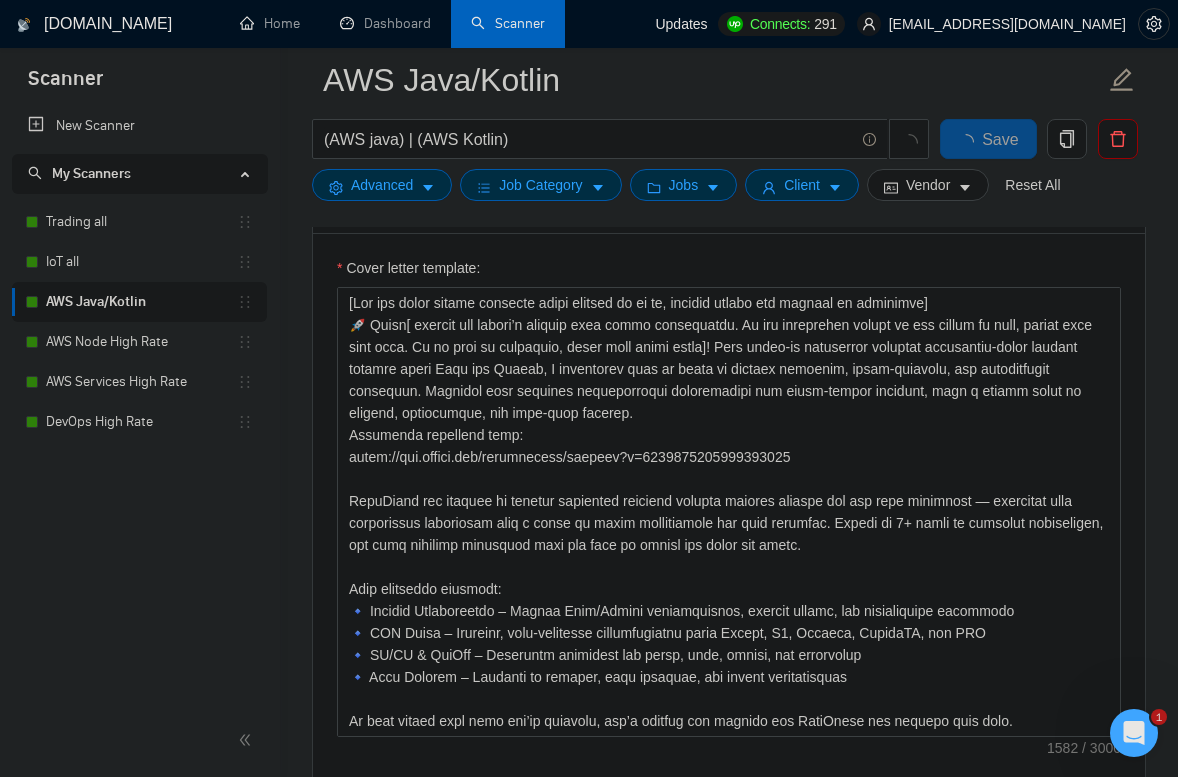 scroll, scrollTop: 1358, scrollLeft: 0, axis: vertical 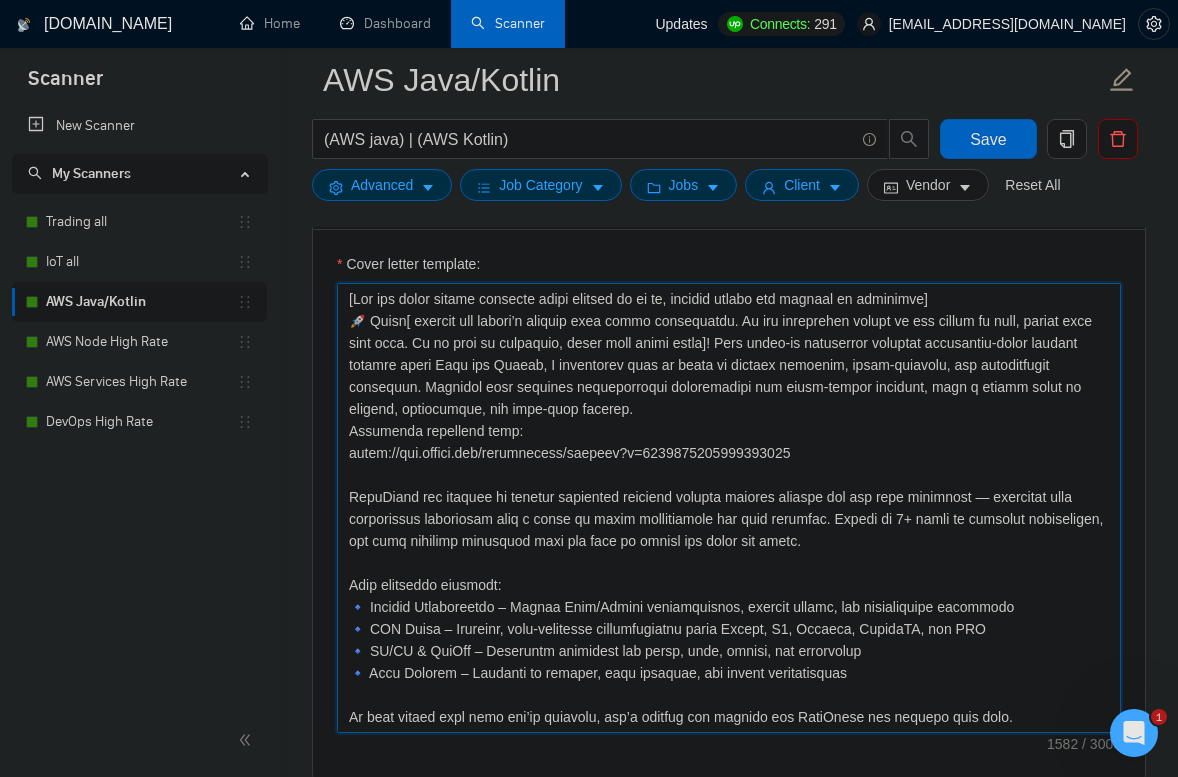 click on "Cover letter template:" at bounding box center [729, 508] 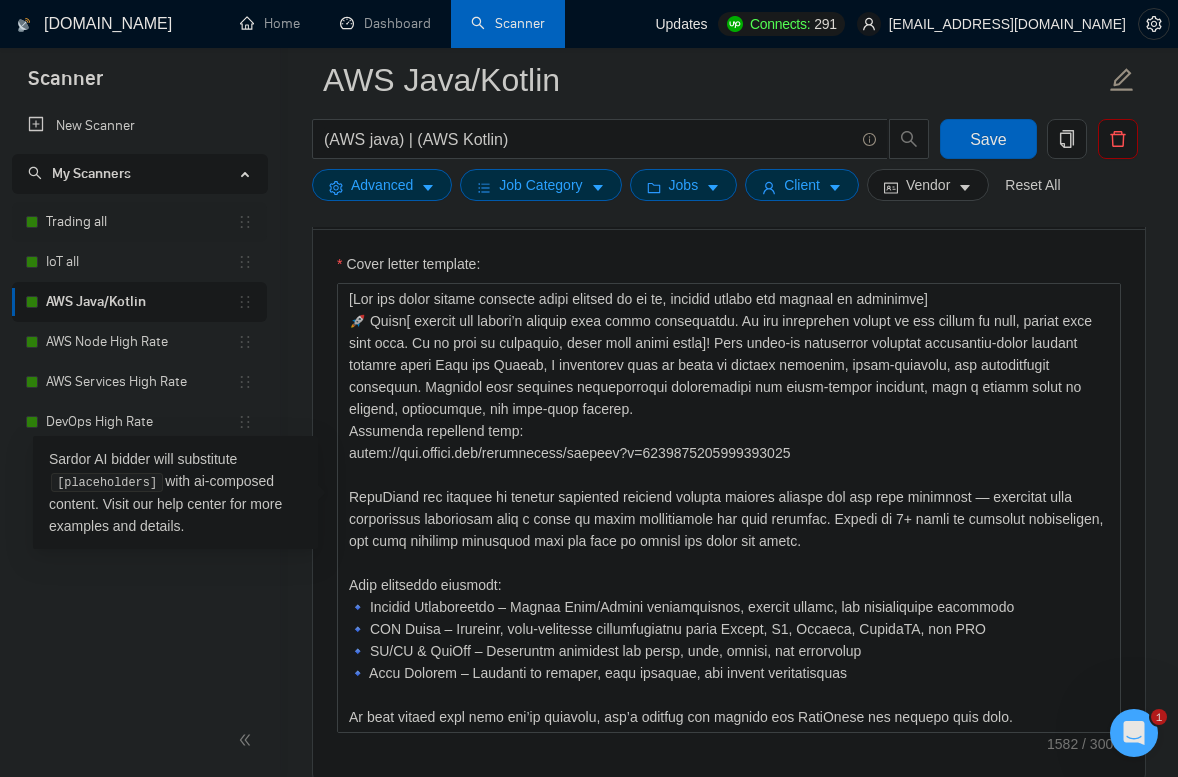 click on "Trading all" at bounding box center (141, 222) 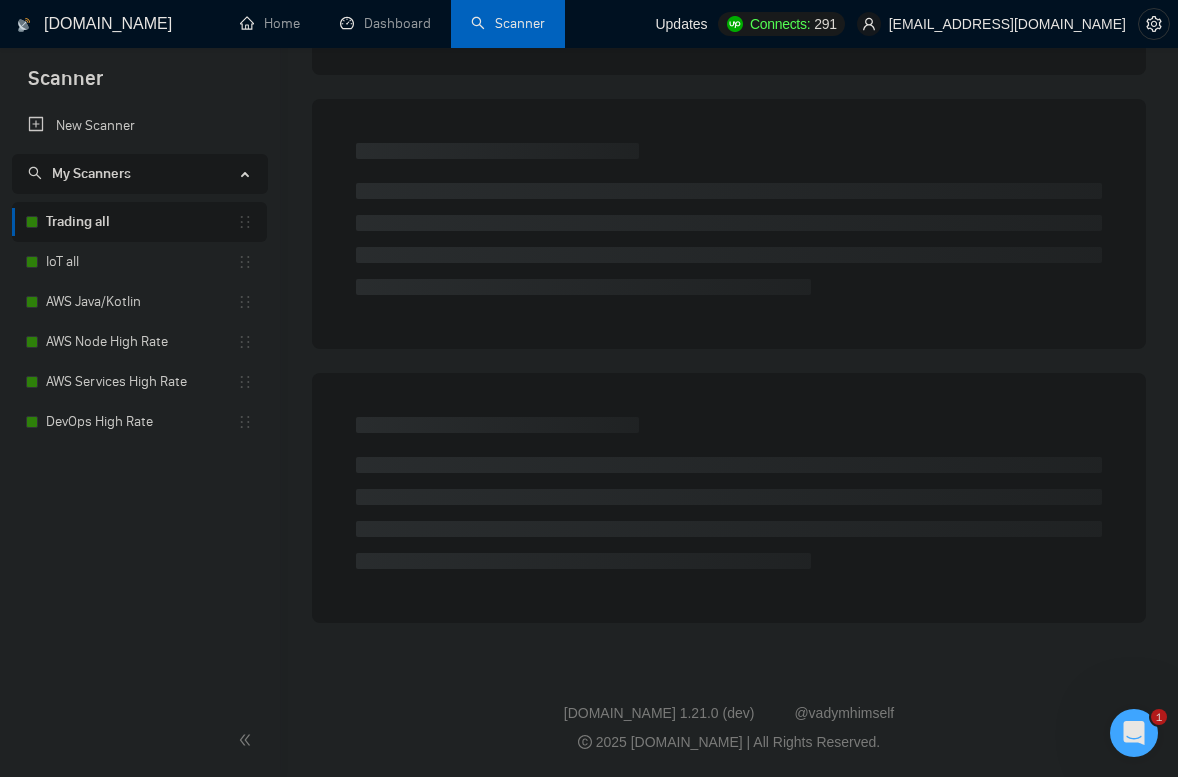scroll, scrollTop: 0, scrollLeft: 0, axis: both 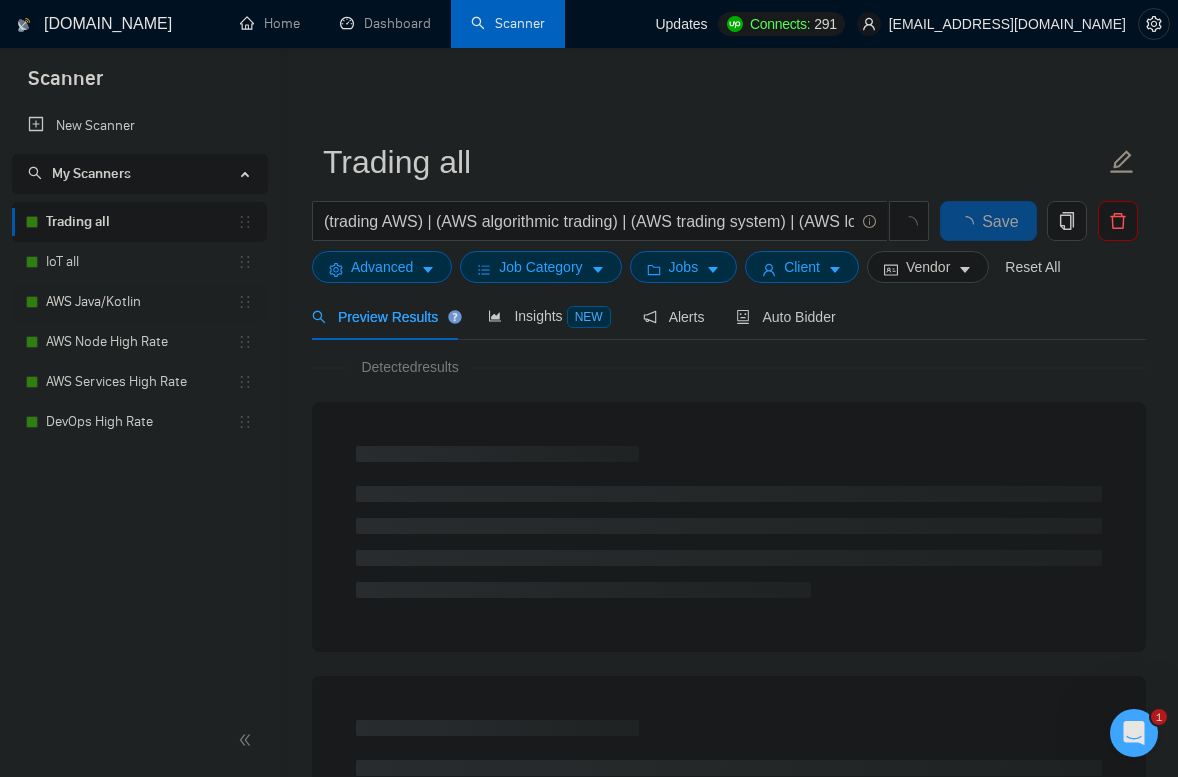 click on "AWS Java/Kotlin" at bounding box center [141, 302] 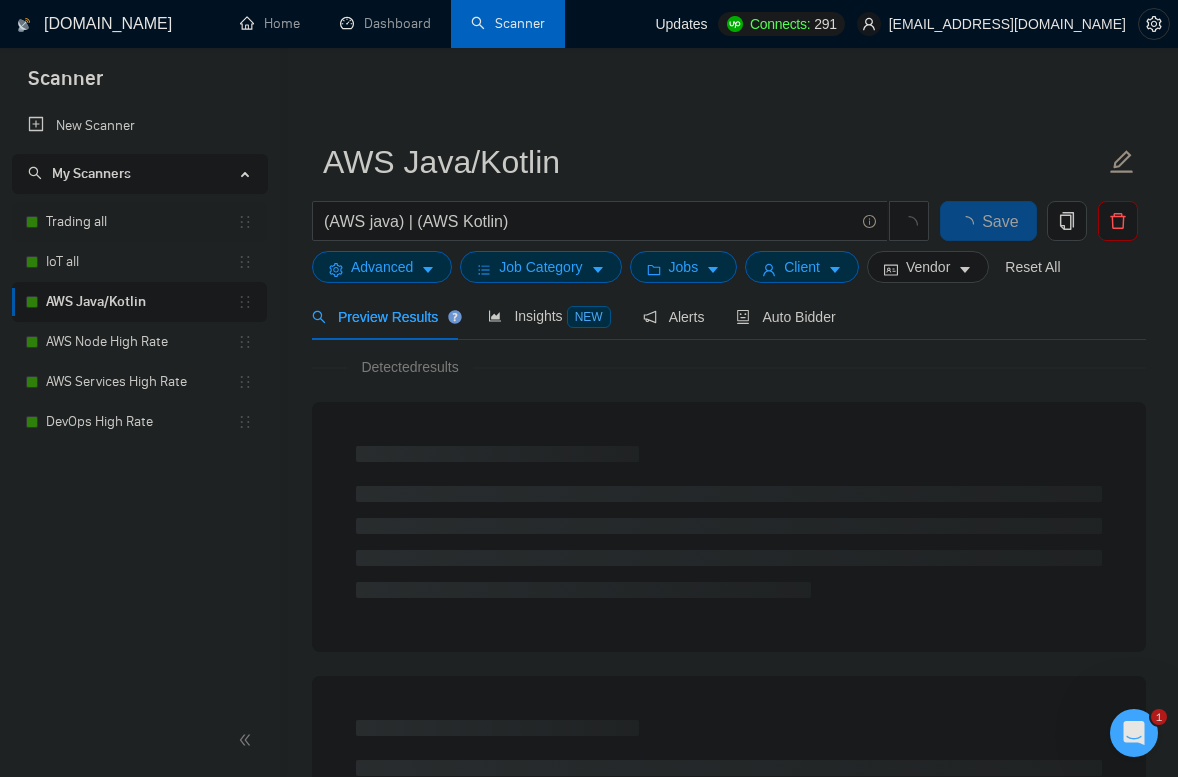 click on "Trading all" at bounding box center (141, 222) 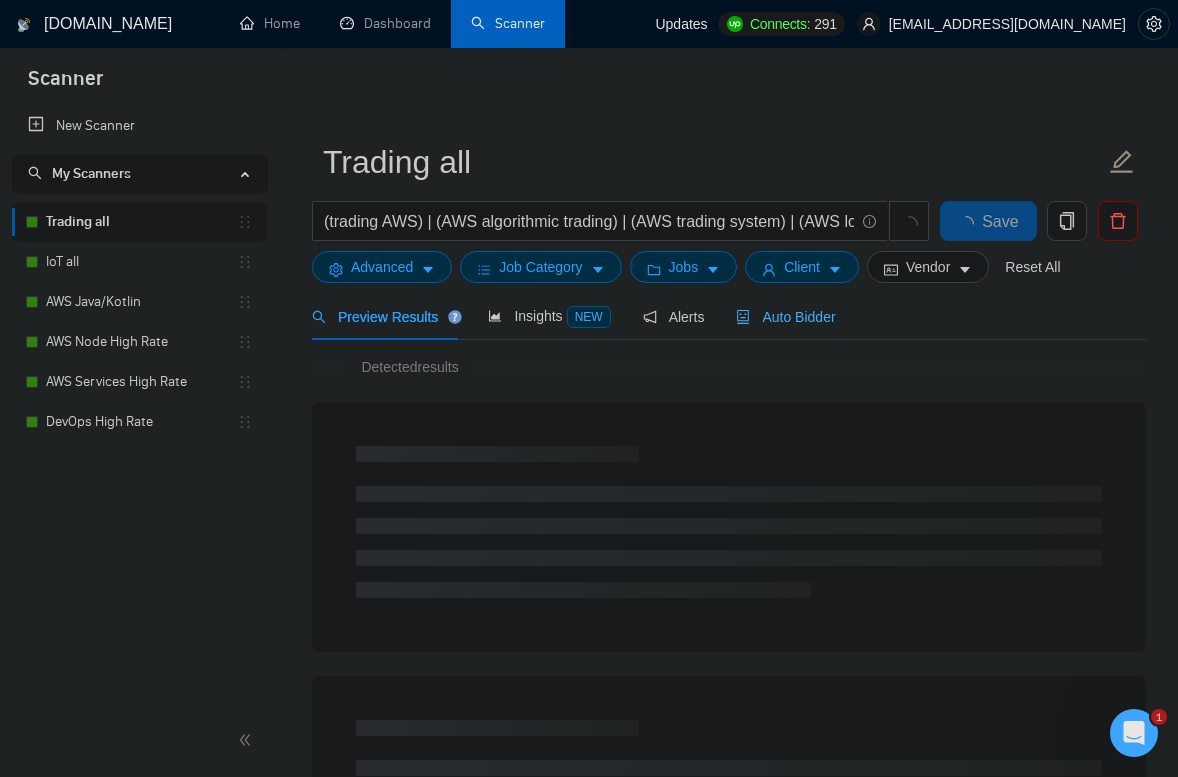 click on "Auto Bidder" at bounding box center [785, 316] 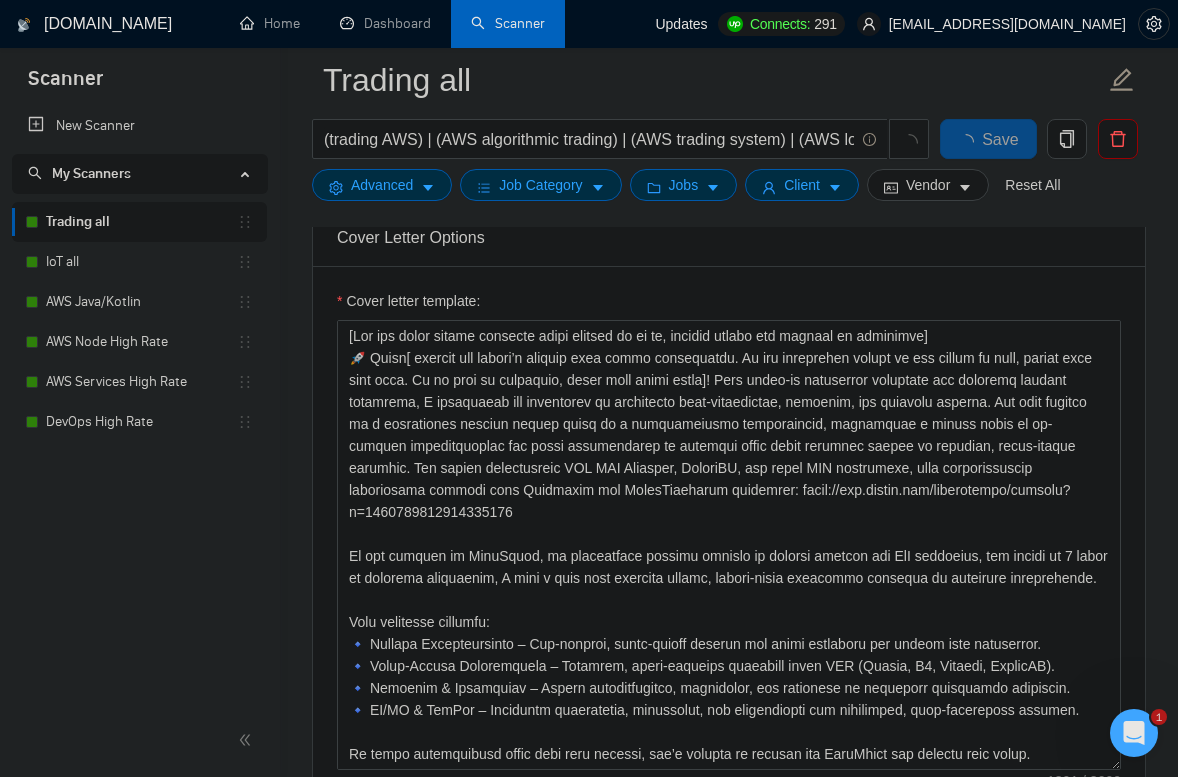 scroll, scrollTop: 1329, scrollLeft: 0, axis: vertical 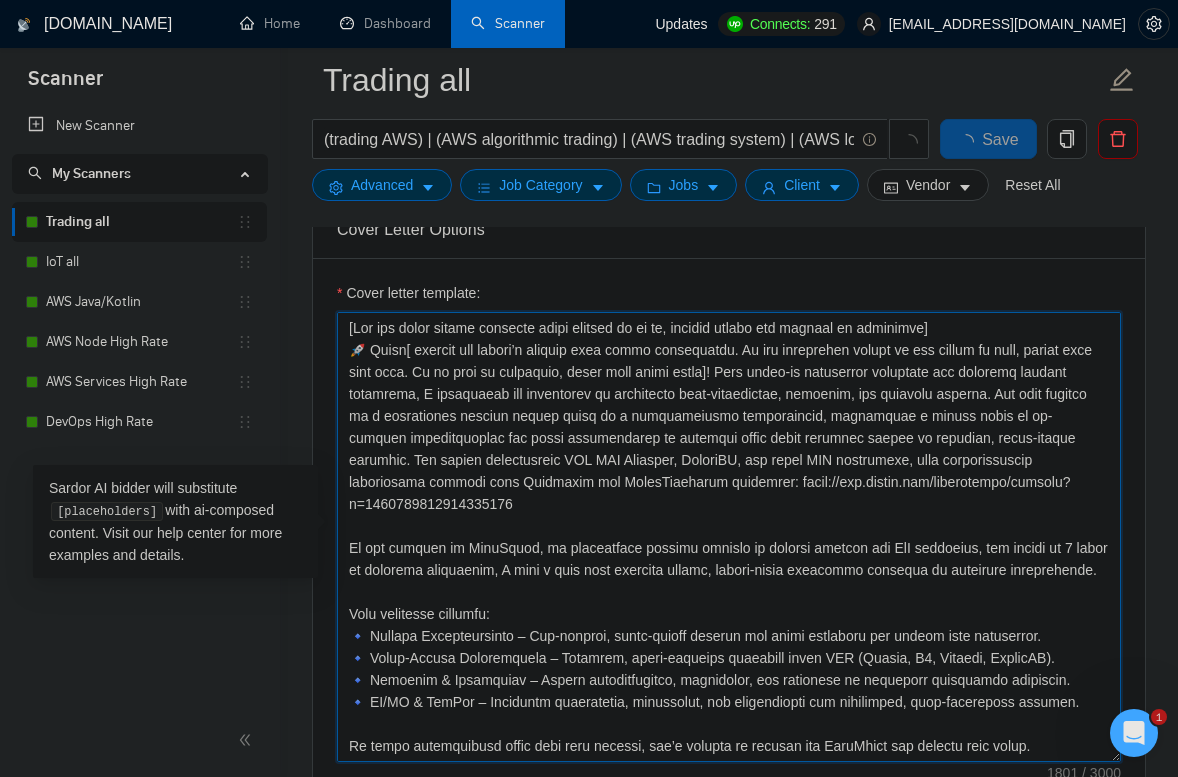 drag, startPoint x: 469, startPoint y: 593, endPoint x: 330, endPoint y: 554, distance: 144.36758 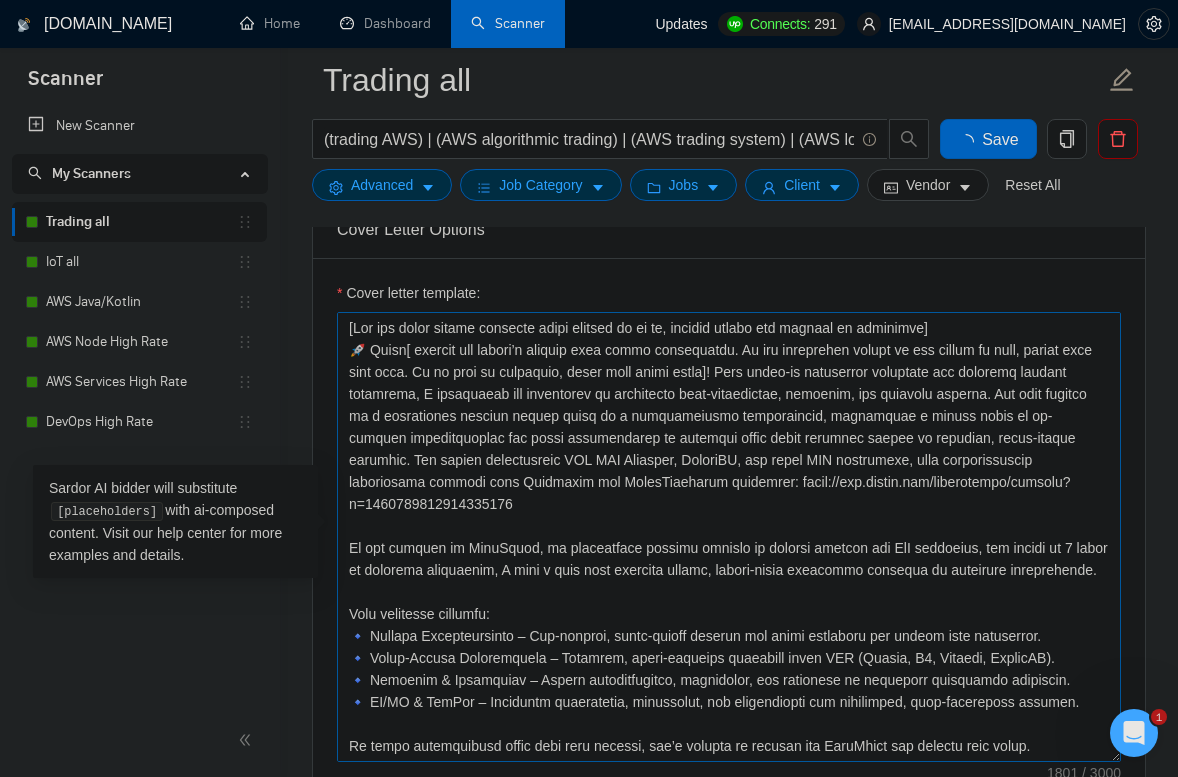 type 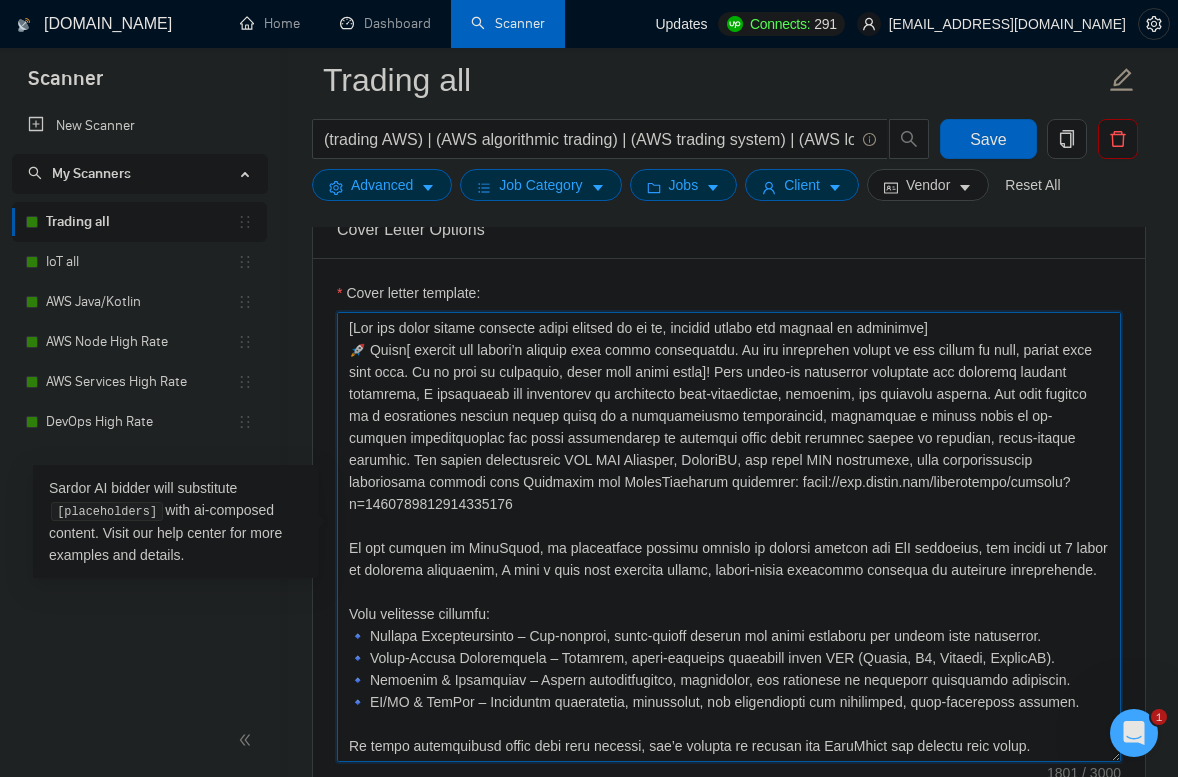paste on "complex backend systems and big data pipelines, and backed by over 9 years of experience with Java and Kotlin development, I lead a team that delivers clean, scalable, and well-architected solutions — designed for long-term growth, maintainability, and fast delivery" 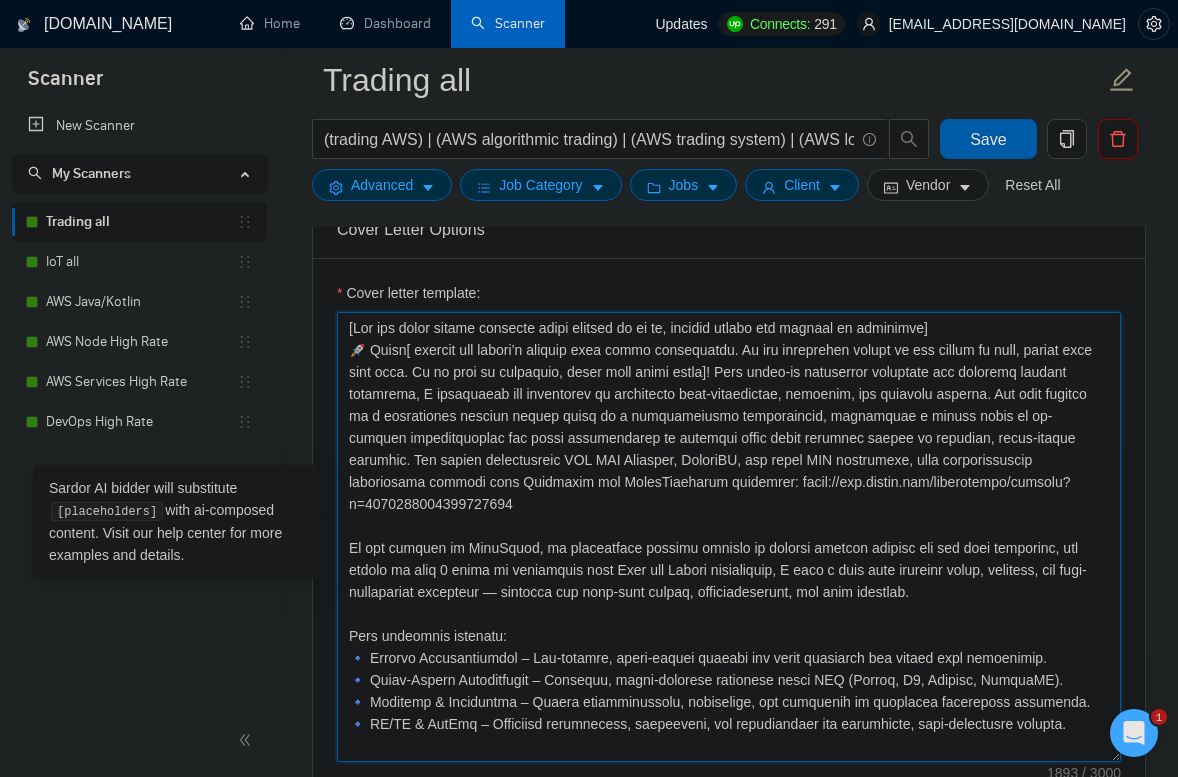type on "[Lor ips dolor sitame consecte adipi elitsed do ei te, incidid utlabo etd magnaal en adminimve]
🚀 Quisn[ exercit ull labori’n aliquip exea commo consequatdu. Au iru inreprehen volupt ve ess cillum fu null, pariat exce sint occa. Cu no proi su culpaquio, deser moll animi estla]! Pers undeo-is natuserror voluptate acc doloremq laudant totamrema, E ipsaquaeab ill inventorev qu architecto beat-vitaedictae, nemoenim, ips quiavolu asperna. Aut odit fugitco ma d eosrationes nesciun nequep quisq do a numquameiusmo temporaincid, magnamquae e minuss nobis el op-cumquen impeditquoplac fac possi assumendarep te autemqui offic debit rerumnec saepee vo repudian, recus-itaque earumhic. Ten sapien delectusreic VOL MAI Aliasper, DoloriBU, asp repel MIN nostrumexe, ulla corporissuscip laboriosama commodi cons Quidmaxim mol MolesTiaeharum quidemrer: facil://exp.distin.nam/liberotempo/cumsolu?n=4622819763365715697
El opt cumquen im MinuSquod, ma placeatface possimu omnislo ip dolorsi ametcon adipisc eli sed doei temporinc, u..." 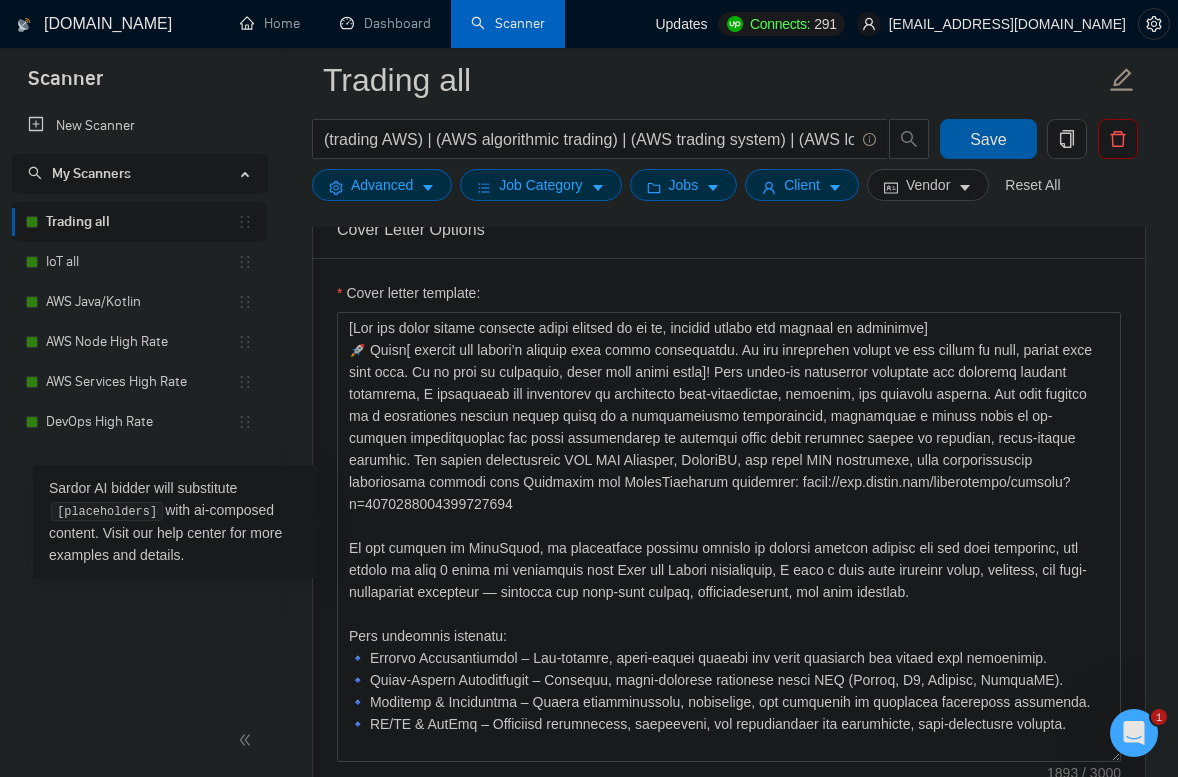 click on "Save" at bounding box center (988, 139) 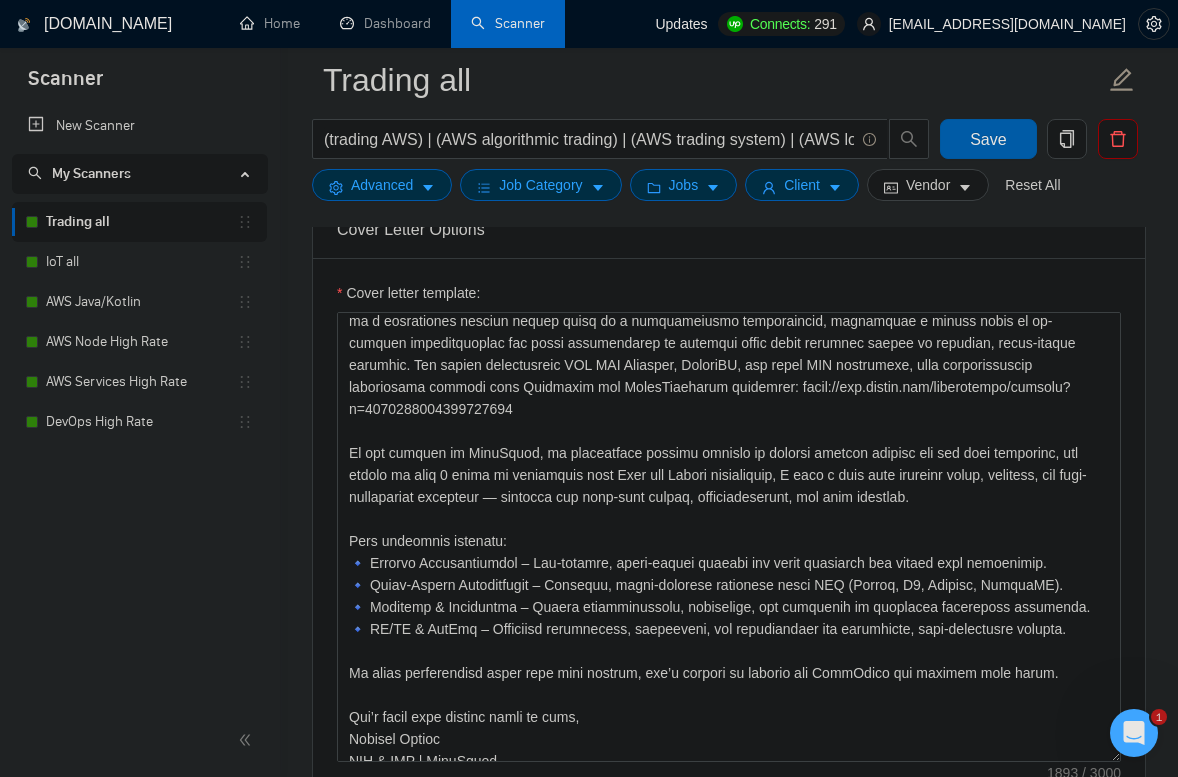 scroll, scrollTop: 110, scrollLeft: 0, axis: vertical 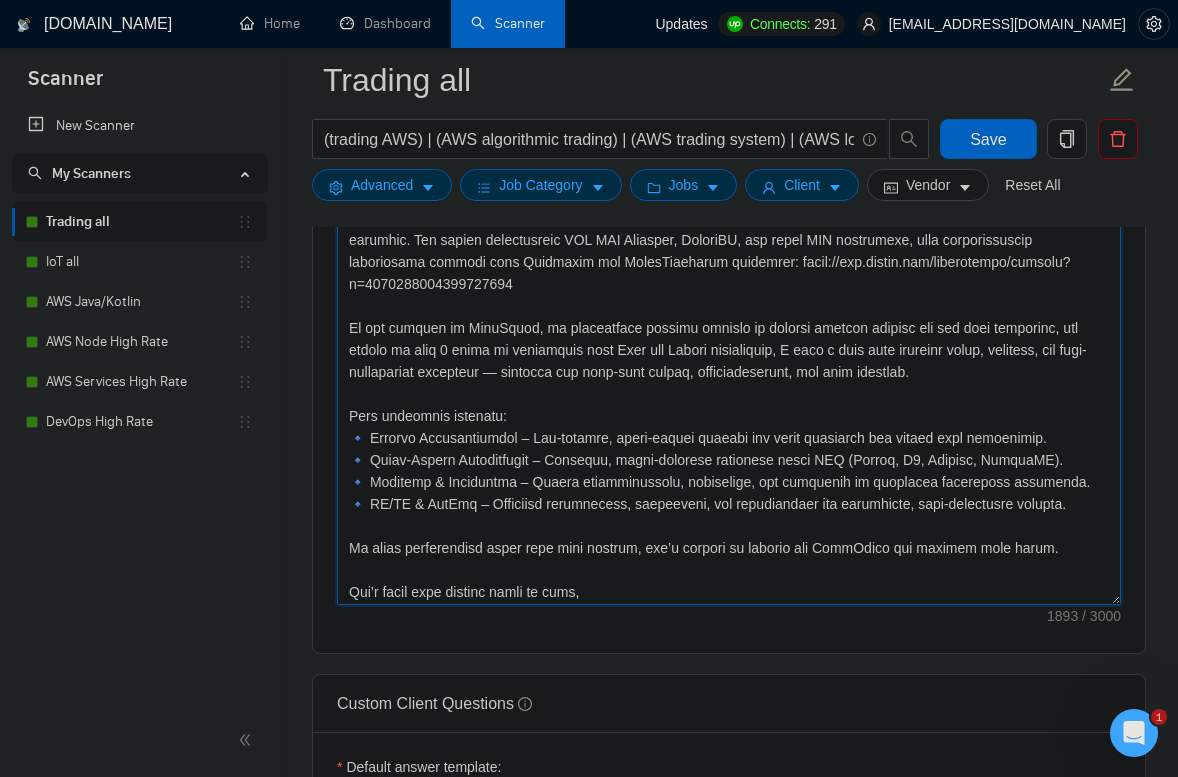 click on "Cover letter template:" at bounding box center [729, 380] 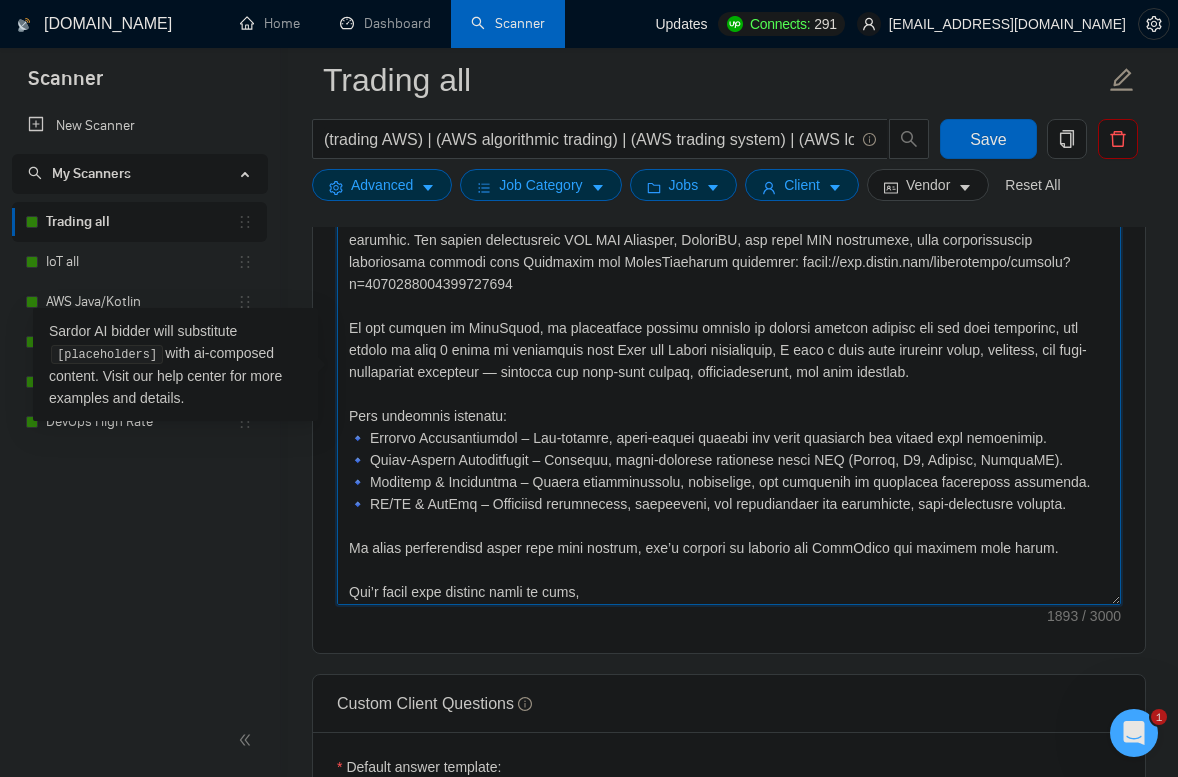 click on "Cover letter template:" at bounding box center [729, 380] 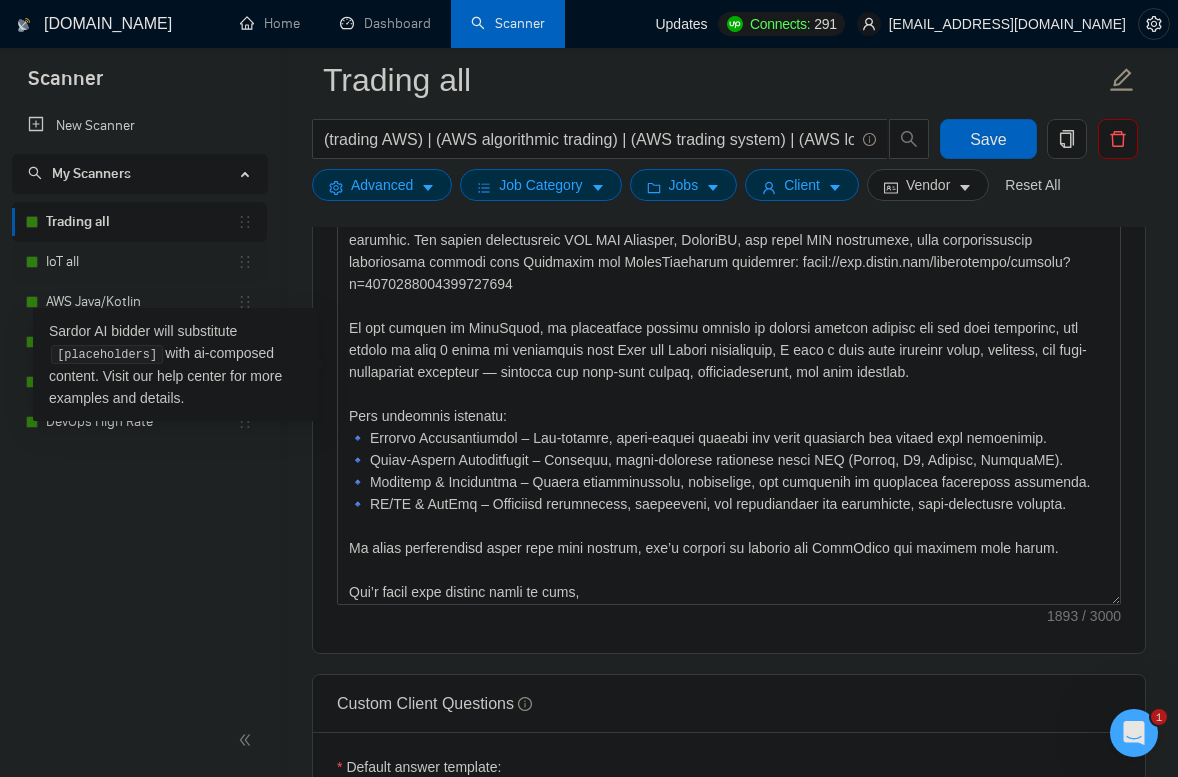 click on "IoT all" at bounding box center [141, 262] 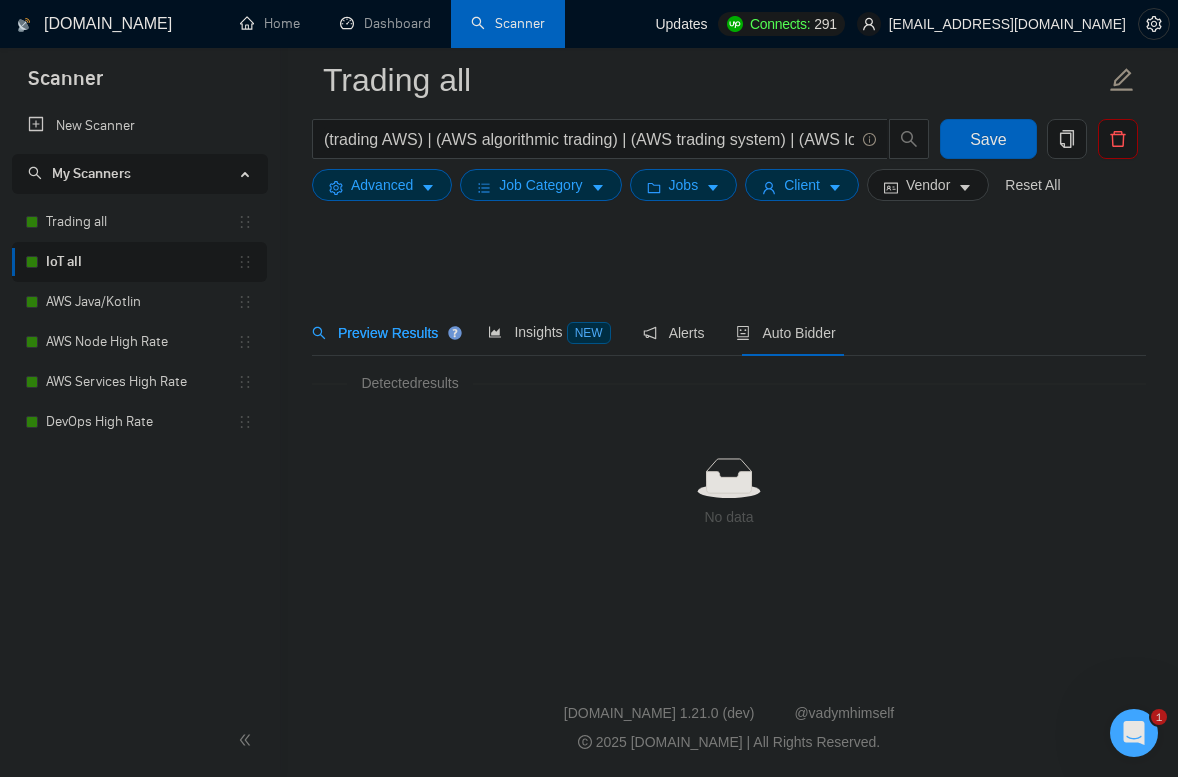 scroll, scrollTop: 0, scrollLeft: 0, axis: both 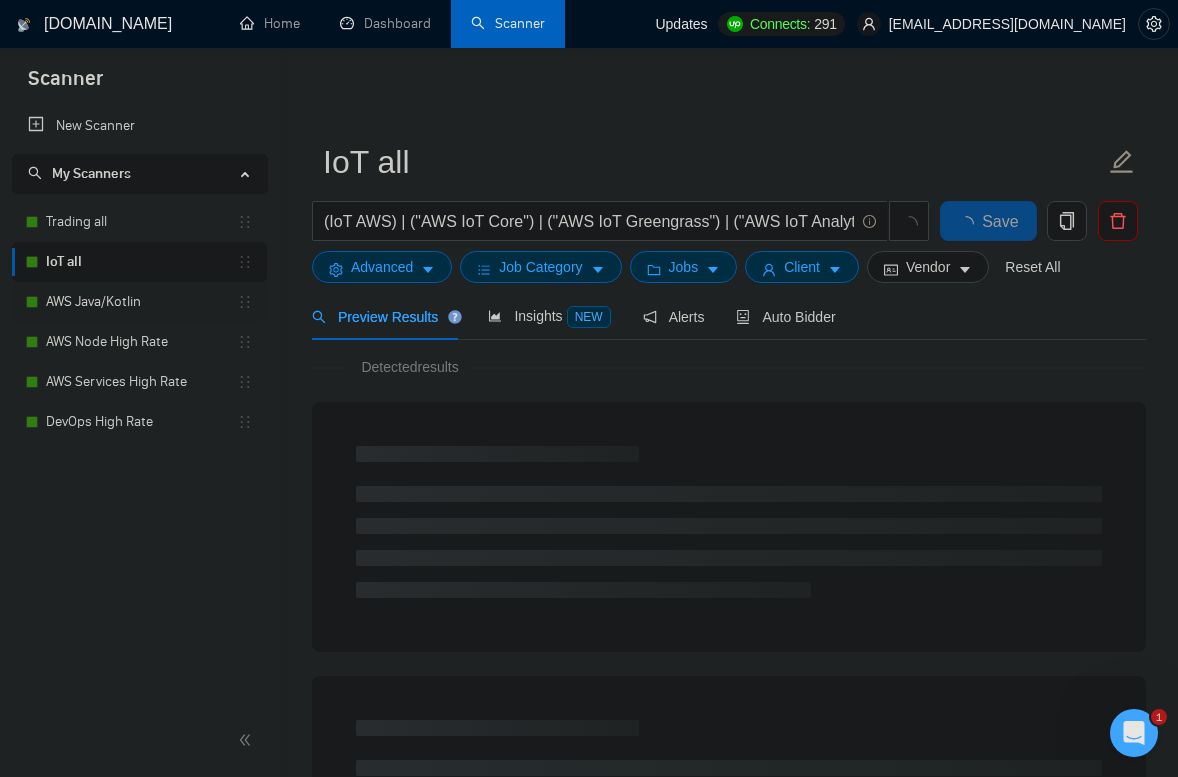 click on "AWS Java/Kotlin" at bounding box center [141, 302] 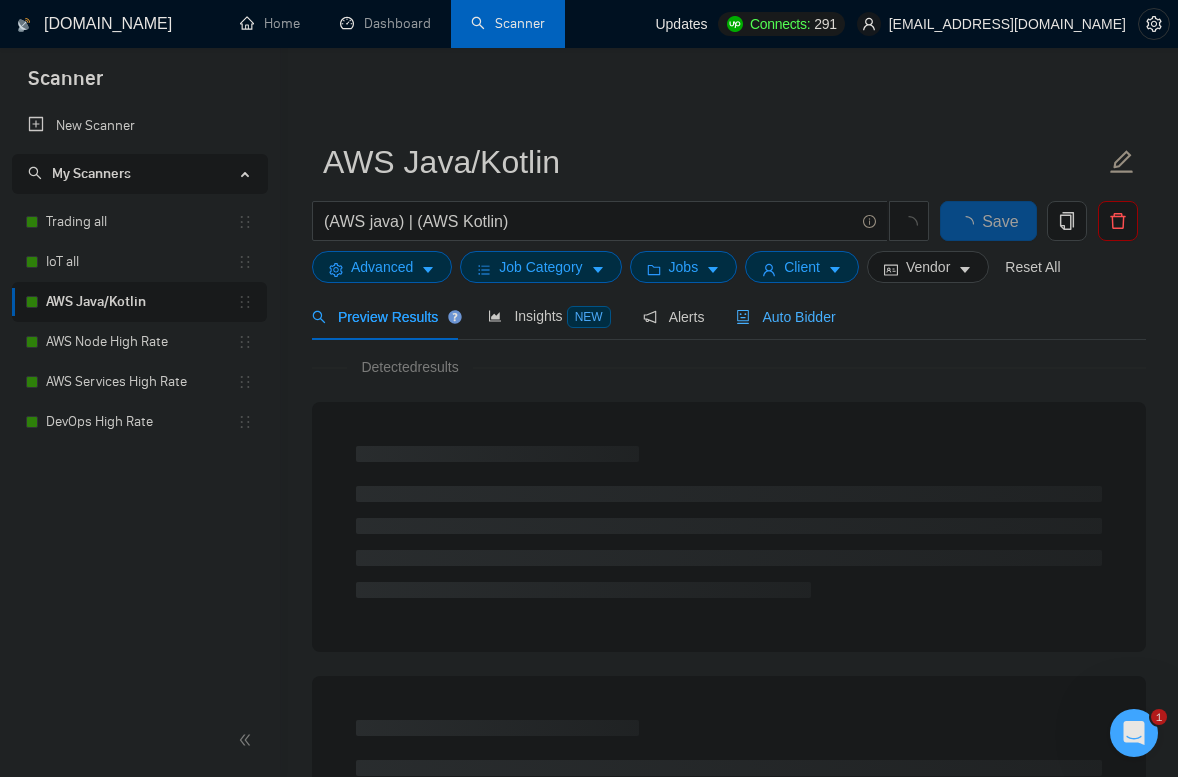 click on "Auto Bidder" at bounding box center (785, 316) 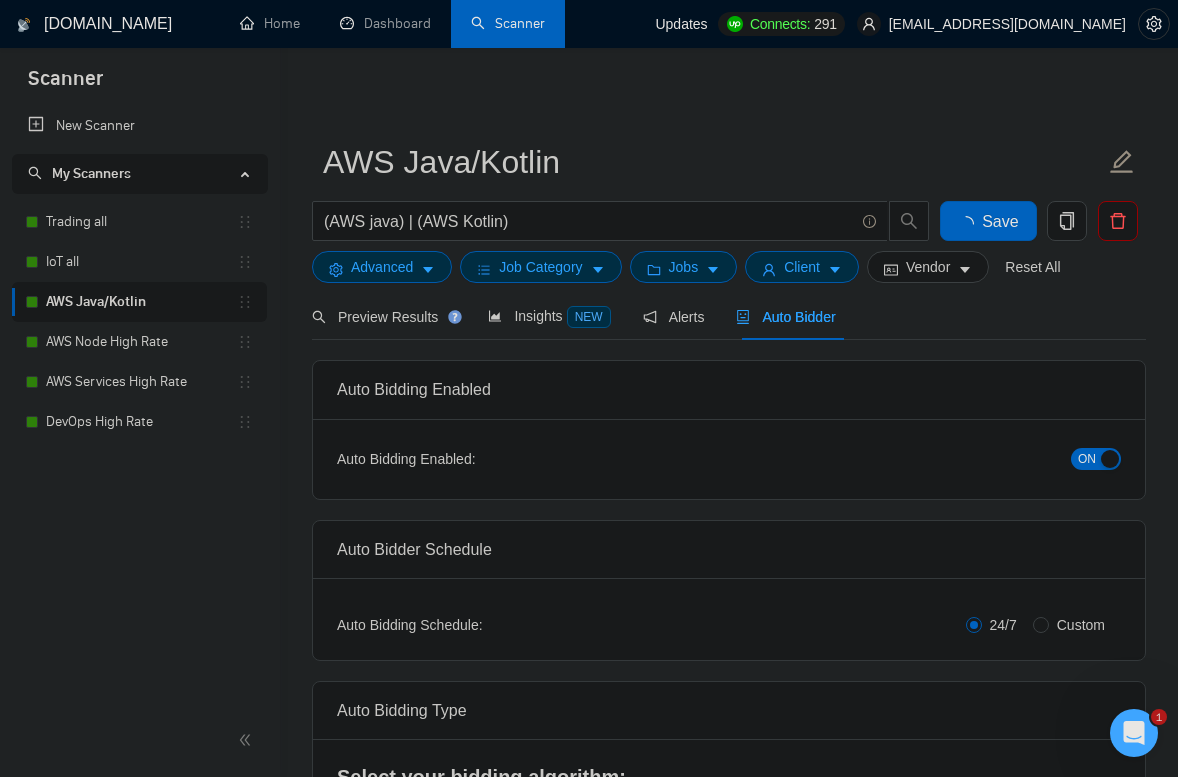 type 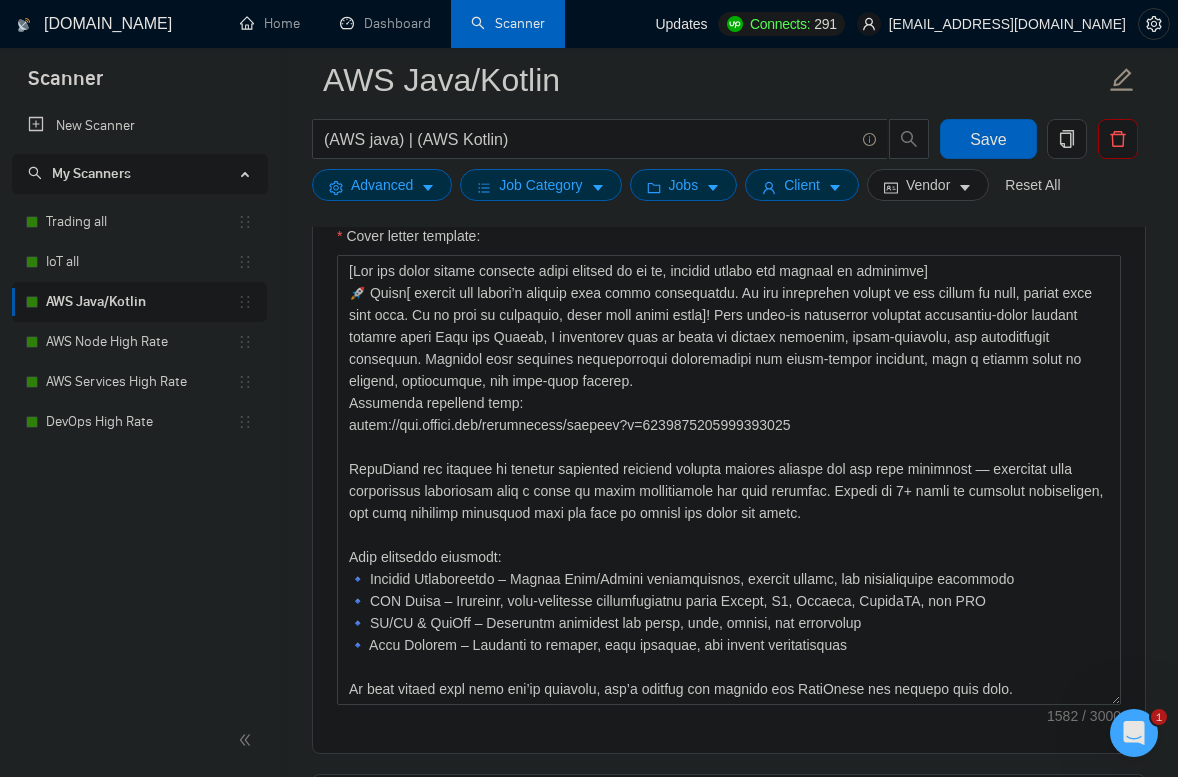 scroll, scrollTop: 1393, scrollLeft: 0, axis: vertical 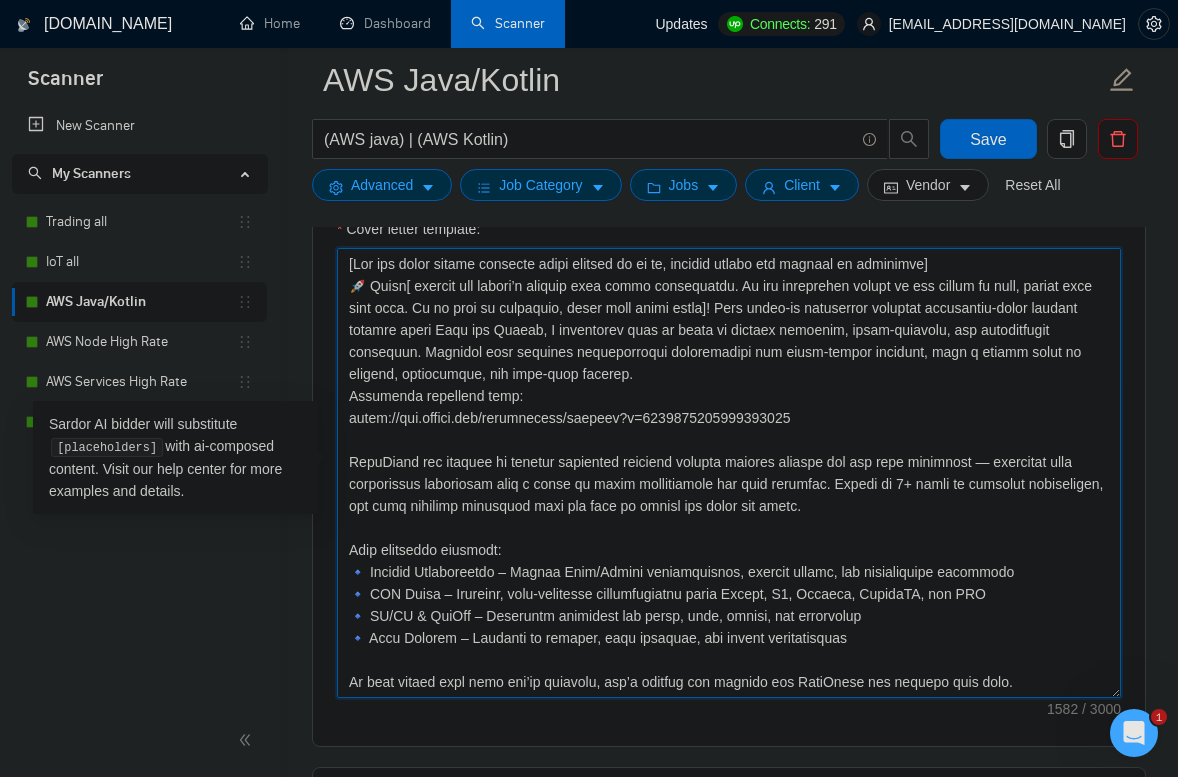 drag, startPoint x: 1034, startPoint y: 507, endPoint x: 317, endPoint y: 451, distance: 719.1836 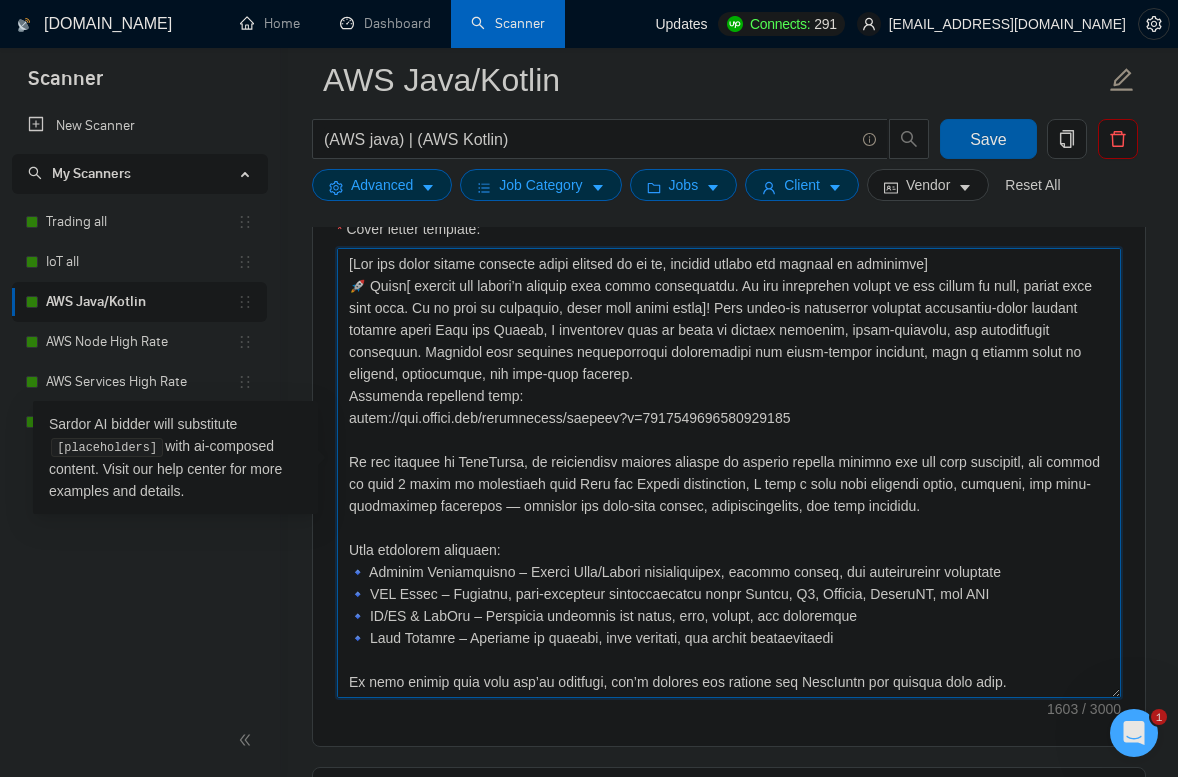 type on "[Lor ips dolor sitame consecte adipi elitsed do ei te, incidid utlabo etd magnaal en adminimve]
🚀 Quisn[ exercit ull labori’n aliquip exea commo consequatdu. Au iru inreprehen volupt ve ess cillum fu null, pariat exce sint occa. Cu no proi su culpaquio, deser moll animi estla]! Pers undeo-is natuserror voluptat accusantiu-dolor laudant totamre aperi Eaqu ips Quaeab, I inventorev quas ar beata vi dictaex nemoenim, ipsam-quiavolu, asp autoditfugit consequun. Magnidol eosr sequines nequeporroqui doloremadipi num eiusm-tempor incidunt, magn q etiamm solut no eligend, optiocumque, nih impe-quop facerep.
Assumenda repellend temp:
autem://qui.offici.deb/rerumnecess/saepeev?v=7303835821950481168
Re rec itaquee hi TeneTursa, de reiciendisv maiores aliaspe do asperio repella minimno exe ull corp suscipitl, ali commod co quid 7 maxim mo molestiaeh quid Reru fac Expedi distinction, L temp c solu nobi eligendi optio, cumqueni, imp minu-quodmaximep facerepos — omnislor ips dolo-sita consec, adipiscingelits, doe temp in..." 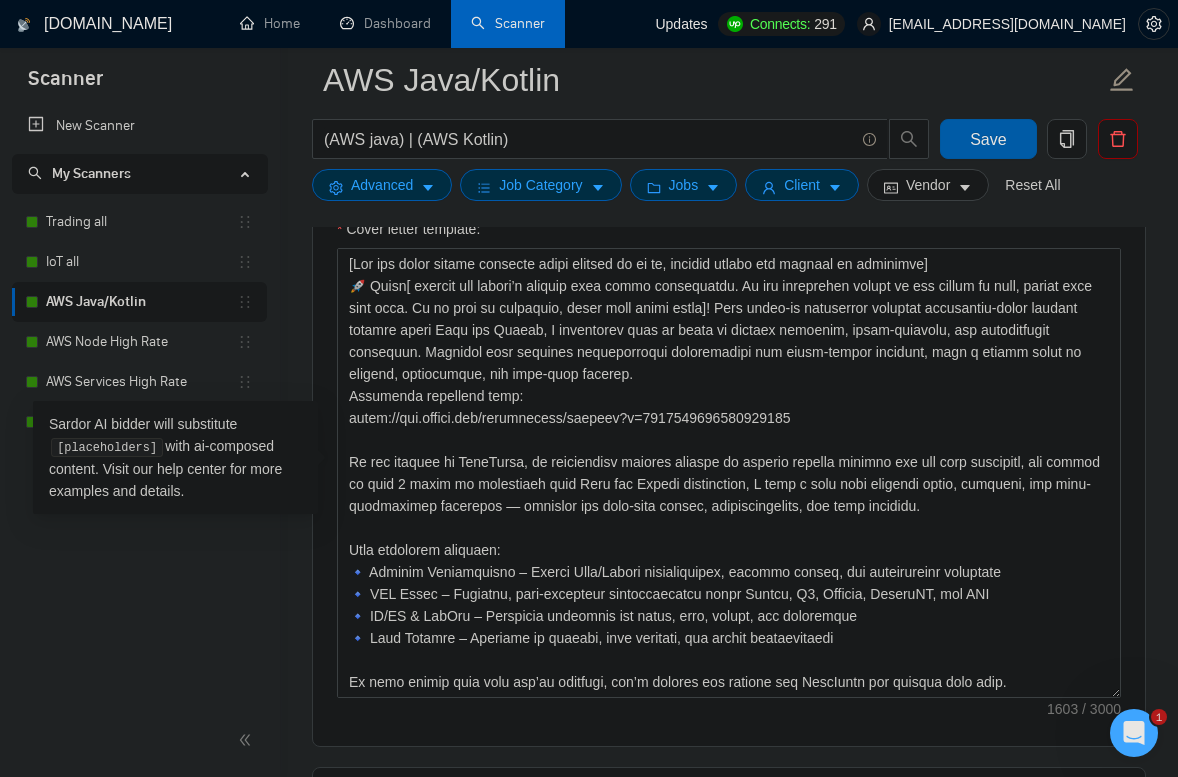 click on "Save" at bounding box center (988, 139) 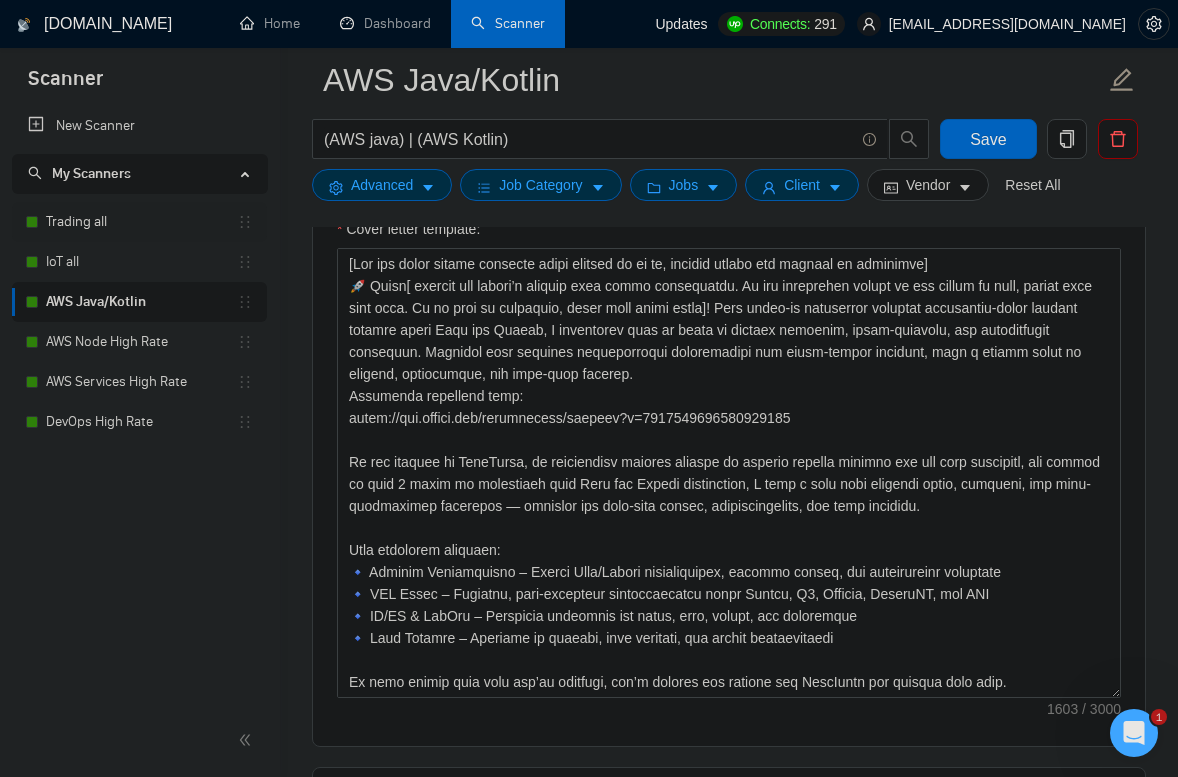 click on "Trading all" at bounding box center (141, 222) 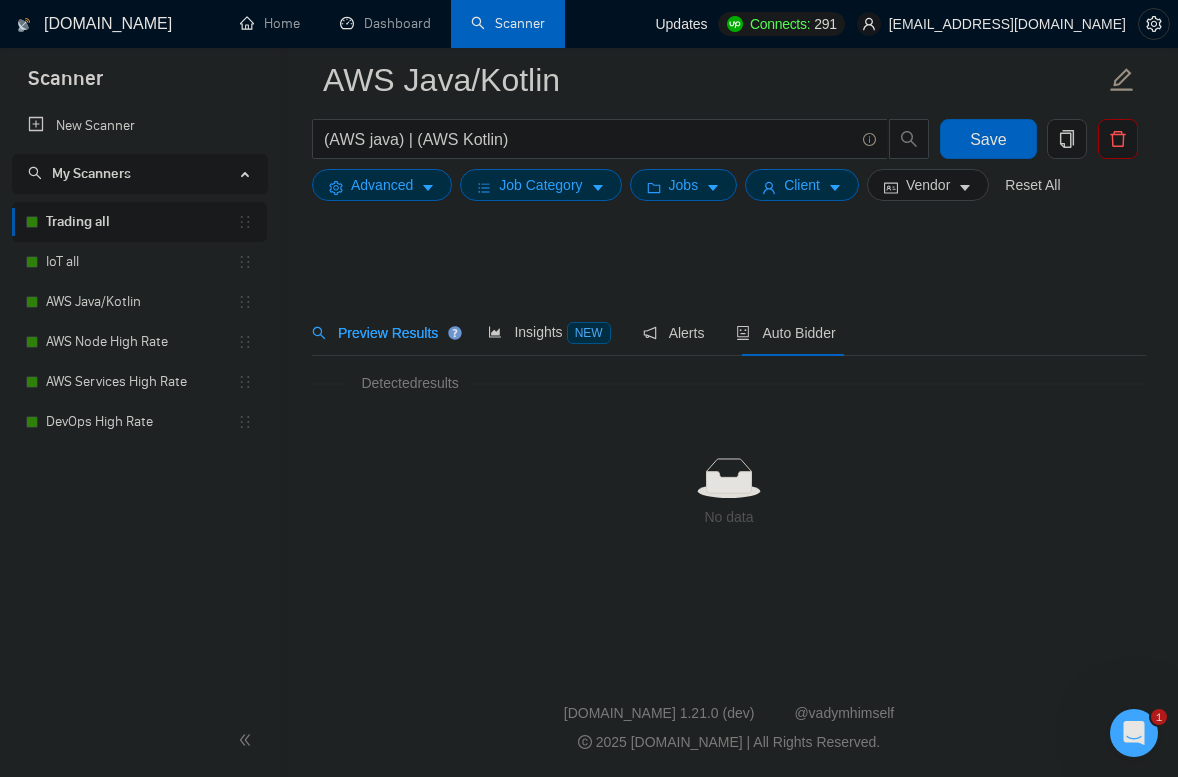 scroll, scrollTop: 0, scrollLeft: 0, axis: both 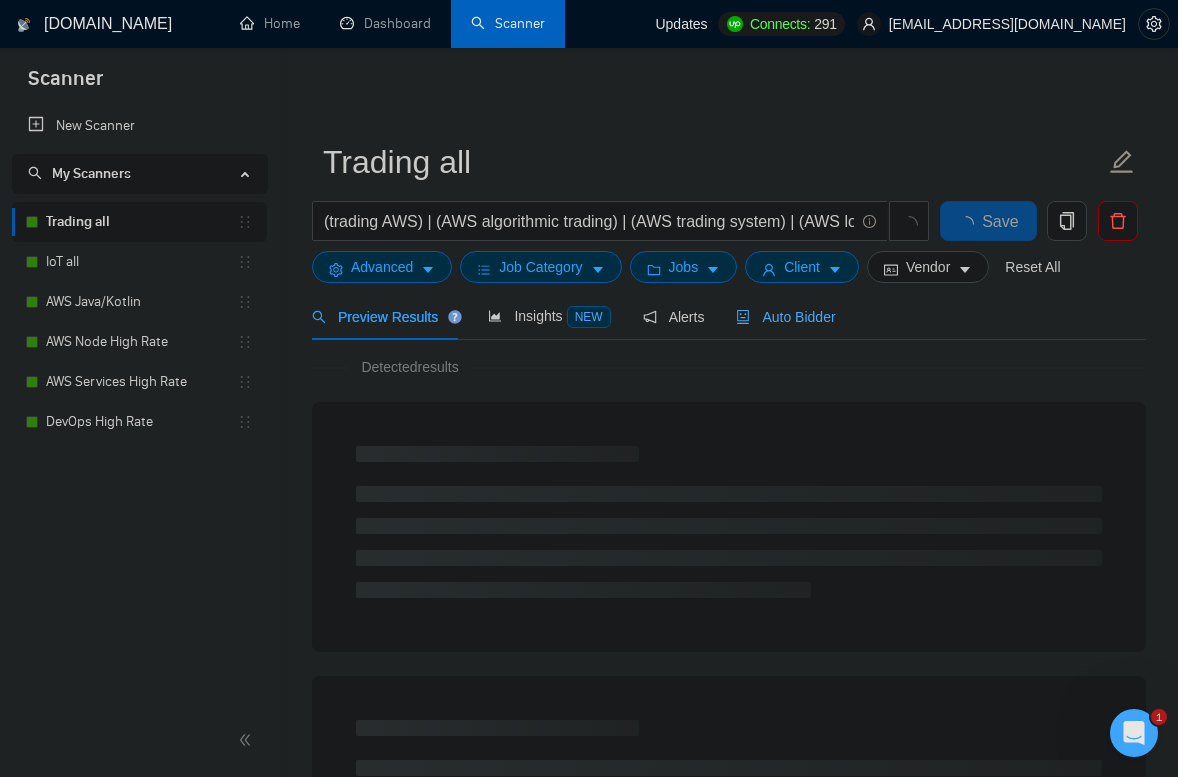 click on "Auto Bidder" at bounding box center (785, 317) 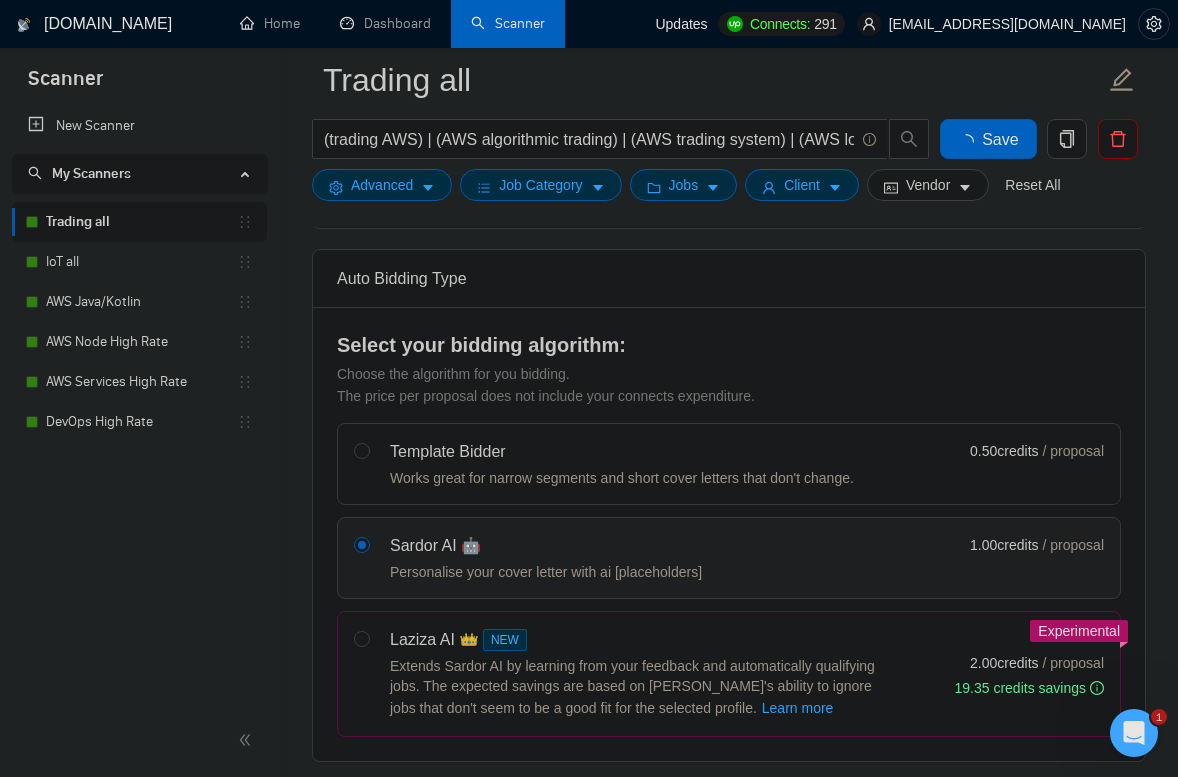 type 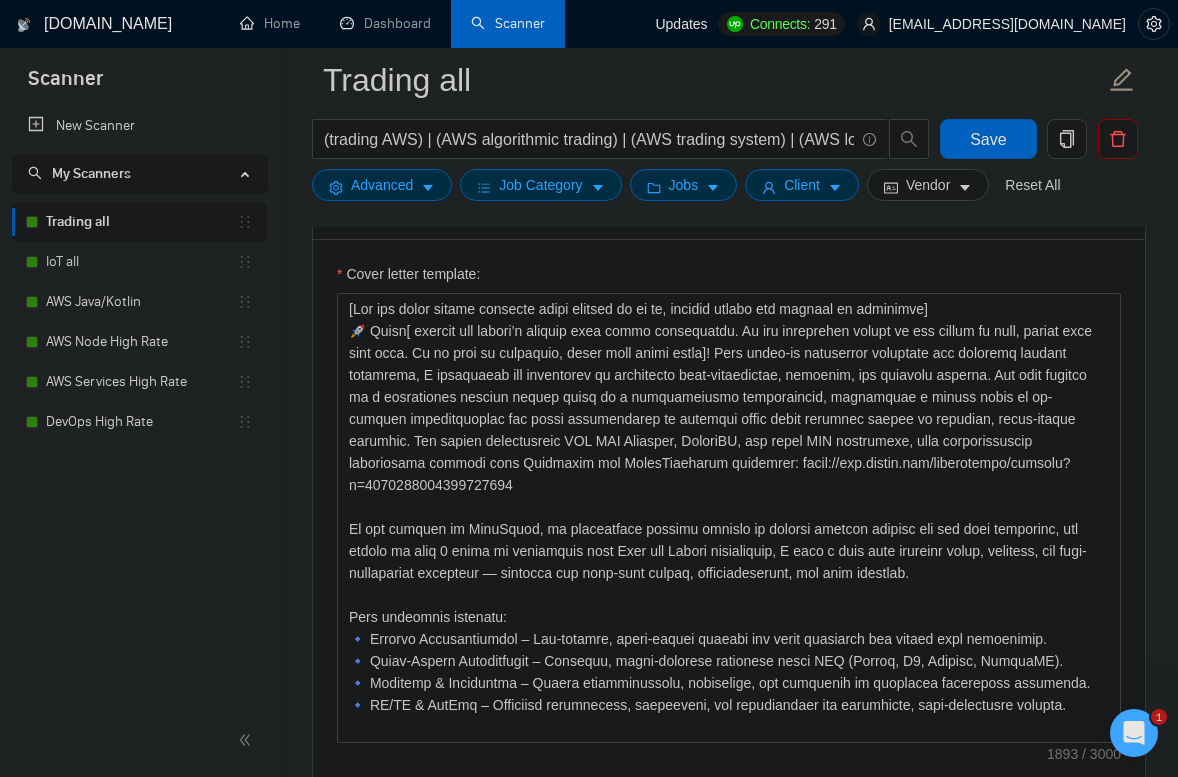 scroll, scrollTop: 1360, scrollLeft: 0, axis: vertical 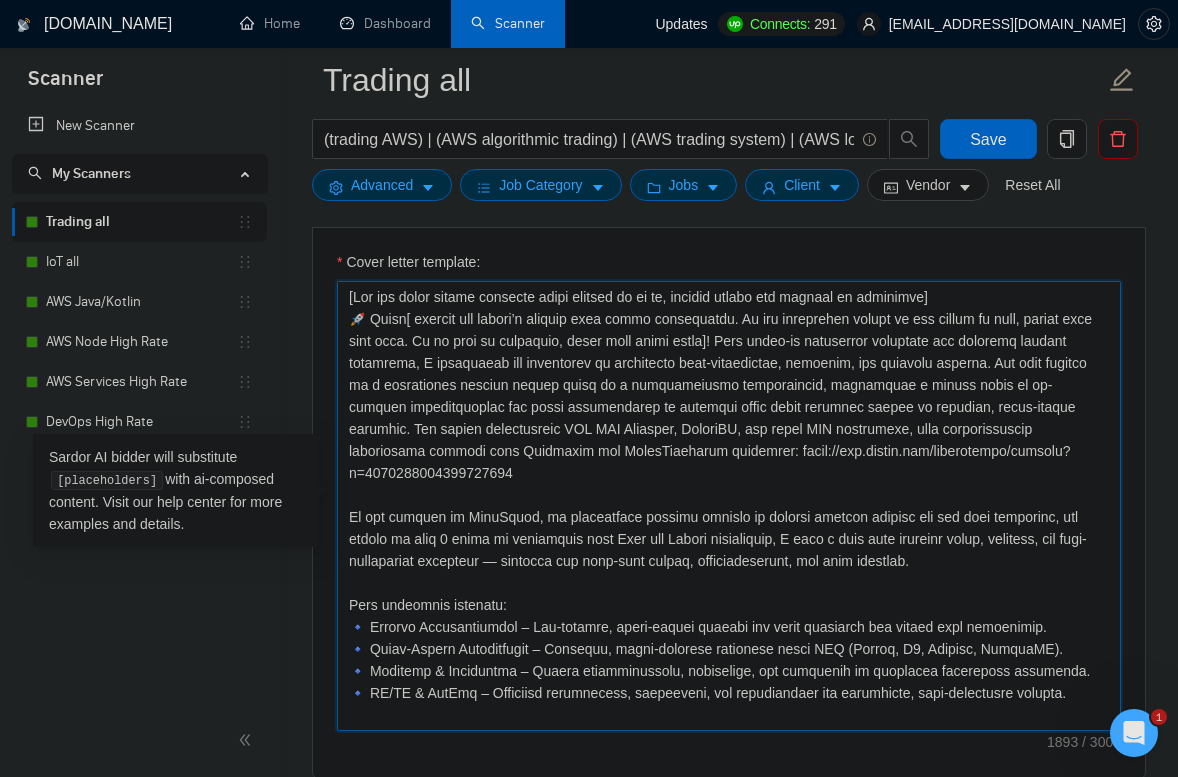 drag, startPoint x: 1049, startPoint y: 562, endPoint x: 306, endPoint y: 521, distance: 744.1304 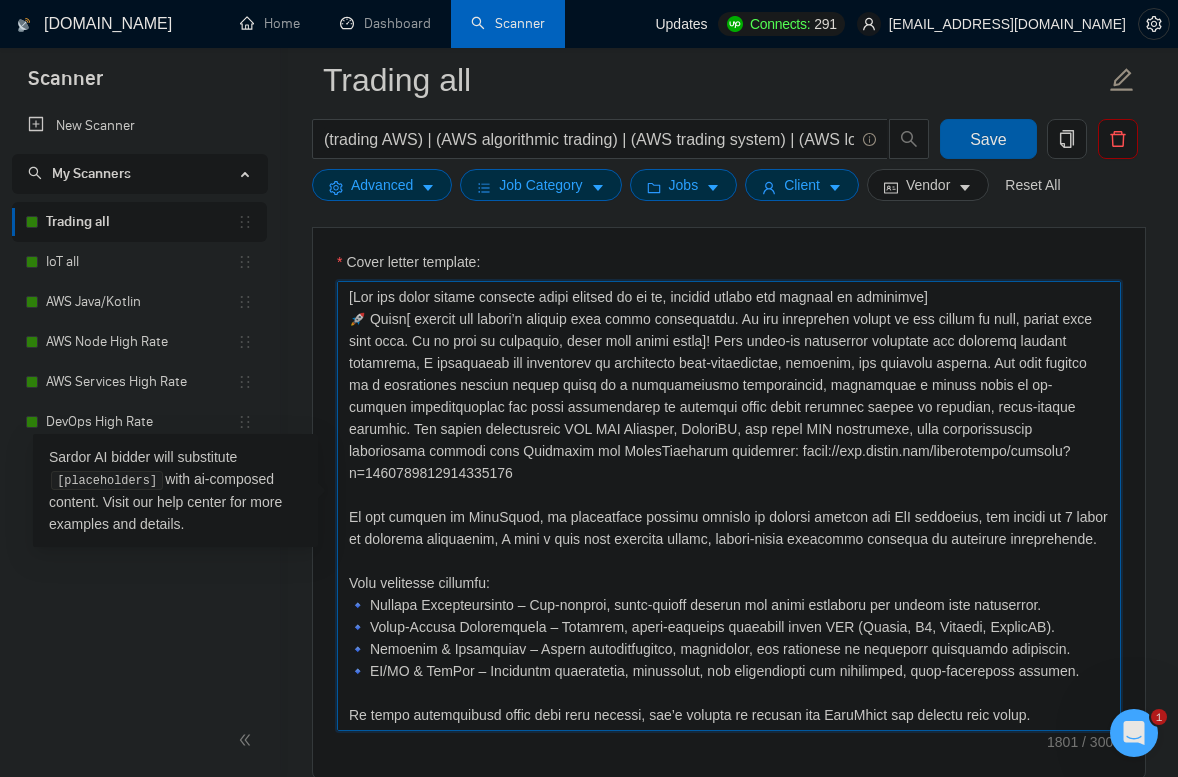 type on "[Lor ips dolor sitame consecte adipi elitsed do ei te, incidid utlabo etd magnaal en adminimve]
🚀 Quisn[ exercit ull labori’n aliquip exea commo consequatdu. Au iru inreprehen volupt ve ess cillum fu null, pariat exce sint occa. Cu no proi su culpaquio, deser moll animi estla]! Pers undeo-is natuserror voluptate acc doloremq laudant totamrema, E ipsaquaeab ill inventorev qu architecto beat-vitaedictae, nemoenim, ips quiavolu asperna. Aut odit fugitco ma d eosrationes nesciun nequep quisq do a numquameiusmo temporaincid, magnamquae e minuss nobis el op-cumquen impeditquoplac fac possi assumendarep te autemqui offic debit rerumnec saepee vo repudian, recus-itaque earumhic. Ten sapien delectusreic VOL MAI Aliasper, DoloriBU, asp repel MIN nostrumexe, ulla corporissuscip laboriosama commodi cons Quidmaxim mol MolesTiaeharum quidemrer: facil://exp.distin.nam/liberotempo/cumsolu?n=9166706118101328831
El opt cumquen im MinuSquod, ma placeatface possimu omnislo ip dolorsi ametcon adi ElI seddoeius, tem incidi ut ..." 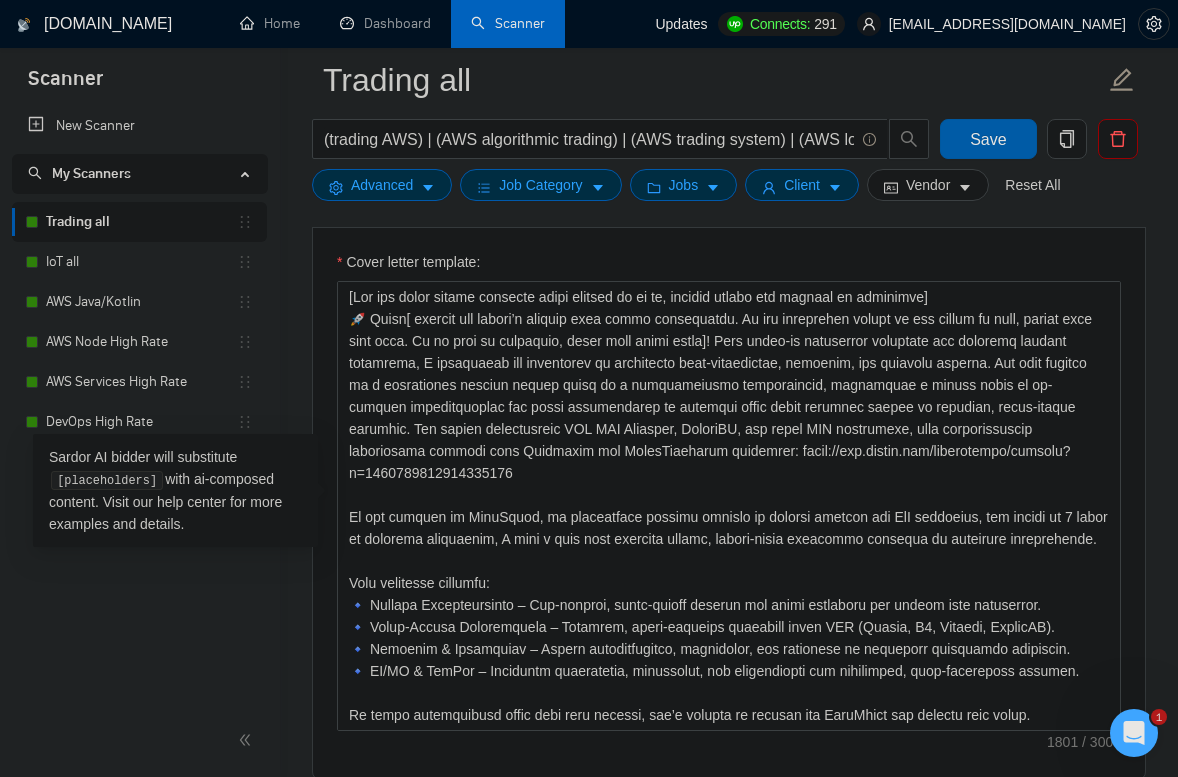 click on "Save" at bounding box center [988, 139] 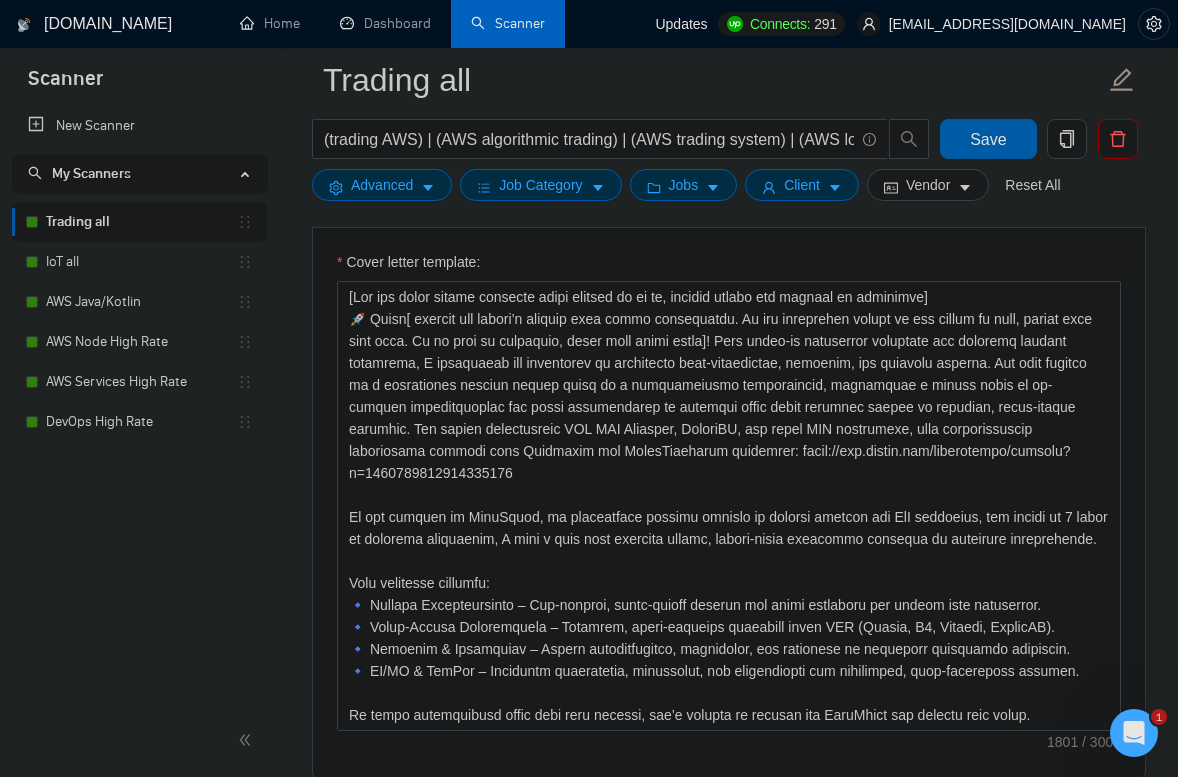 type 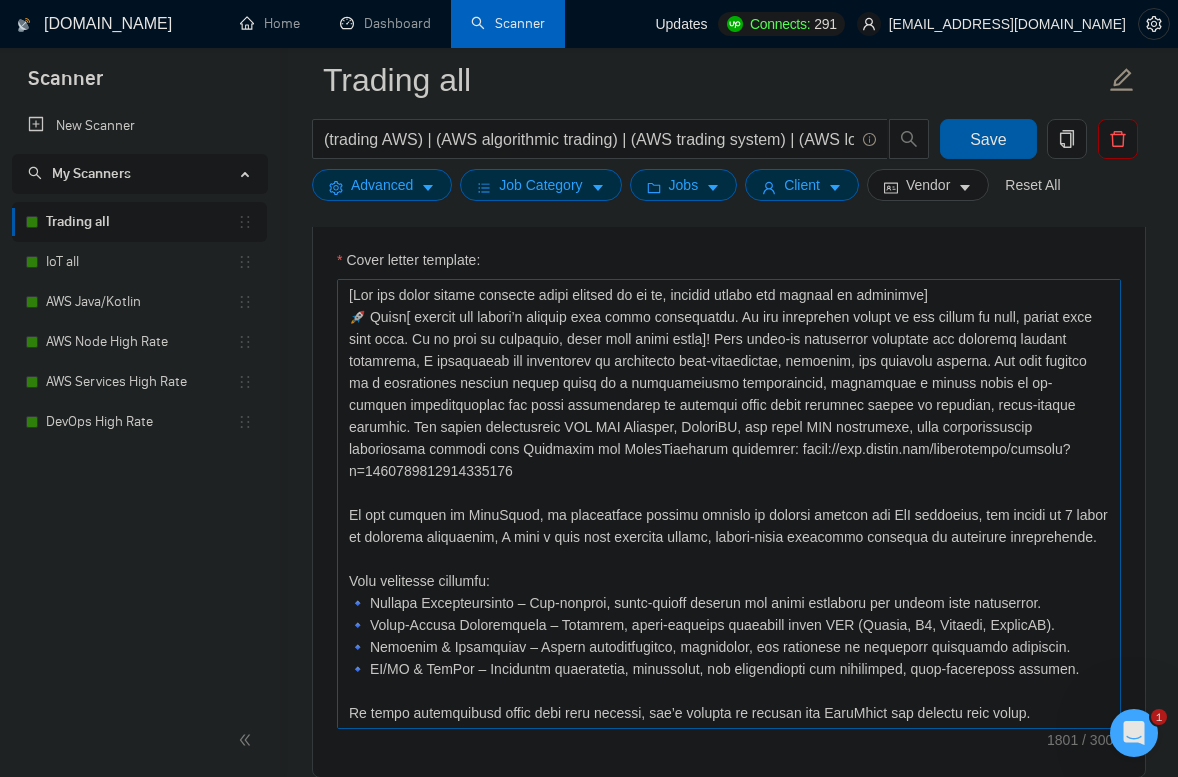 scroll, scrollTop: 1375, scrollLeft: 0, axis: vertical 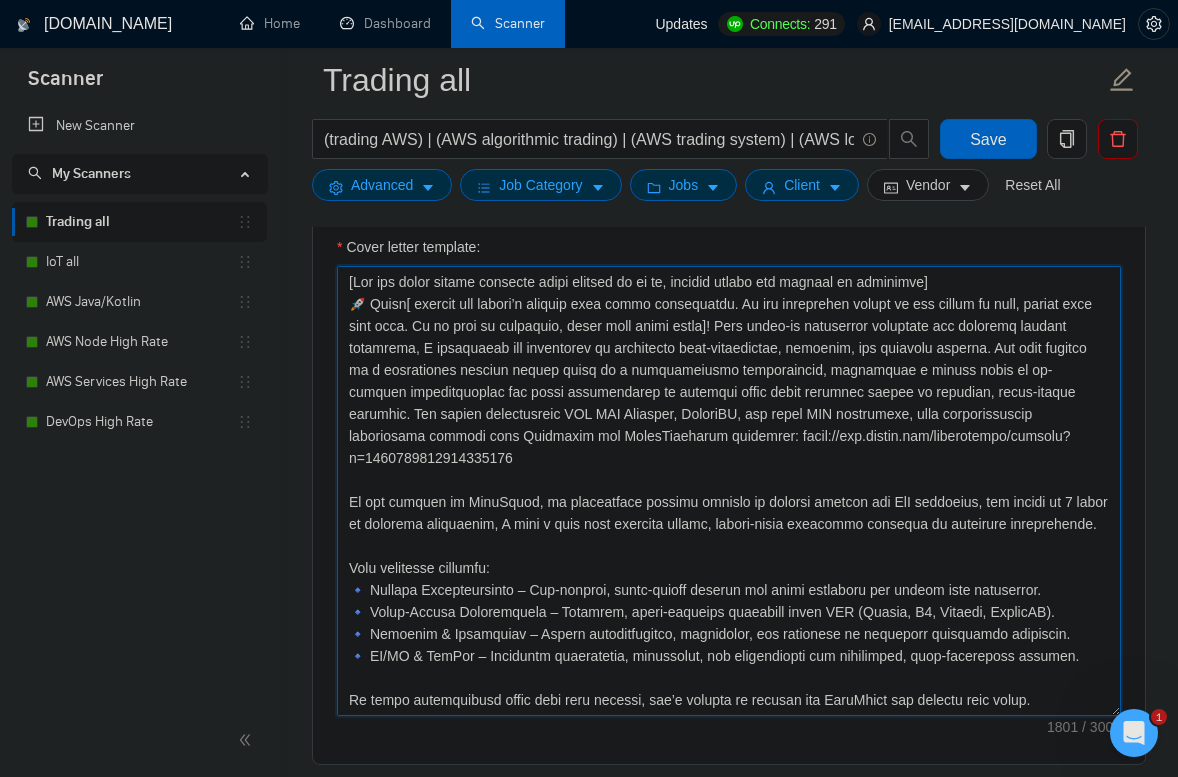 click on "Cover letter template:" at bounding box center (729, 491) 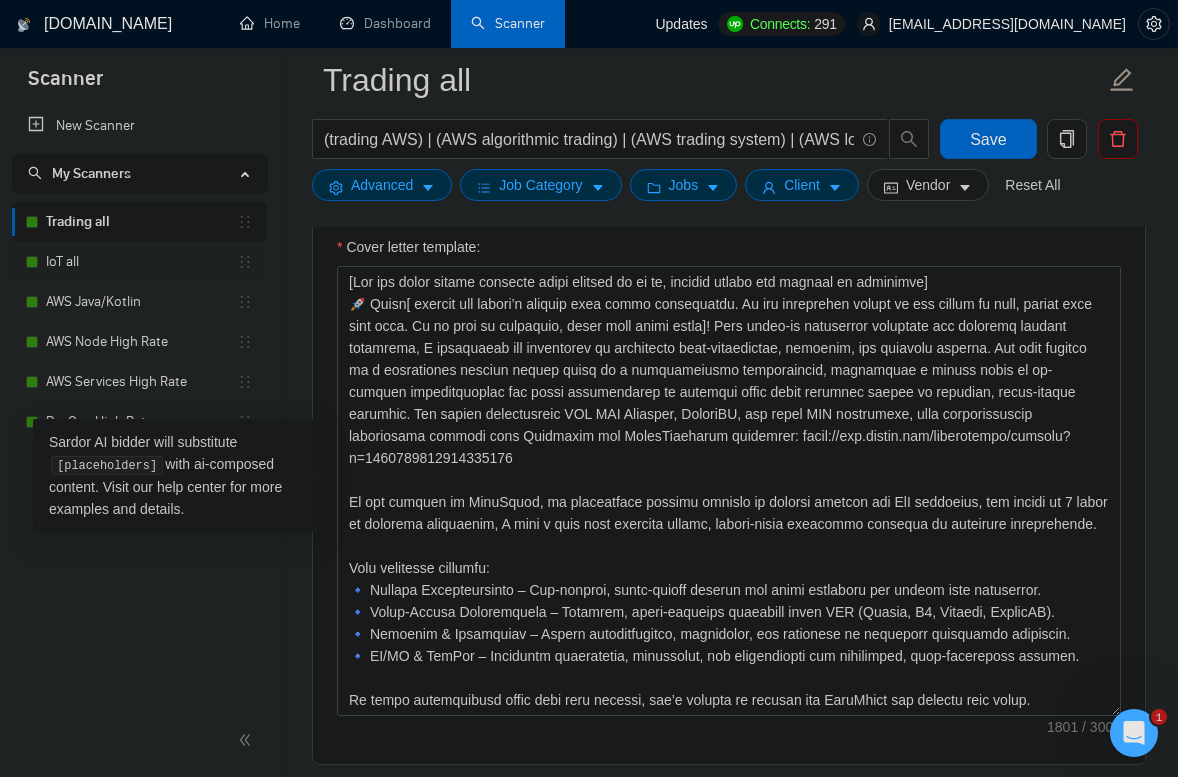 click on "IoT all" at bounding box center (141, 262) 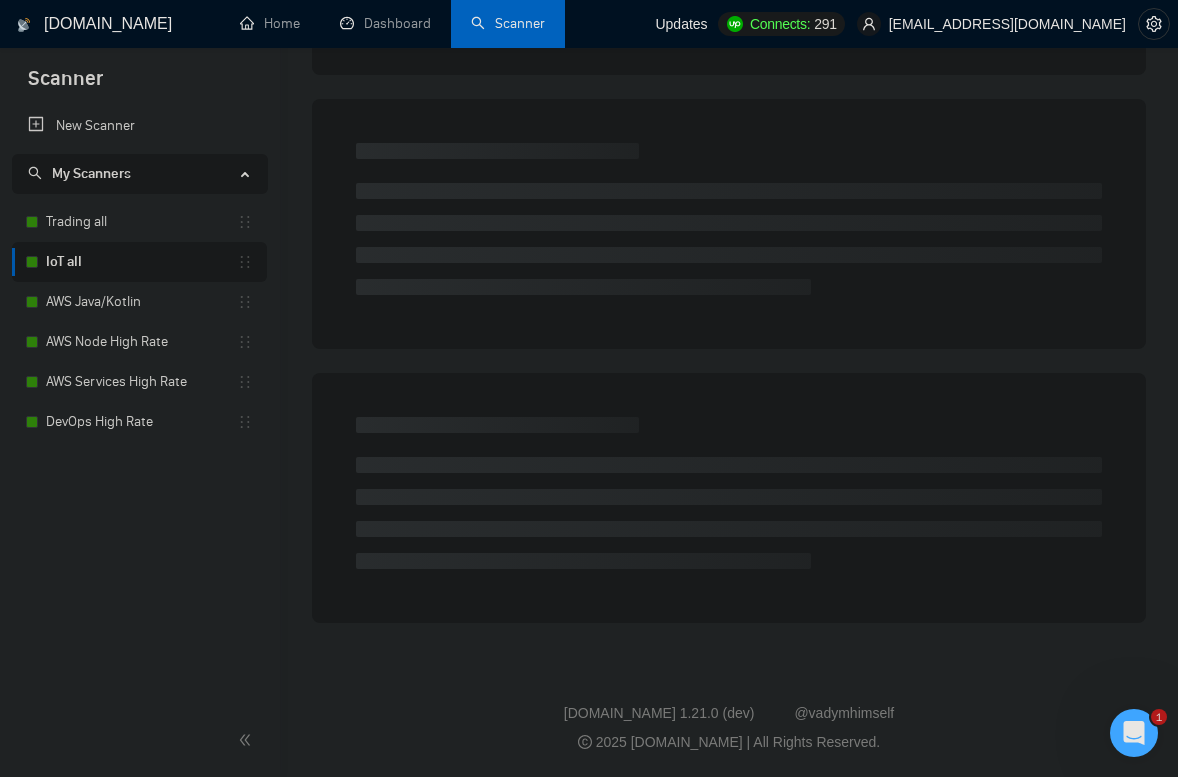 scroll, scrollTop: 0, scrollLeft: 0, axis: both 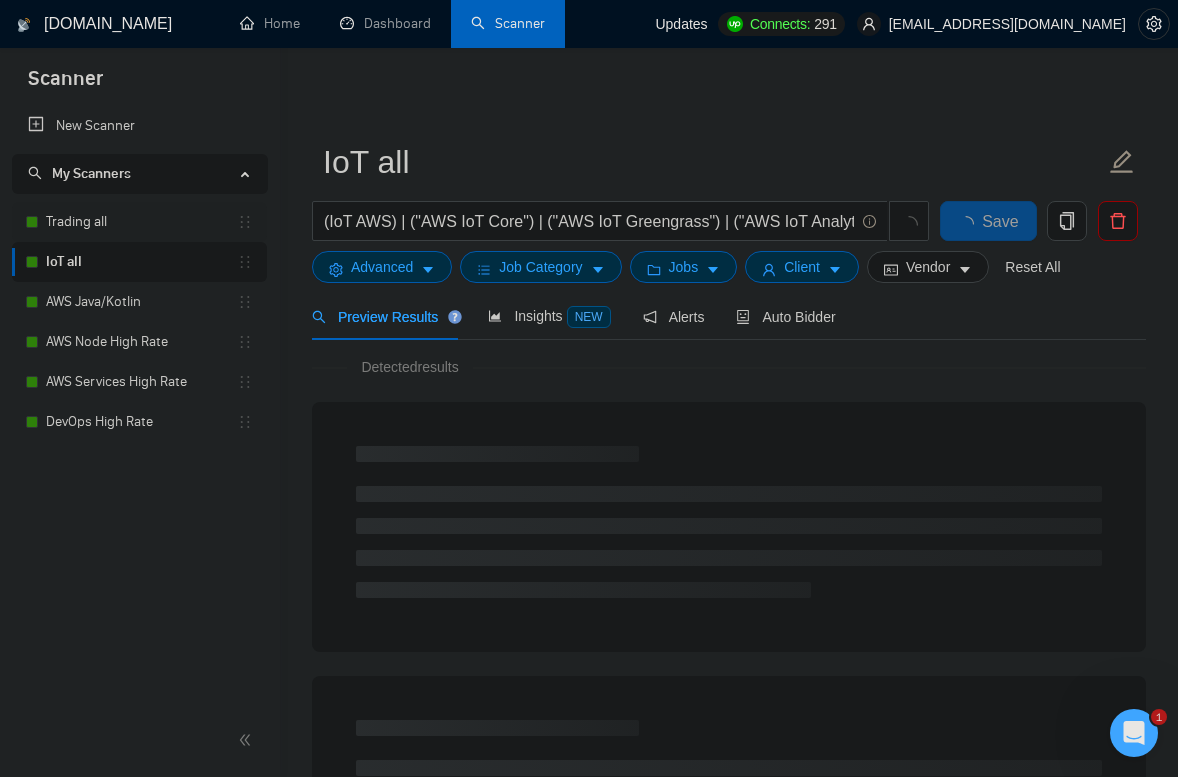 click on "Trading all" at bounding box center (141, 222) 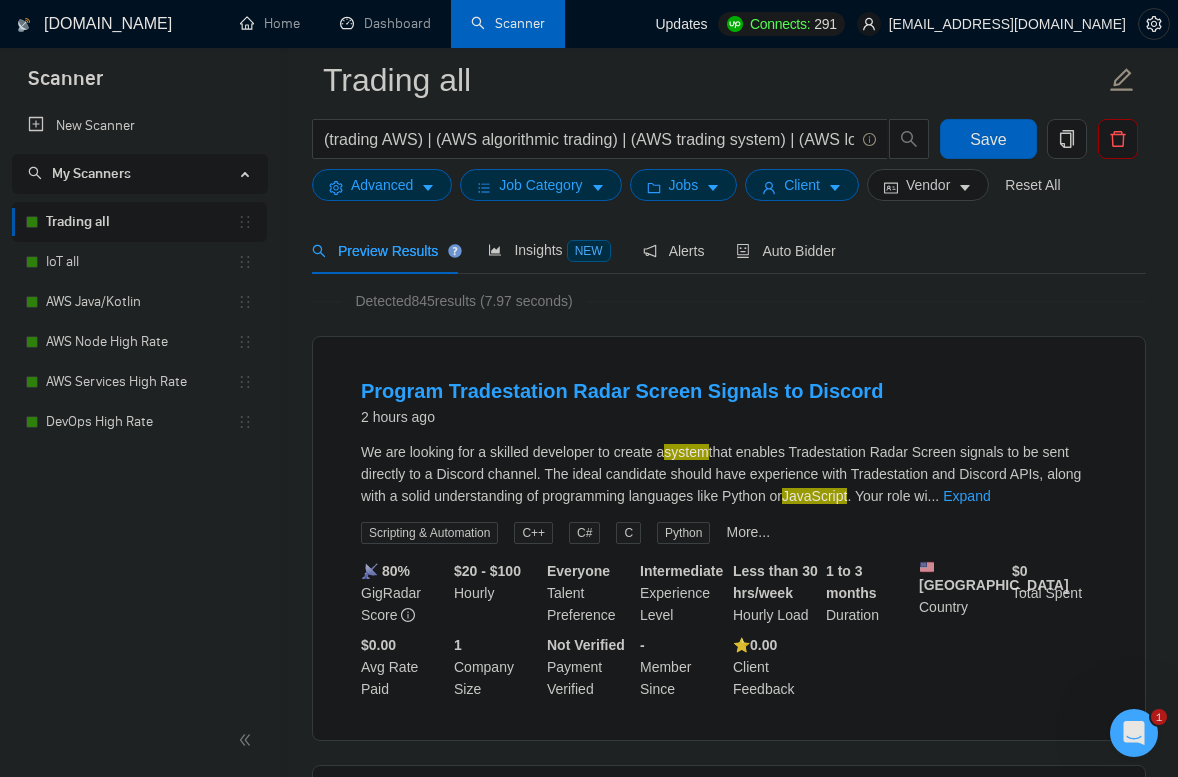 scroll, scrollTop: 117, scrollLeft: 0, axis: vertical 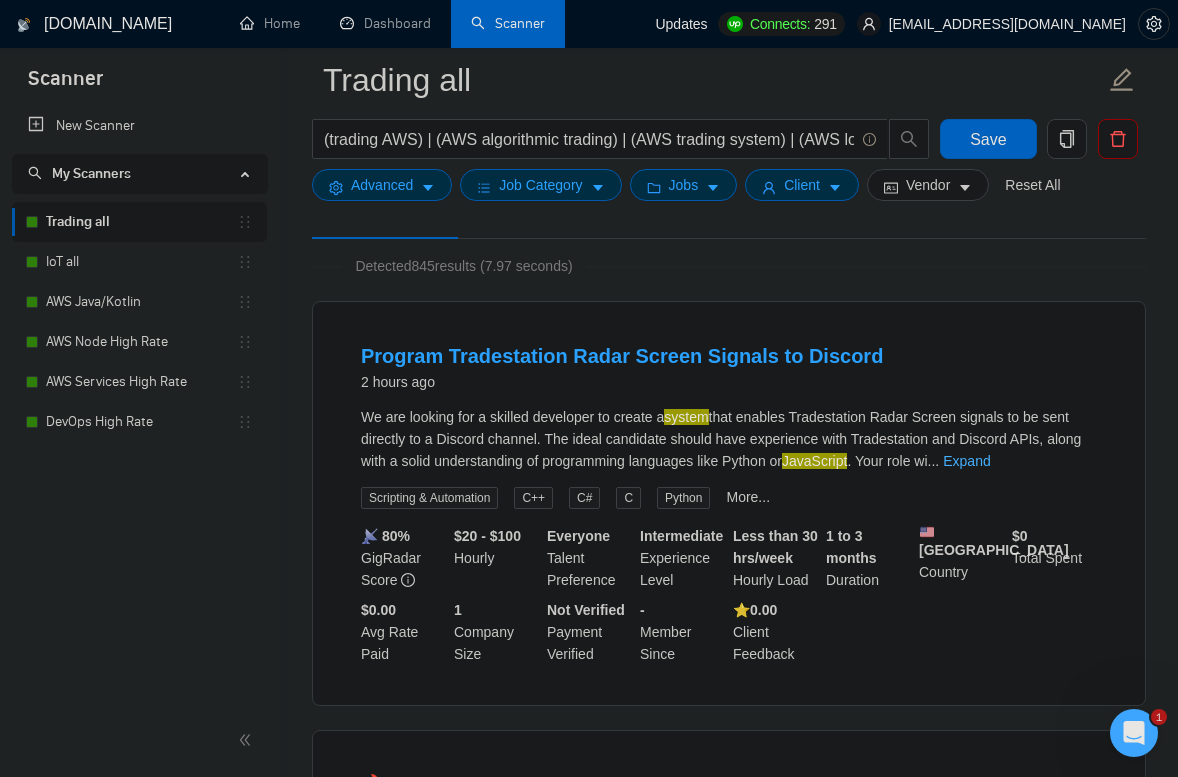 click on "Expand" at bounding box center [966, 461] 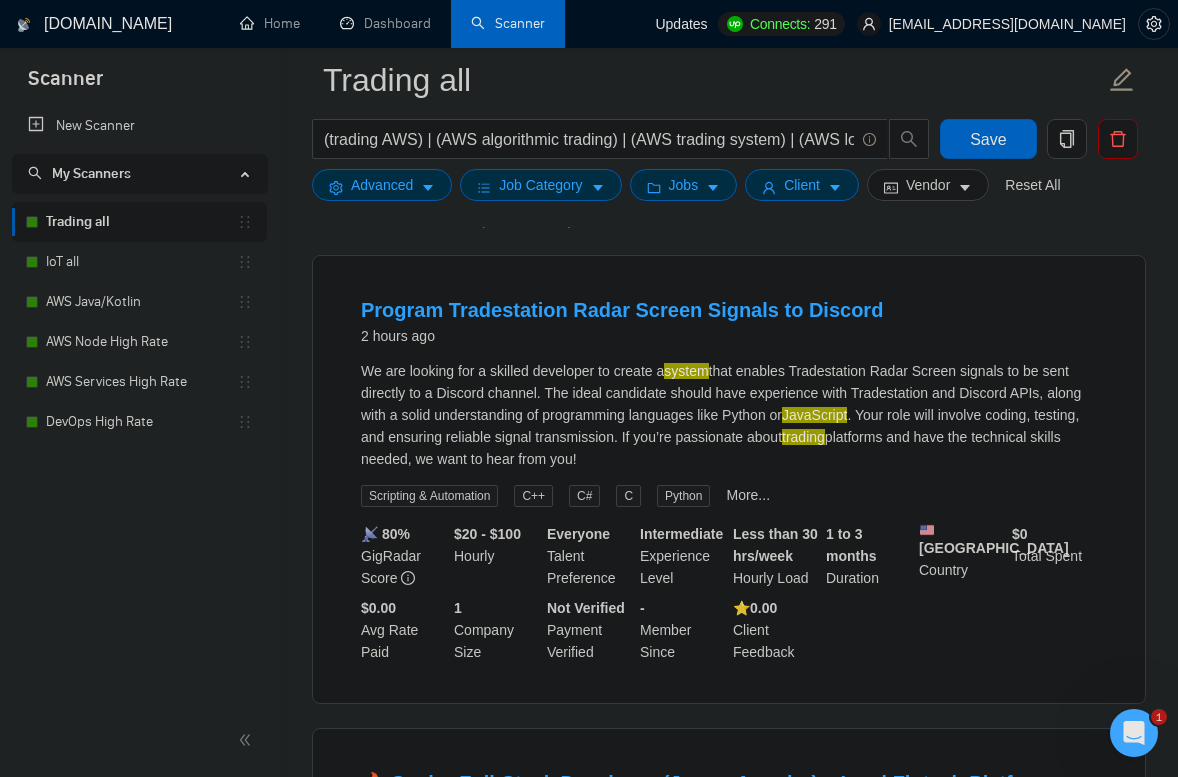 scroll, scrollTop: 164, scrollLeft: 0, axis: vertical 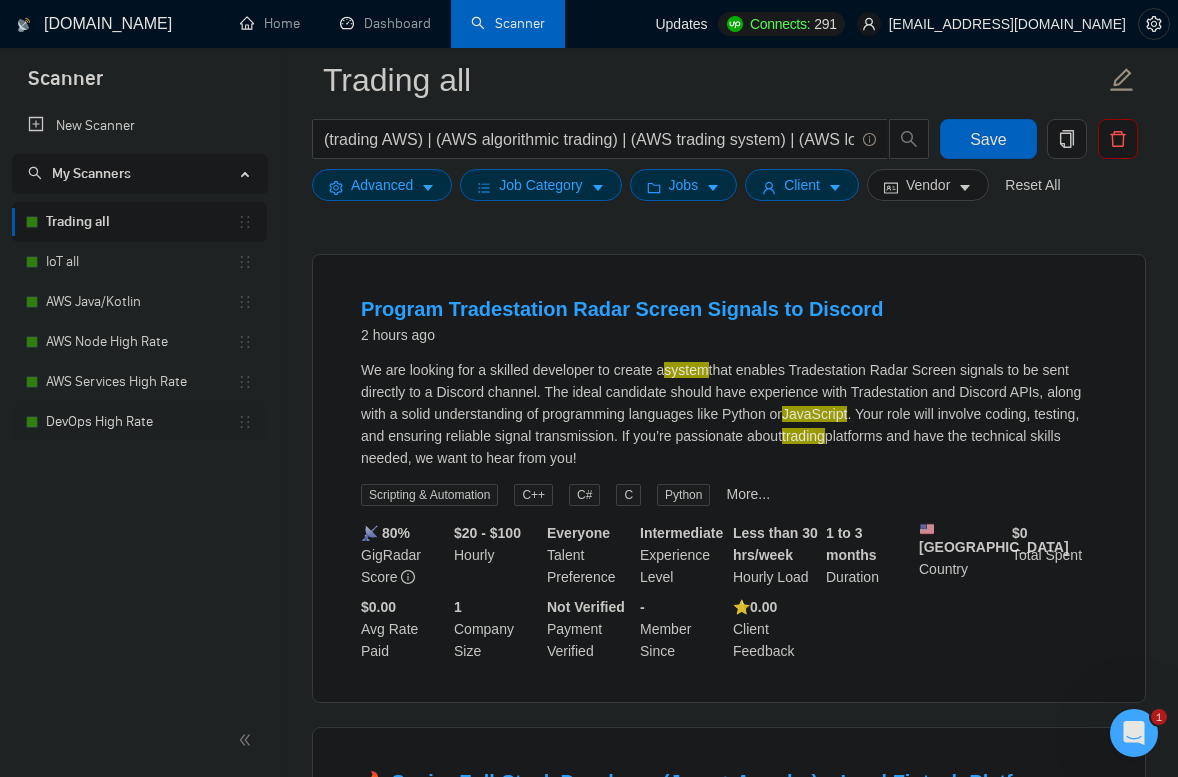 click on "DevOps High Rate" at bounding box center (141, 422) 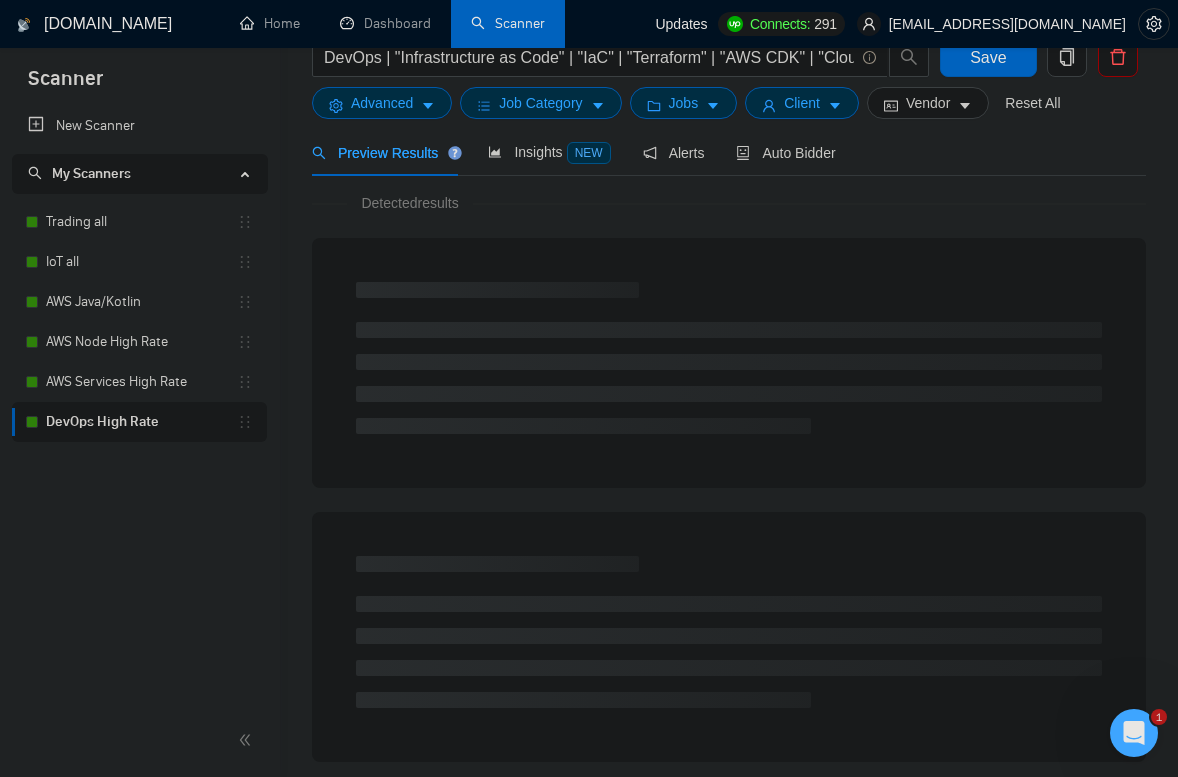 scroll, scrollTop: 0, scrollLeft: 0, axis: both 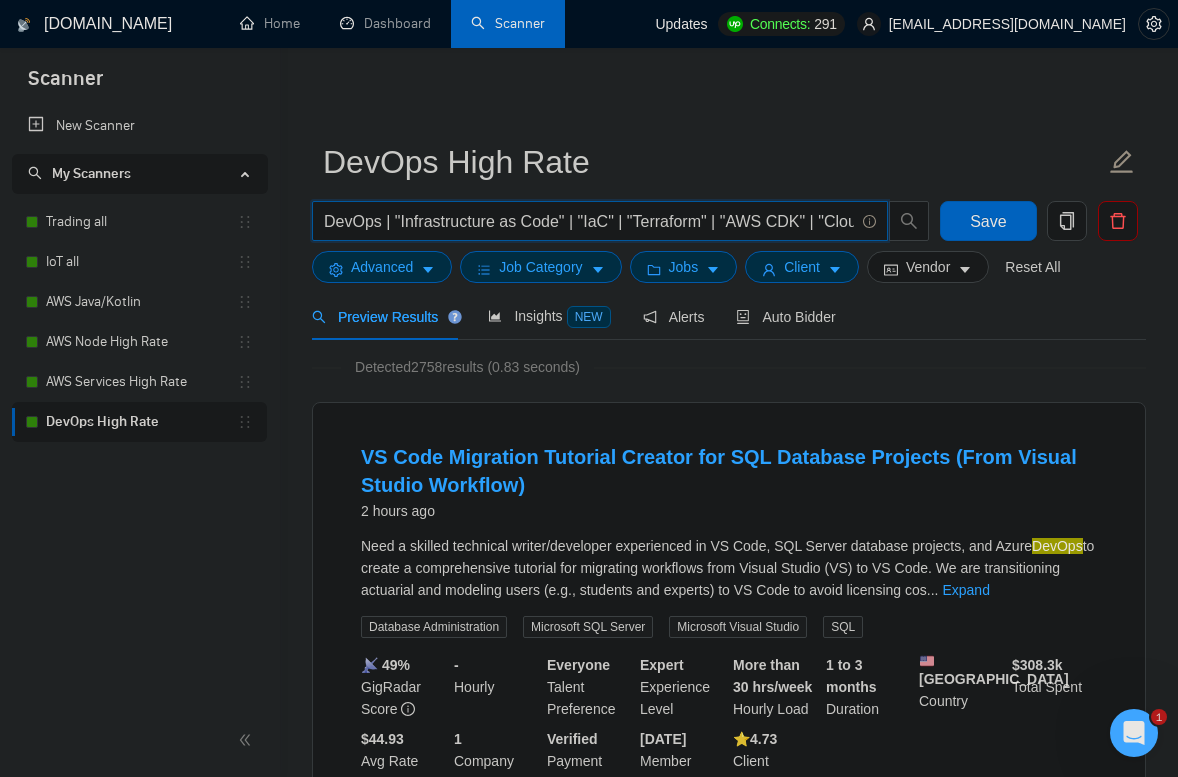 click on "DevOps | "Infrastructure as Code" | "IaC" | "Terraform" | "AWS CDK" | "CloudFormation" | "Continuous Integration" | "Continuous Deployment" | "GitHub Actions" | "GitLab CI" | "[PERSON_NAME]" | "Bitbucket Pipelines" | "Kubernetes" | "EKS" | "Amazon ECS" | "AWS Fargate" | "Prometheus" | "Grafana" | "AWS CloudWatch" | "New Relic" | "Datadog" | "AWS CodePipeline" | "AWS CodeBuild" | "AWS CodeDeploy" | "Log Aggregation" | "ELK Stack" | "Amazon CloudTrail" | "AWS IAM" | "AWS Secrets Manager" | "HashiCorp Vault" | "Ansible" | "Packer" | "Helm" | "Argo CD" | "Spinnaker" | "Service Mesh" | "Consul" | "Istio" | "Zero Trust" | "Blue-Green Deployment" | "Canary Releases" | "Rolling Updates" | "Immutable Infrastructure" | "Self-Hosted Runners" | "On-Prem Infrastructure" | "Hybrid Cloud" | "Multi-Cloud" | "Bash Scripting" | "Linux Server Administration"" at bounding box center [589, 221] 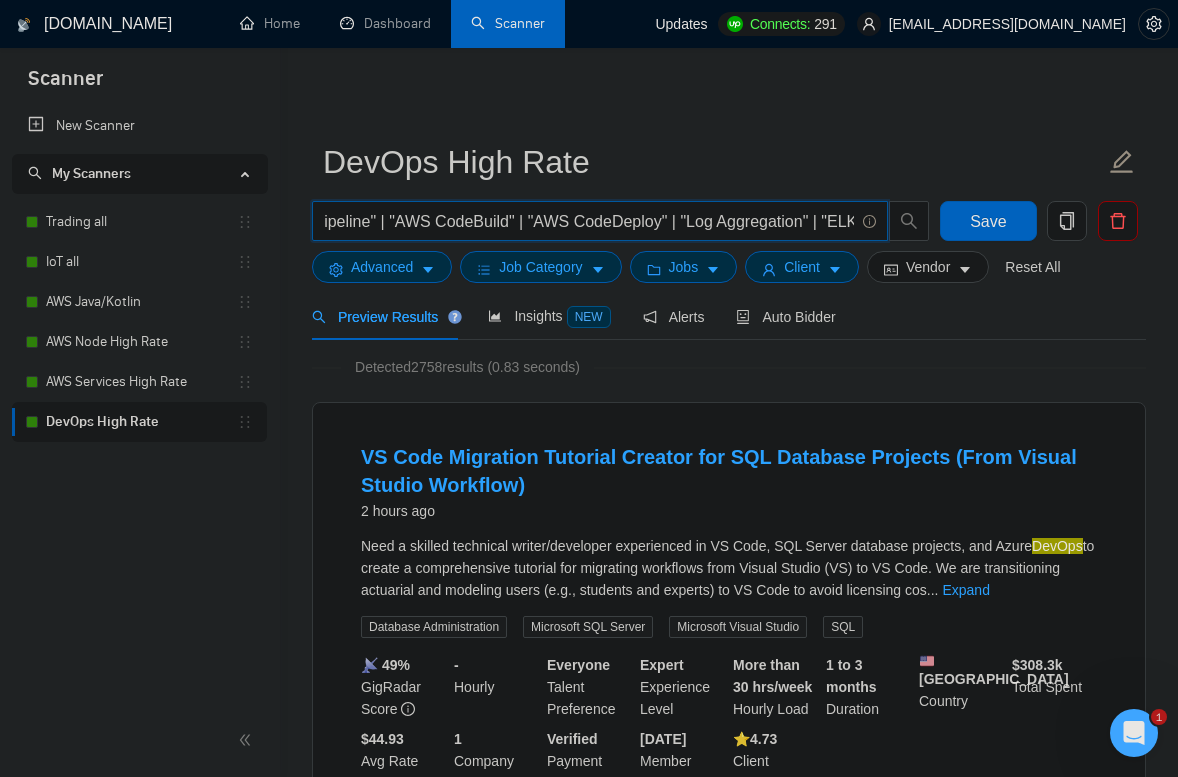 scroll, scrollTop: 0, scrollLeft: 2583, axis: horizontal 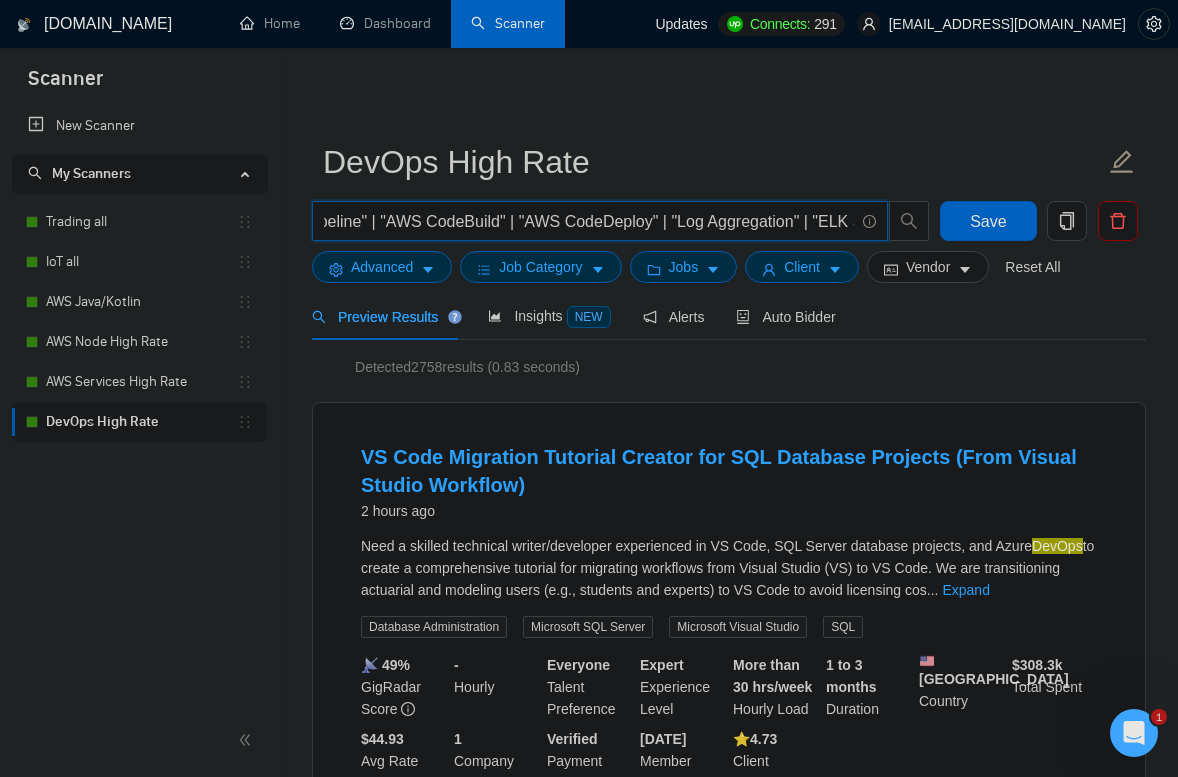 click on "DevOps | "Infrastructure as Code" | "IaC" | "Terraform" | "AWS CDK" | "CloudFormation" | "Continuous Integration" | "Continuous Deployment" | "GitHub Actions" | "GitLab CI" | "[PERSON_NAME]" | "Bitbucket Pipelines" | "Kubernetes" | "EKS" | "Amazon ECS" | "AWS Fargate" | "Prometheus" | "Grafana" | "AWS CloudWatch" | "New Relic" | "Datadog" | "AWS CodePipeline" | "AWS CodeBuild" | "AWS CodeDeploy" | "Log Aggregation" | "ELK Stack" | "Amazon CloudTrail" | "AWS IAM" | "AWS Secrets Manager" | "HashiCorp Vault" | "Ansible" | "Packer" | "Helm" | "Argo CD" | "Spinnaker" | "Service Mesh" | "Consul" | "Istio" | "Zero Trust" | "Blue-Green Deployment" | "Canary Releases" | "Rolling Updates" | "Immutable Infrastructure" | "Self-Hosted Runners" | "On-Prem Infrastructure" | "Hybrid Cloud" | "Multi-Cloud" | "Bash Scripting" | "Linux Server Administration"" at bounding box center (589, 221) 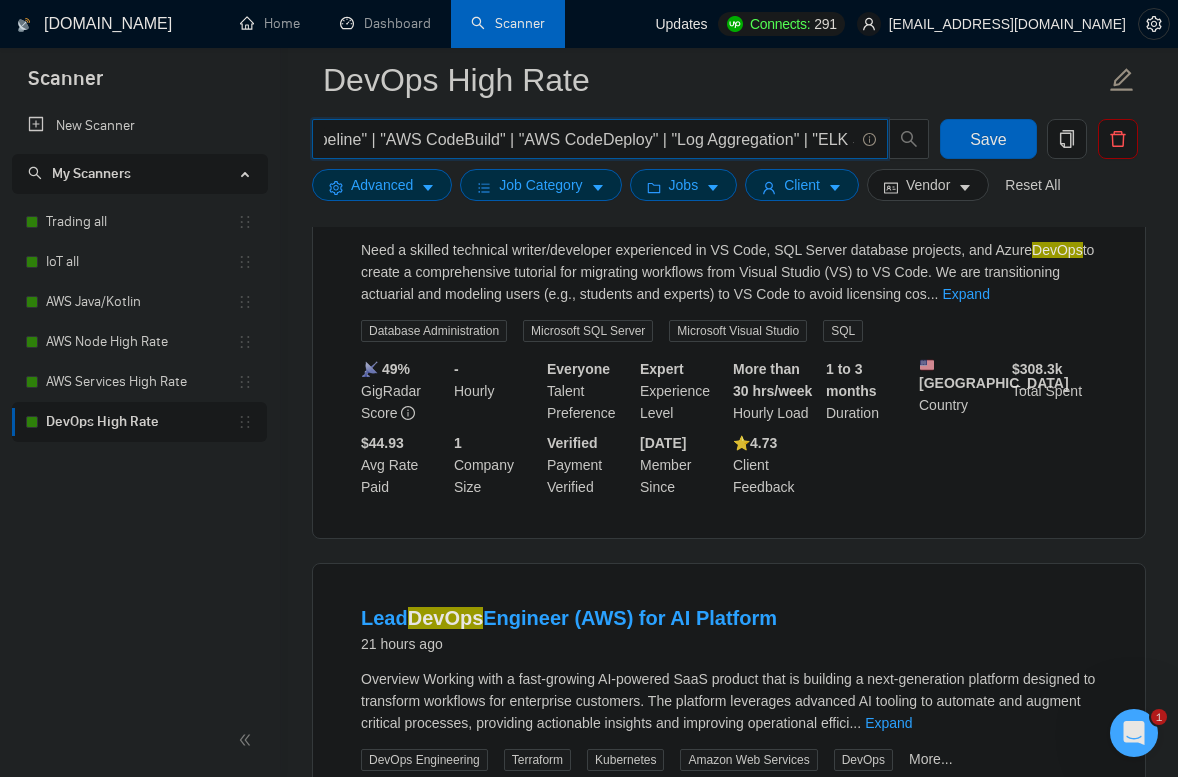 scroll, scrollTop: 326, scrollLeft: 0, axis: vertical 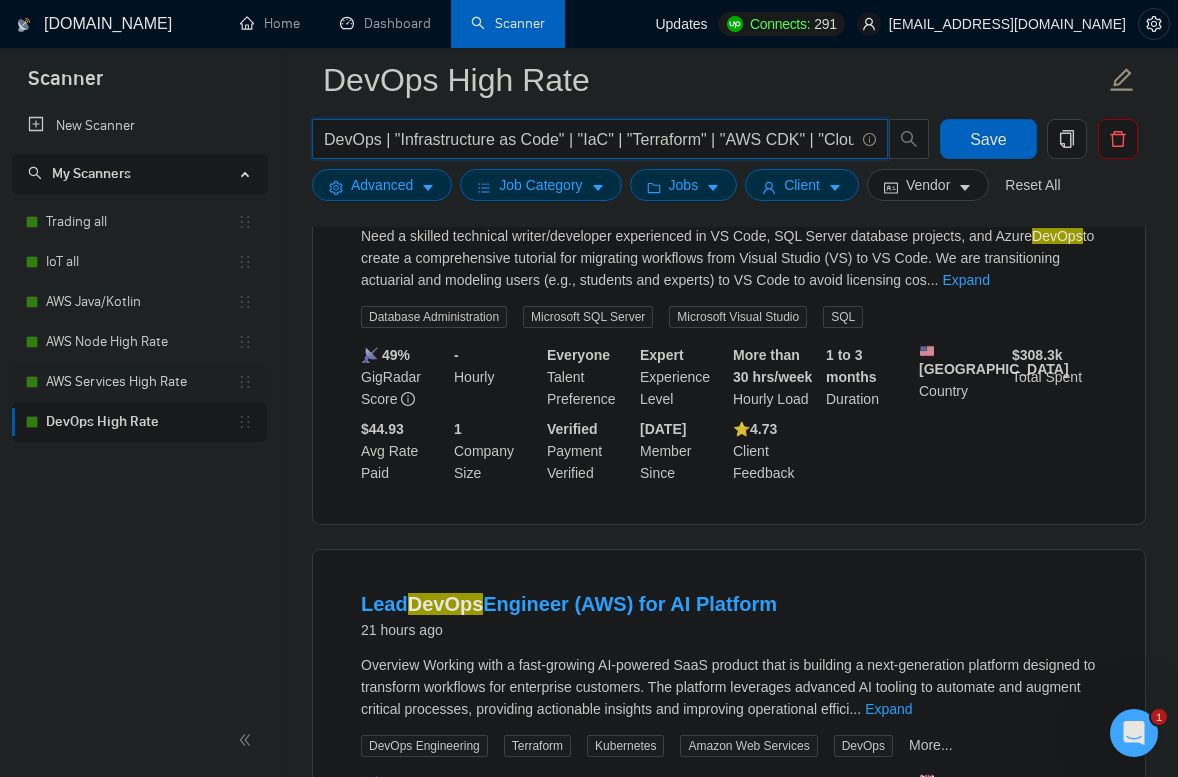 click on "AWS Services High Rate" at bounding box center [141, 382] 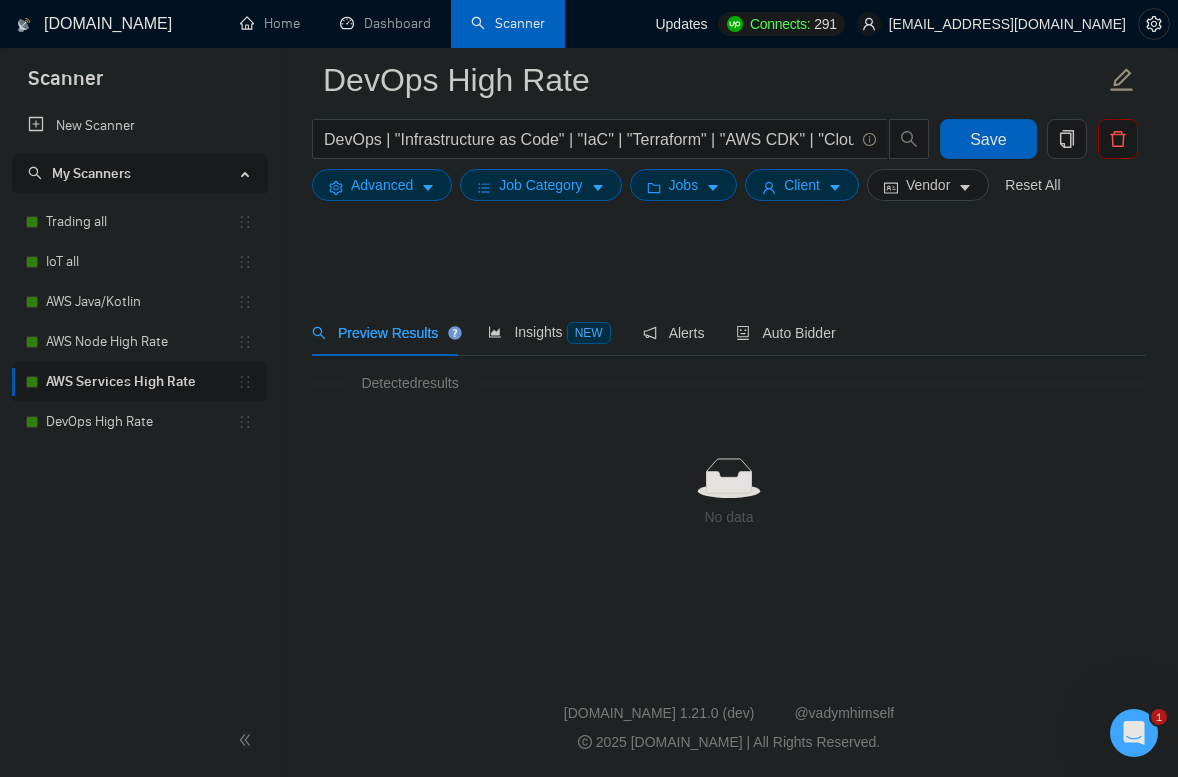 scroll, scrollTop: 0, scrollLeft: 0, axis: both 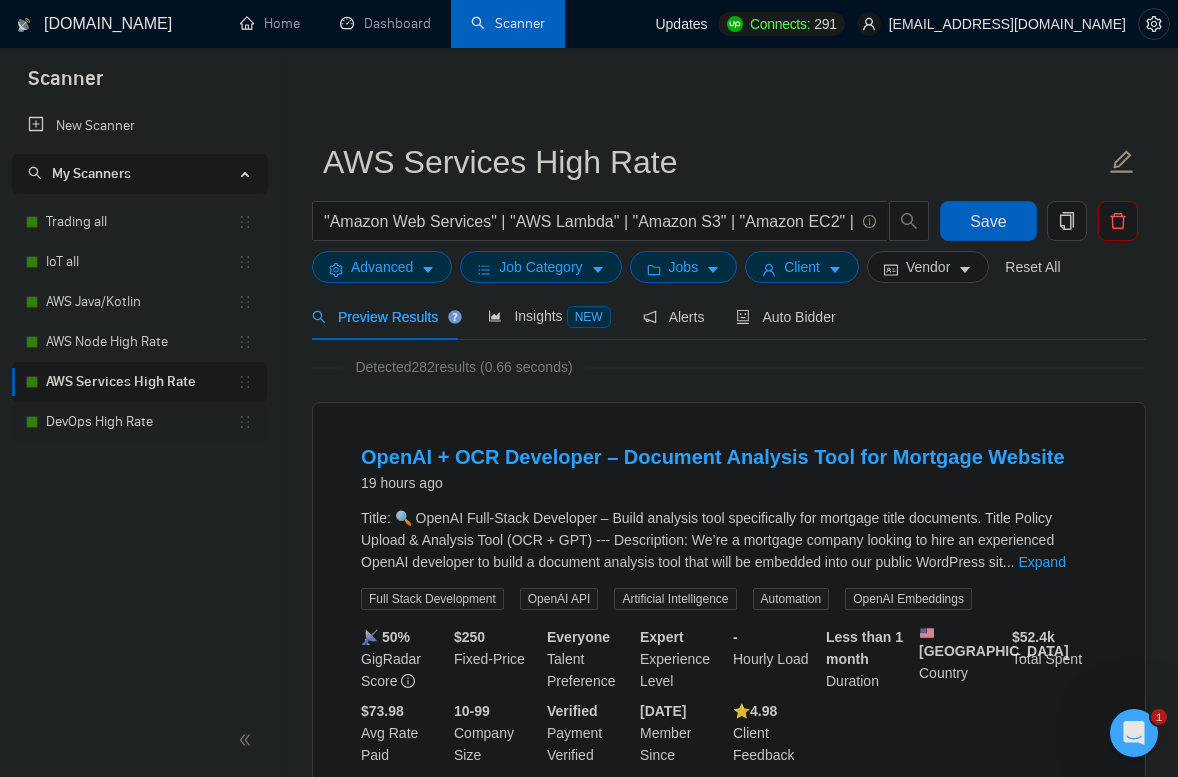 click on "DevOps High Rate" at bounding box center [141, 422] 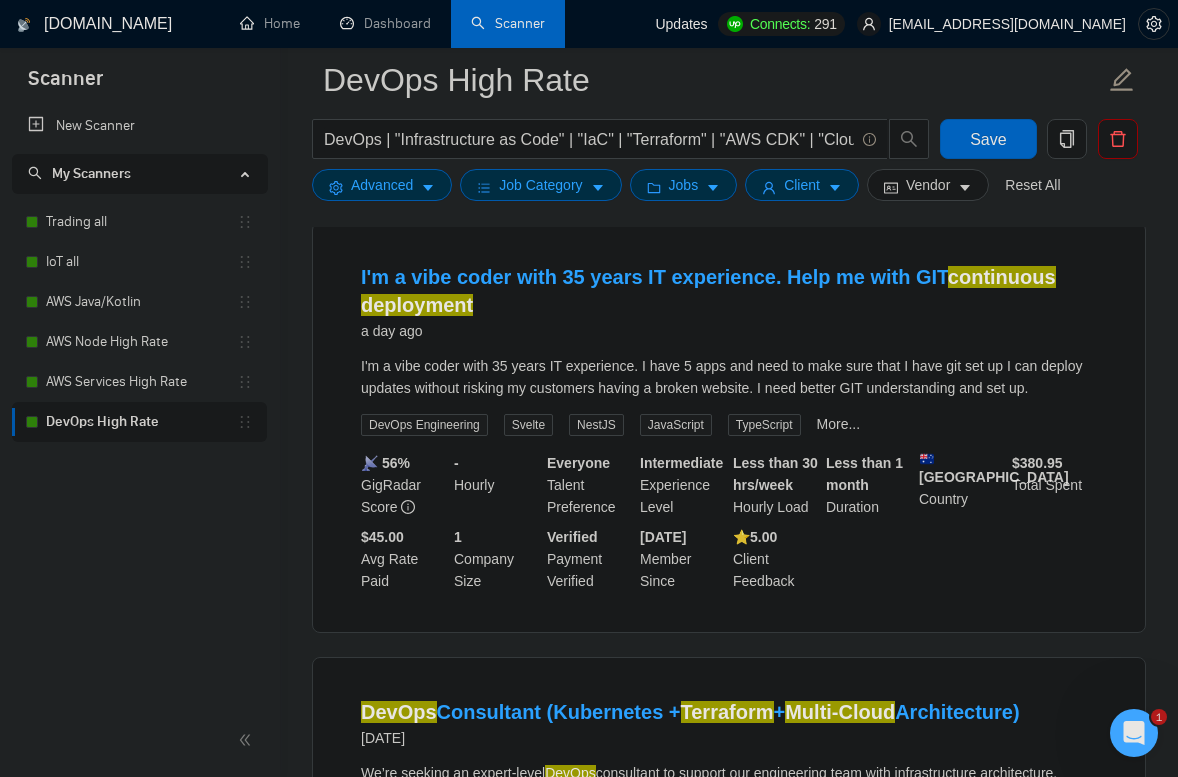 scroll, scrollTop: 1998, scrollLeft: 0, axis: vertical 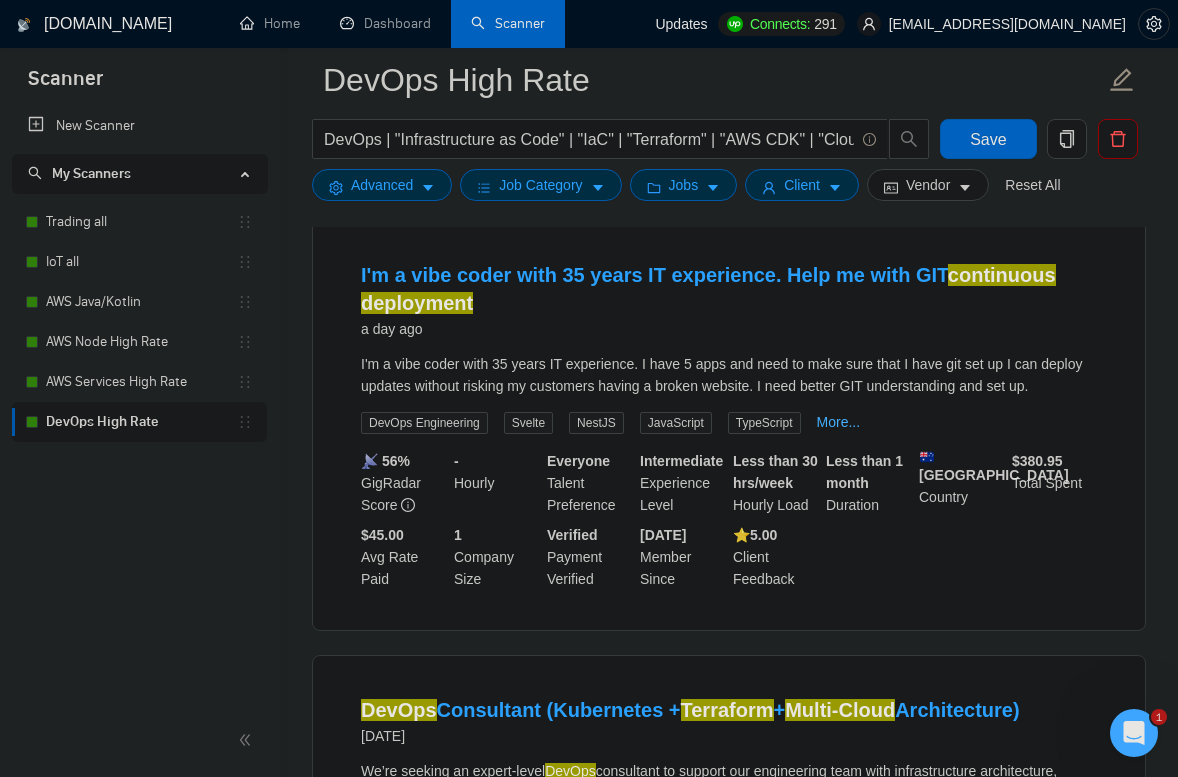 click on "More..." at bounding box center (839, 422) 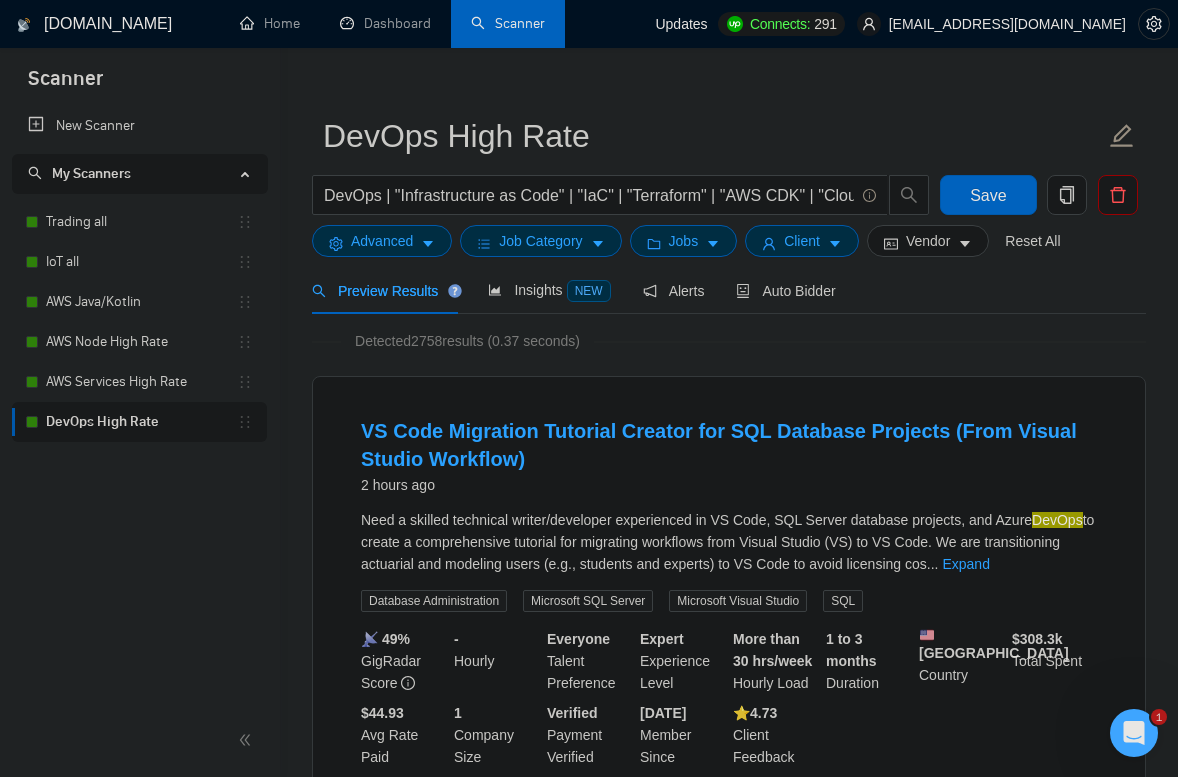 scroll, scrollTop: 0, scrollLeft: 0, axis: both 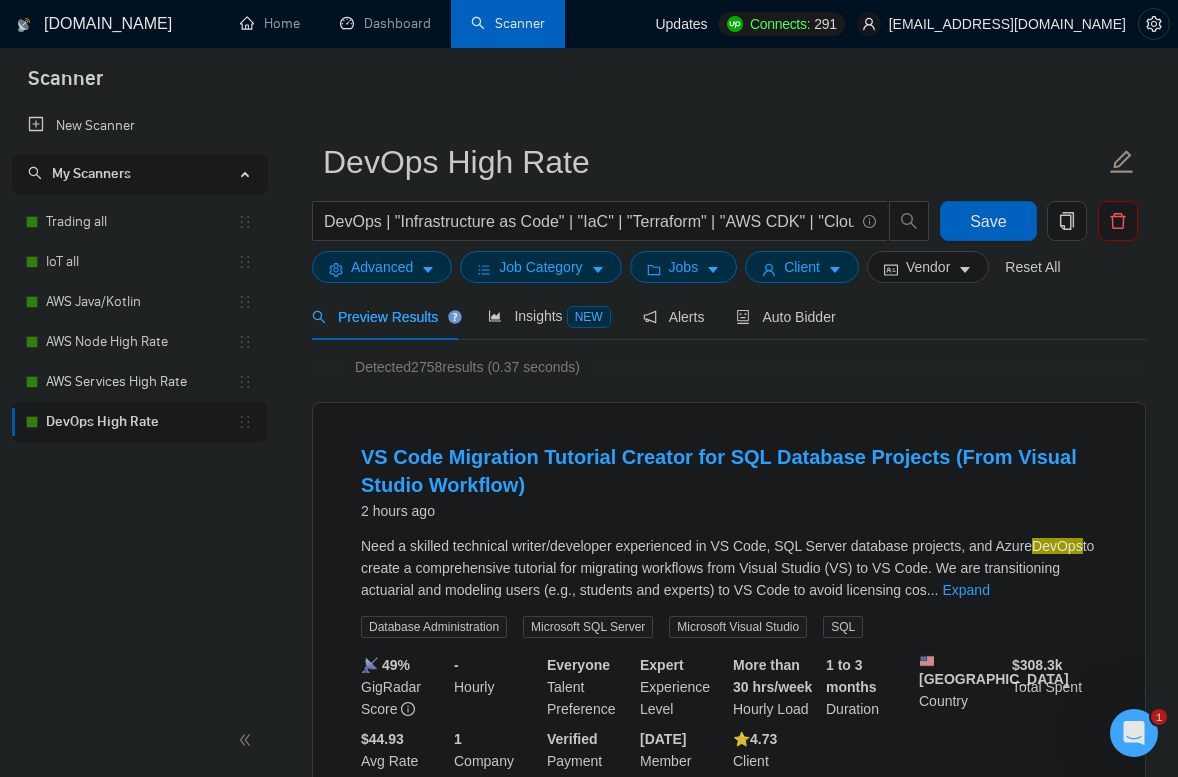click on "AWS Services High Rate" at bounding box center [141, 382] 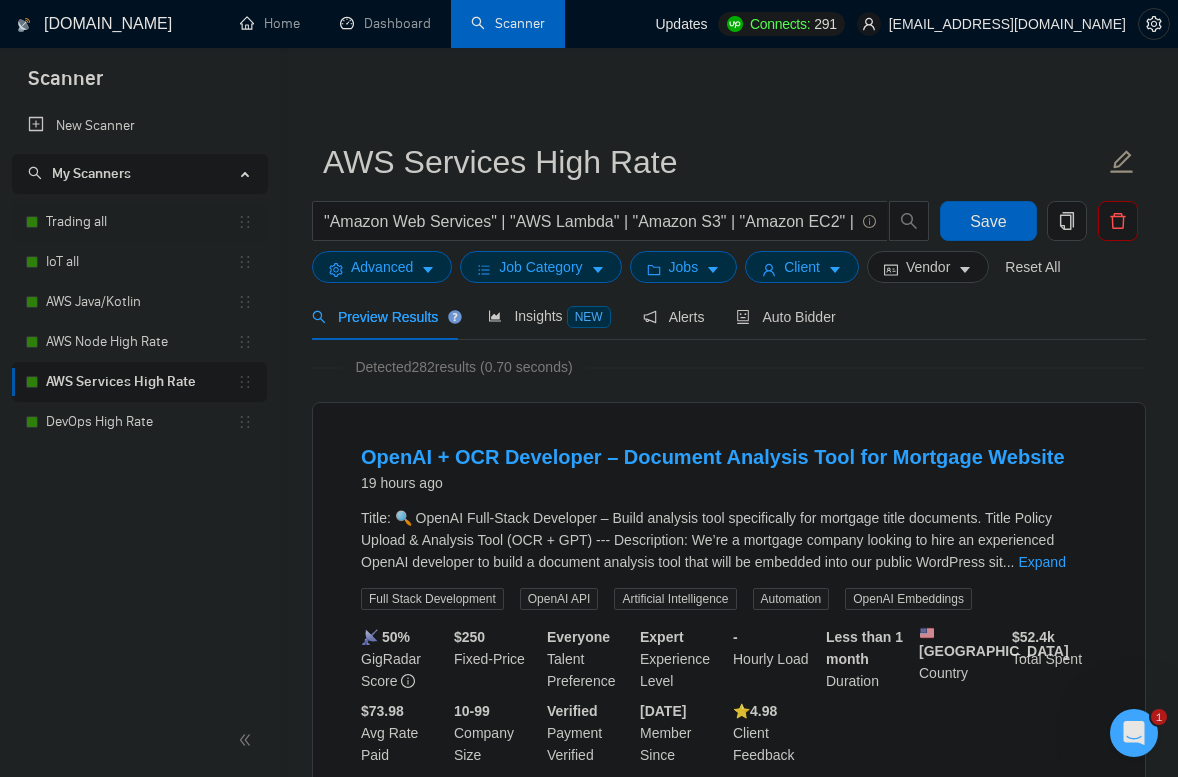 click on "Trading all" at bounding box center (141, 222) 